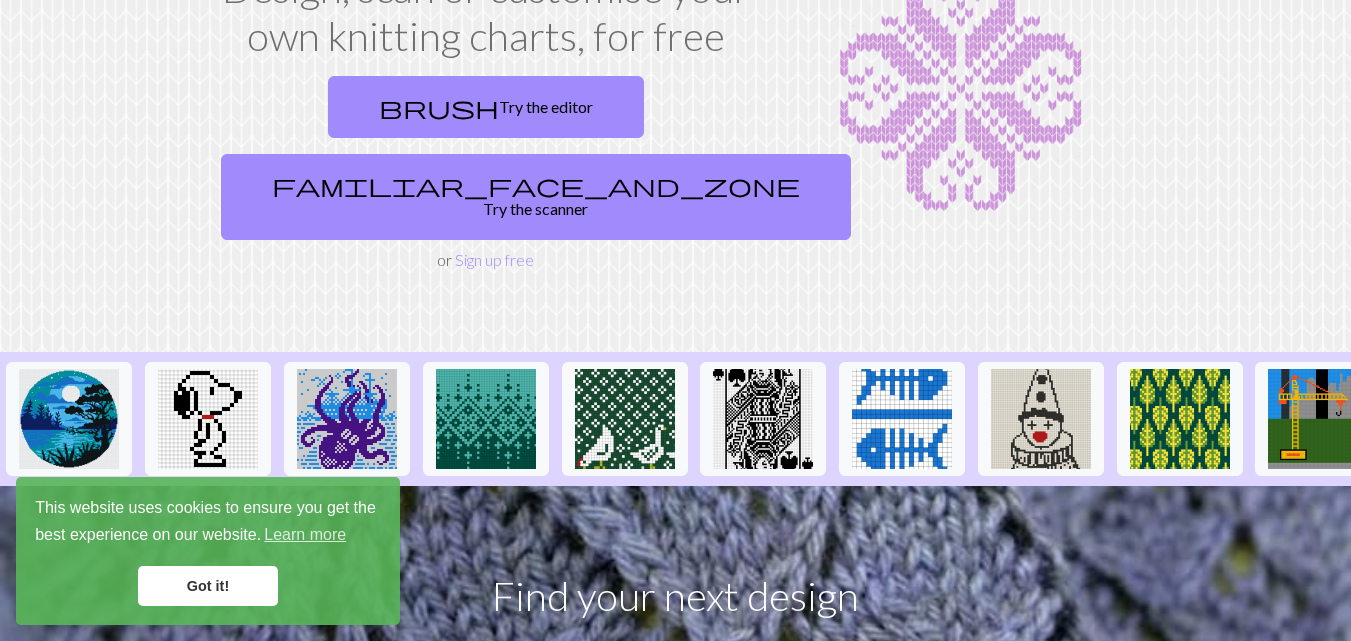 scroll, scrollTop: 251, scrollLeft: 0, axis: vertical 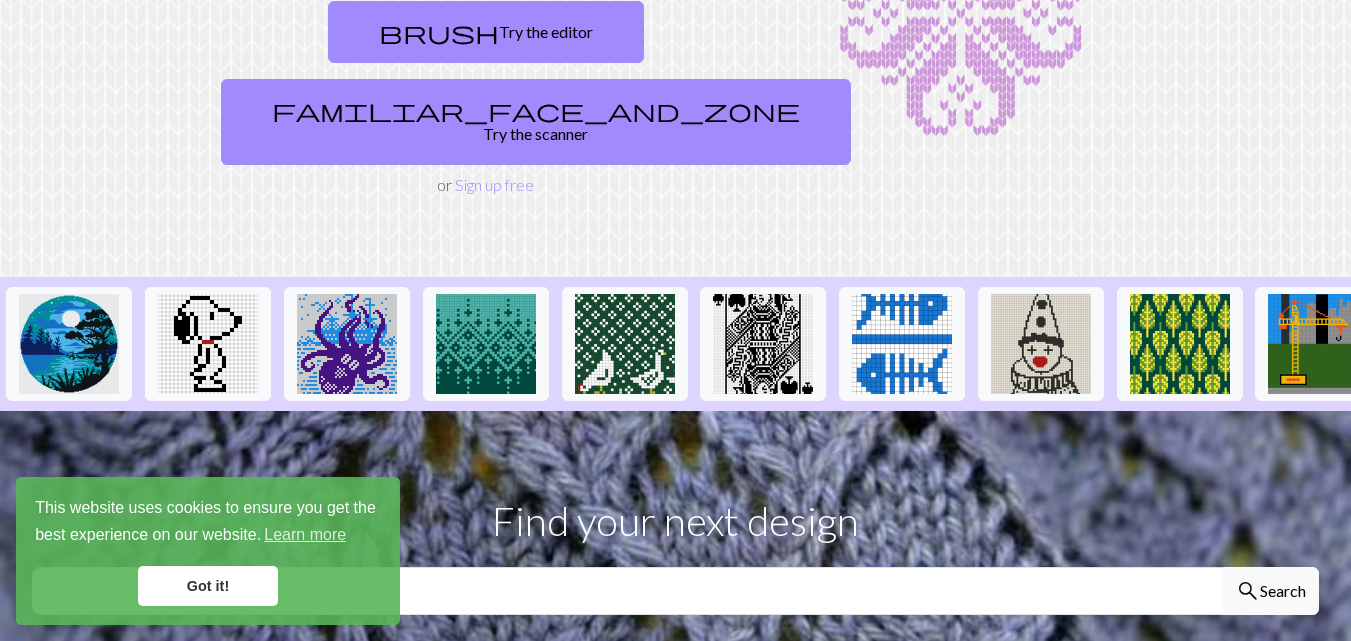 click on "Find your next design search Search" at bounding box center (675, 553) 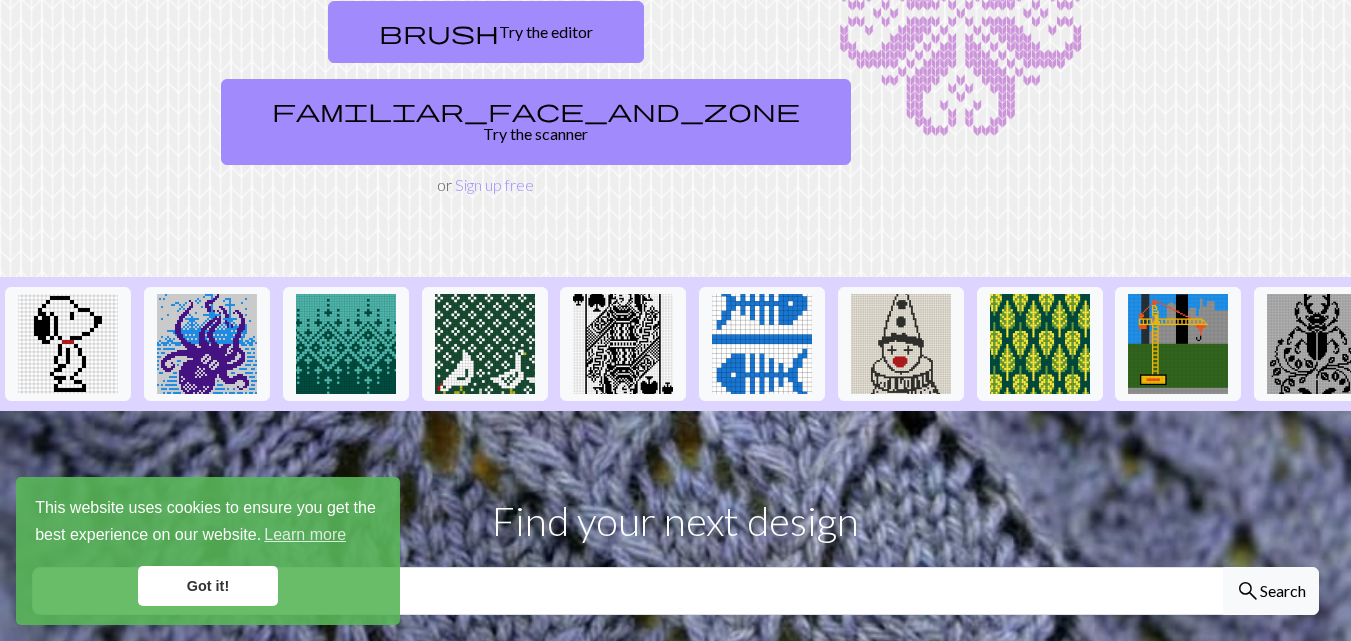 scroll, scrollTop: 0, scrollLeft: 35, axis: horizontal 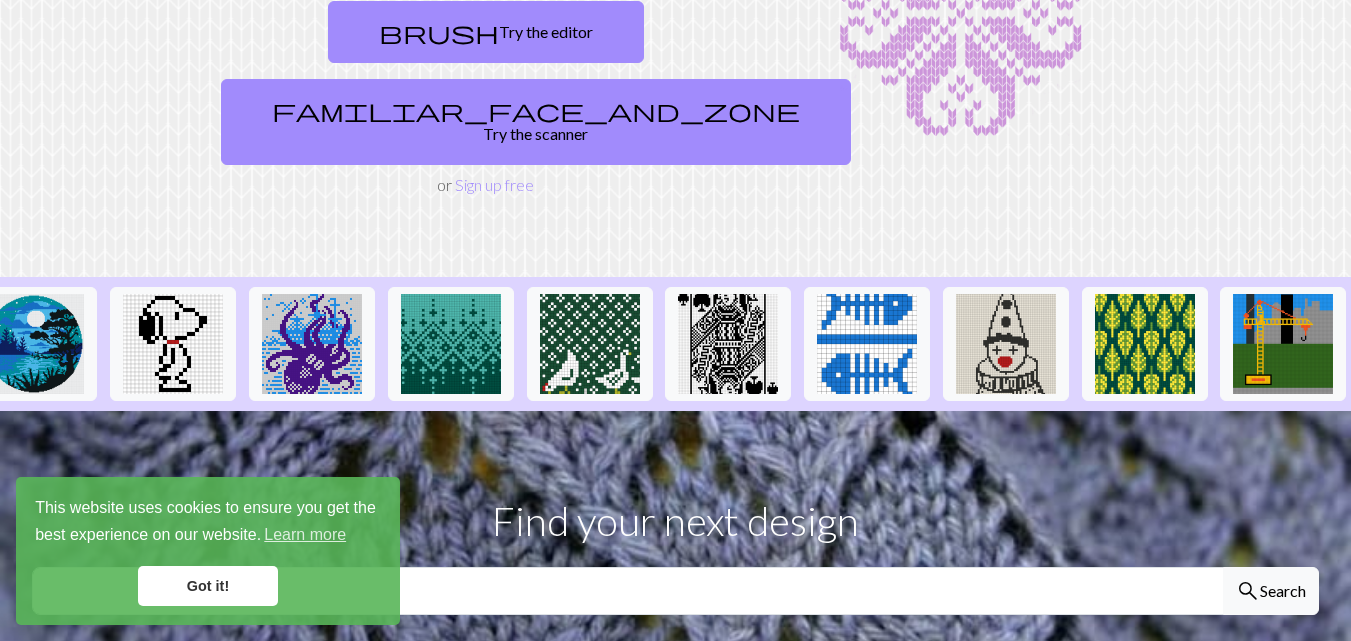 click on "Got it!" at bounding box center (208, 586) 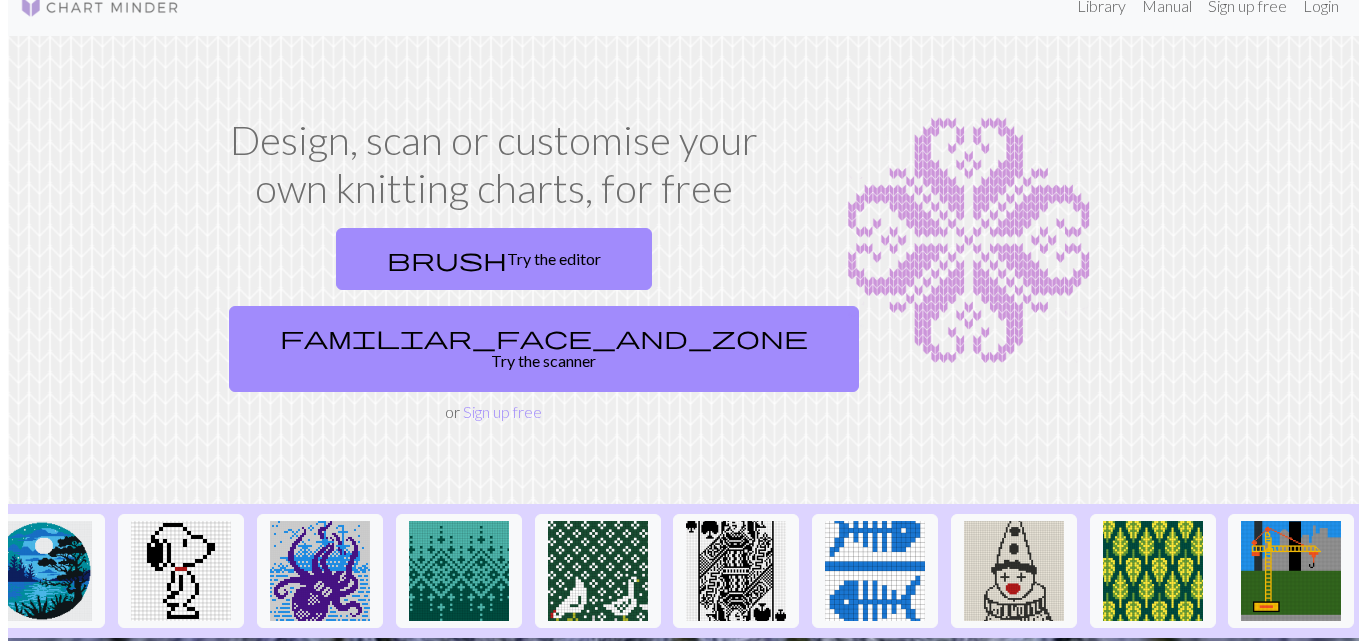 scroll, scrollTop: 0, scrollLeft: 0, axis: both 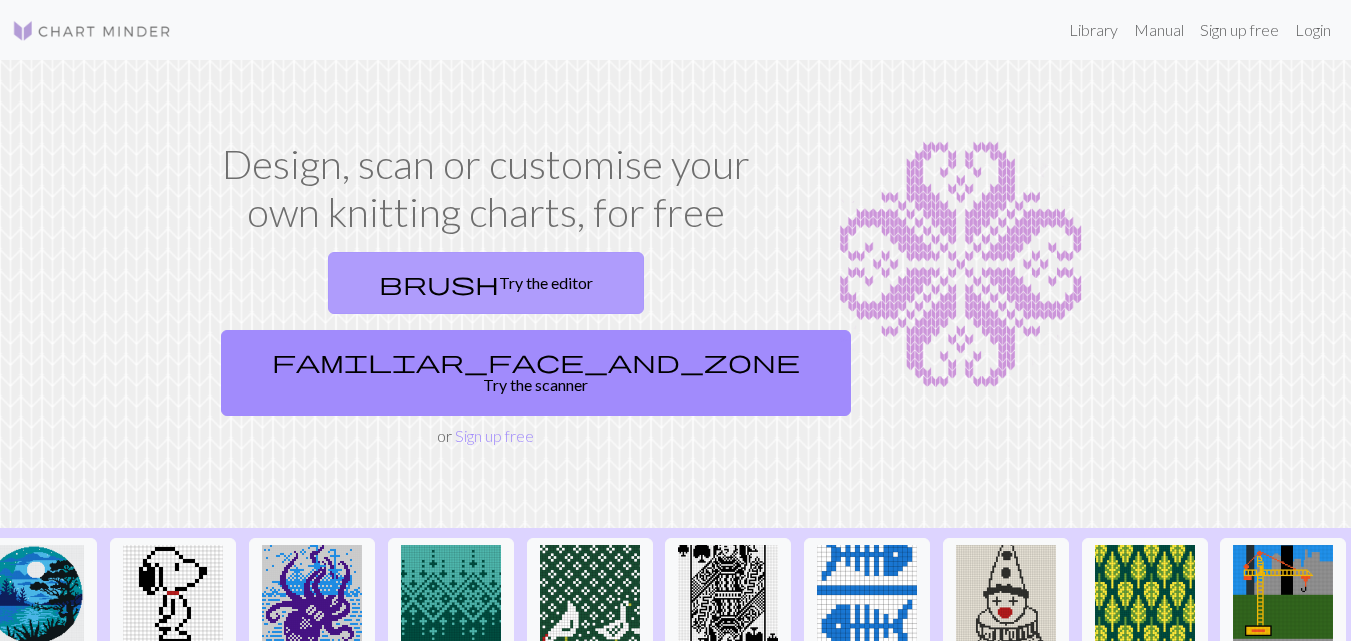 click on "brush  Try the editor" at bounding box center [486, 283] 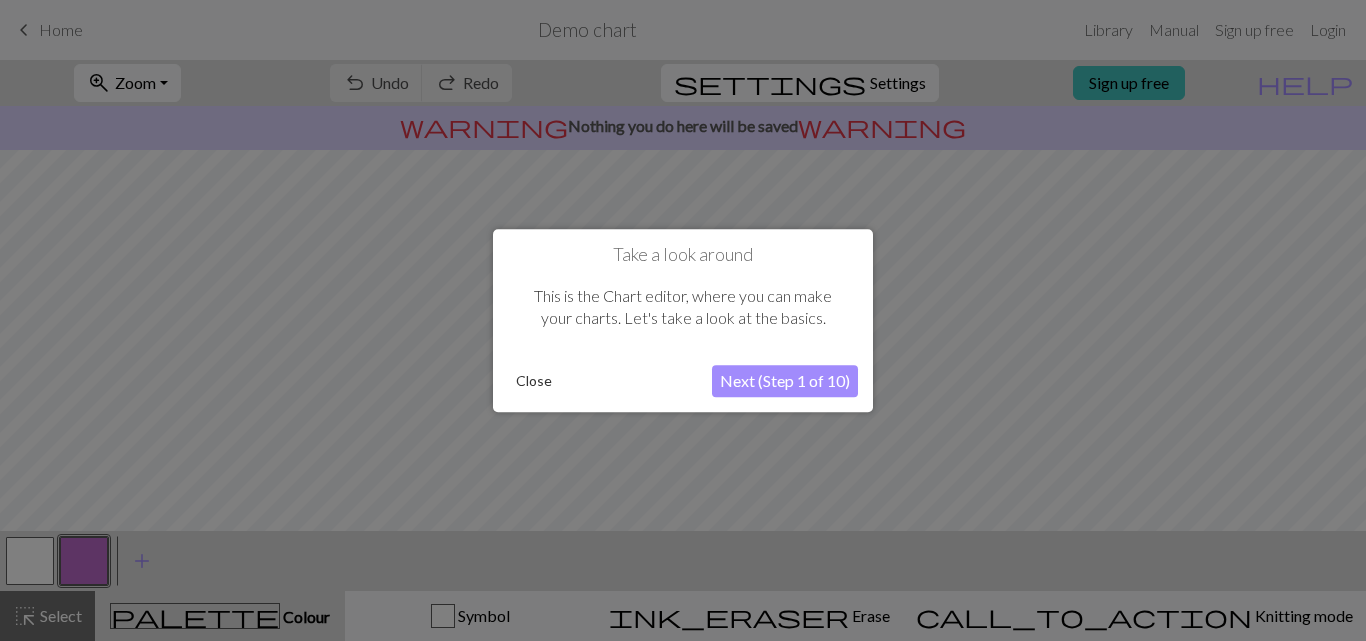 click on "Close" at bounding box center (534, 381) 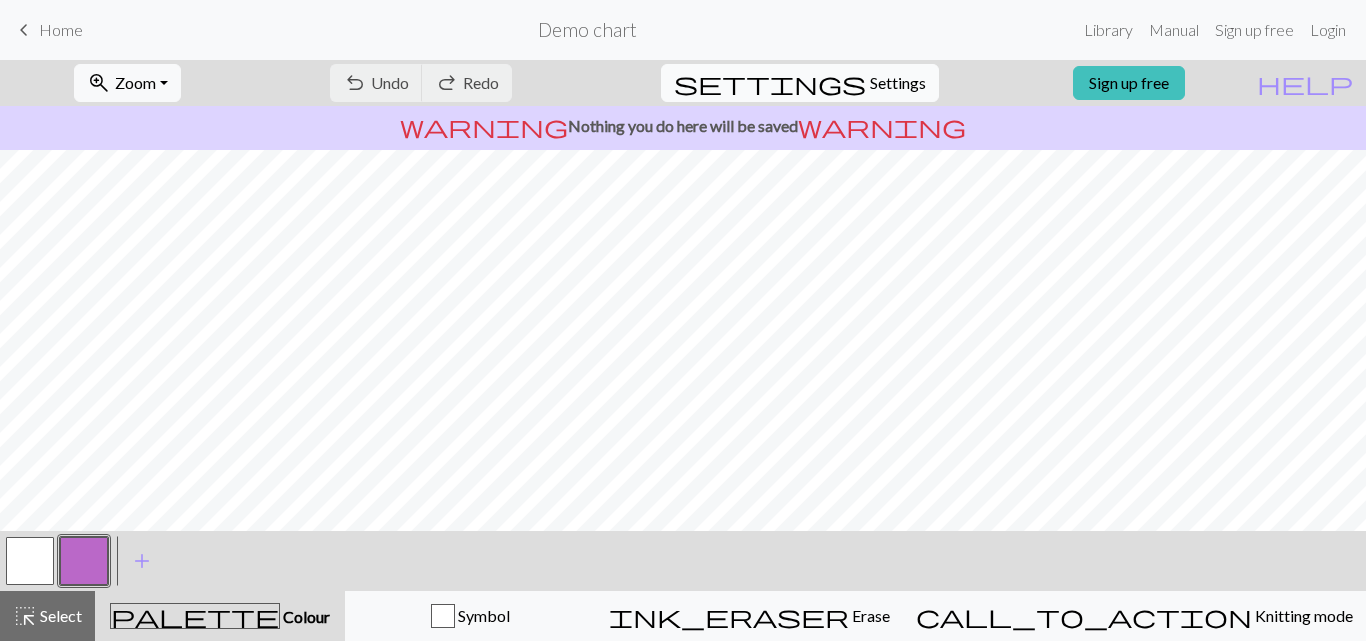 click on "Settings" at bounding box center [898, 83] 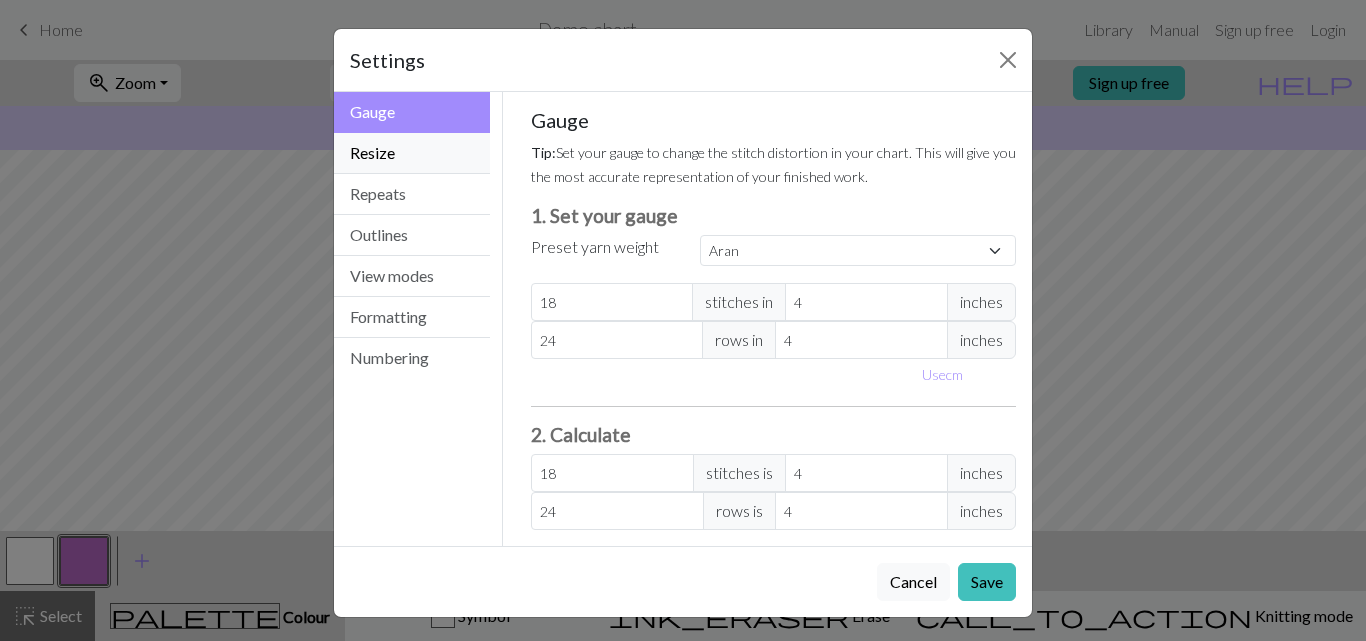 click on "Resize" at bounding box center (412, 153) 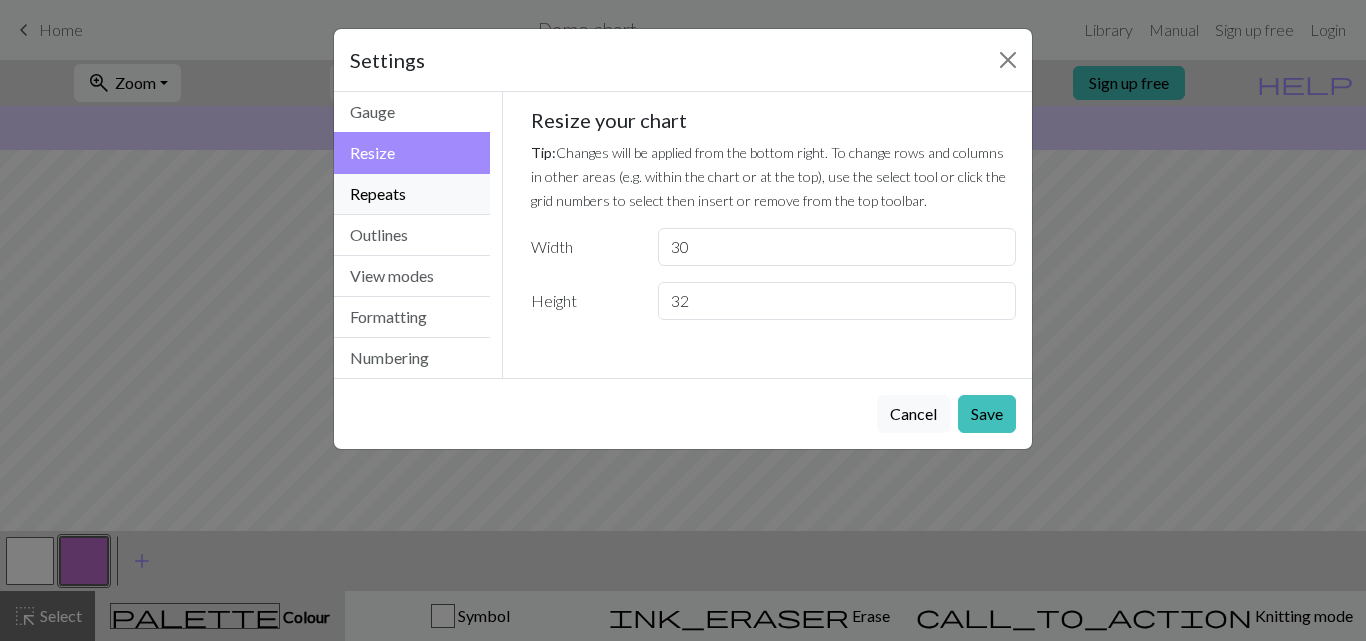 click on "Repeats" at bounding box center (412, 194) 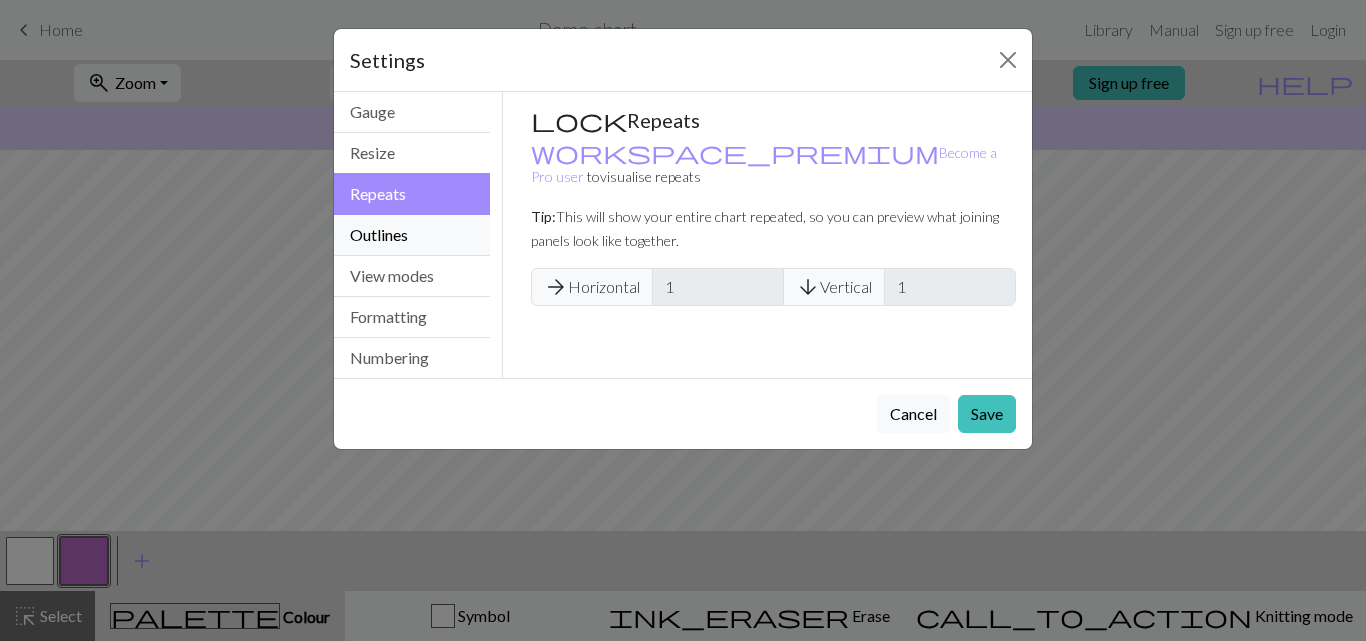 click on "Outlines" at bounding box center [412, 235] 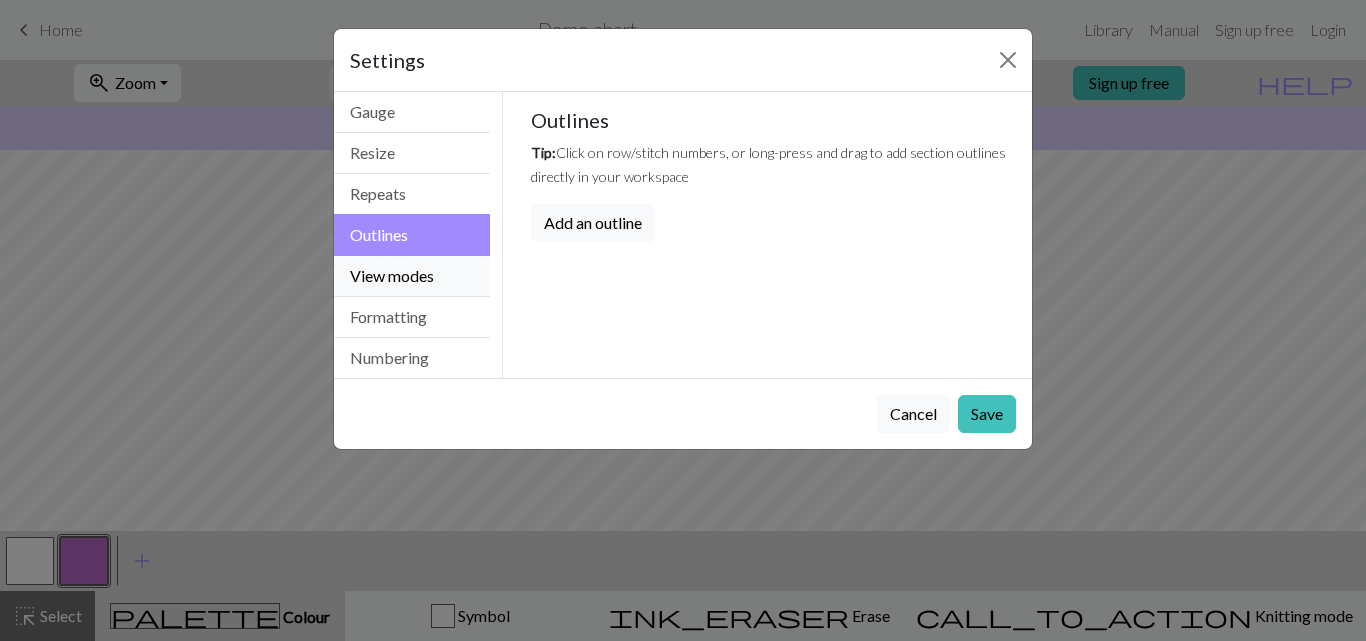 click on "View modes" at bounding box center [412, 276] 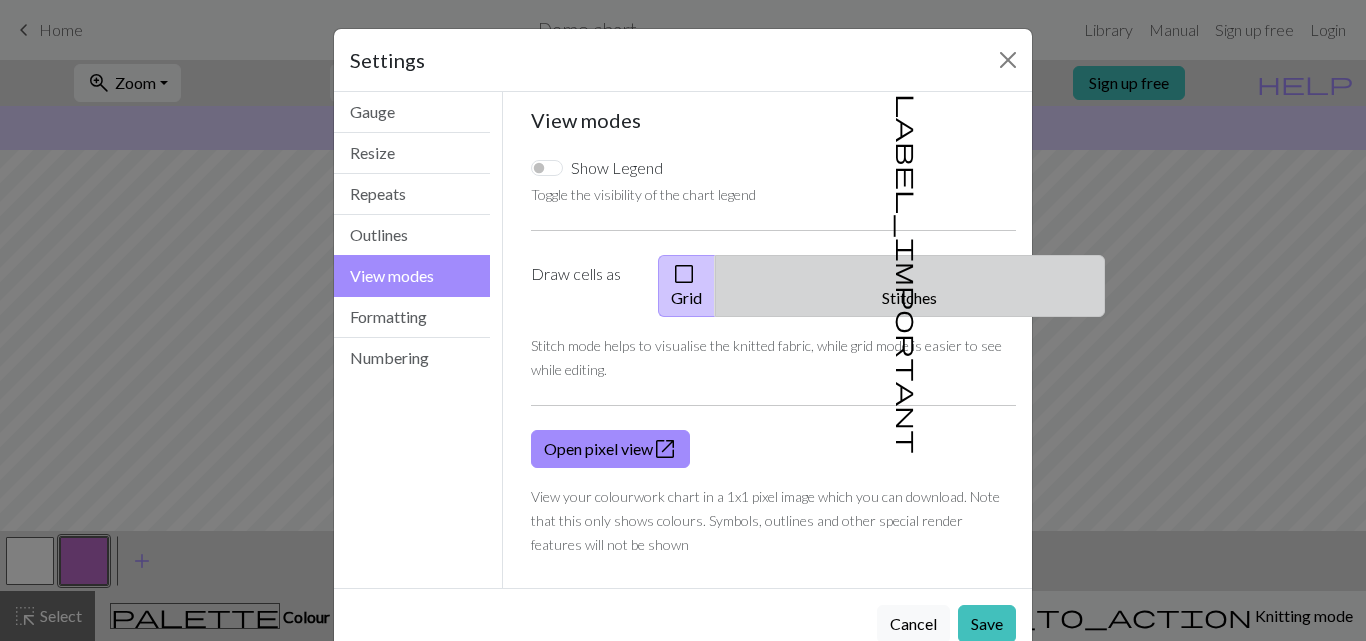 click on "label_important Stitches" at bounding box center (910, 286) 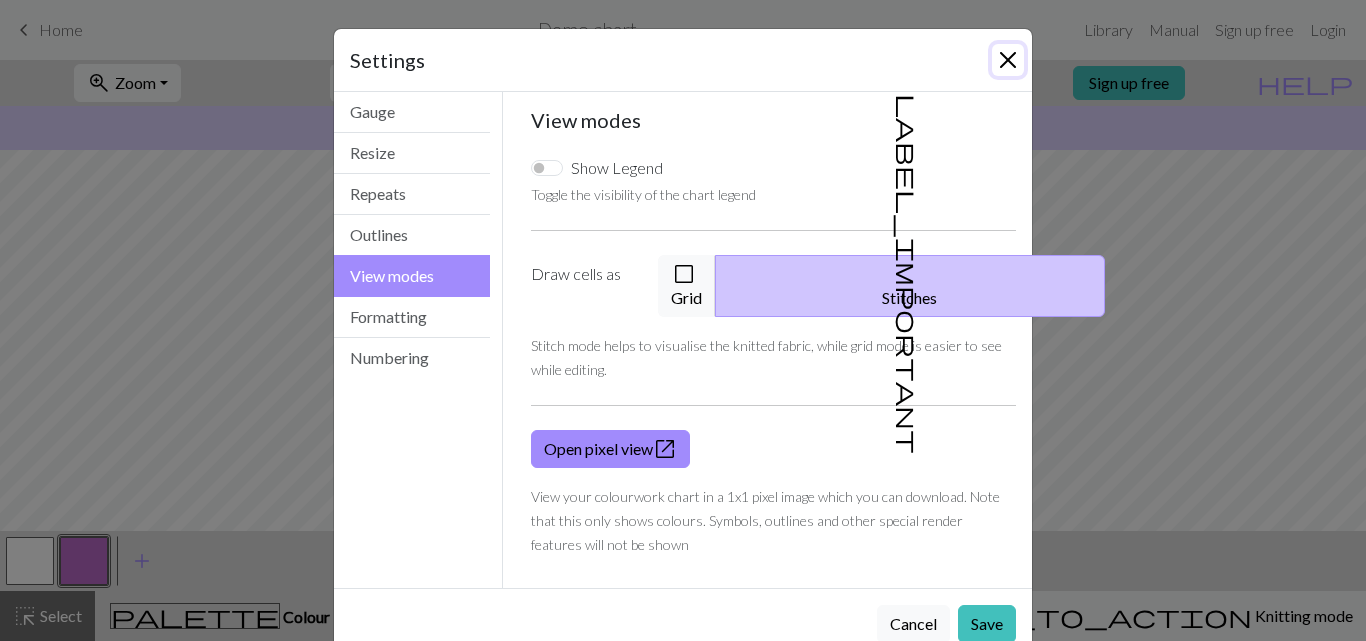 click at bounding box center (1008, 60) 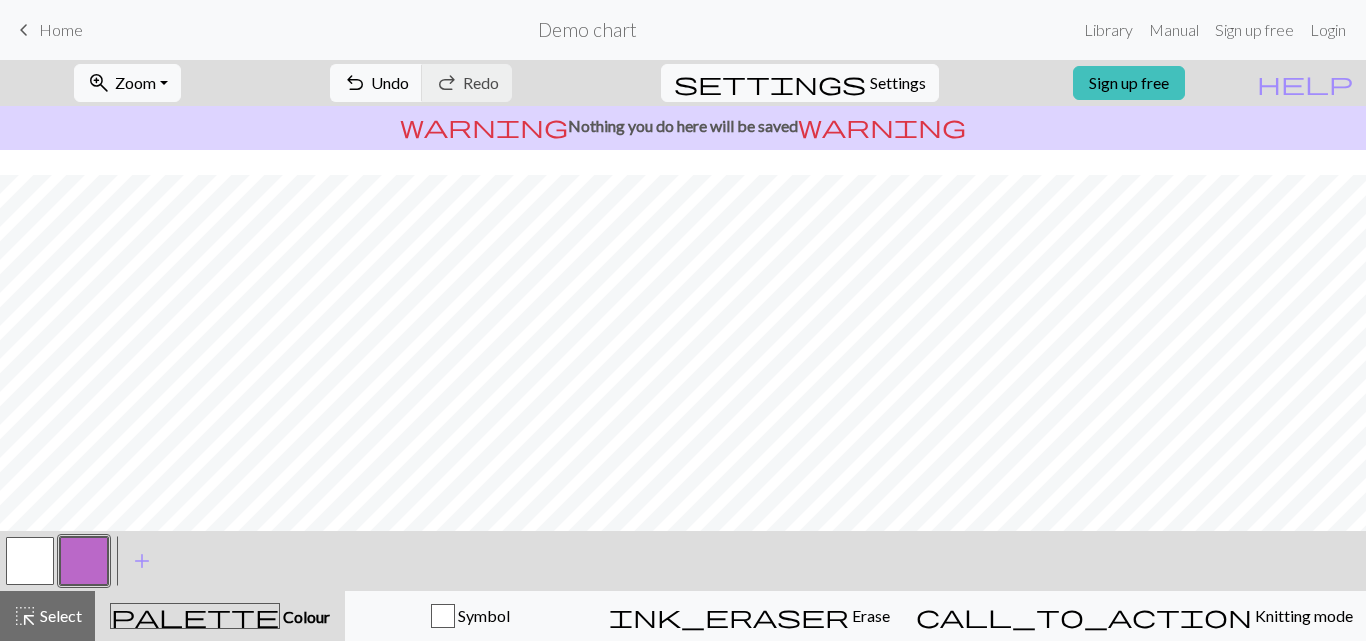 scroll, scrollTop: 25, scrollLeft: 0, axis: vertical 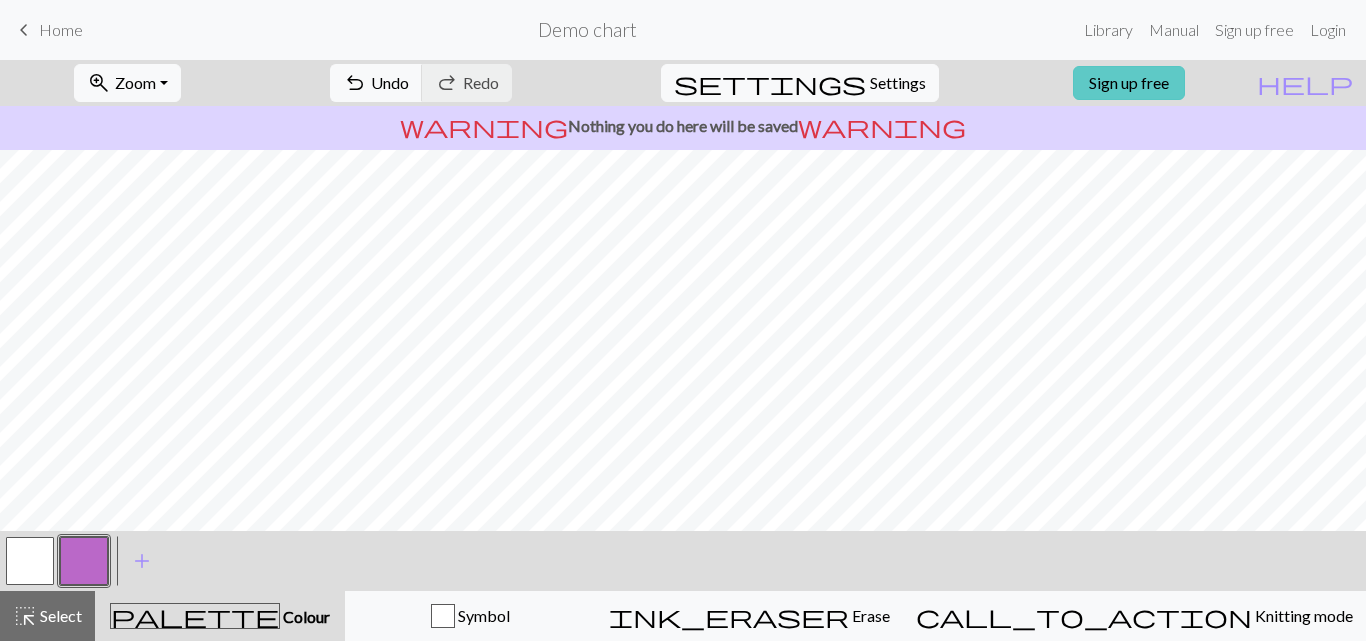 click on "Sign up free" at bounding box center (1129, 83) 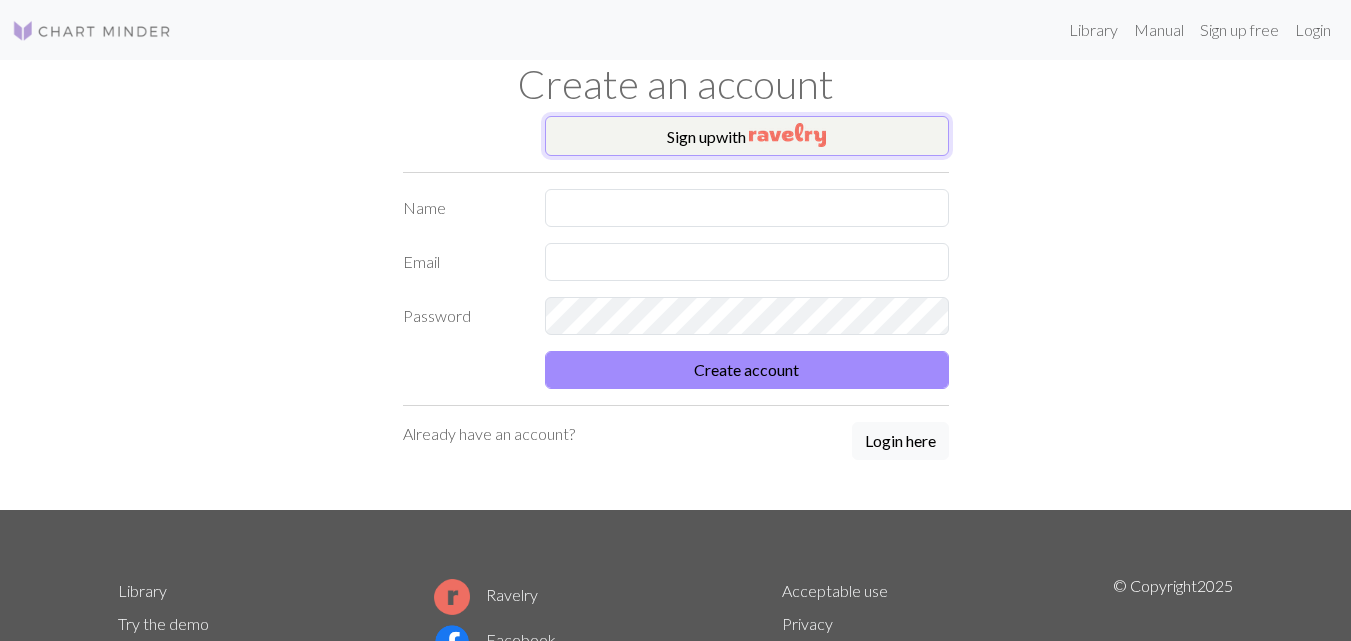 click on "Sign up  with" at bounding box center [747, 136] 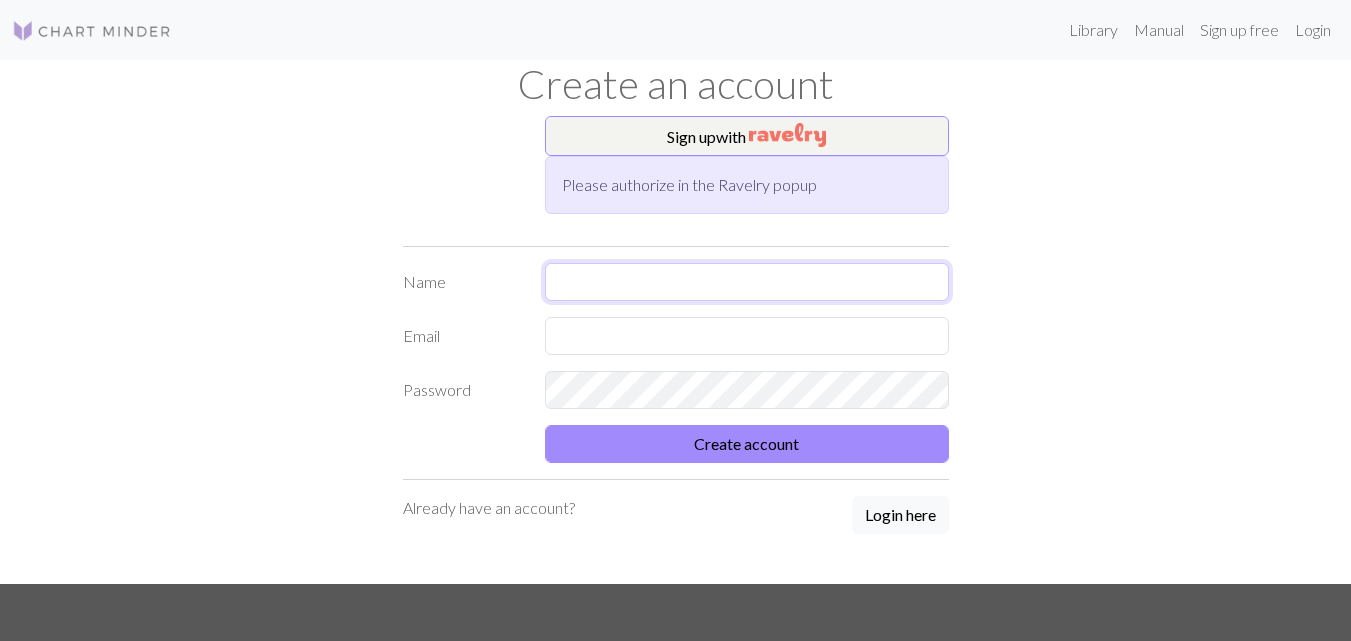 click at bounding box center (747, 282) 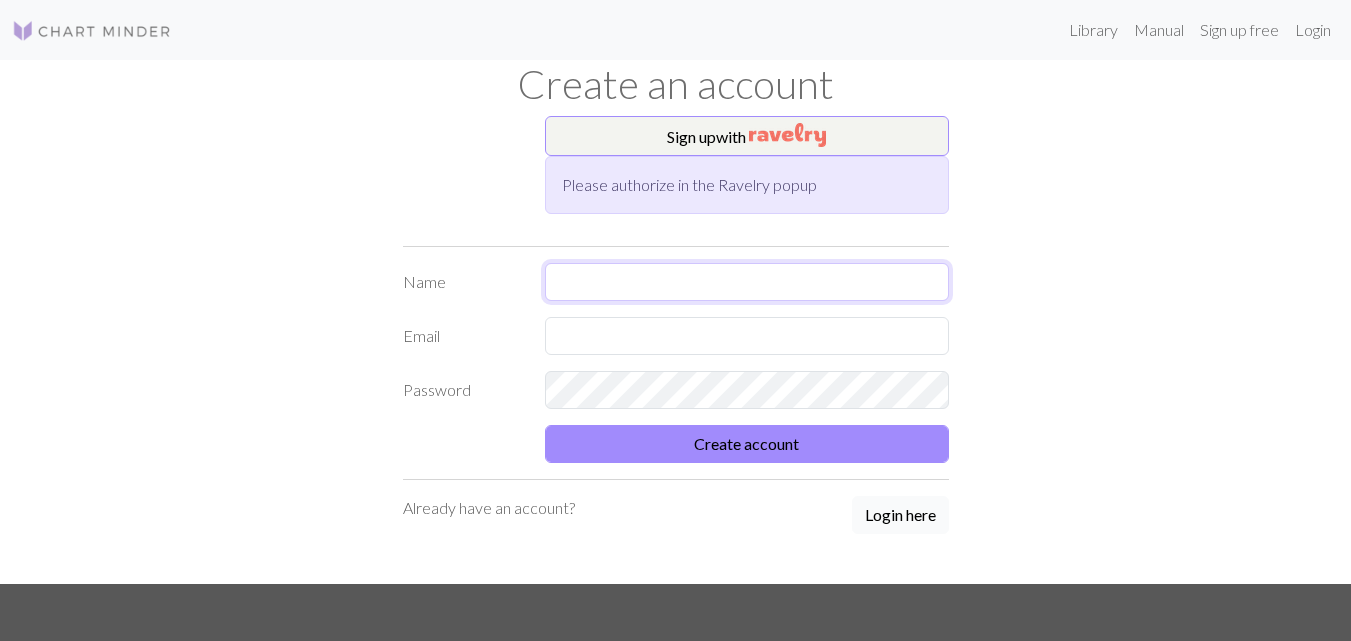 type on "m" 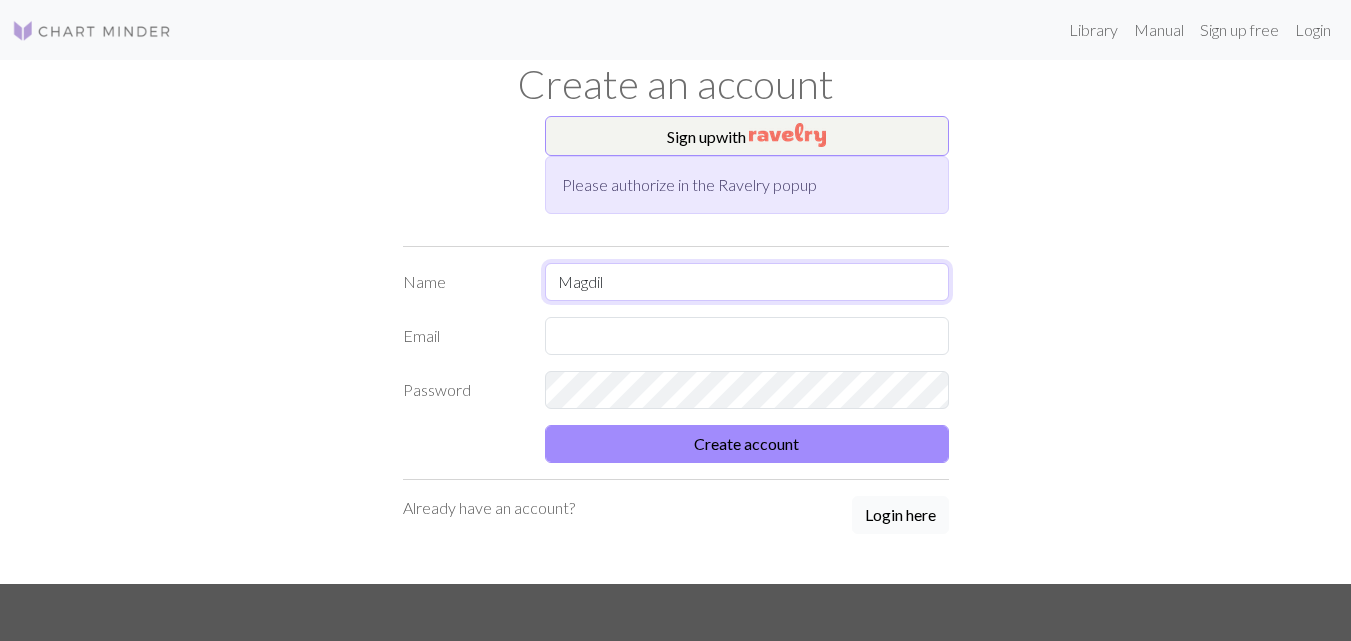 type on "Magdil" 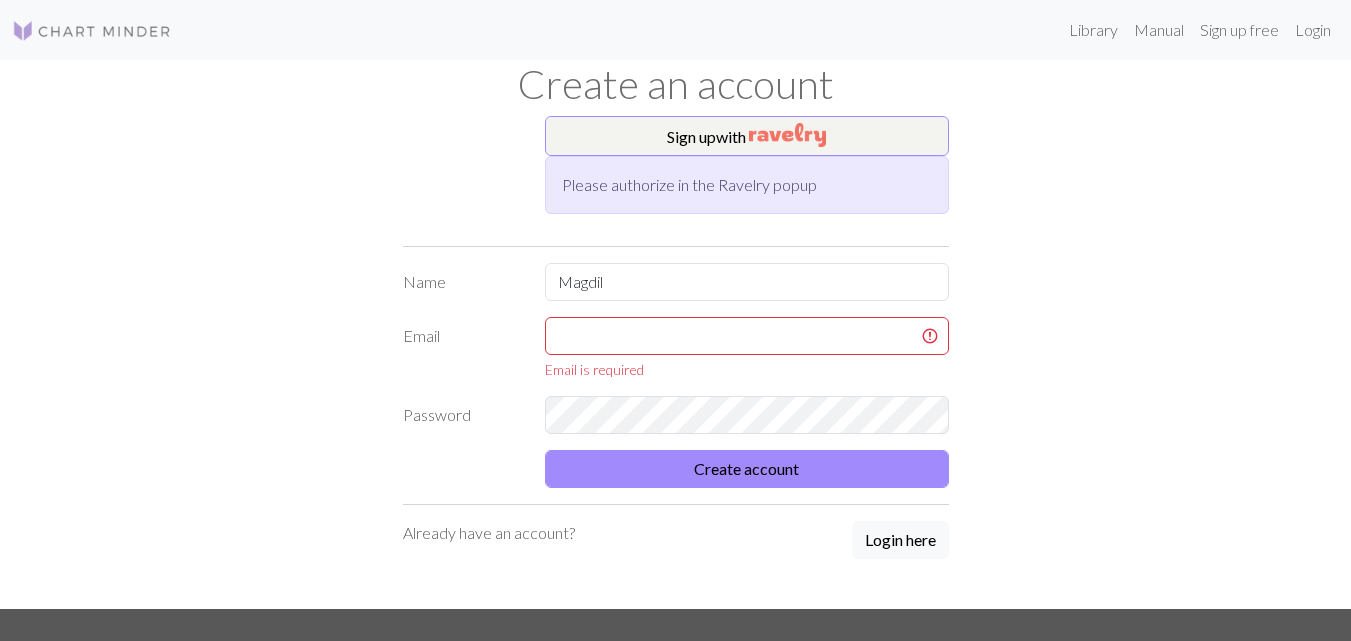 click on "Sign up  with   Please authorize in the Ravelry popup Name Magdil Email Email is required Password Create account Already have an account? Login here" at bounding box center (676, 362) 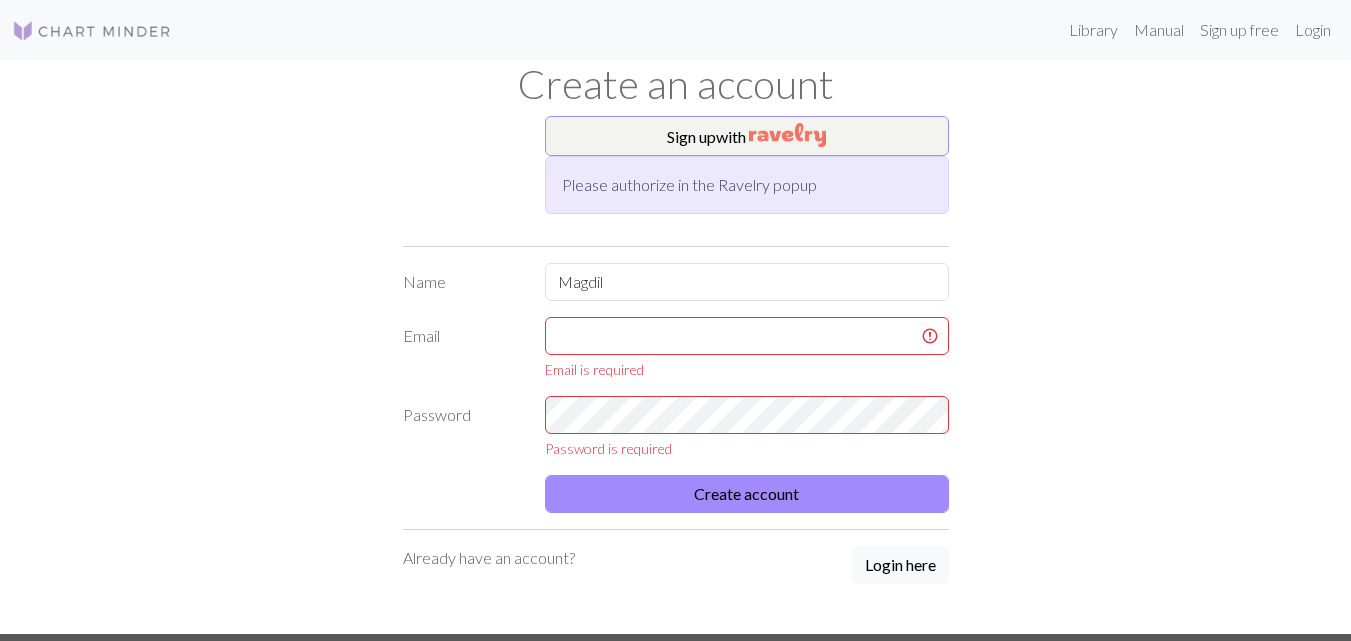 click on "Sign up  with   Please authorize in the Ravelry popup Name Magdil Email Email is required Password Password is required Create account Already have an account? Login here" at bounding box center [676, 375] 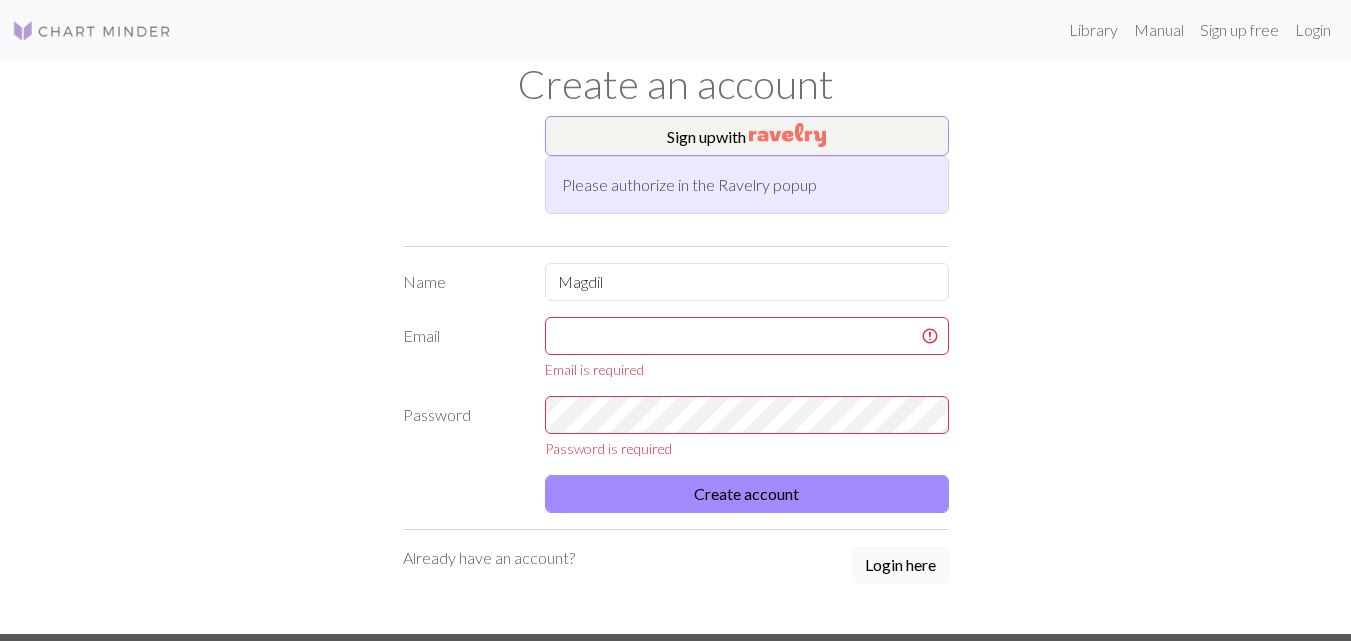 click on "Login here" at bounding box center [900, 565] 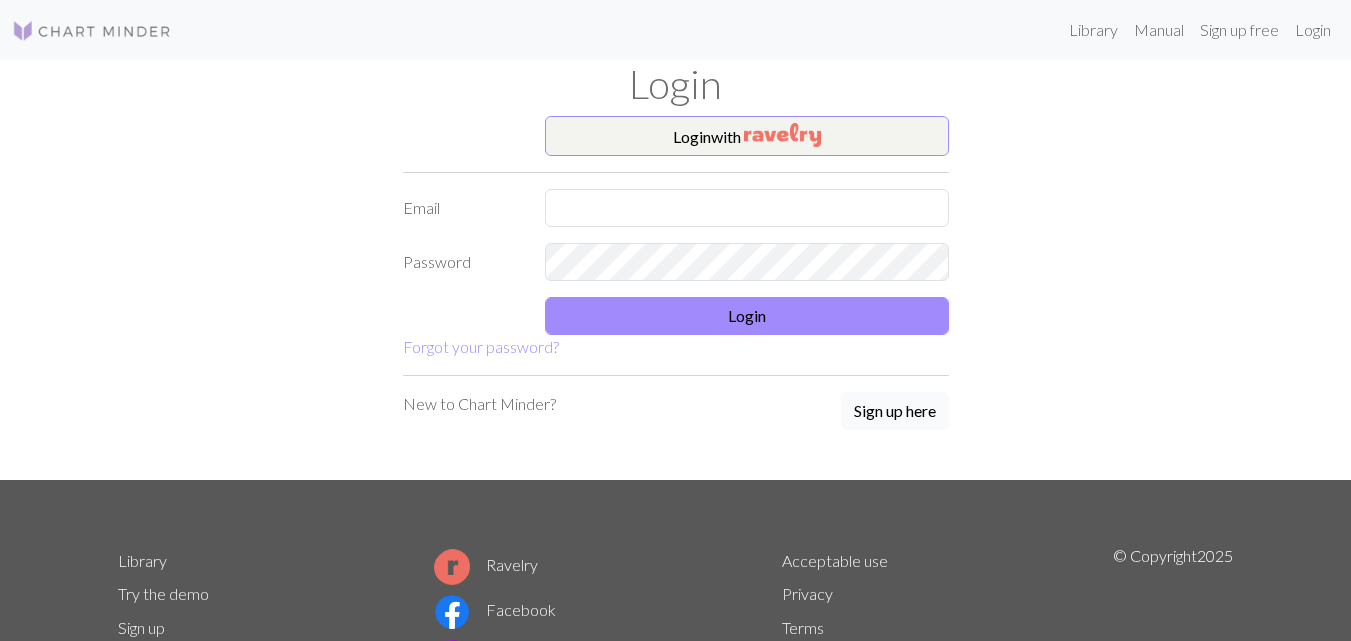 click on "Sign up here" at bounding box center (895, 411) 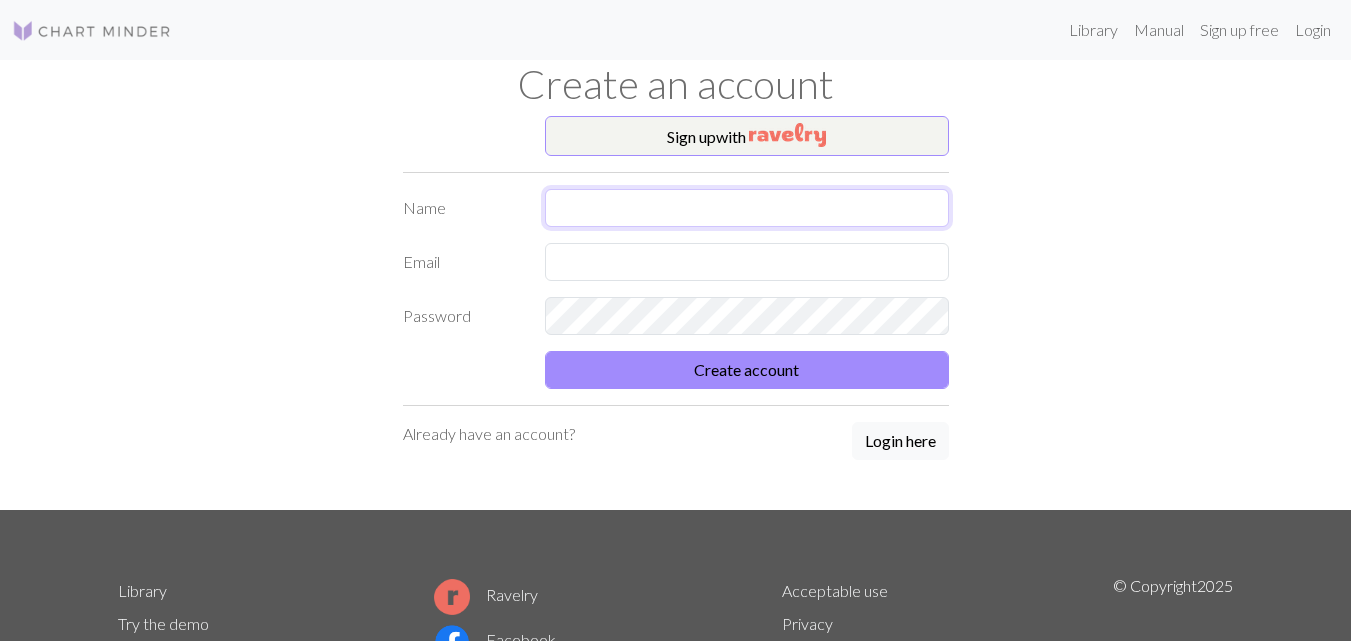 click at bounding box center (747, 208) 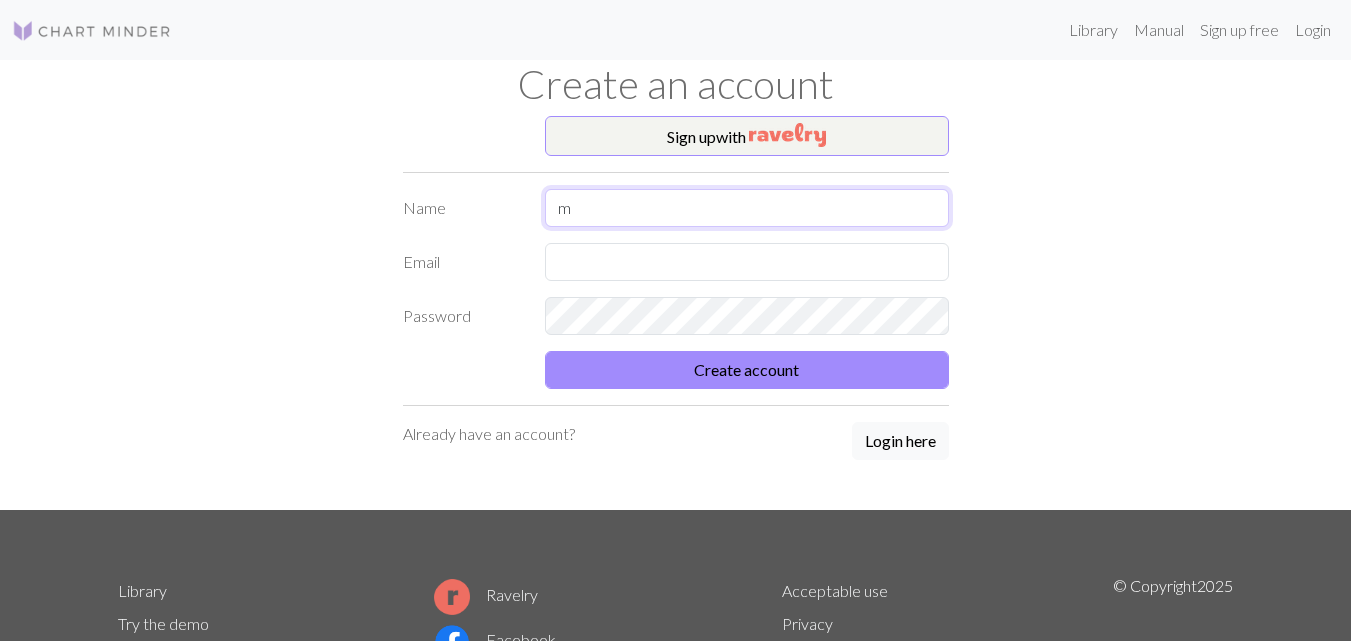 type on "Magdil" 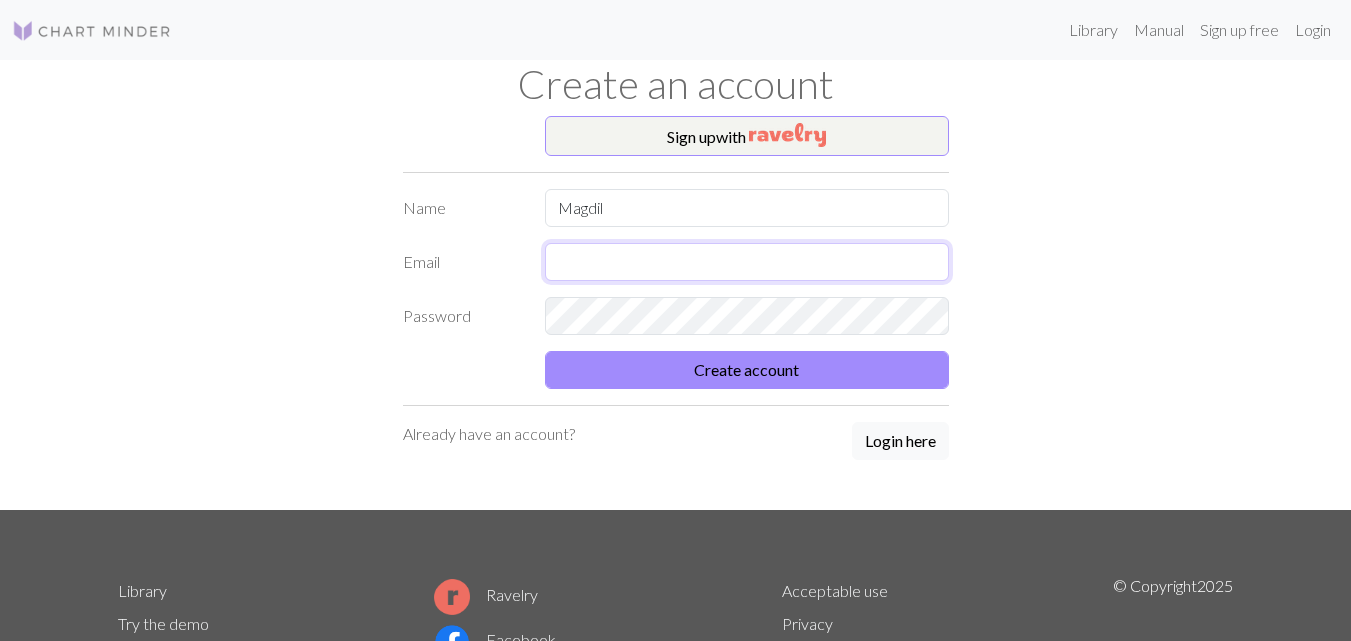 click at bounding box center (747, 262) 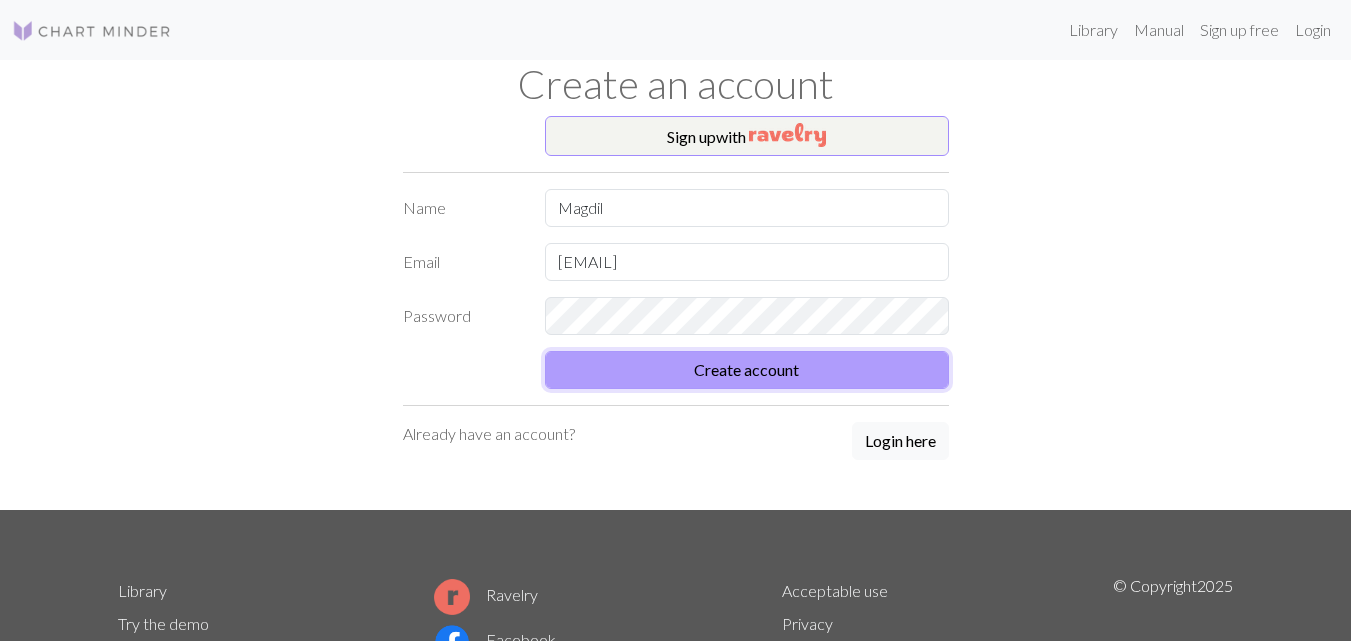 click on "Create account" at bounding box center [747, 370] 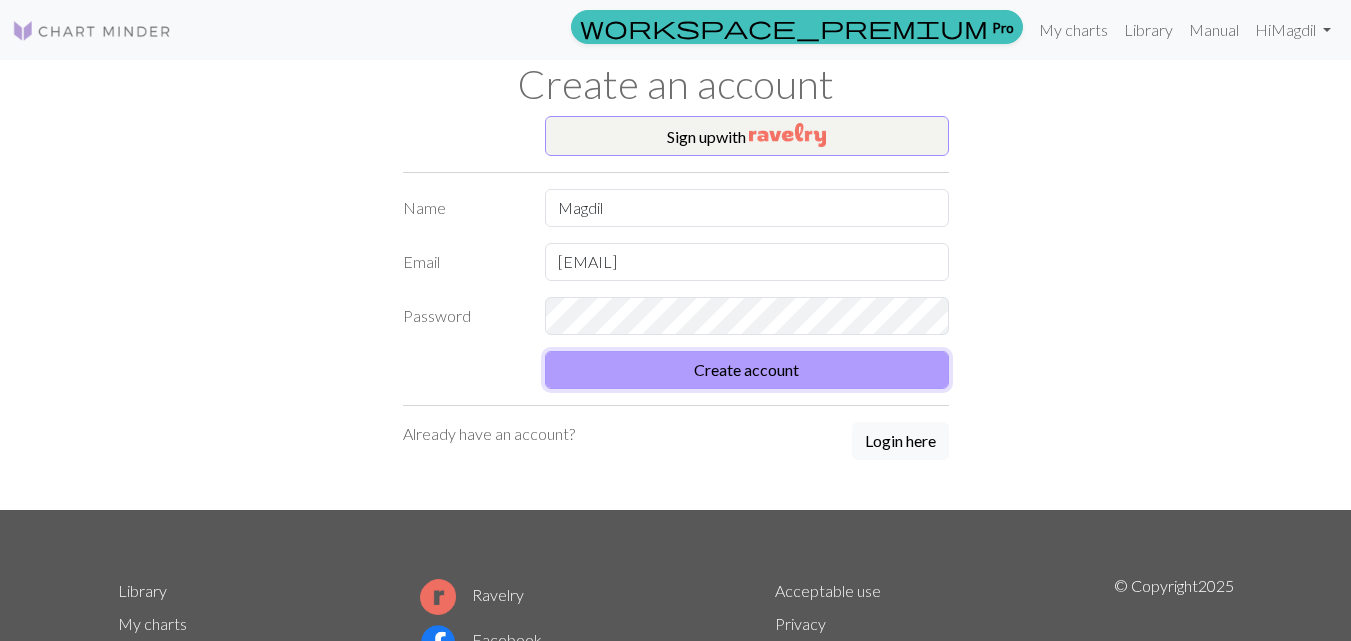 click on "Create account" at bounding box center (747, 370) 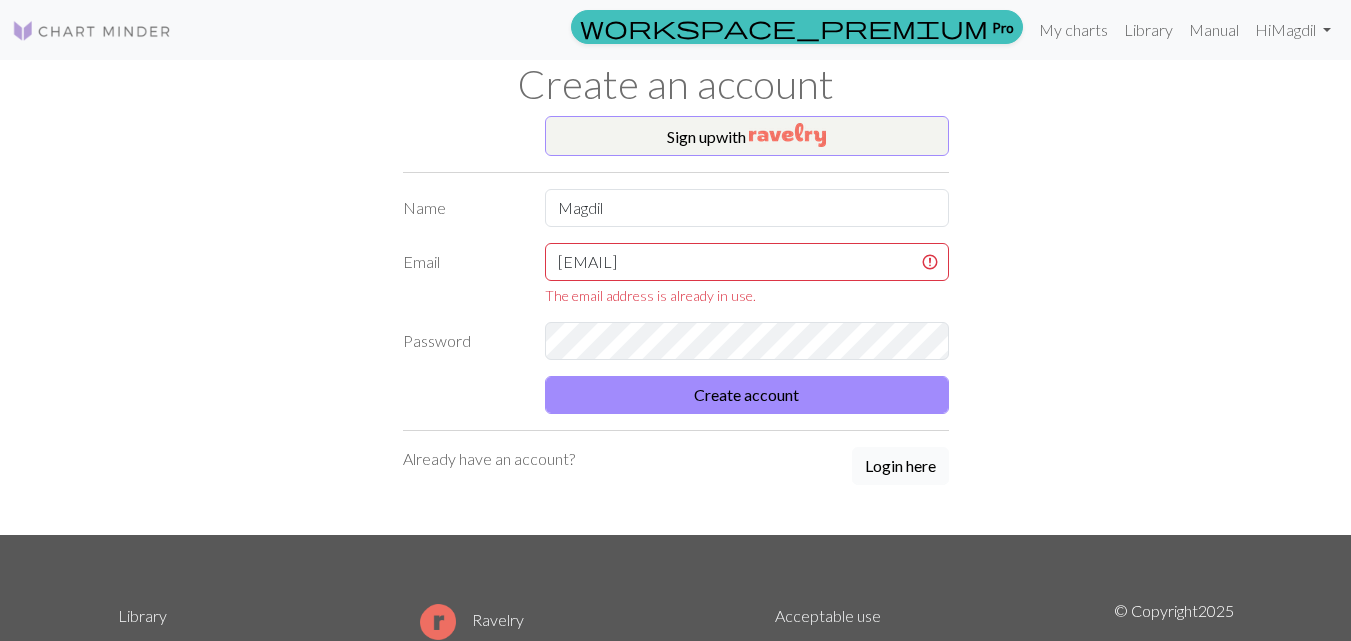 click on "Login here" at bounding box center (900, 466) 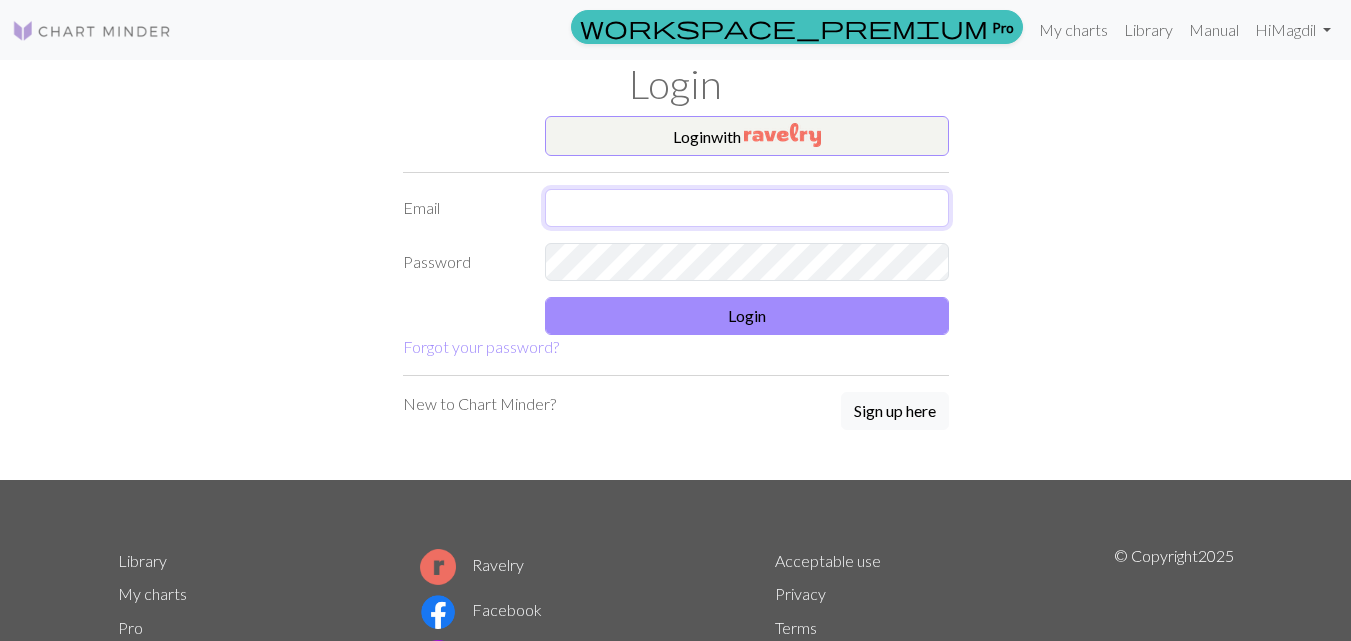 click at bounding box center [747, 208] 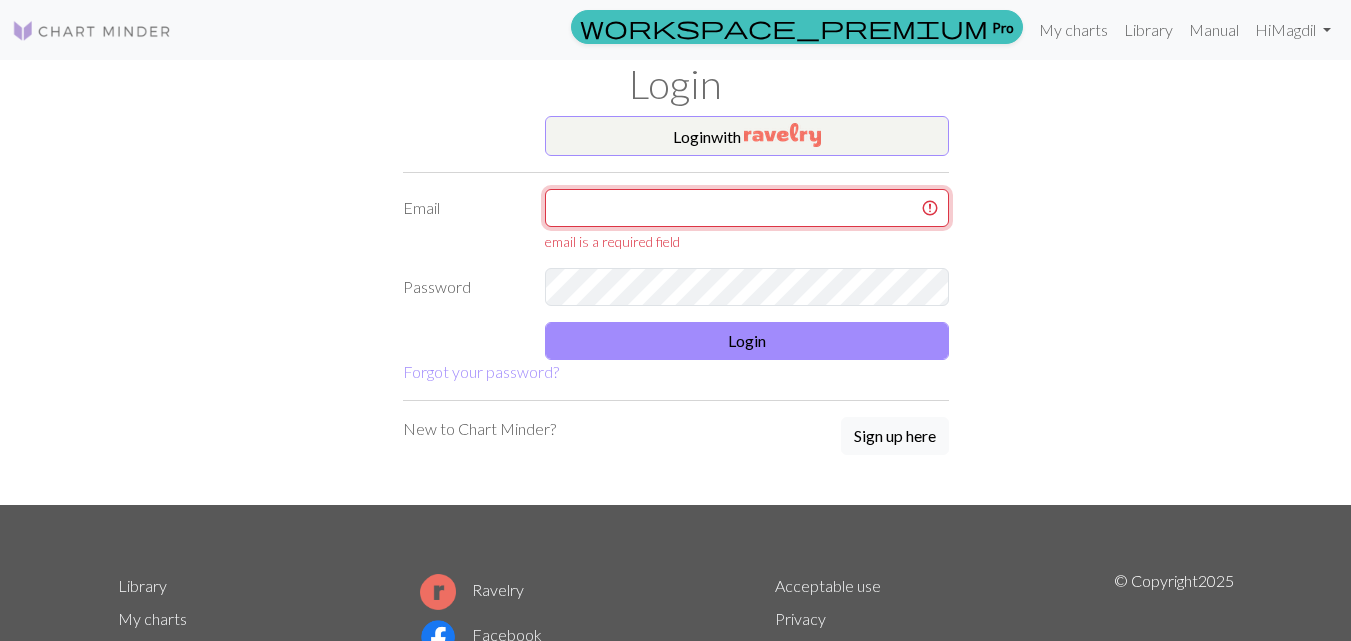 click at bounding box center [747, 208] 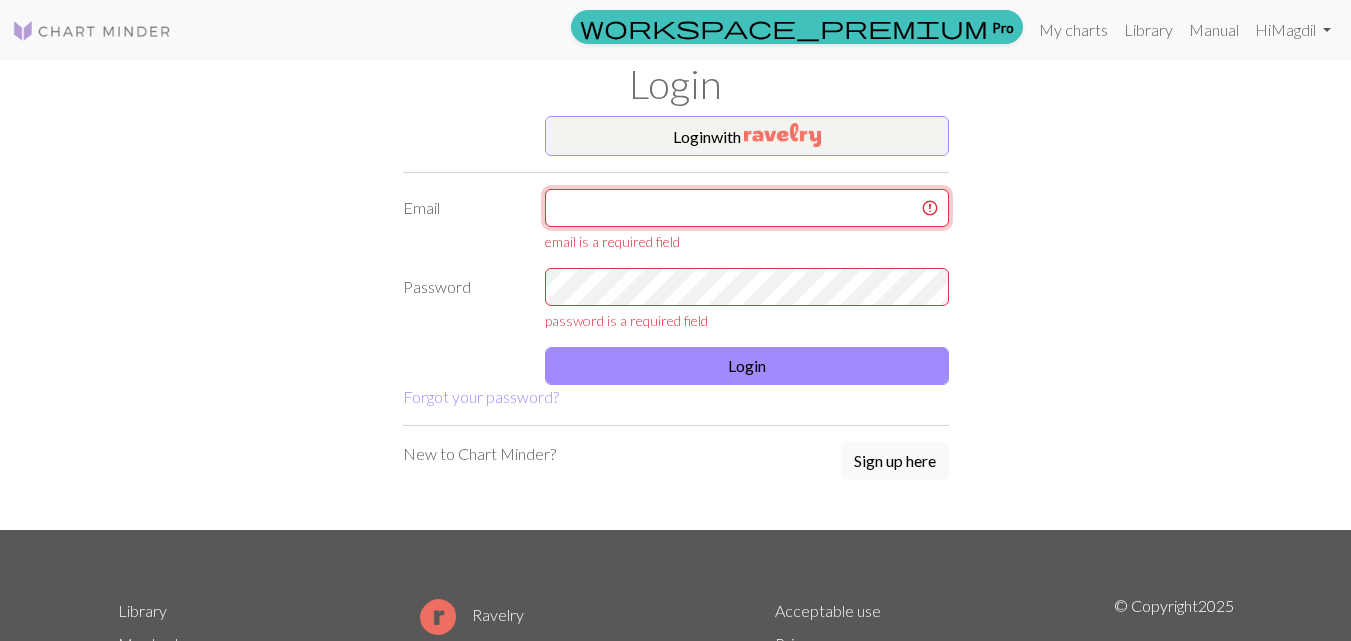 type on "magdil.wessels.sa@gmail.com" 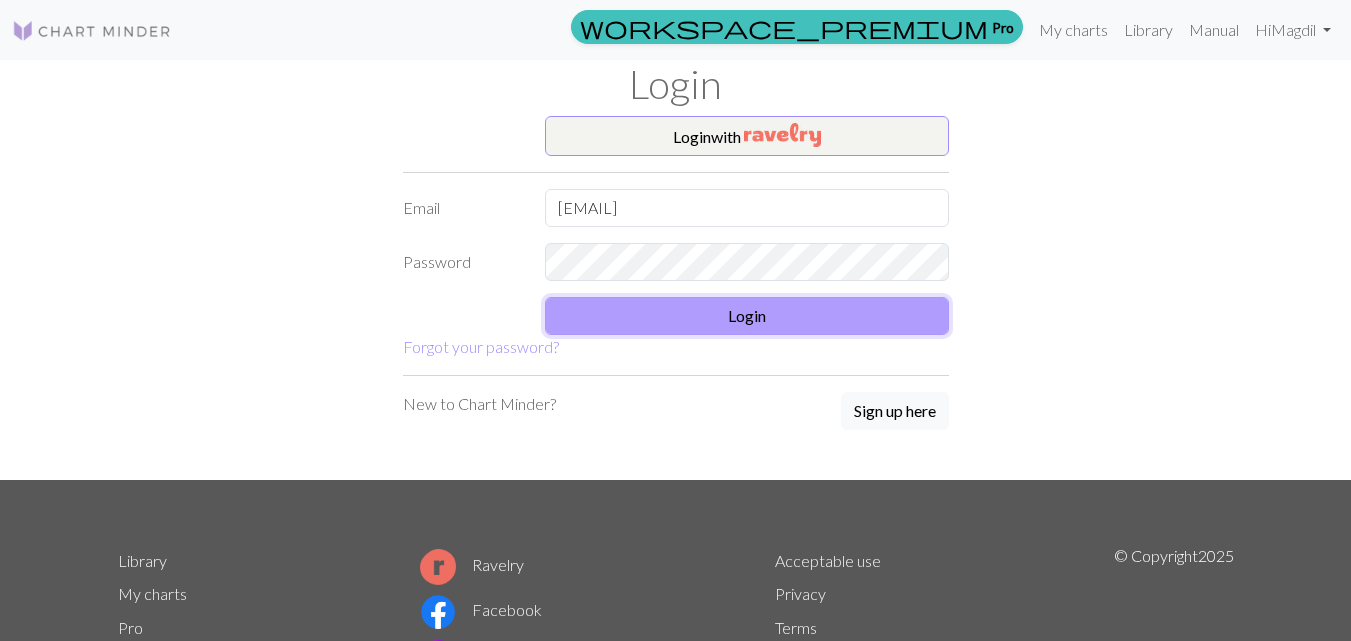 click on "Login" at bounding box center [747, 316] 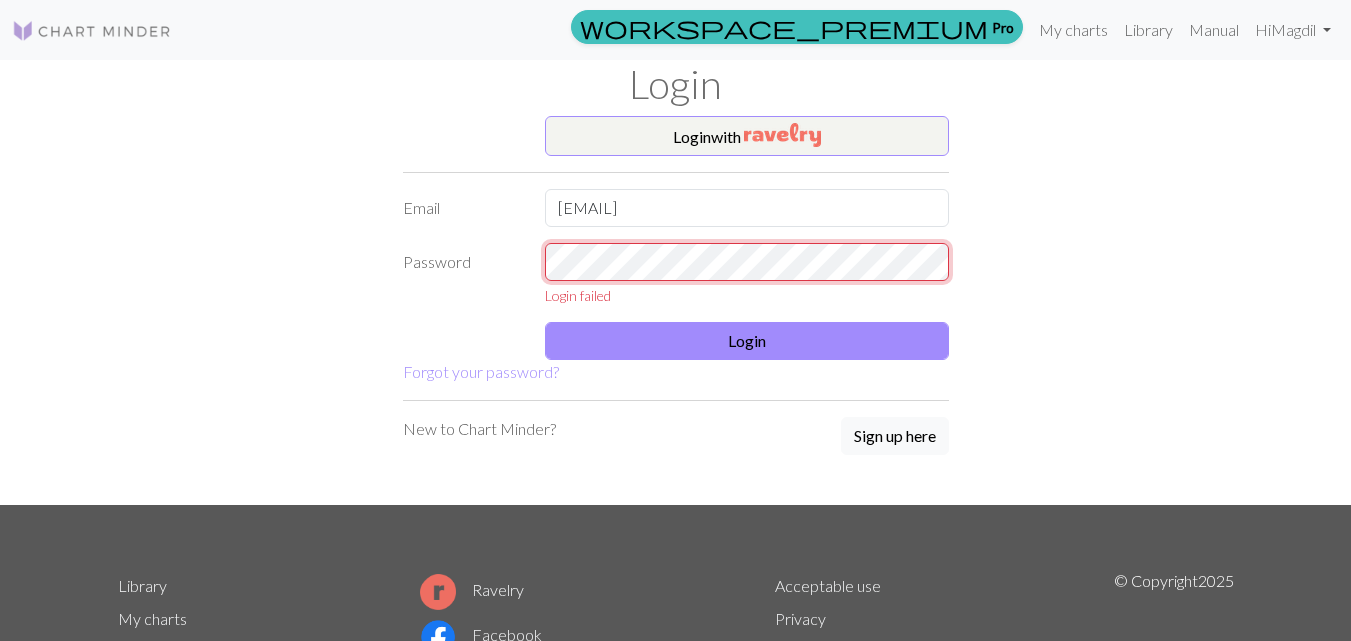 click on "Password Login failed" at bounding box center [676, 274] 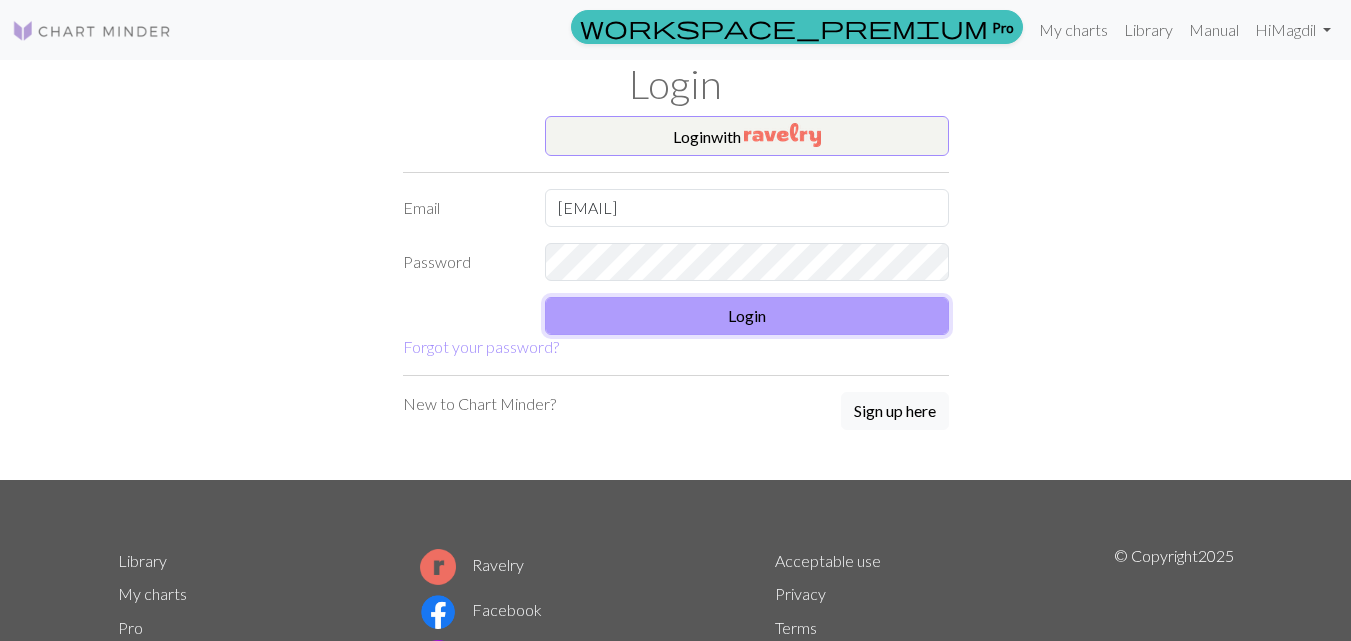 click on "Login" at bounding box center (747, 316) 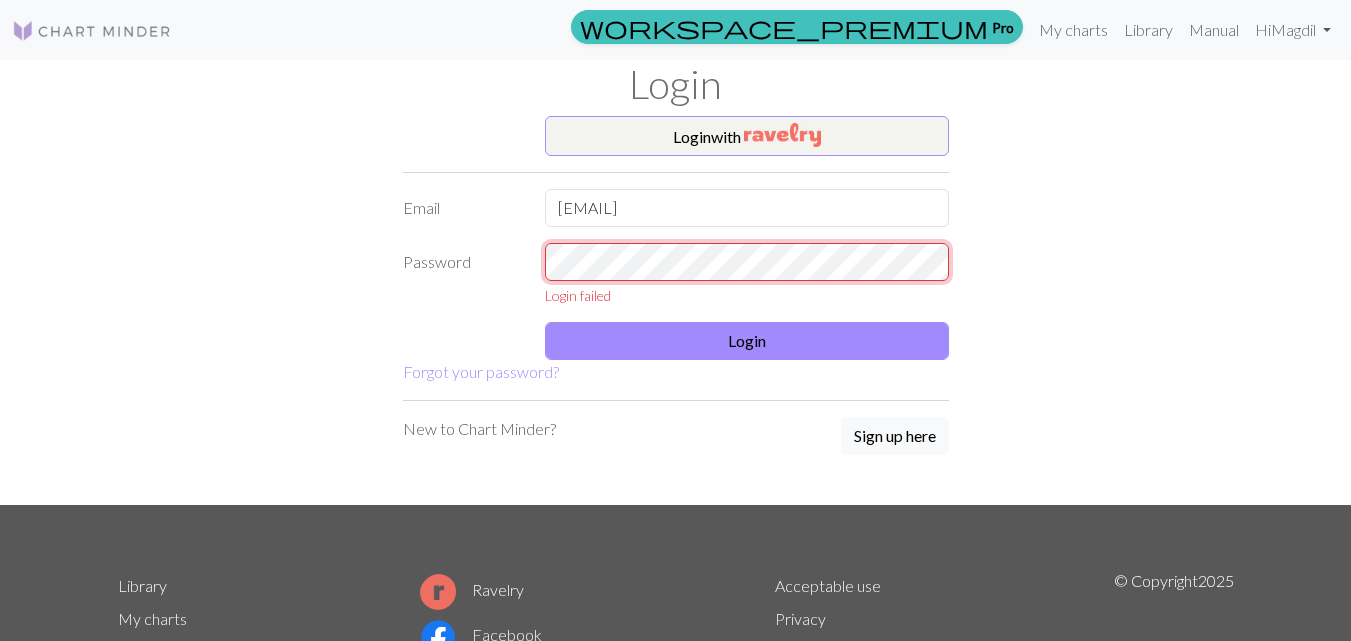 click on "Password Login failed" at bounding box center (676, 274) 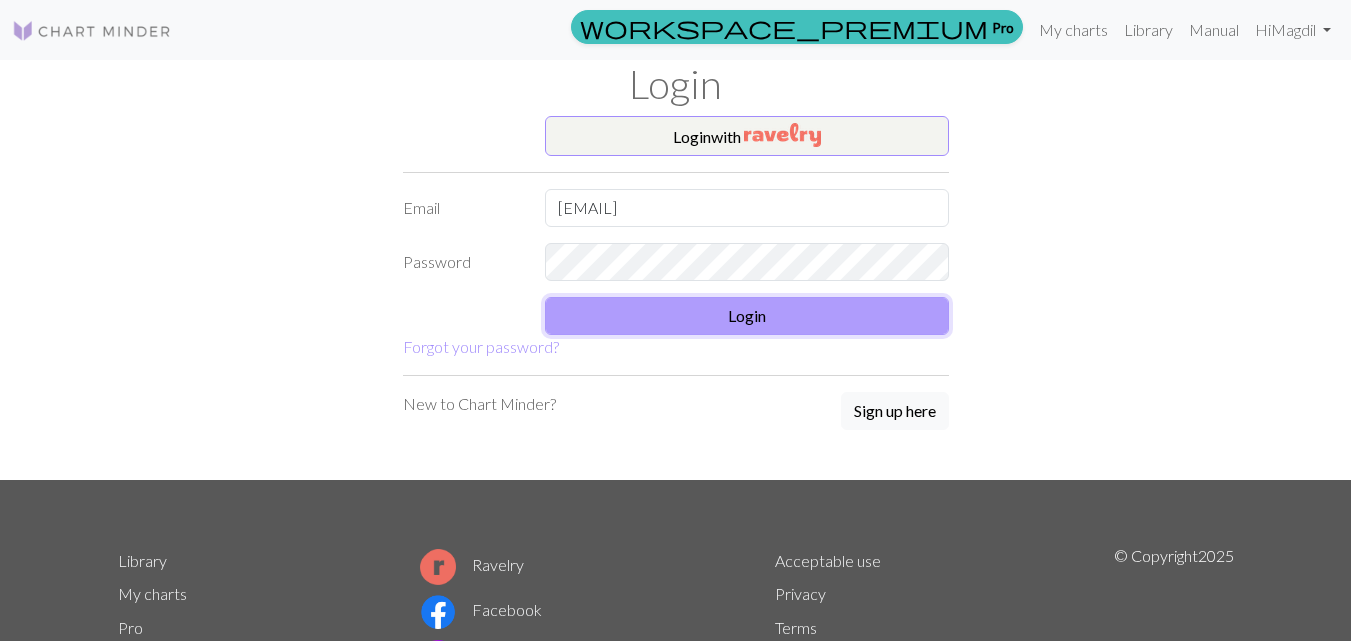 click on "Login" at bounding box center (747, 316) 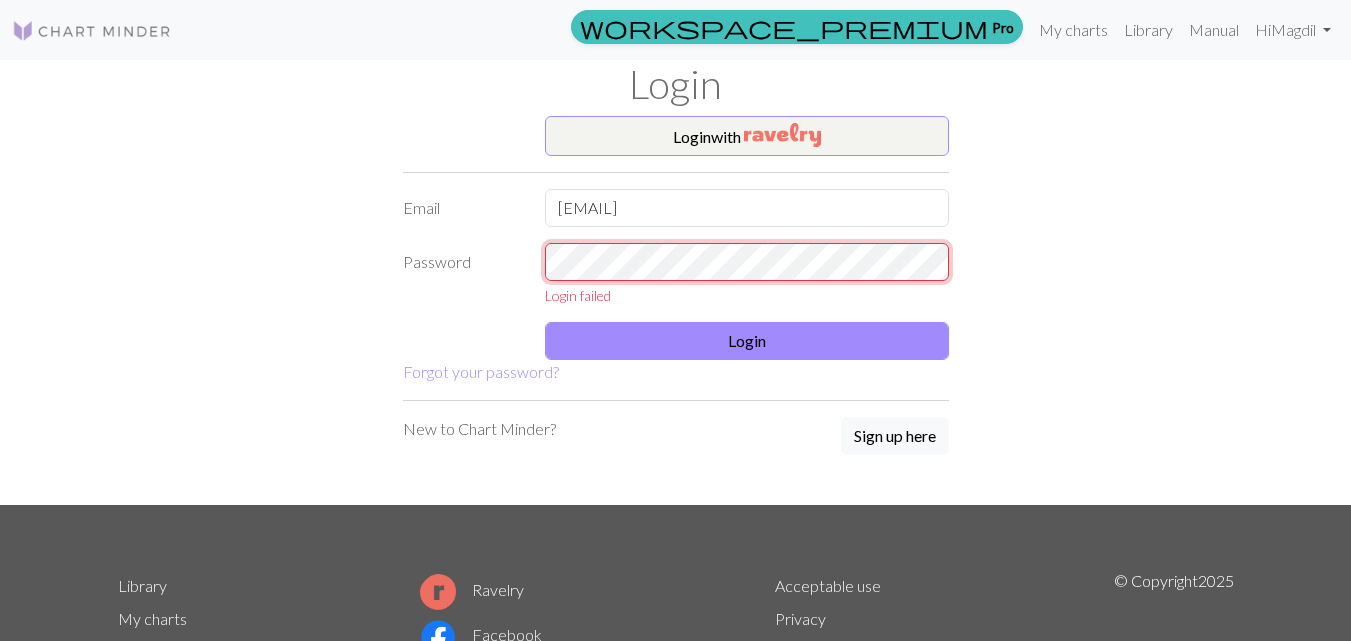 click on "Password Login failed" at bounding box center (676, 274) 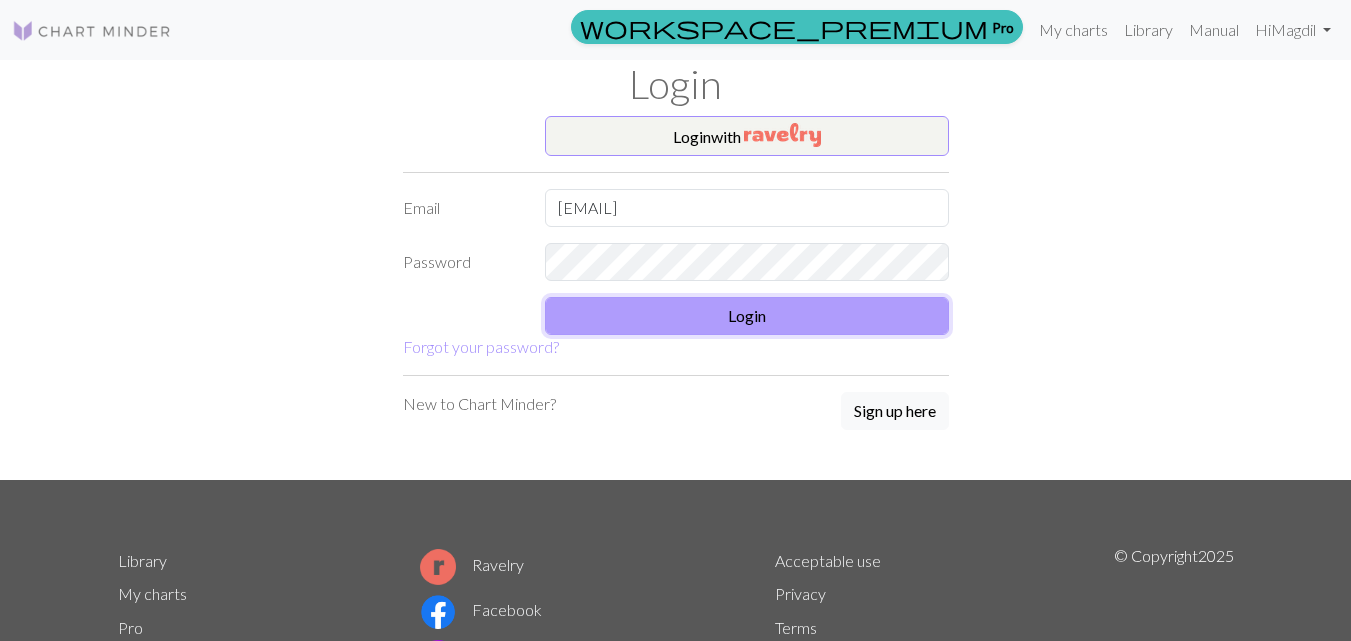 click on "Login" at bounding box center [747, 316] 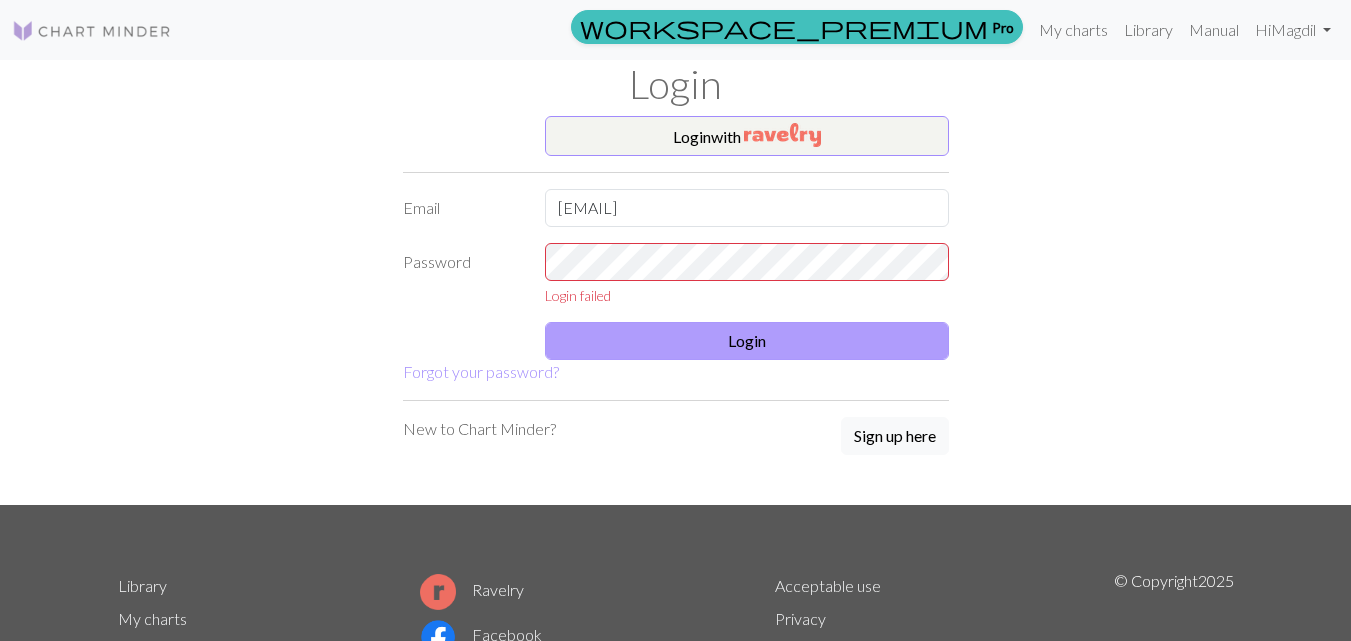click on "Login  with   Email magdil.wessels.sa@gmail.com Password Login failed Login Forgot your password?" at bounding box center [676, 250] 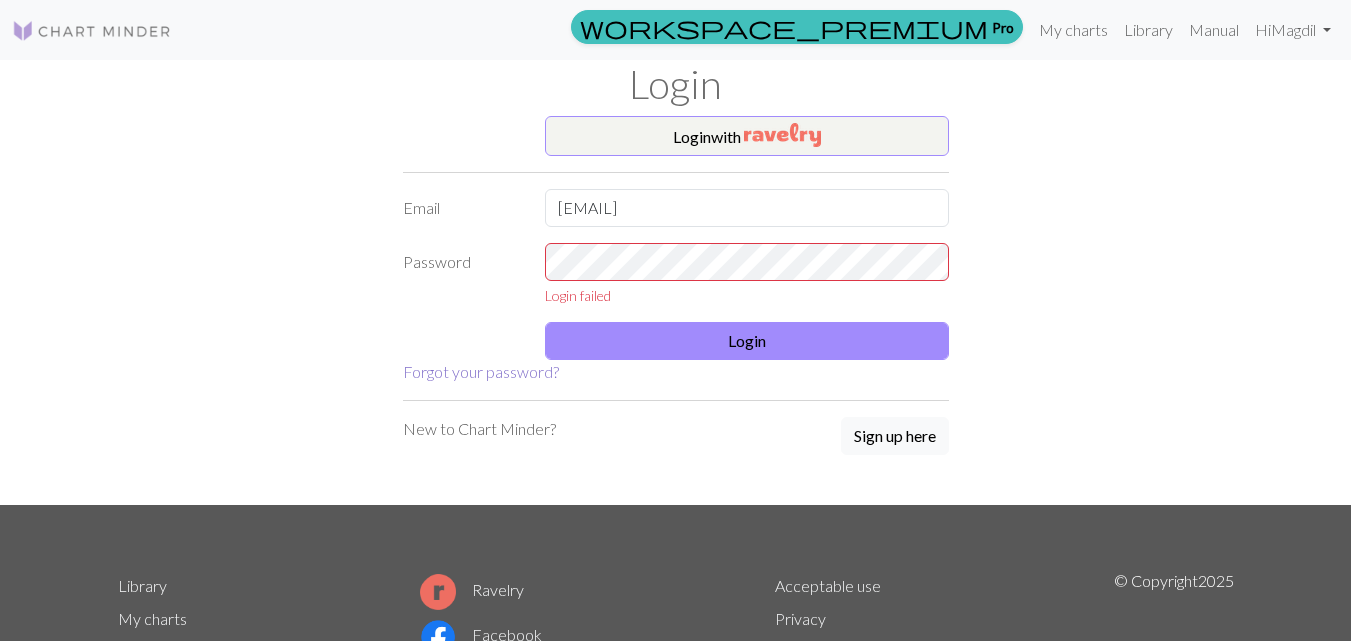 click on "Forgot your password?" at bounding box center (481, 371) 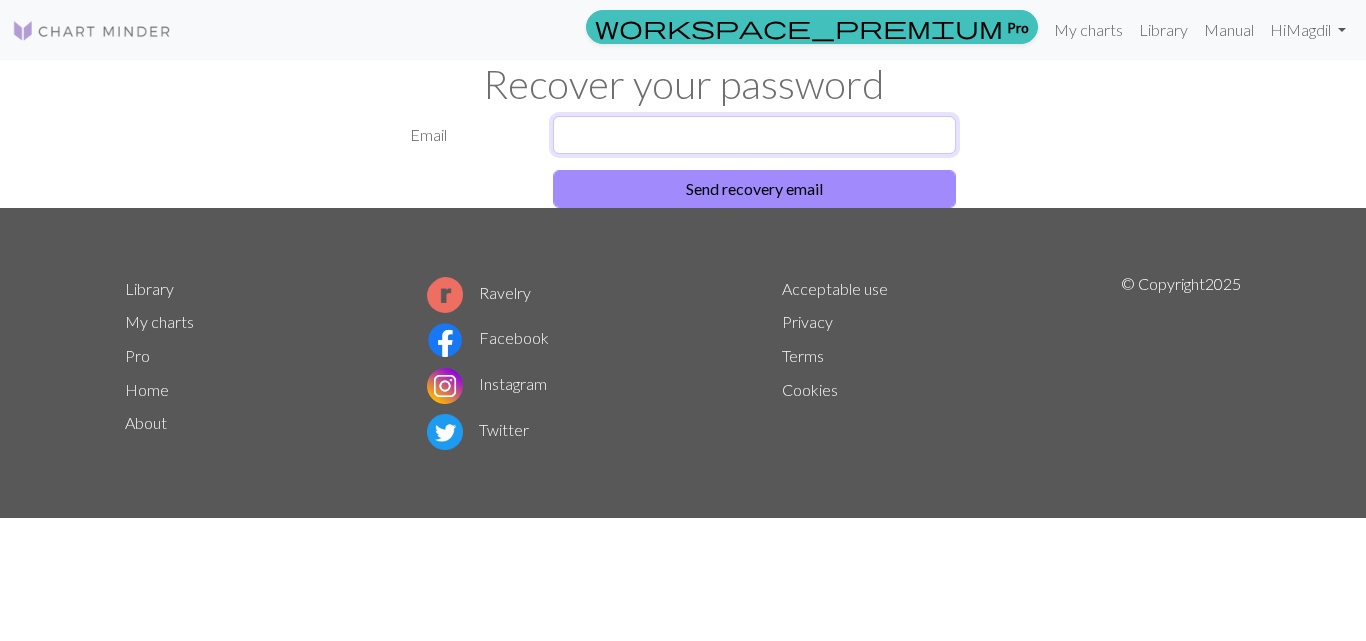 click at bounding box center (755, 135) 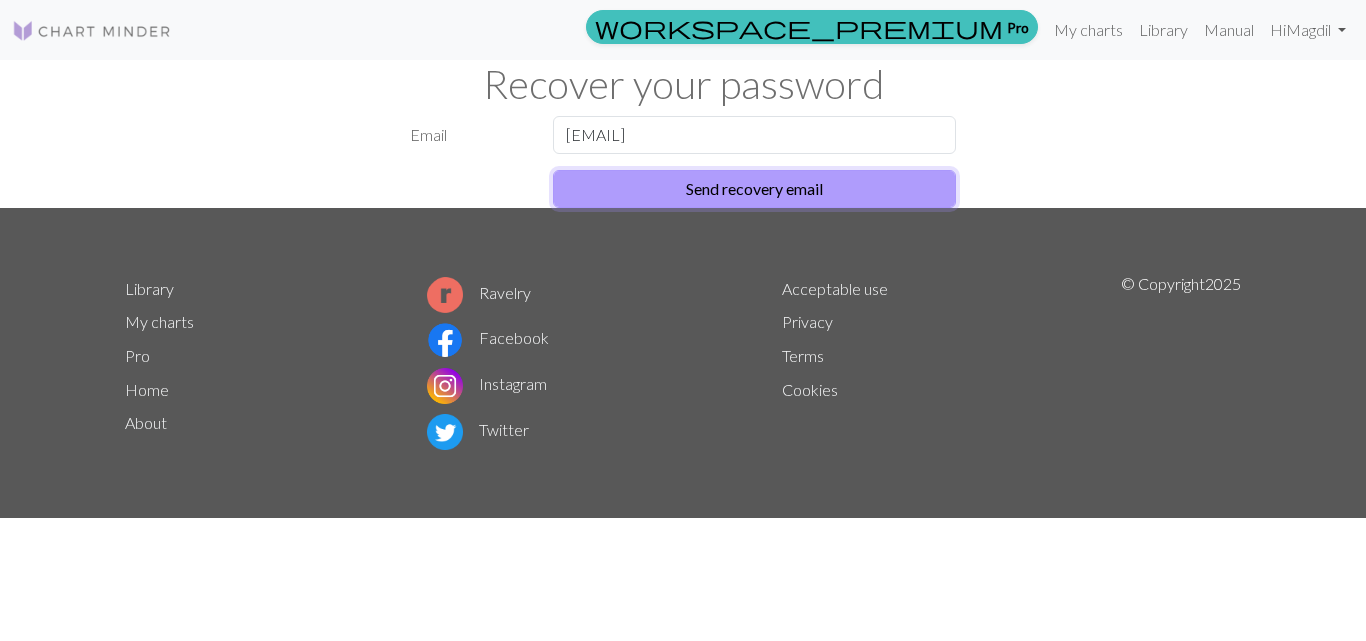 click on "Send recovery email" at bounding box center (755, 189) 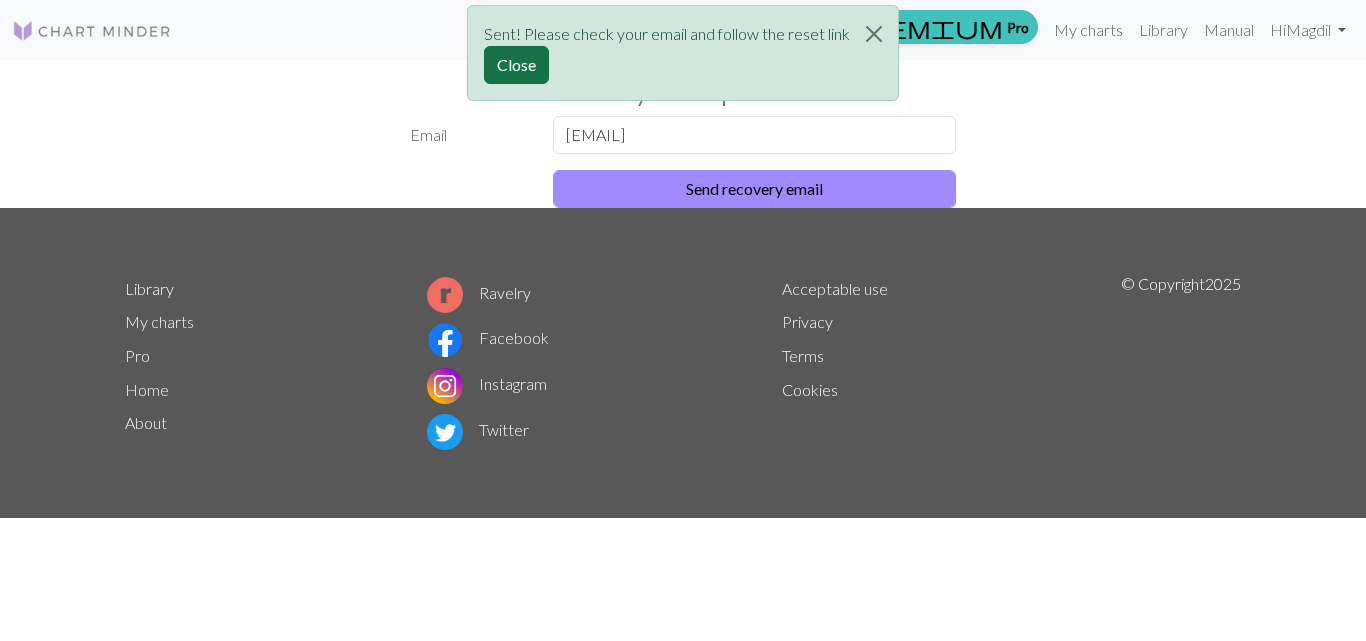 click on "Close" at bounding box center [516, 65] 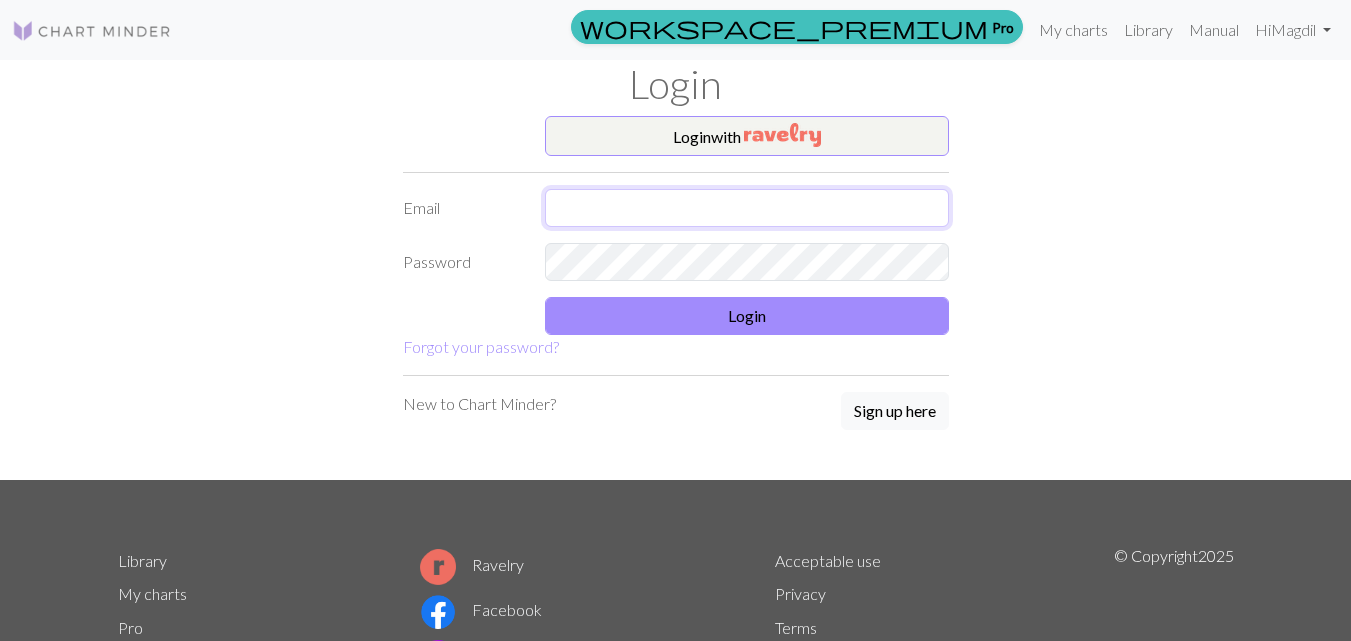 click at bounding box center (747, 208) 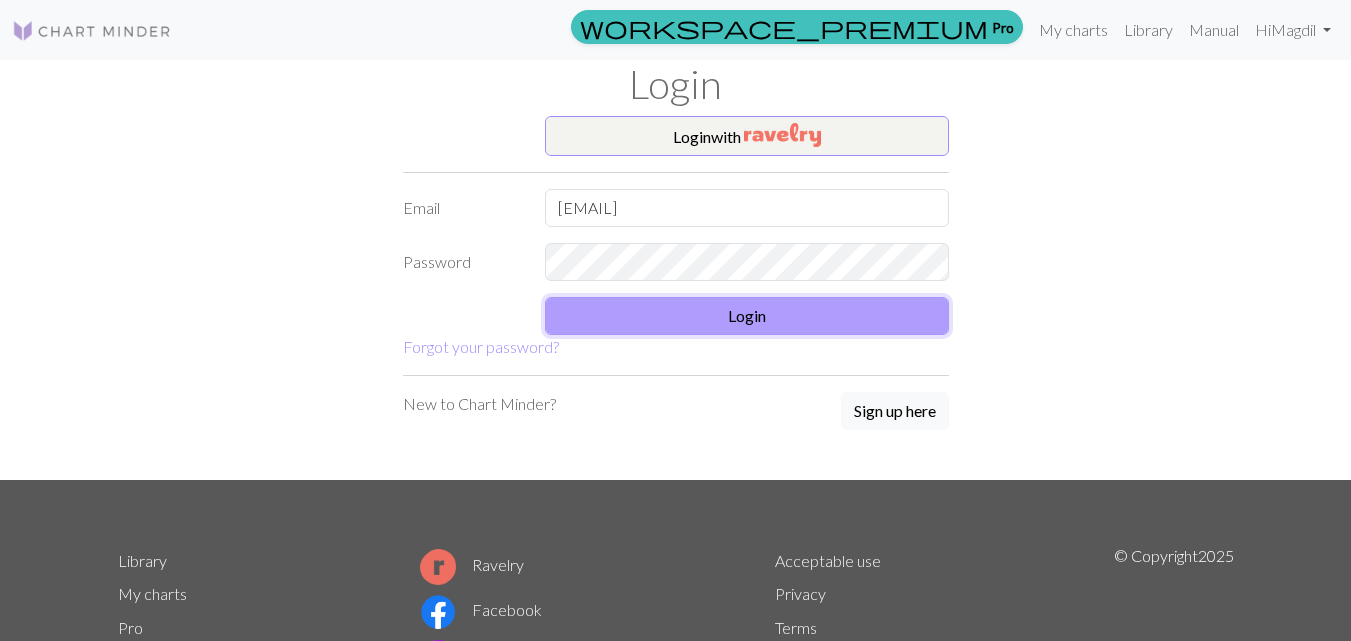 click on "Login" at bounding box center [747, 316] 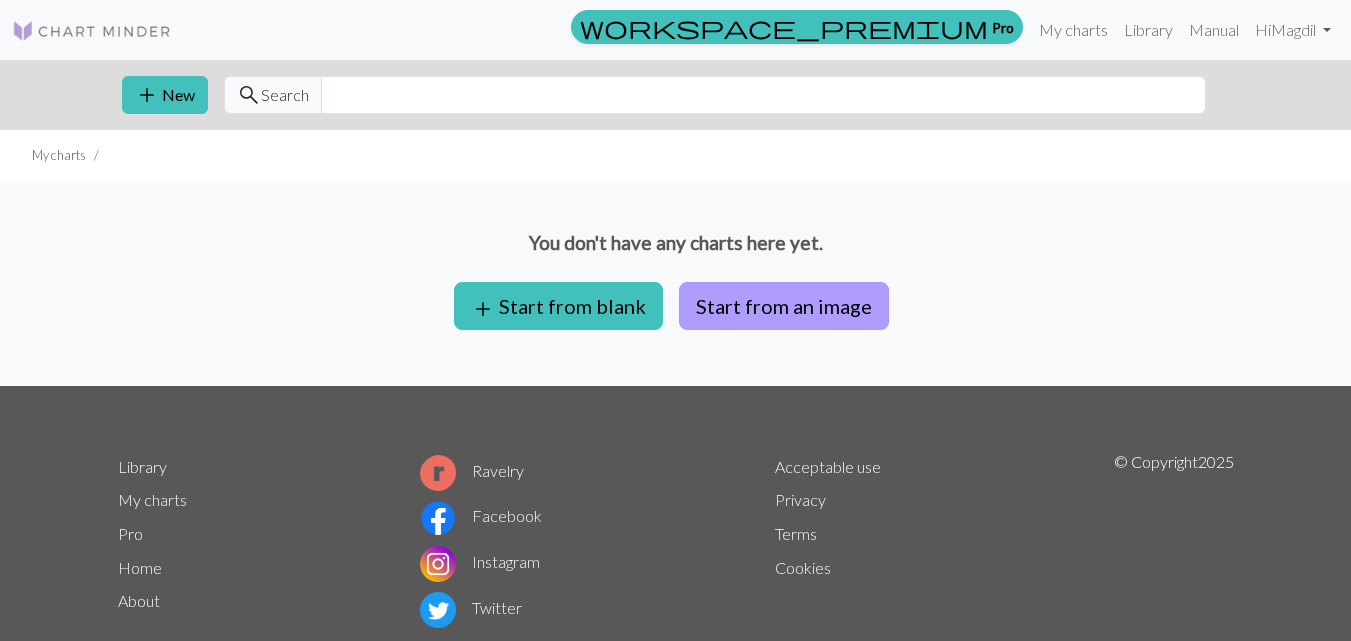 click on "Start from an image" at bounding box center [784, 306] 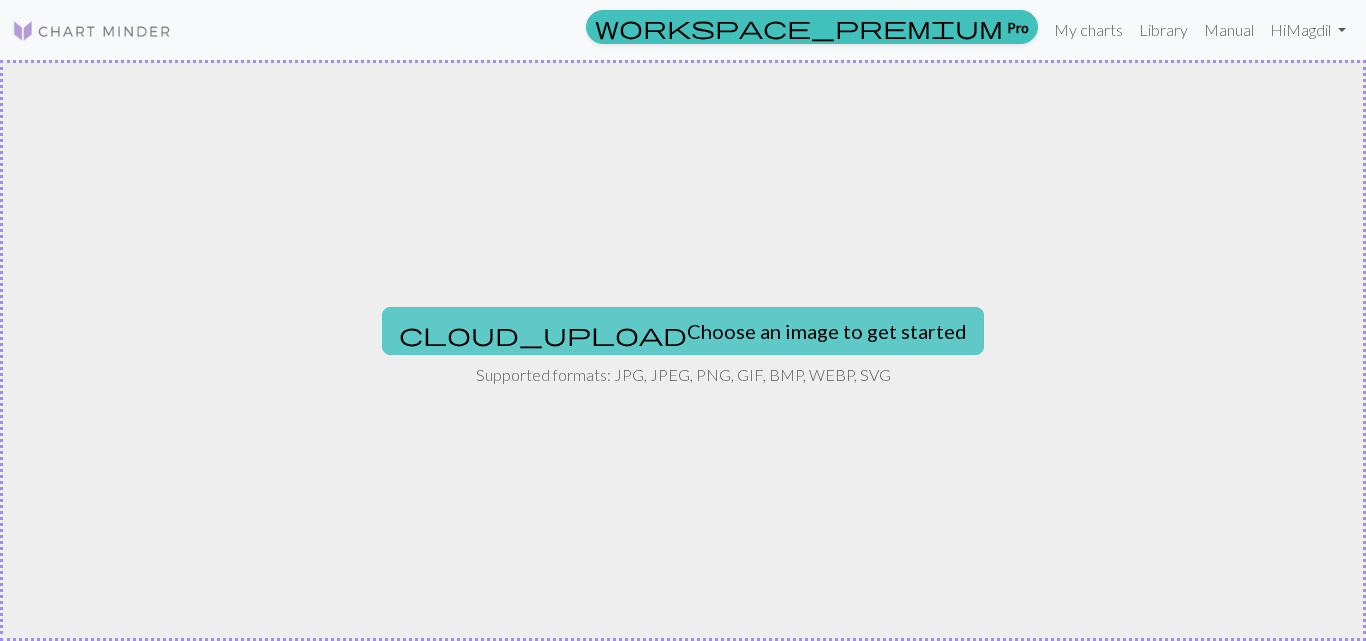 click on "cloud_upload  Choose an image to get started" at bounding box center [683, 331] 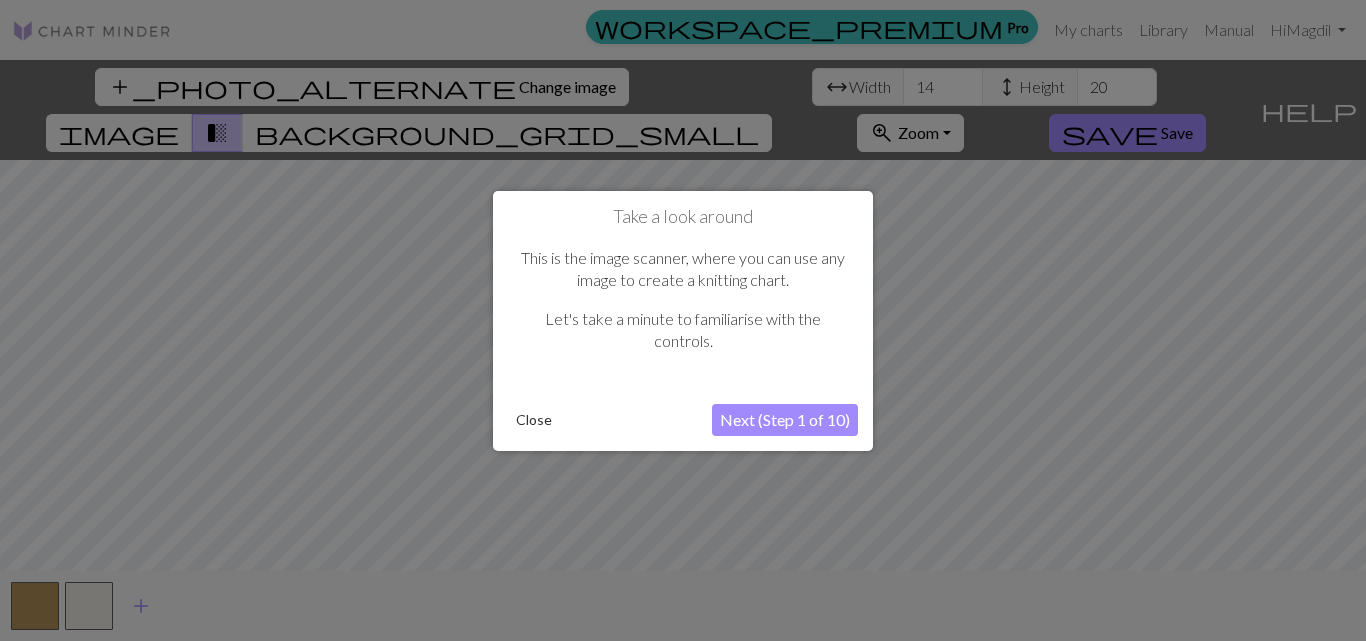click on "Next (Step 1 of 10)" at bounding box center [785, 420] 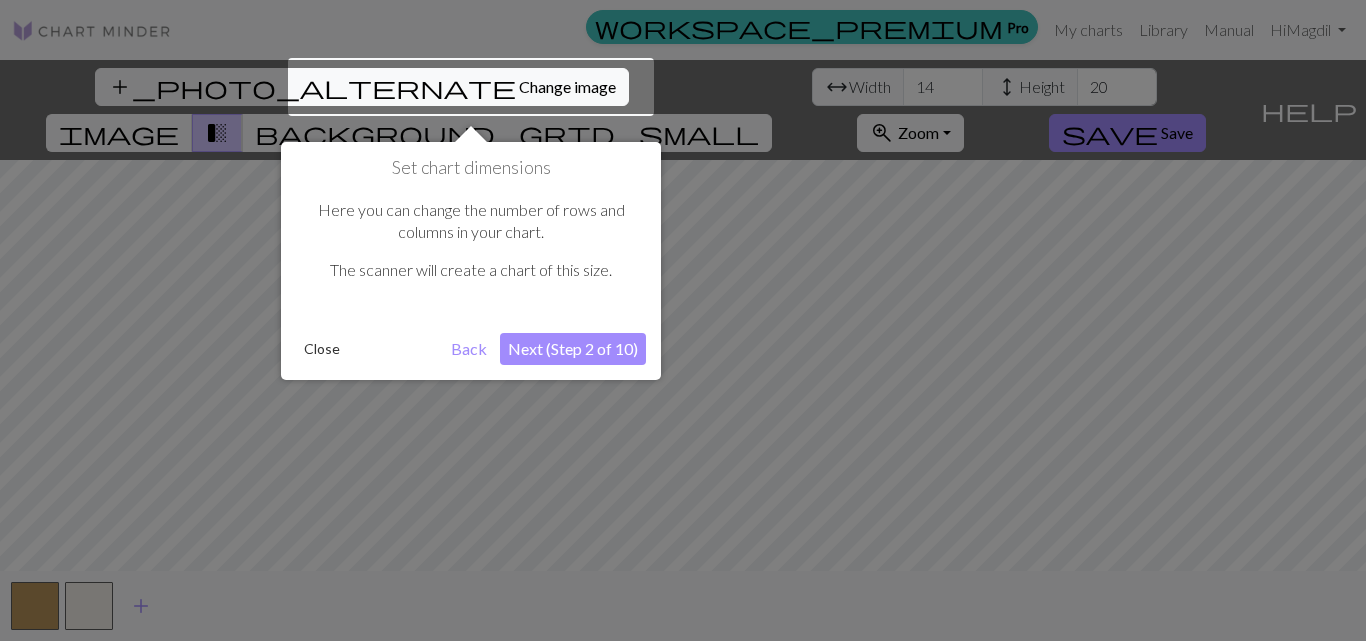 click on "Next (Step 2 of 10)" at bounding box center (573, 349) 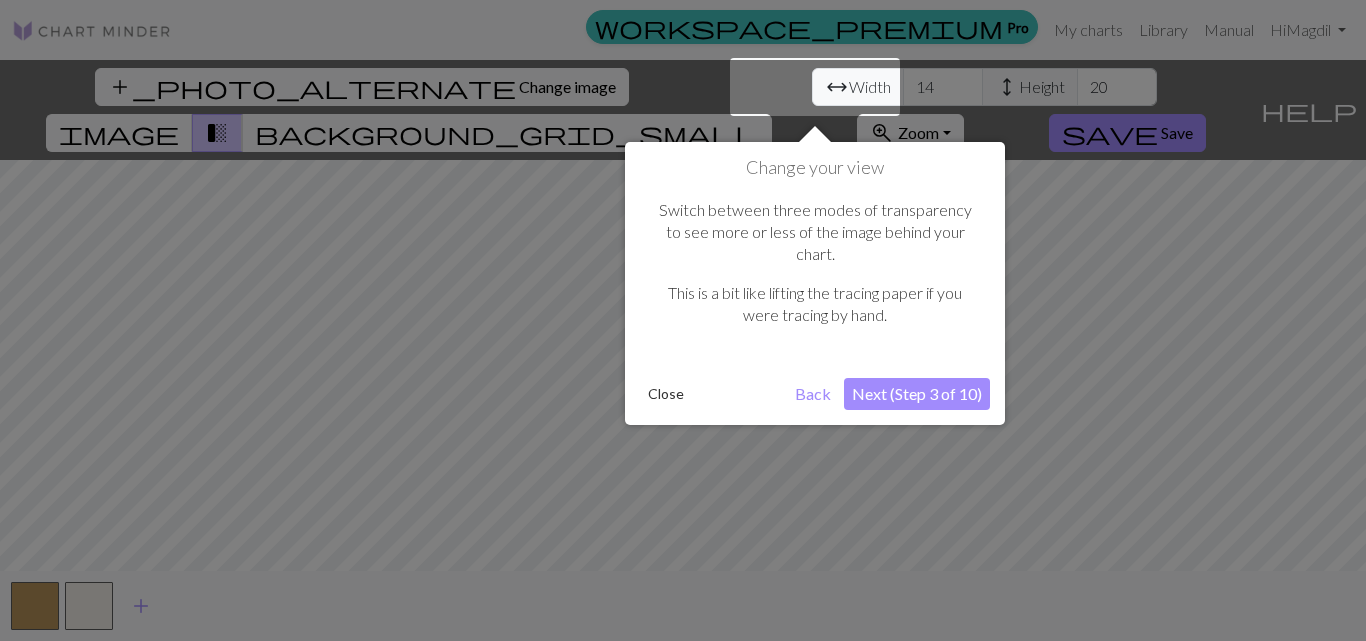 click on "Next (Step 3 of 10)" at bounding box center [917, 394] 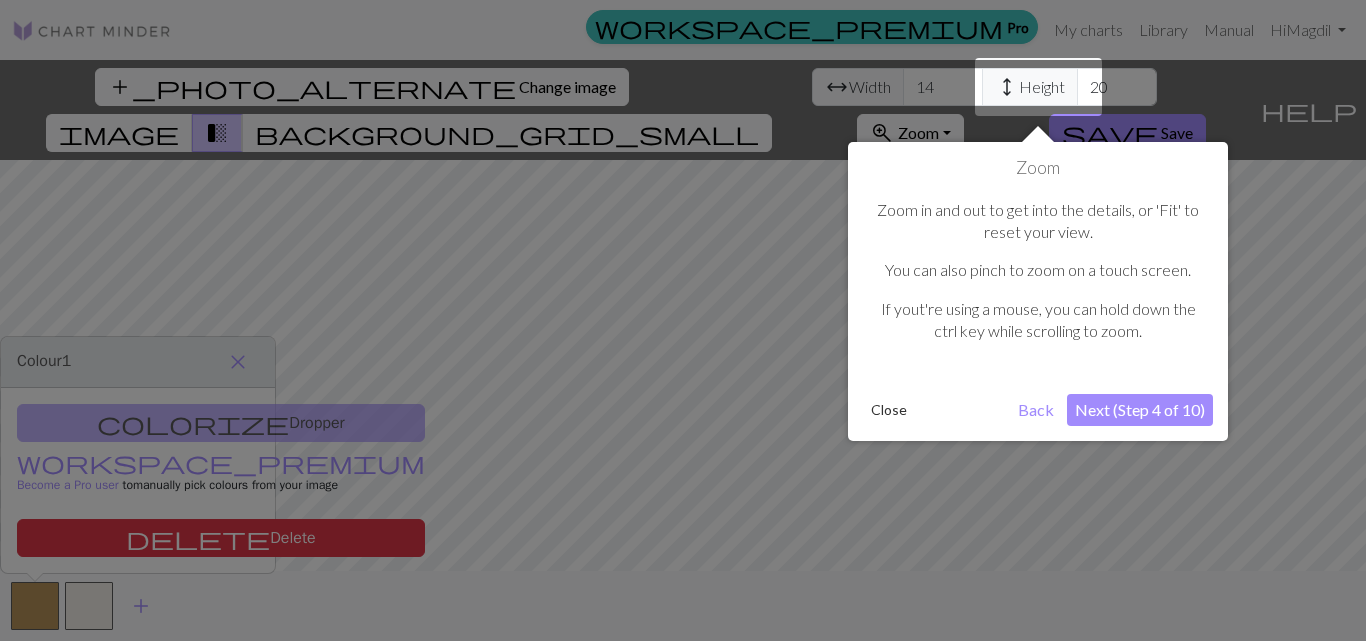 click on "Next (Step 4 of 10)" at bounding box center (1140, 410) 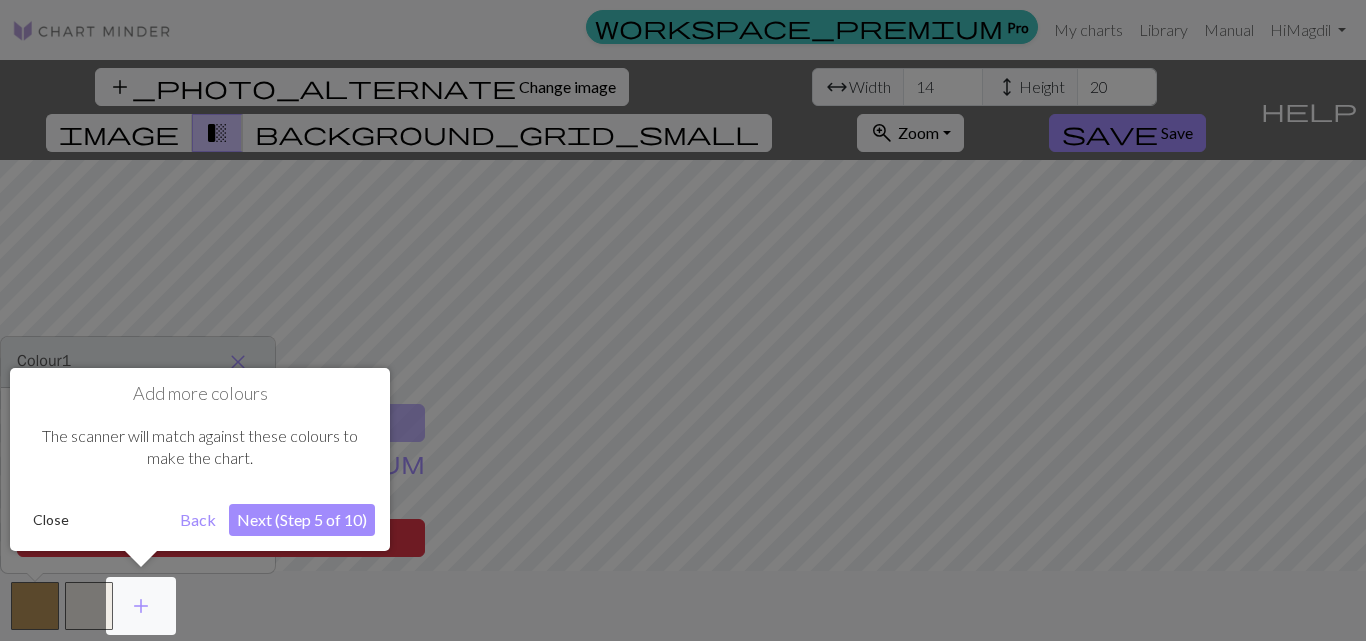 click on "Next (Step 5 of 10)" at bounding box center [302, 520] 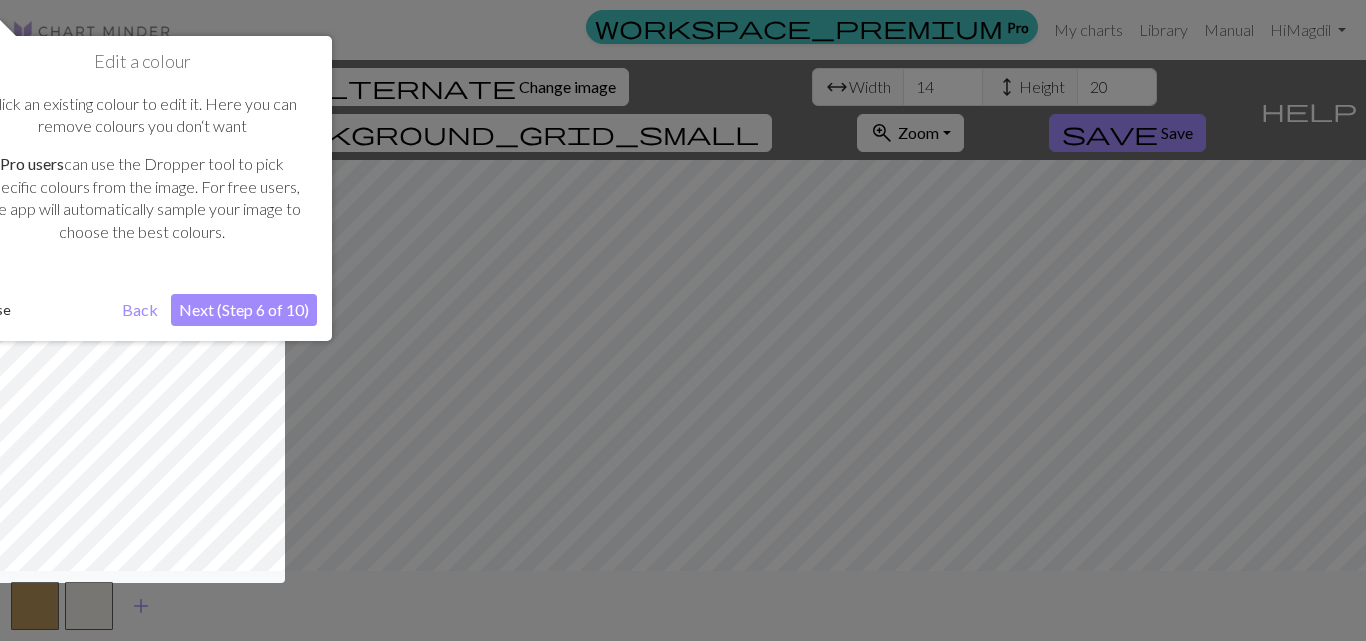 click on "Next (Step 6 of 10)" at bounding box center [244, 310] 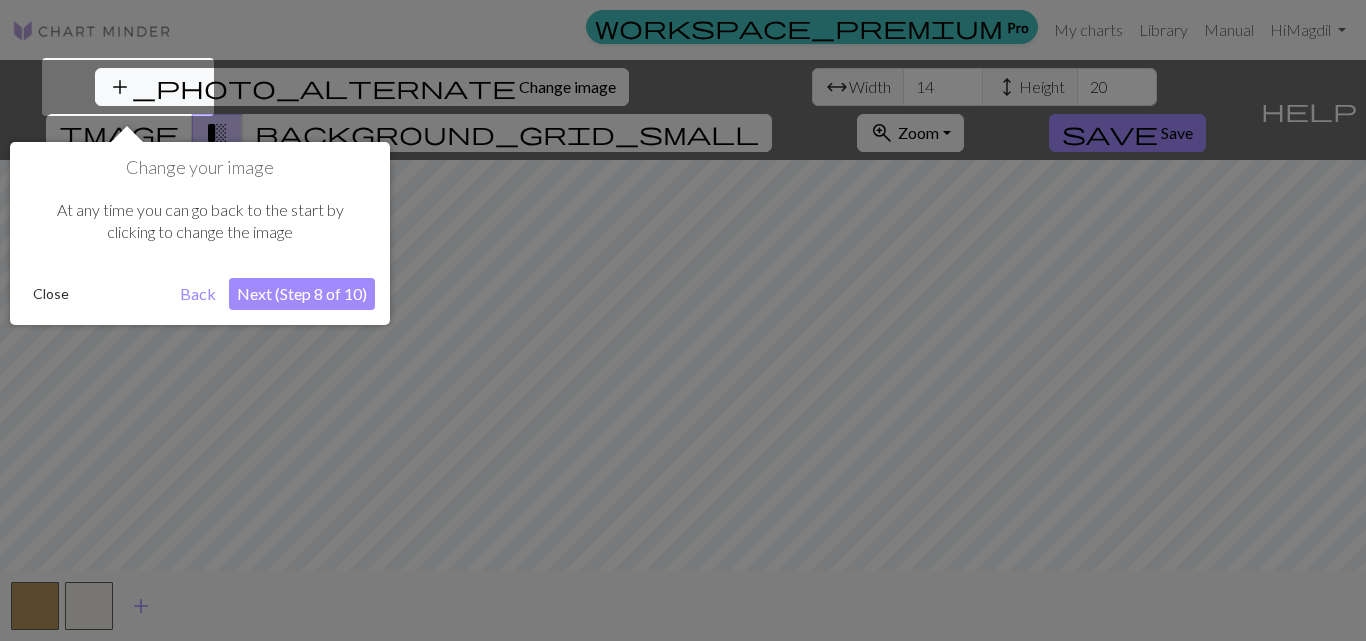click on "Next (Step 8 of 10)" at bounding box center (302, 294) 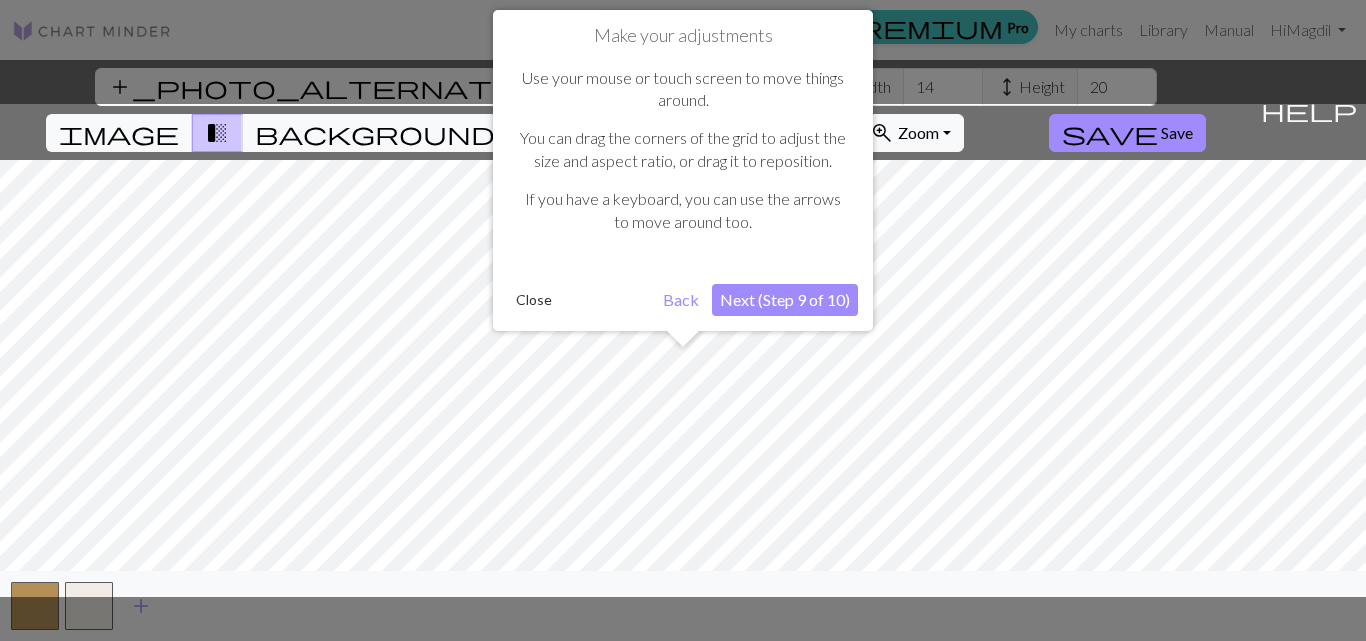 click on "Next (Step 9 of 10)" at bounding box center [785, 300] 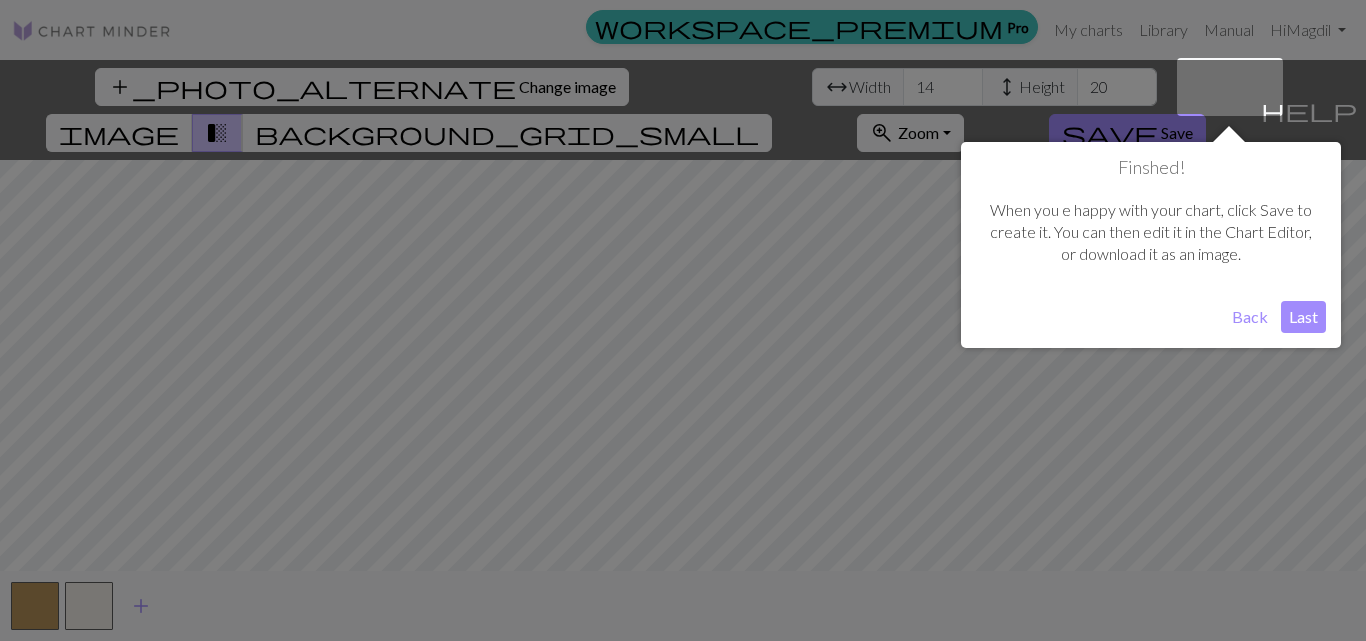 click on "Last" at bounding box center (1303, 317) 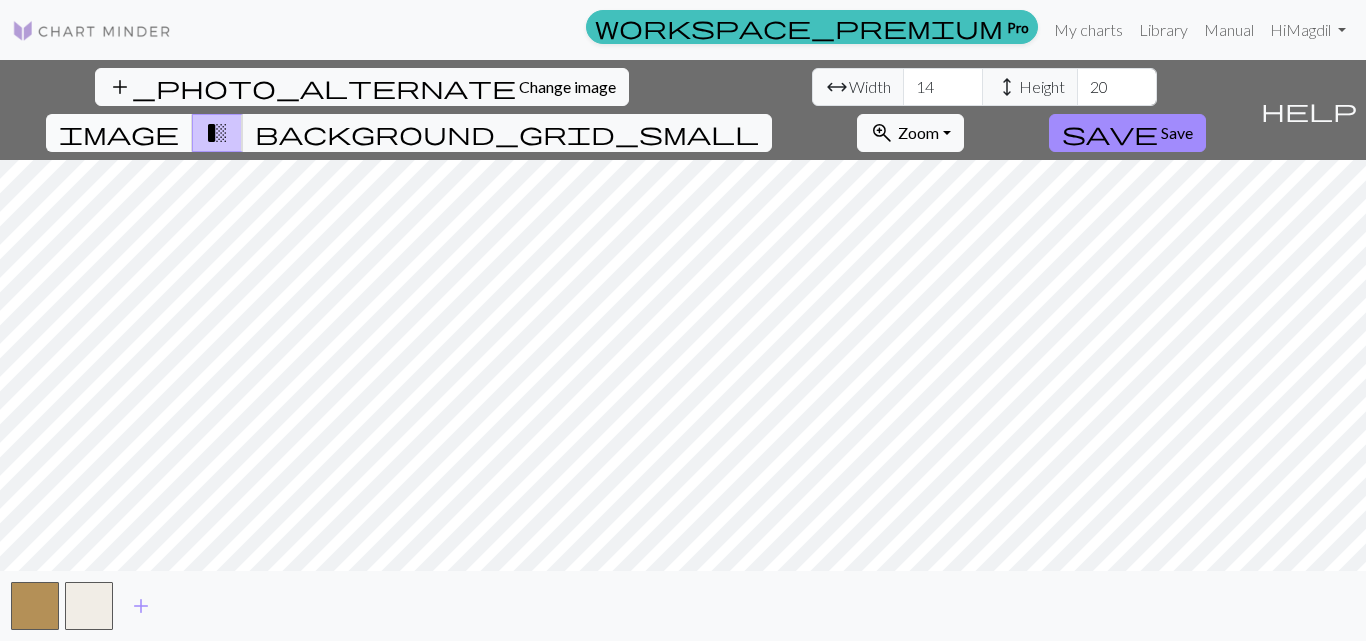 click on "image" at bounding box center (119, 133) 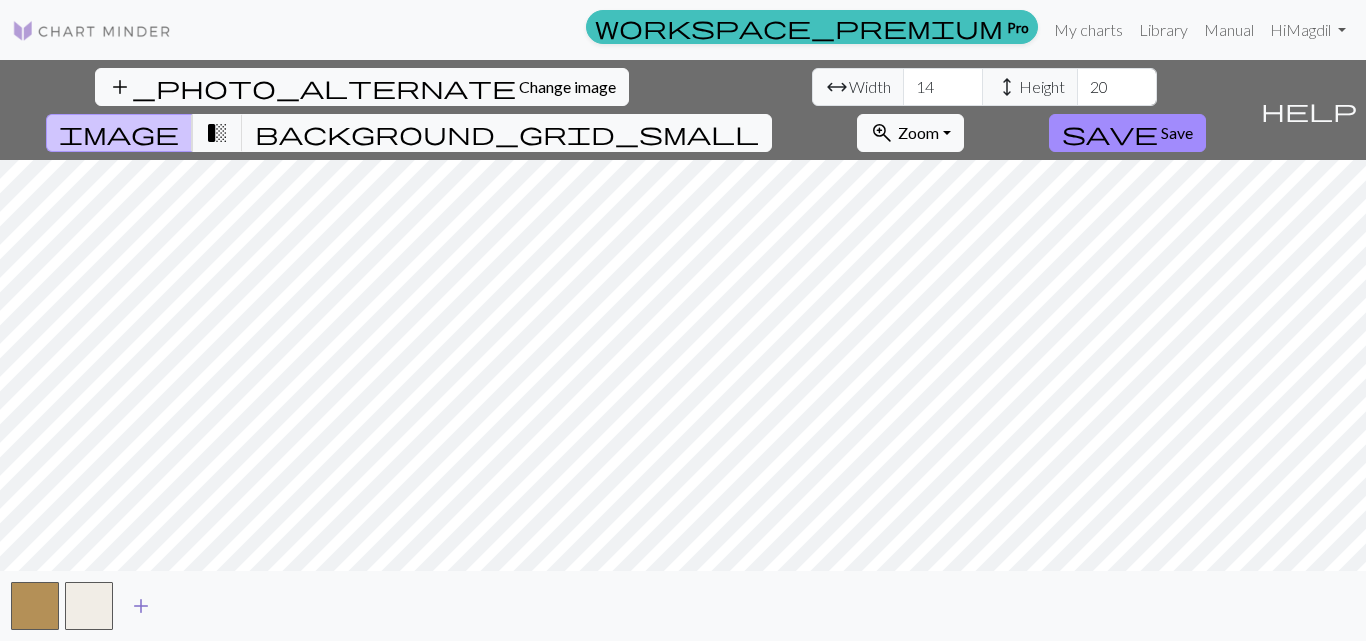 click on "add" at bounding box center (141, 606) 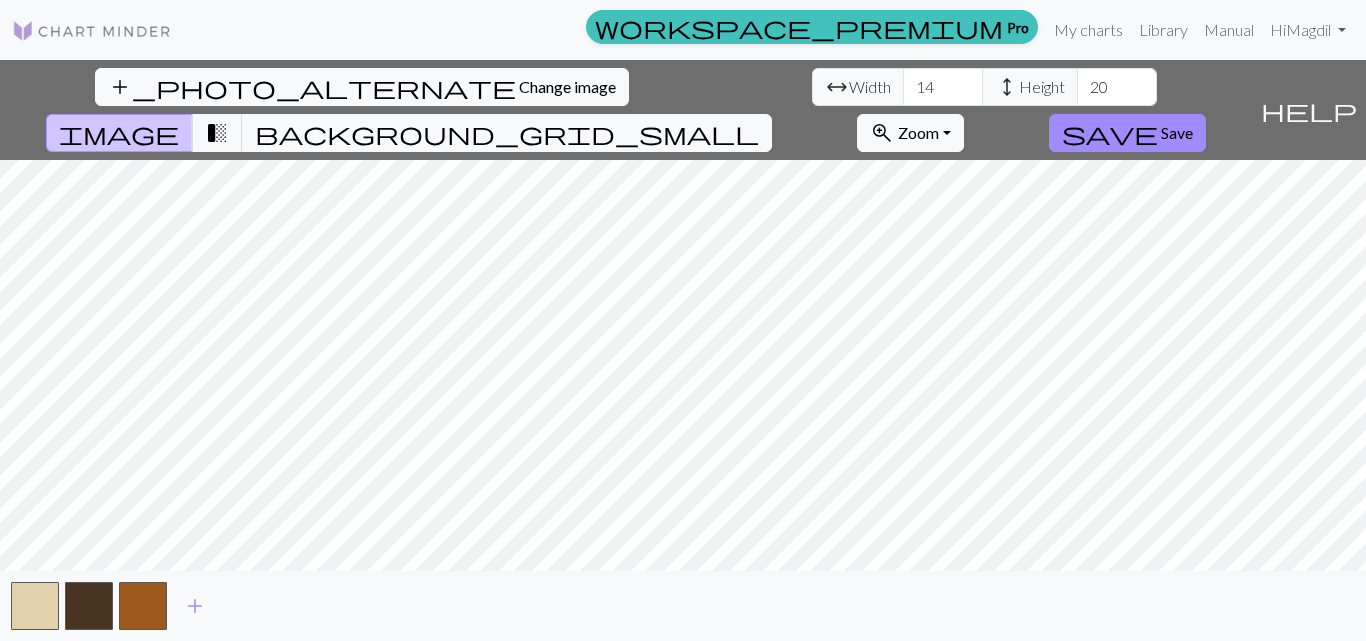 click on "add" at bounding box center [683, 606] 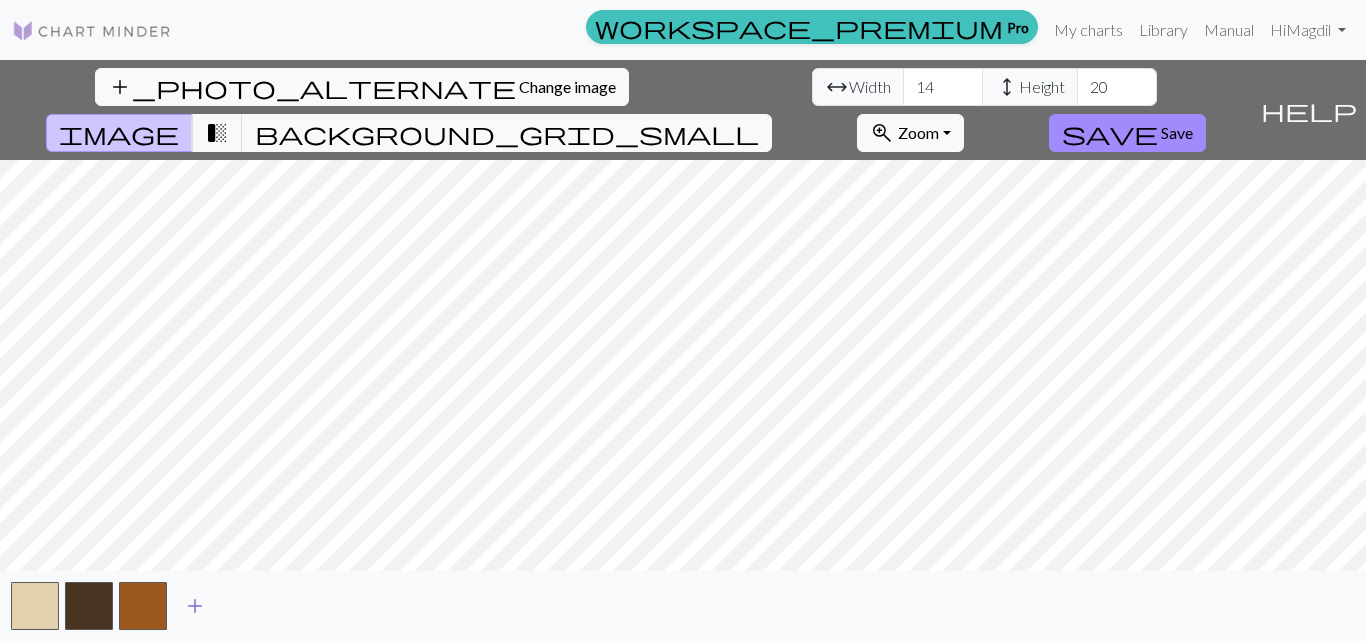 click on "add" at bounding box center [195, 606] 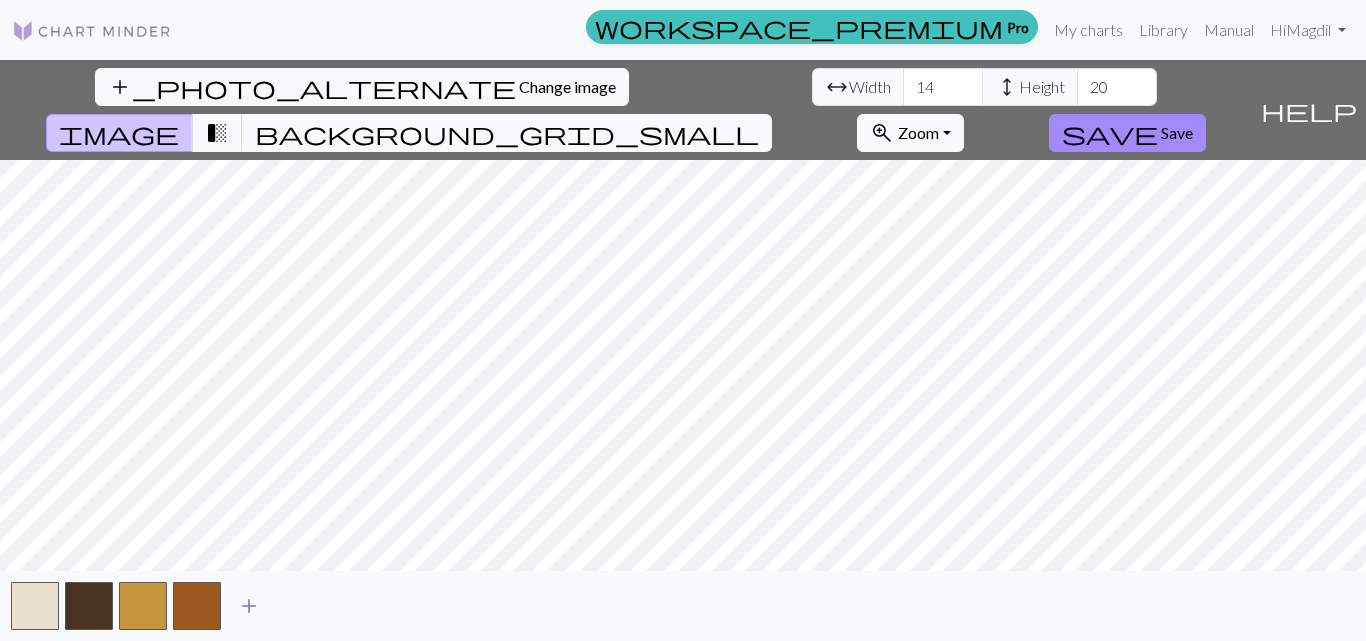 click on "add" at bounding box center (249, 606) 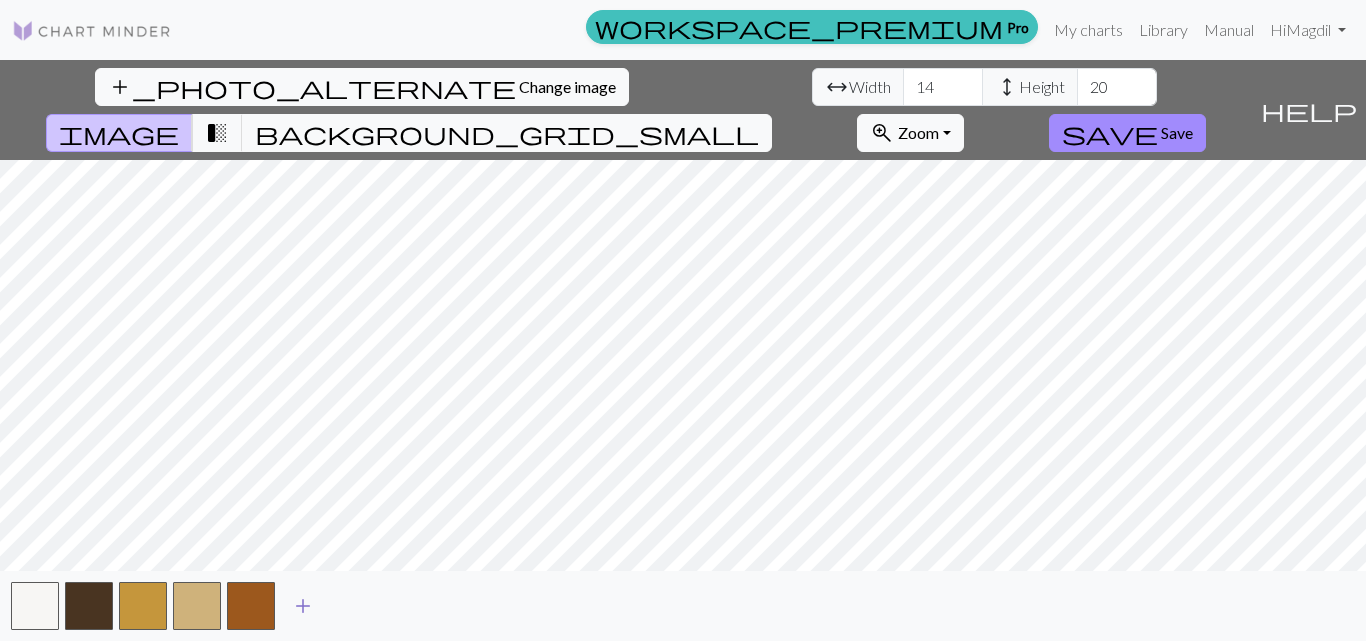 click on "add" at bounding box center (303, 606) 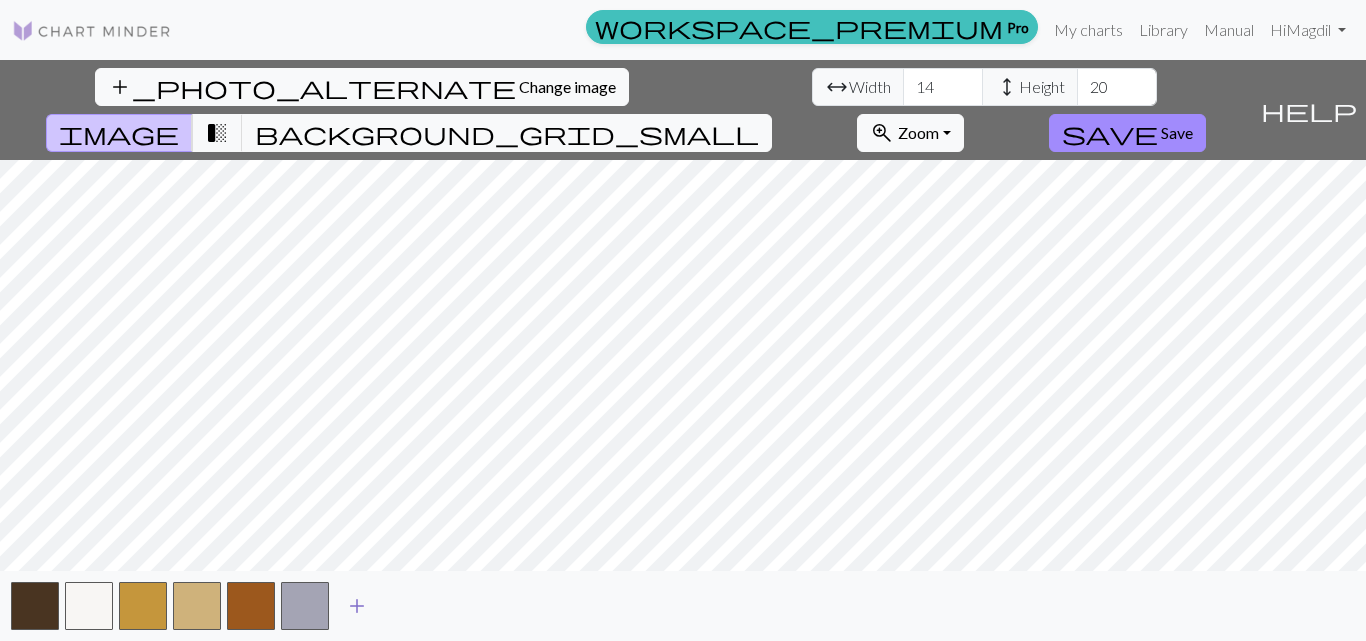 click on "add" at bounding box center [357, 606] 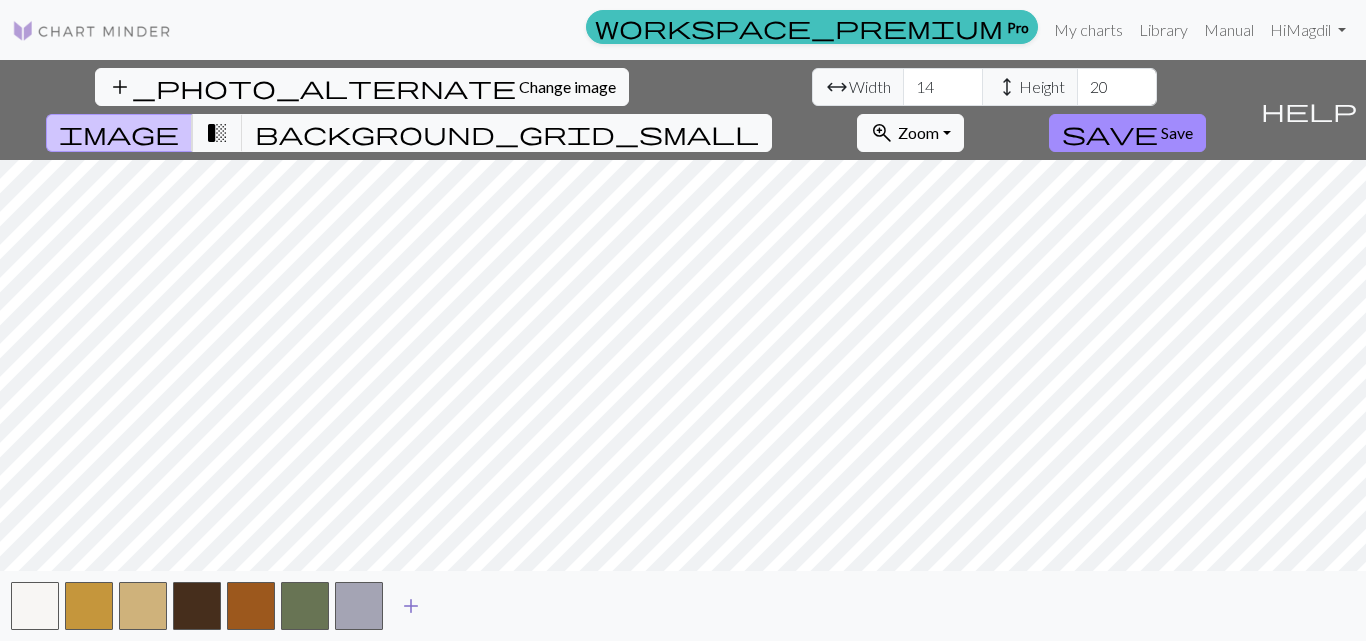 click on "add" at bounding box center (411, 606) 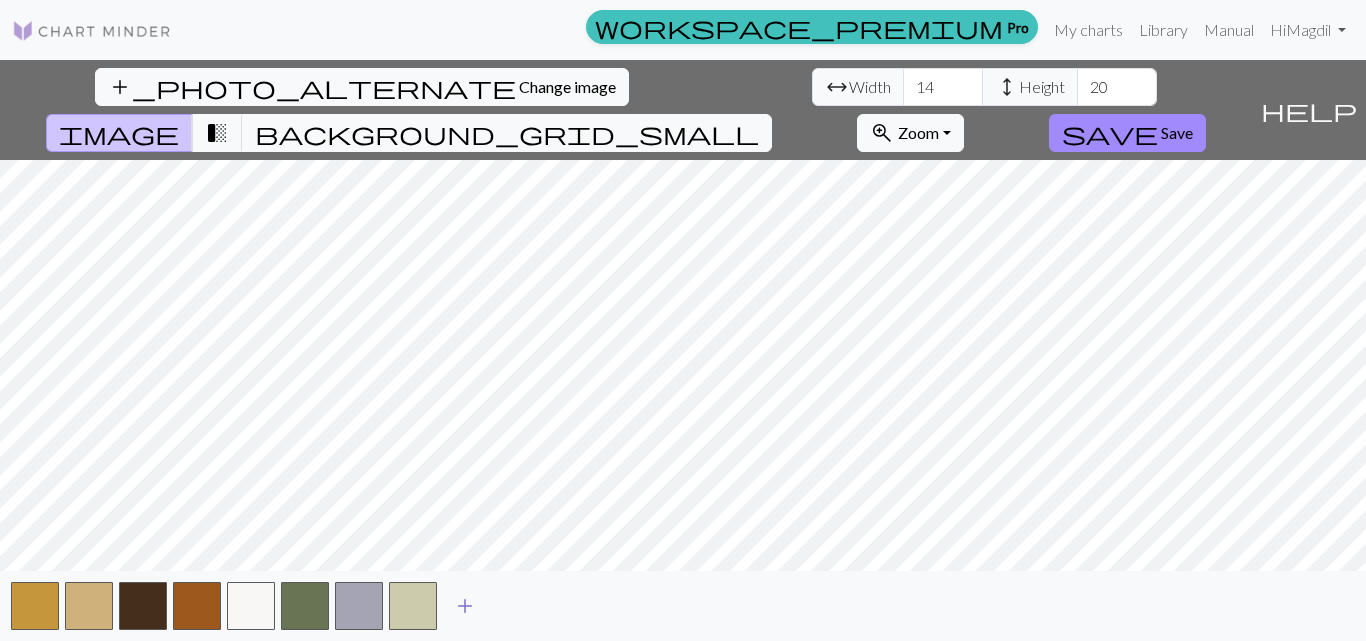 click on "add" at bounding box center [465, 606] 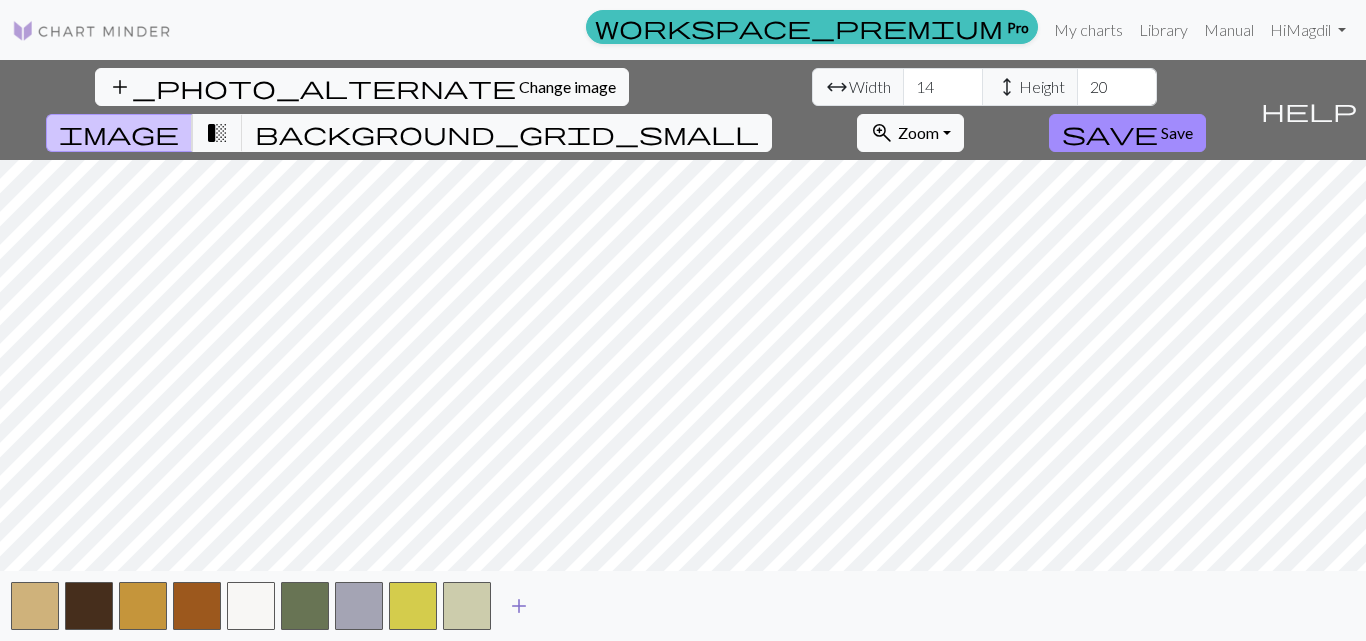 click on "add" at bounding box center (519, 606) 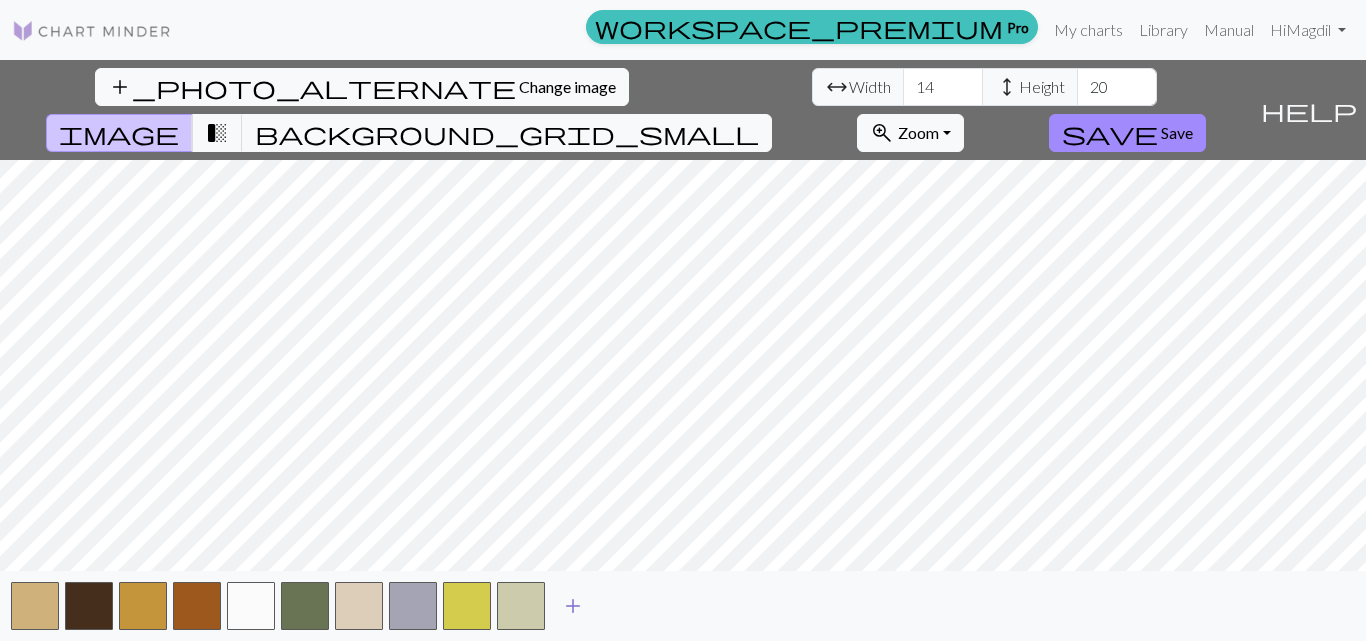 click on "add" at bounding box center [573, 606] 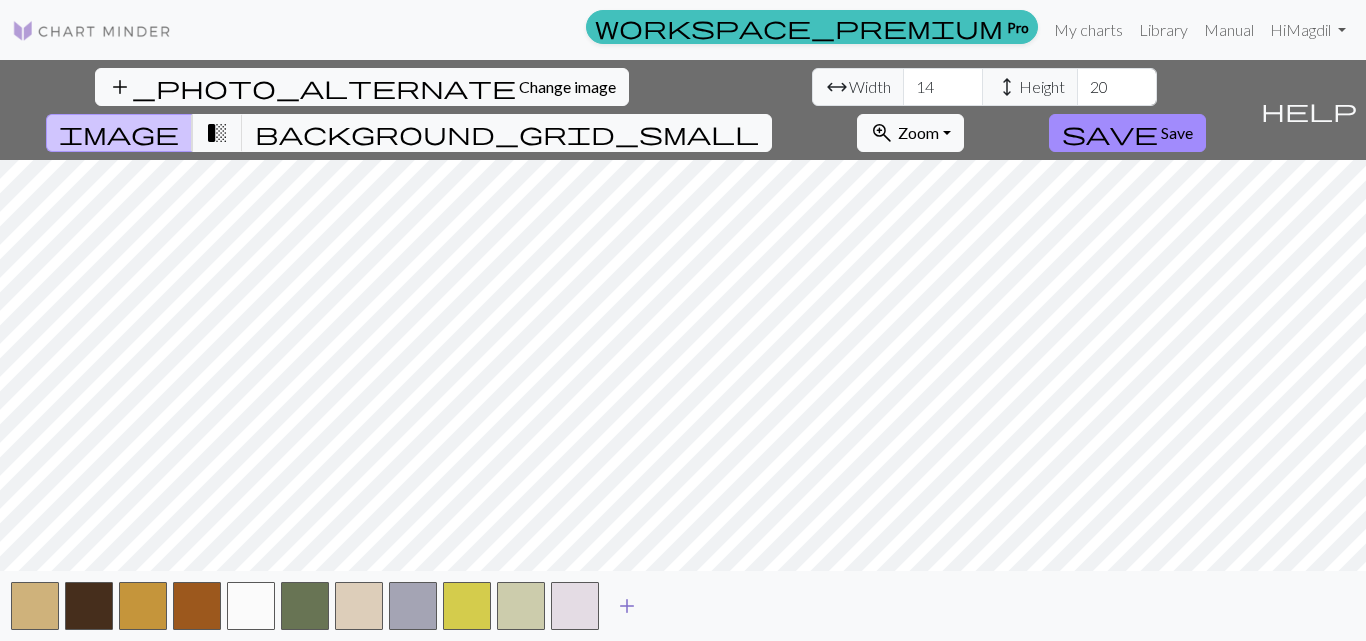 click on "add" at bounding box center [627, 606] 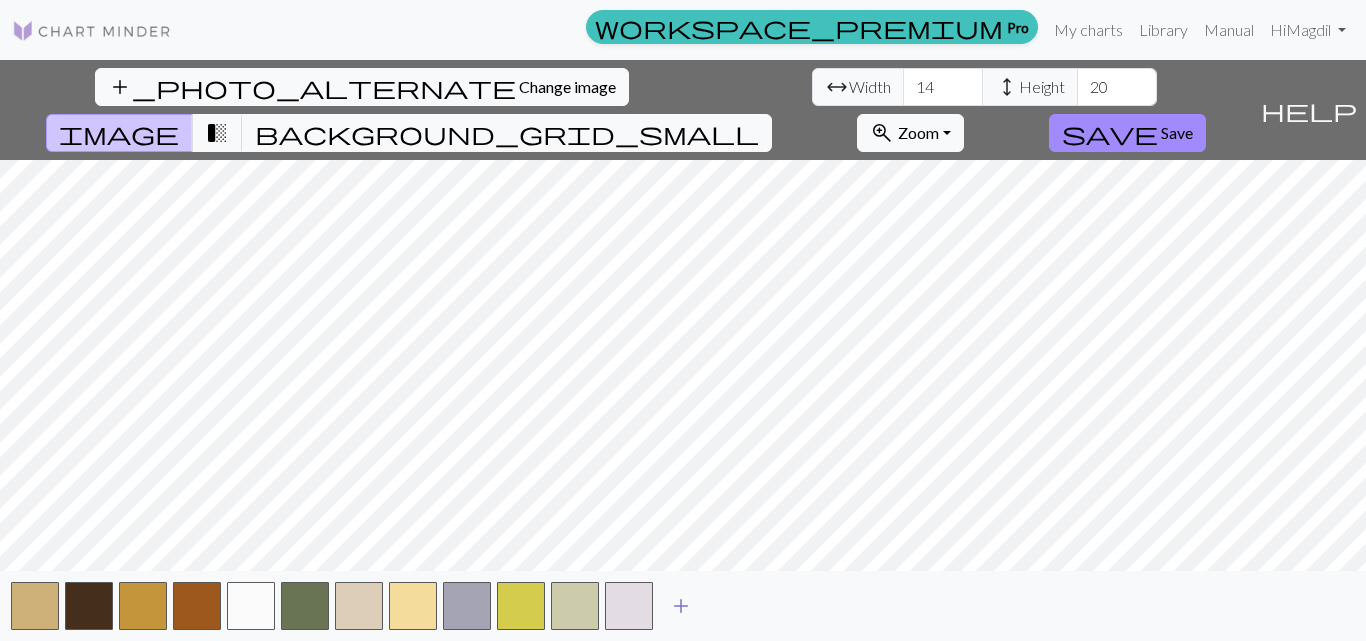 click on "add" at bounding box center (681, 606) 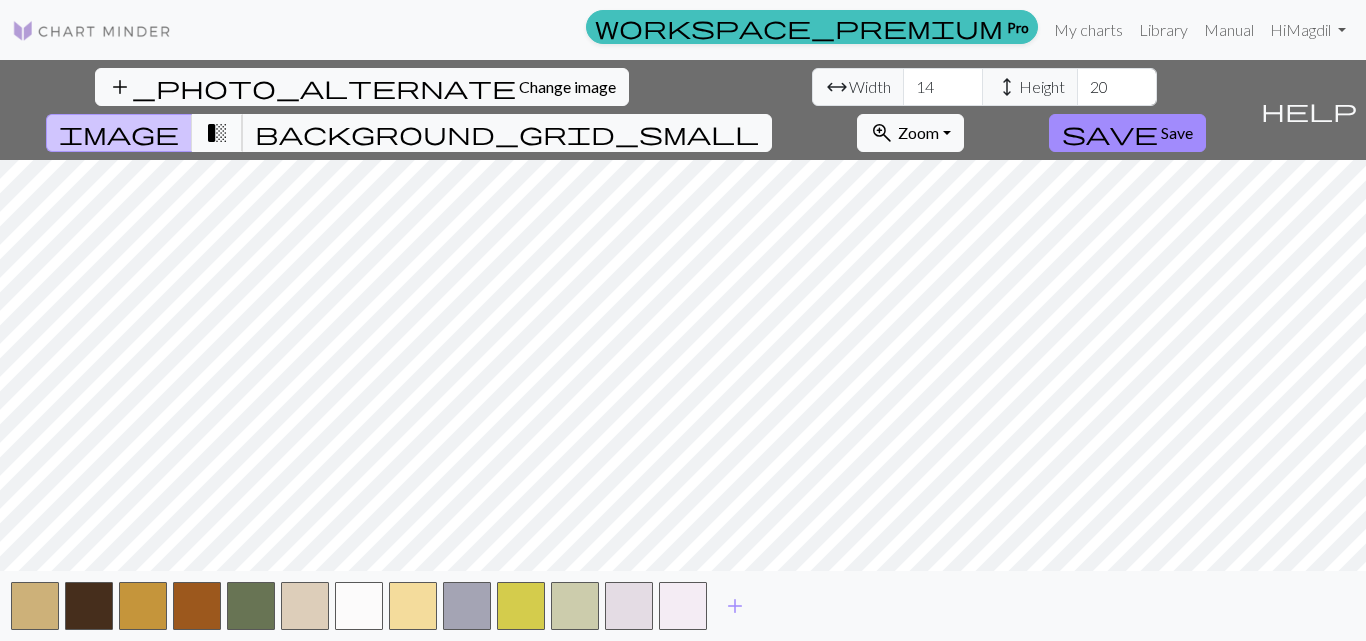 click on "transition_fade" at bounding box center (217, 133) 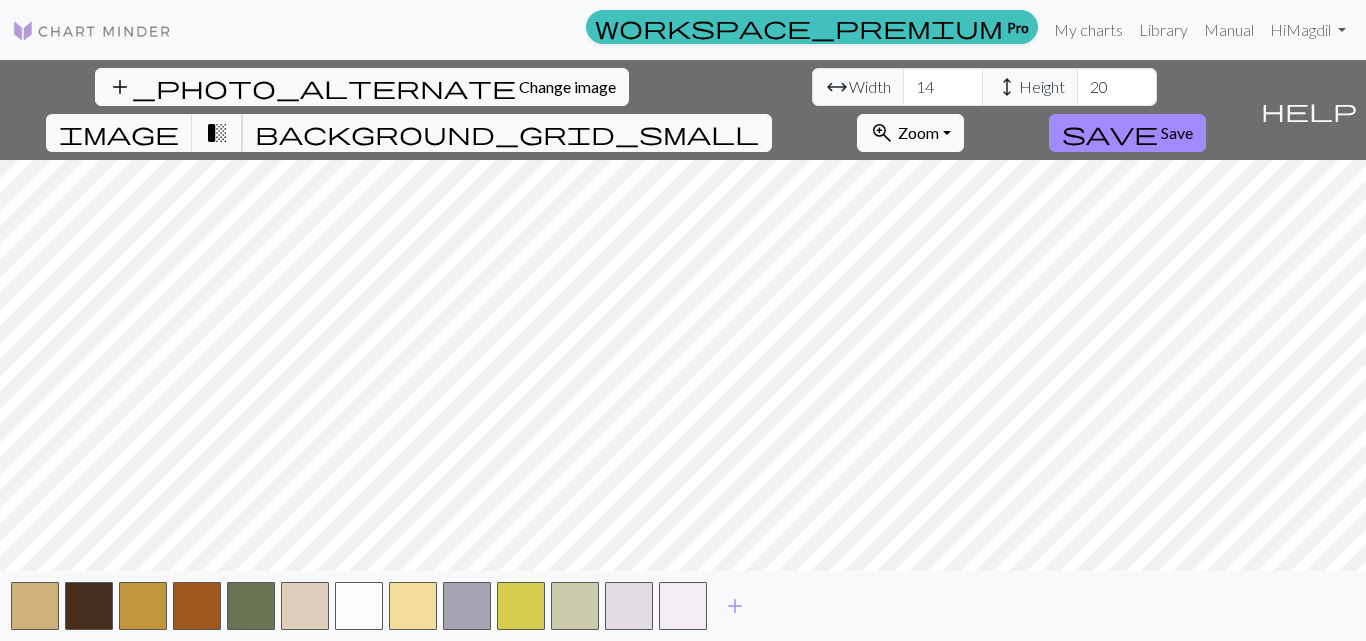 click on "transition_fade" at bounding box center (217, 133) 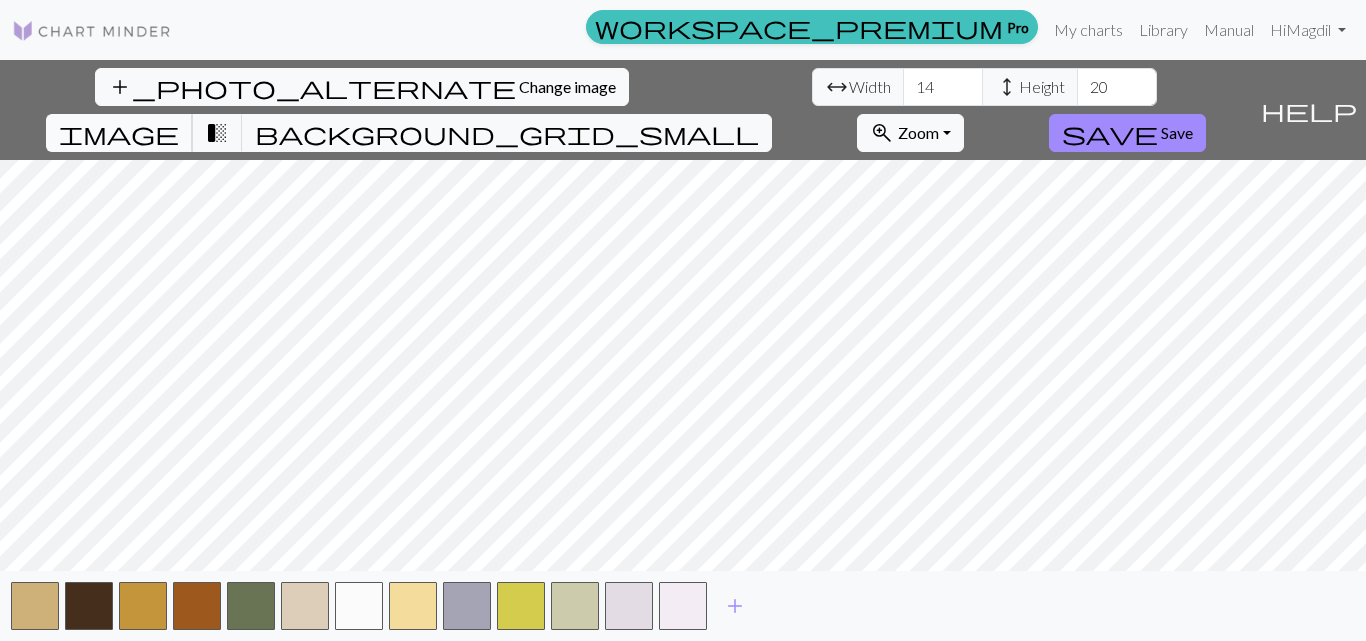 click on "image" at bounding box center (119, 133) 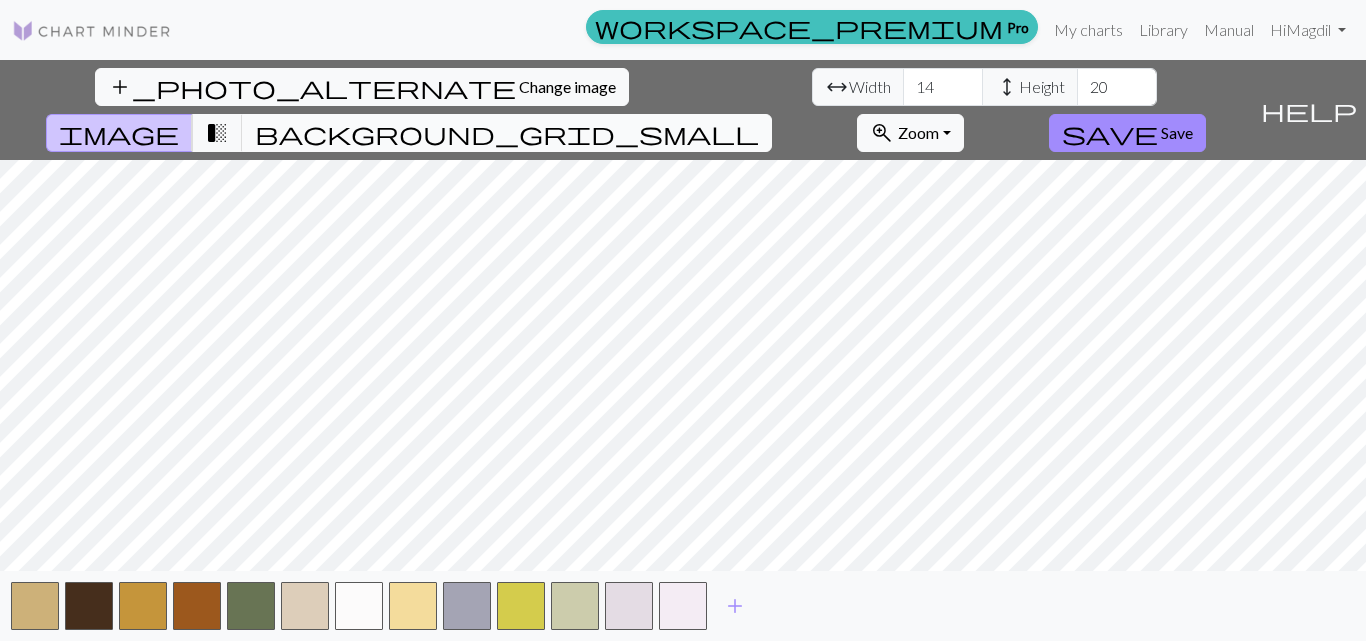 click on "background_grid_small" at bounding box center [507, 133] 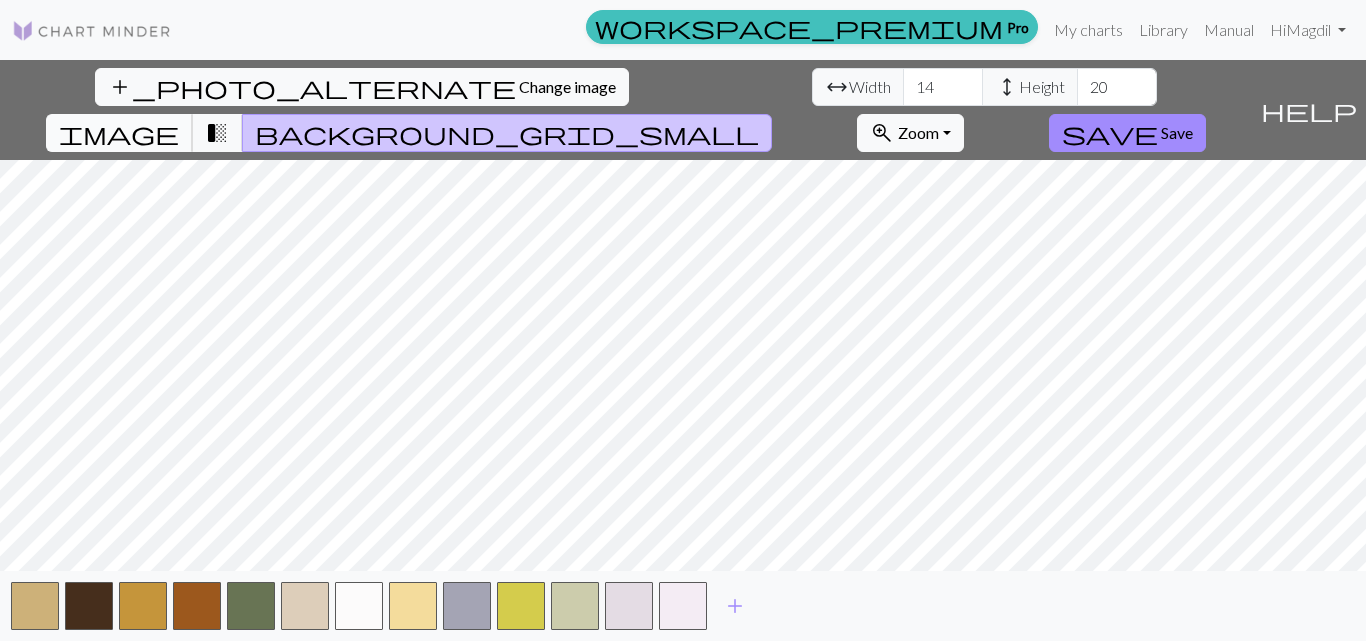 click on "image" at bounding box center (119, 133) 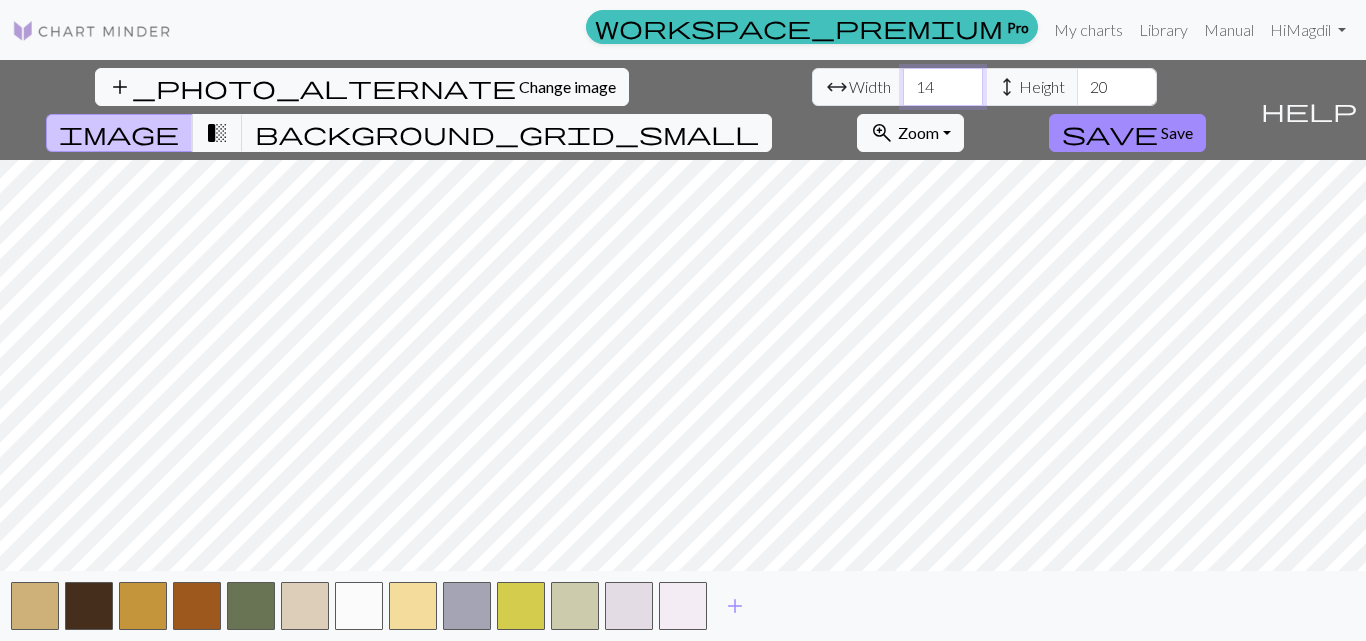 click on "14" at bounding box center [943, 87] 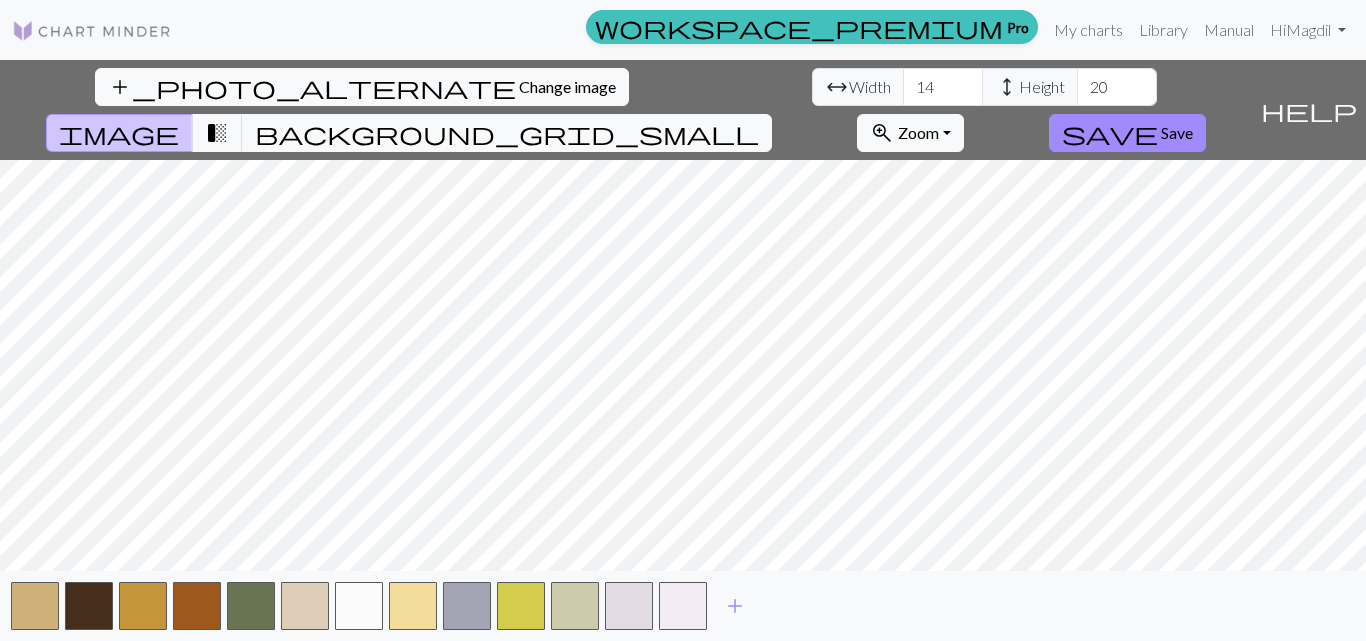 click on "arrow_range" at bounding box center [837, 87] 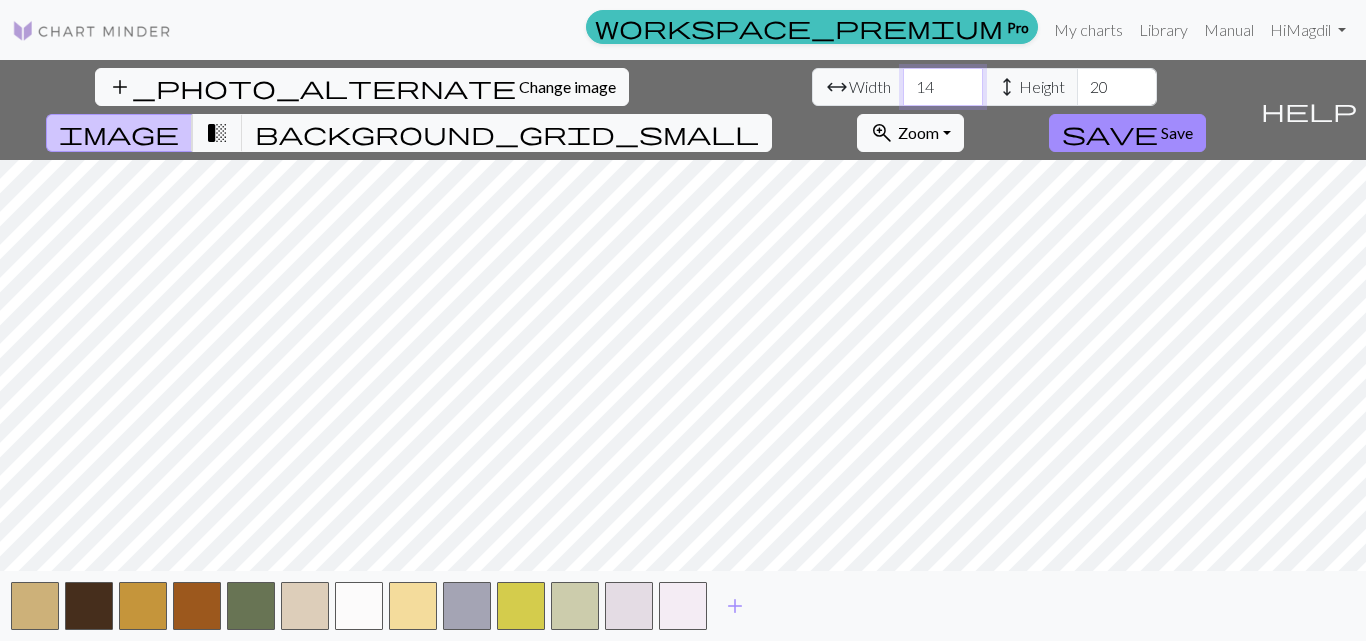 click on "14" at bounding box center [943, 87] 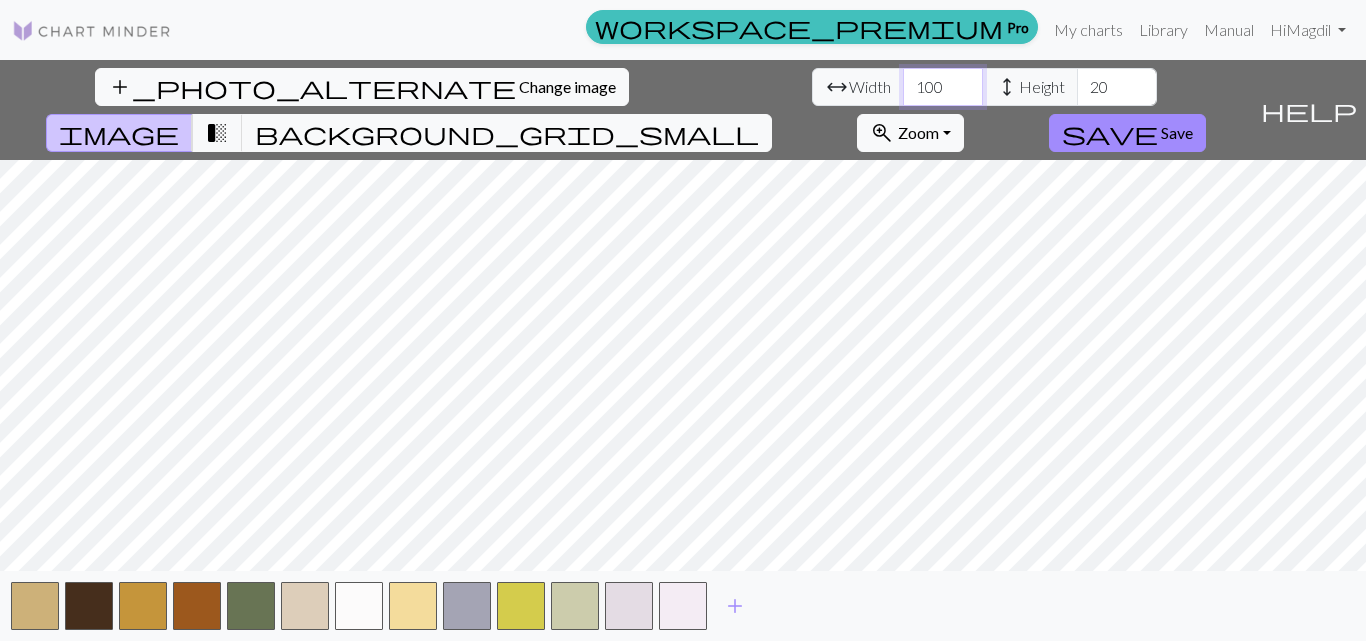 type on "100" 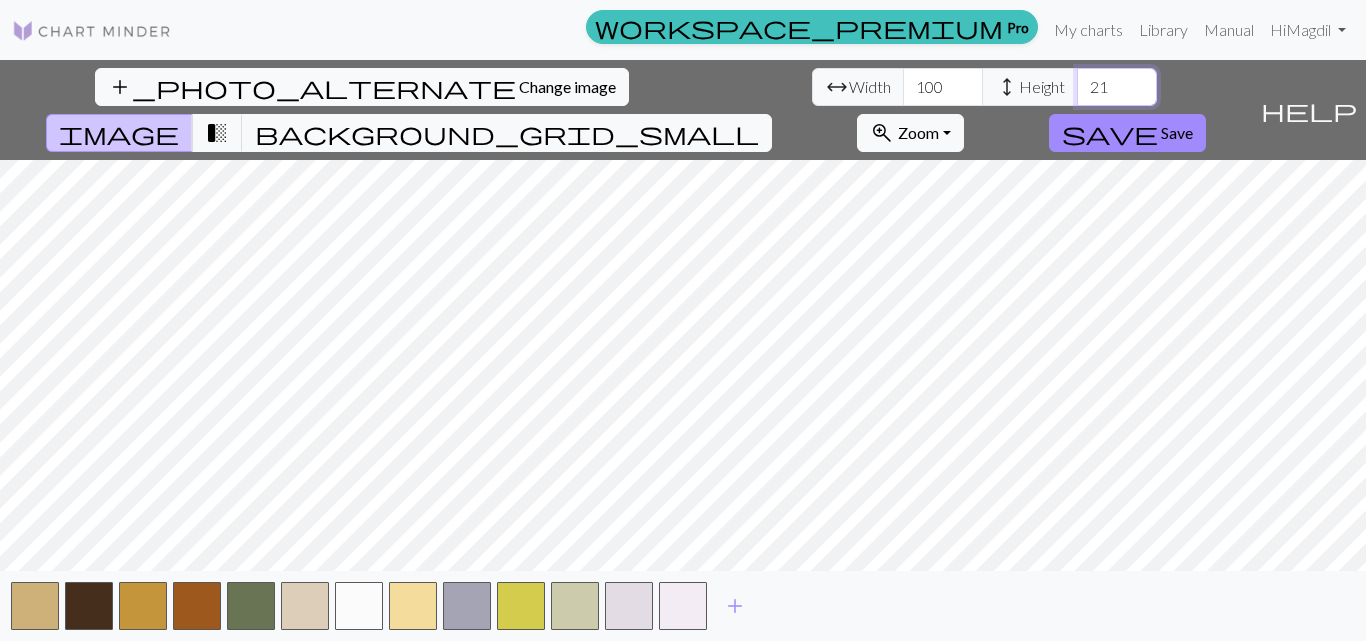 click on "21" at bounding box center (1117, 87) 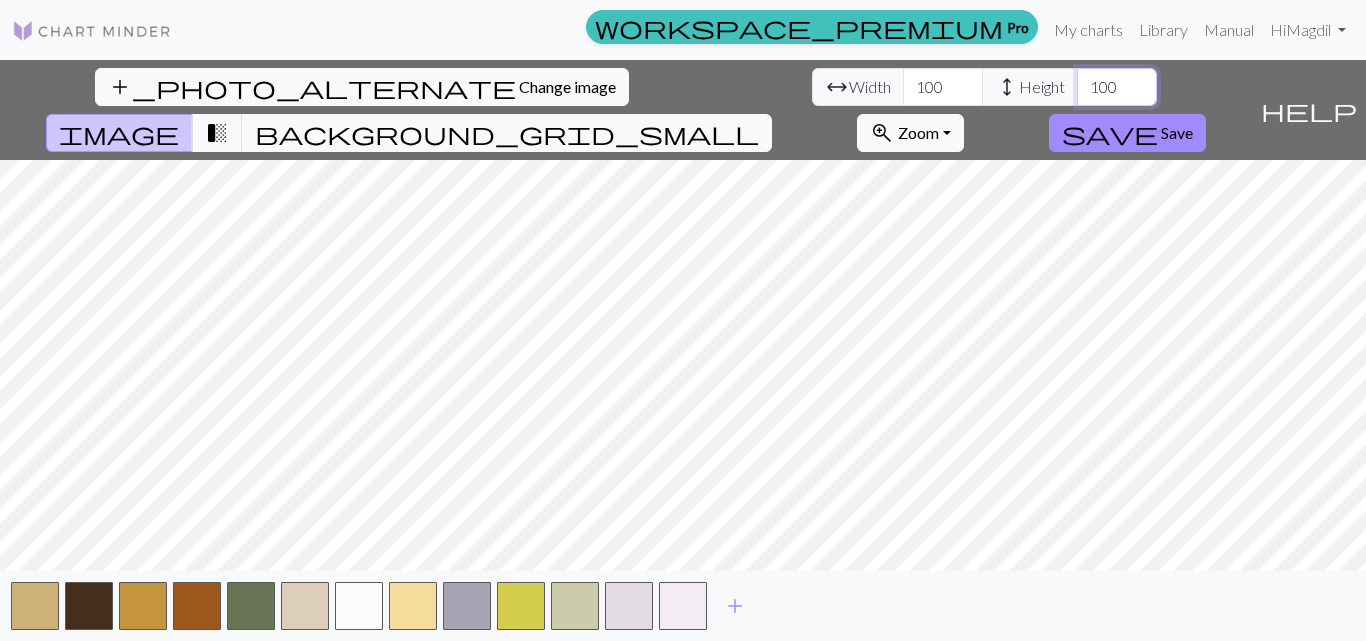 type on "100" 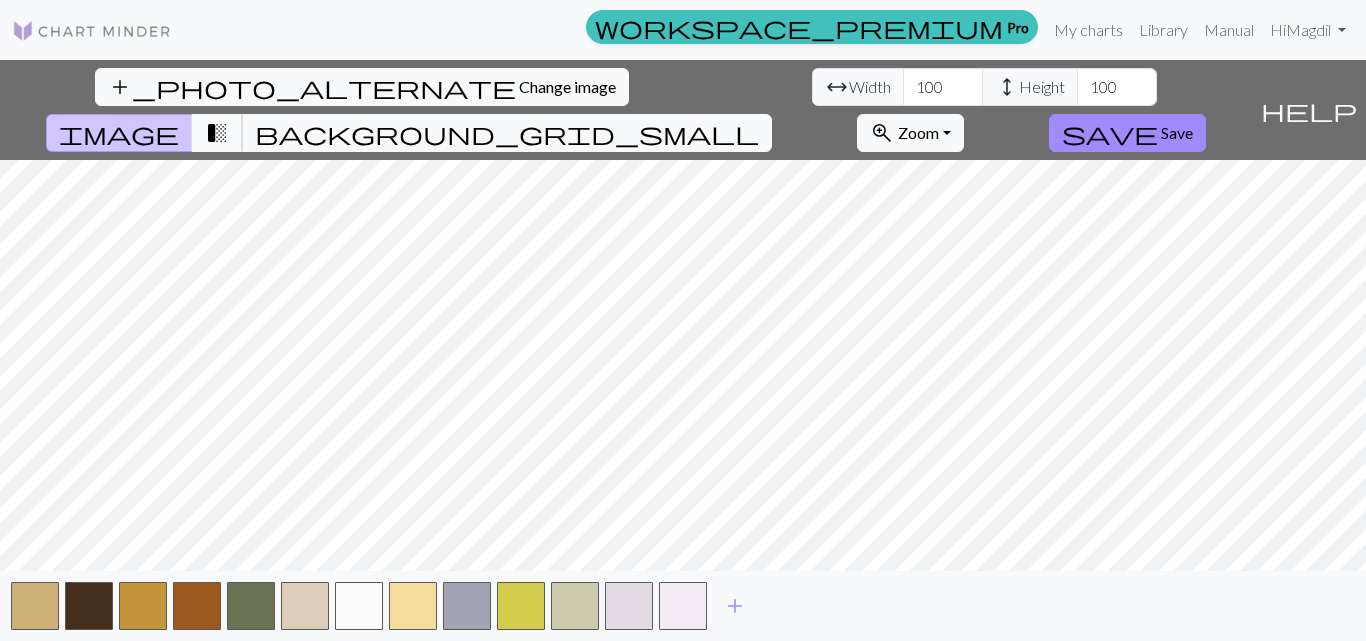 click on "transition_fade" at bounding box center [217, 133] 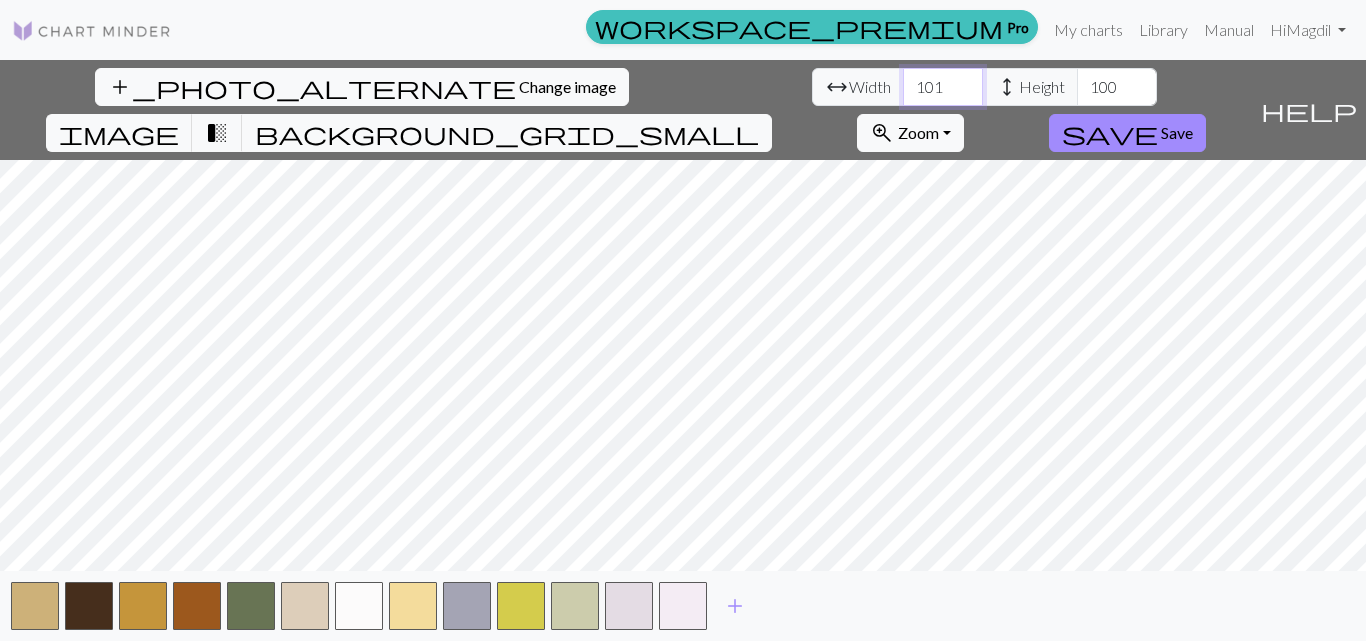 click on "101" at bounding box center [943, 87] 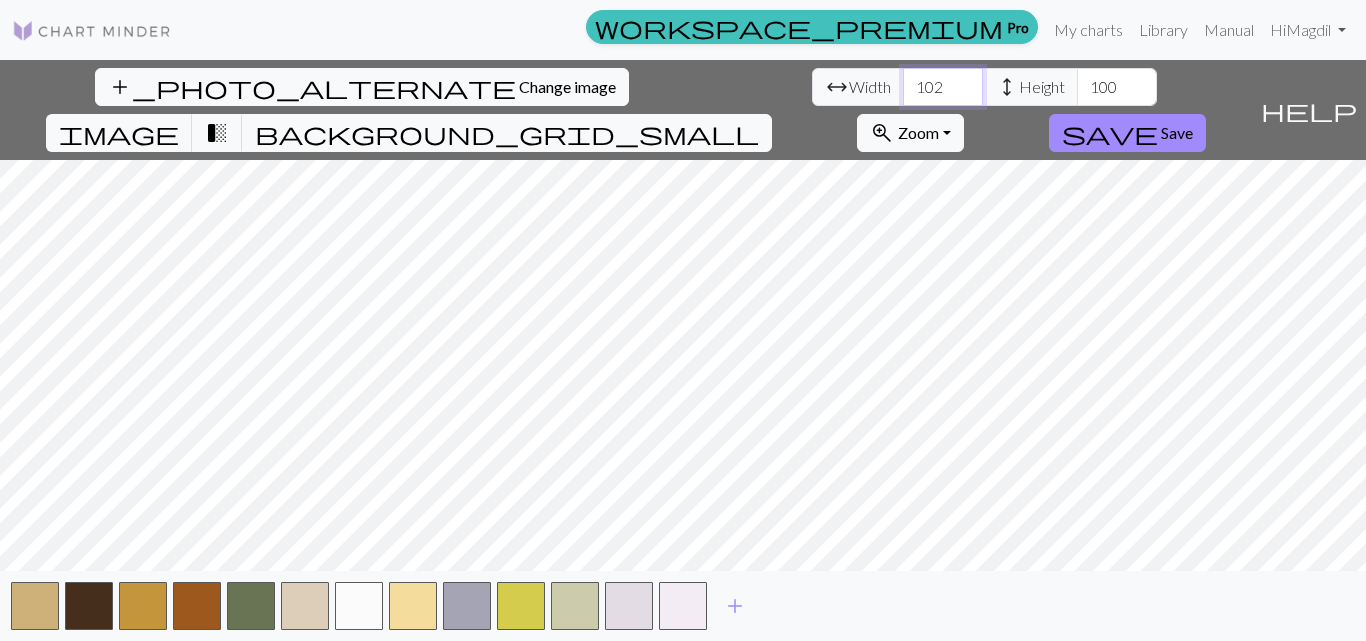 click on "102" at bounding box center (943, 87) 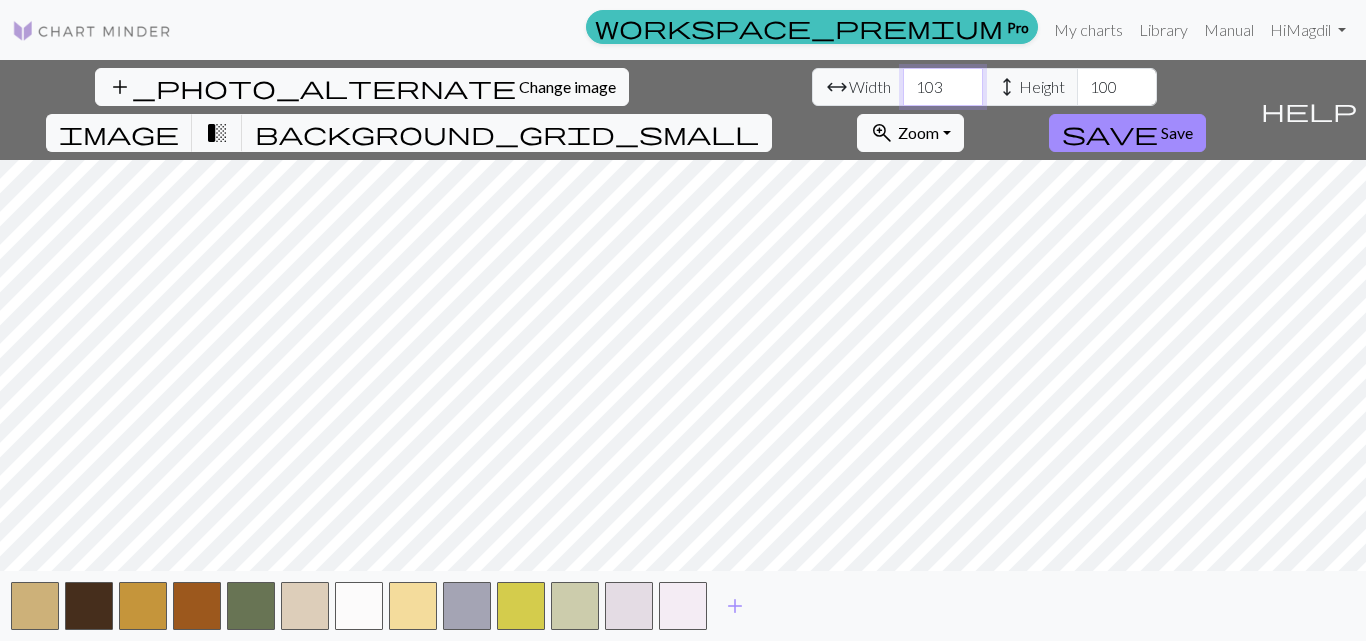 click on "103" at bounding box center [943, 87] 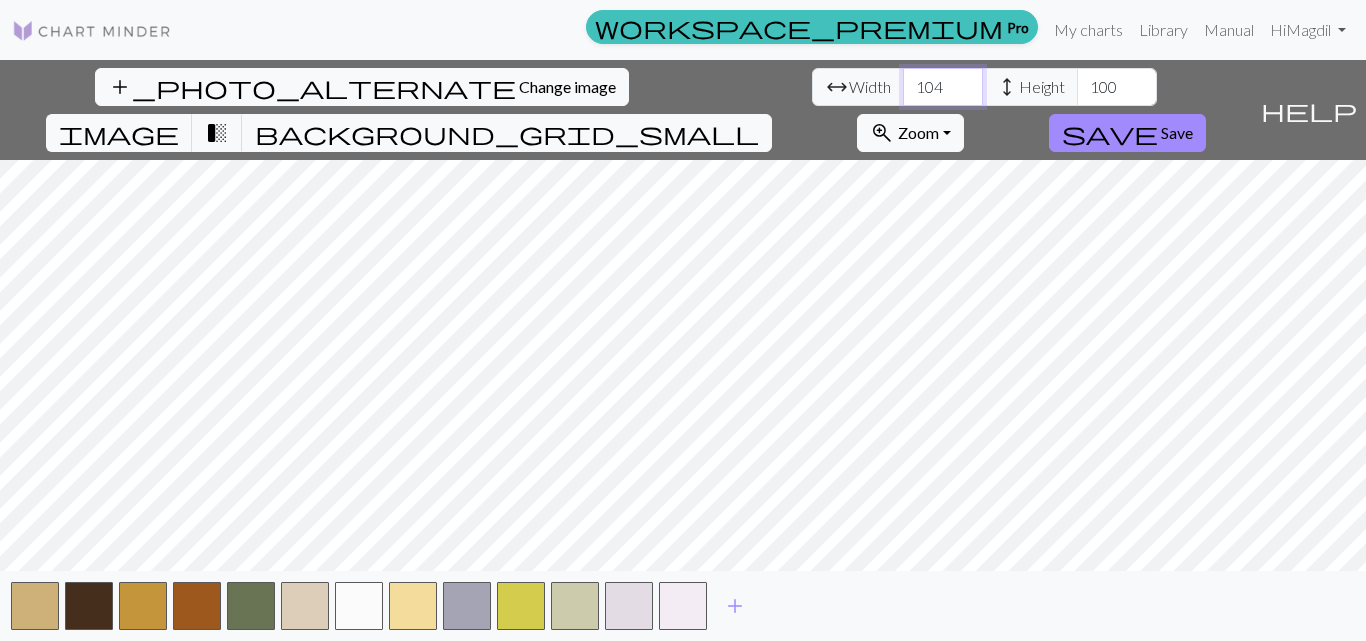 click on "104" at bounding box center (943, 87) 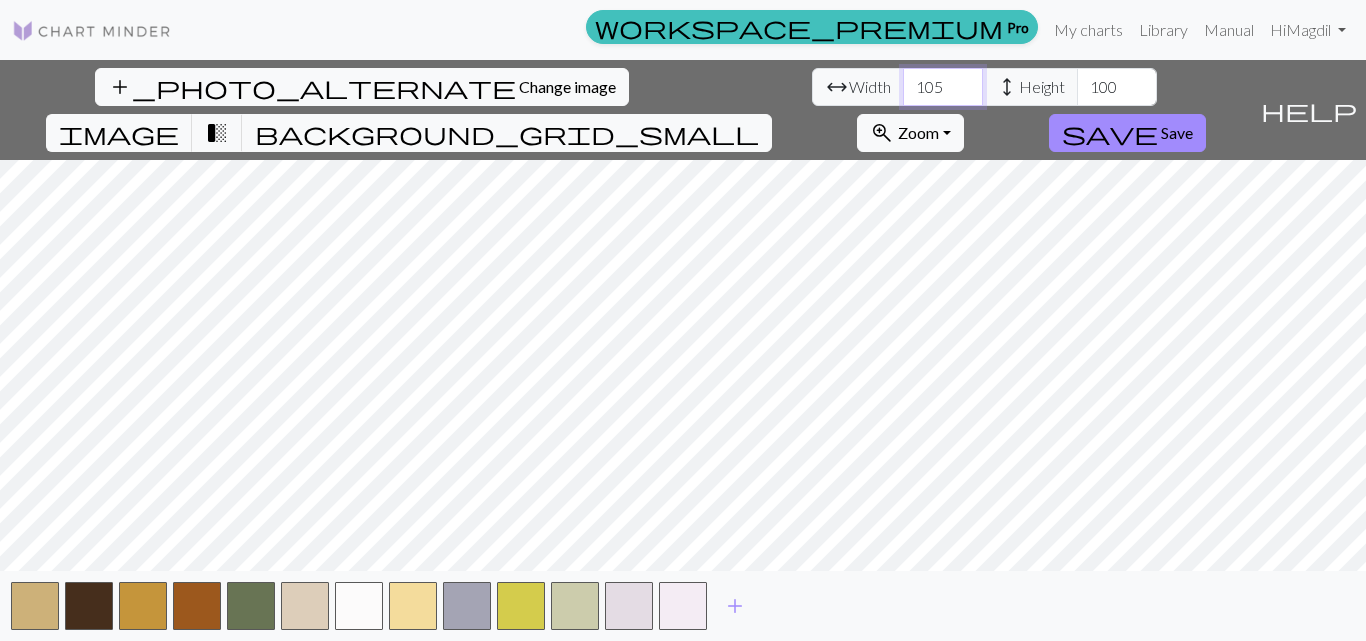 click on "105" at bounding box center [943, 87] 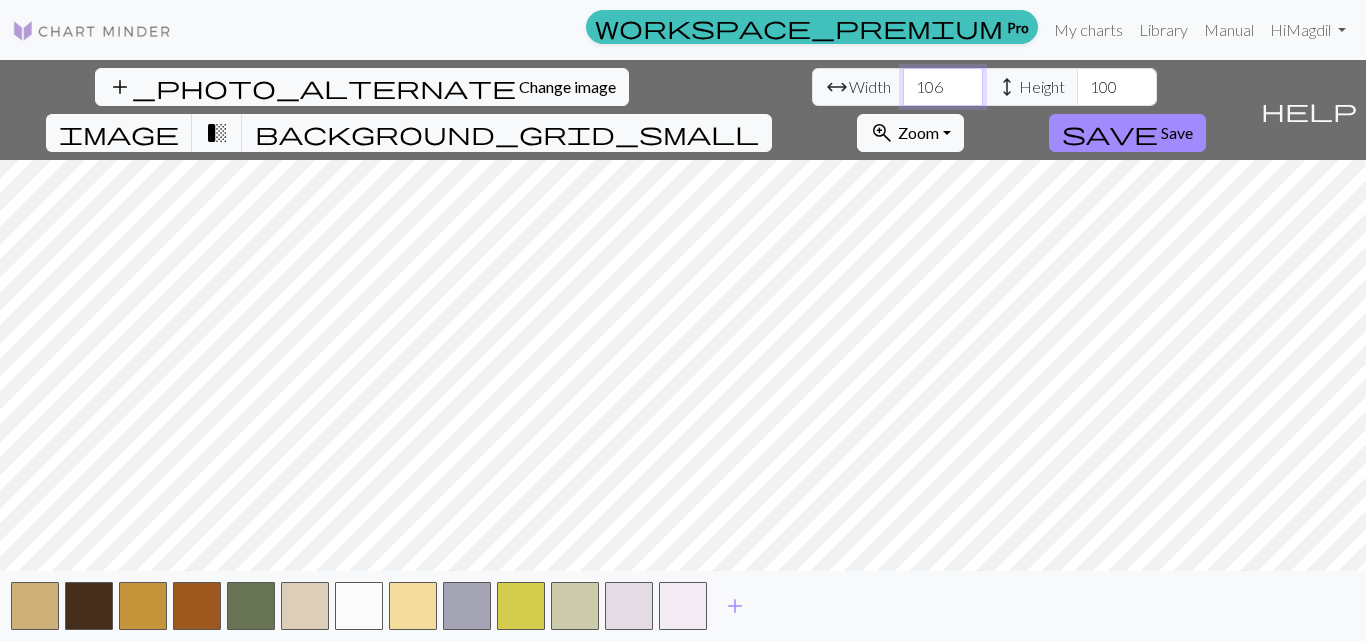 click on "106" at bounding box center (943, 87) 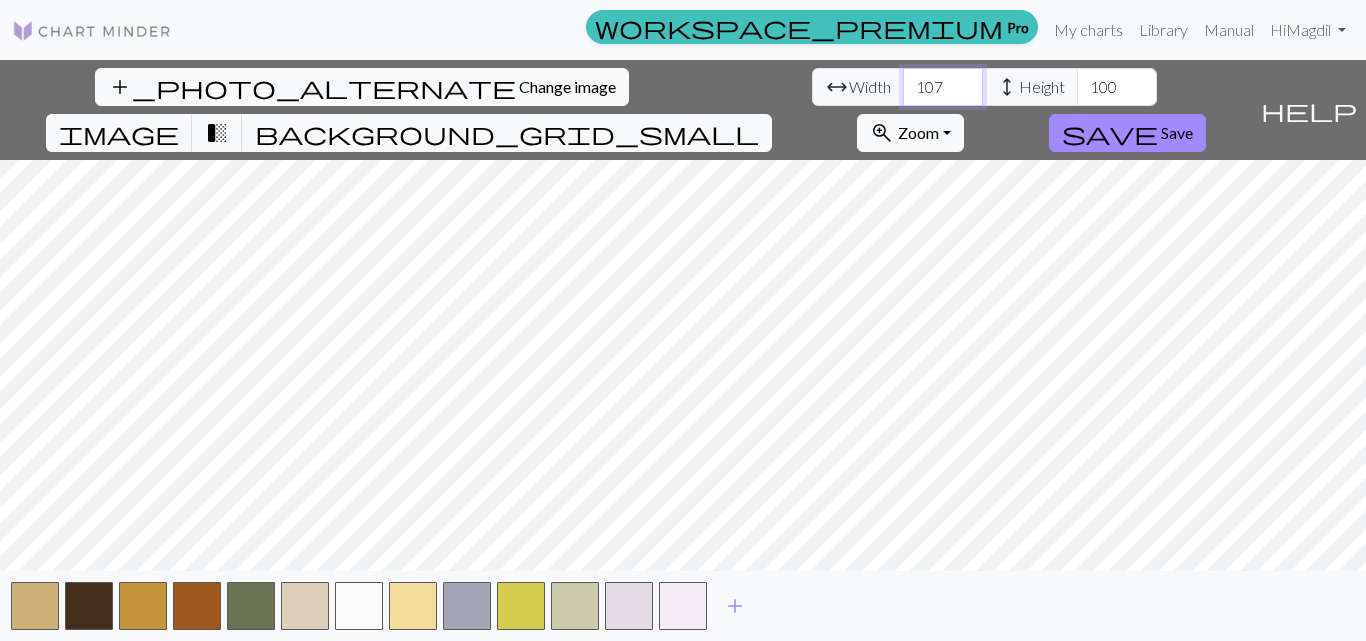 click on "107" at bounding box center [943, 87] 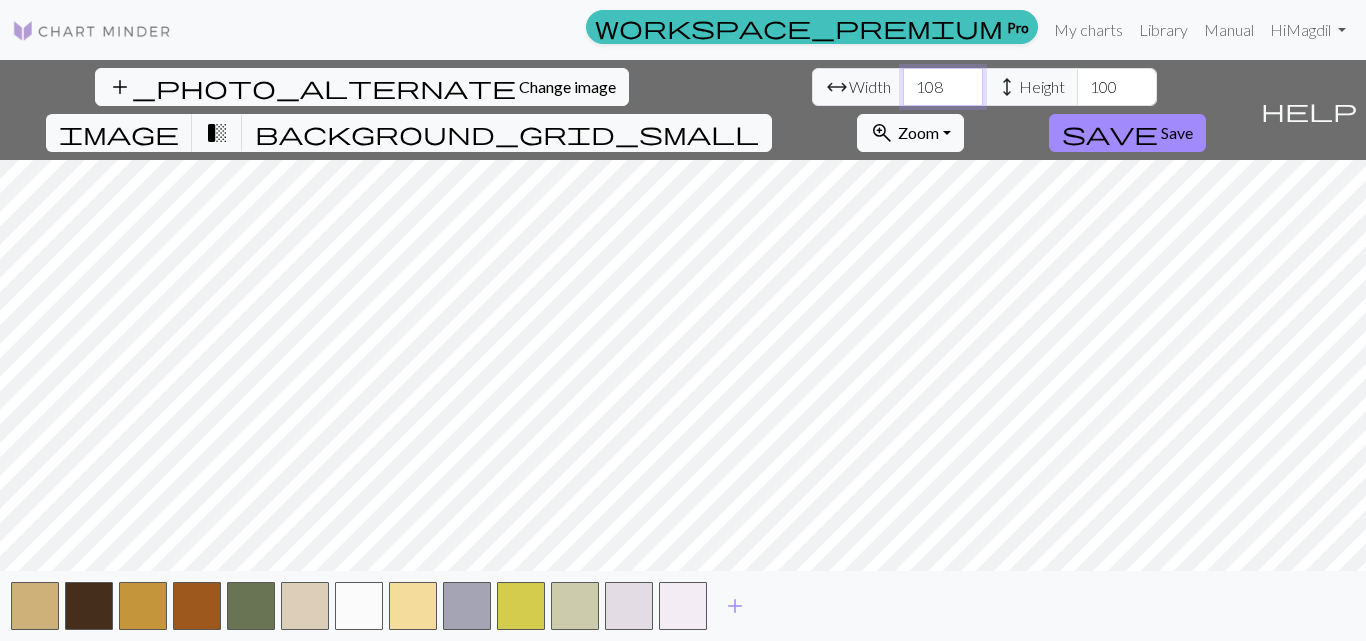 click on "108" at bounding box center (943, 87) 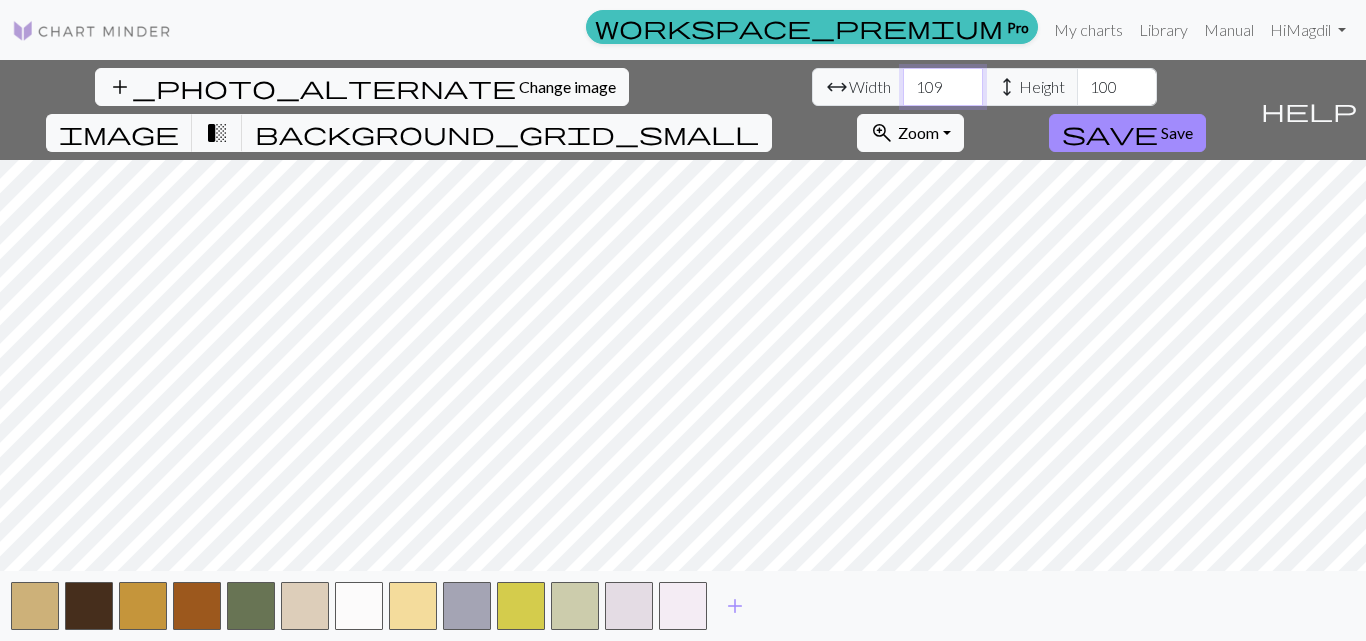 click on "109" at bounding box center [943, 87] 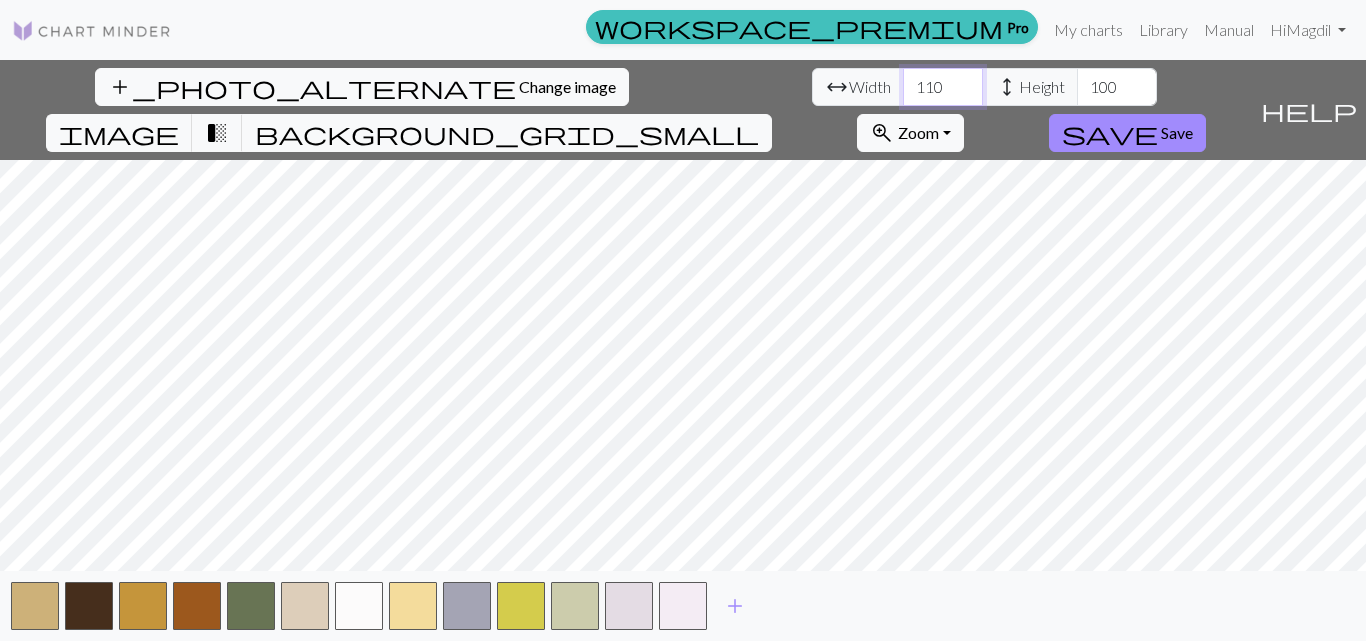 click on "110" at bounding box center (943, 87) 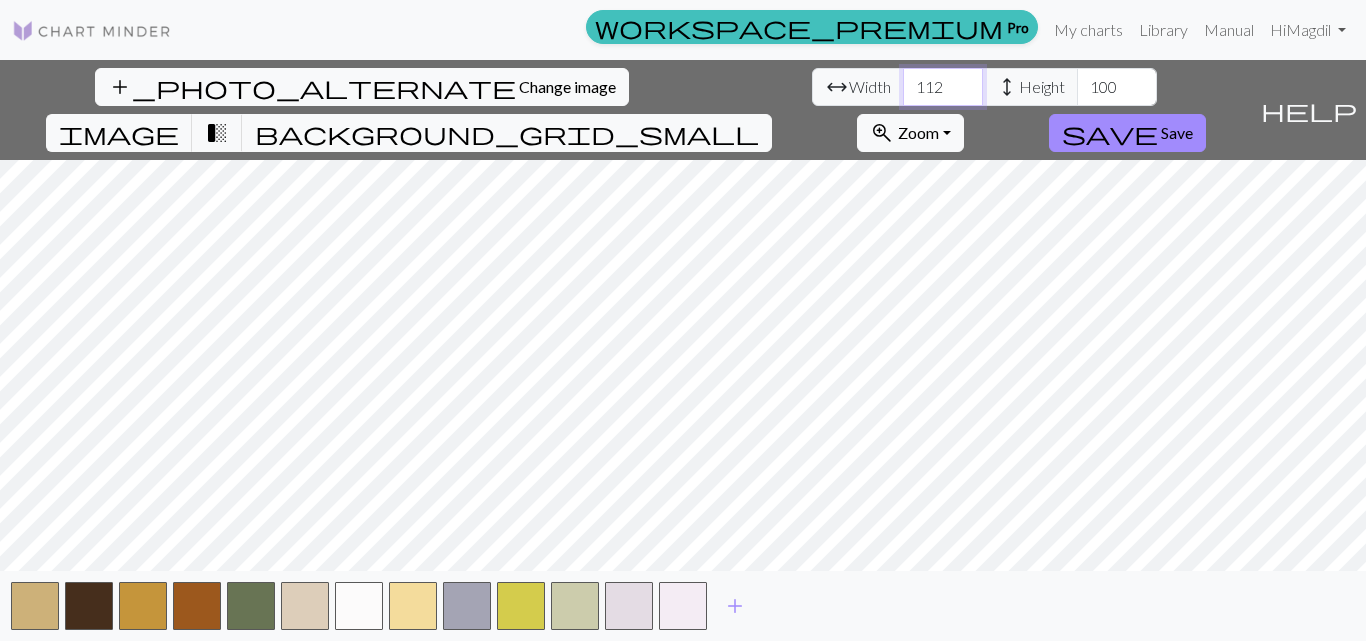 click on "112" at bounding box center [943, 87] 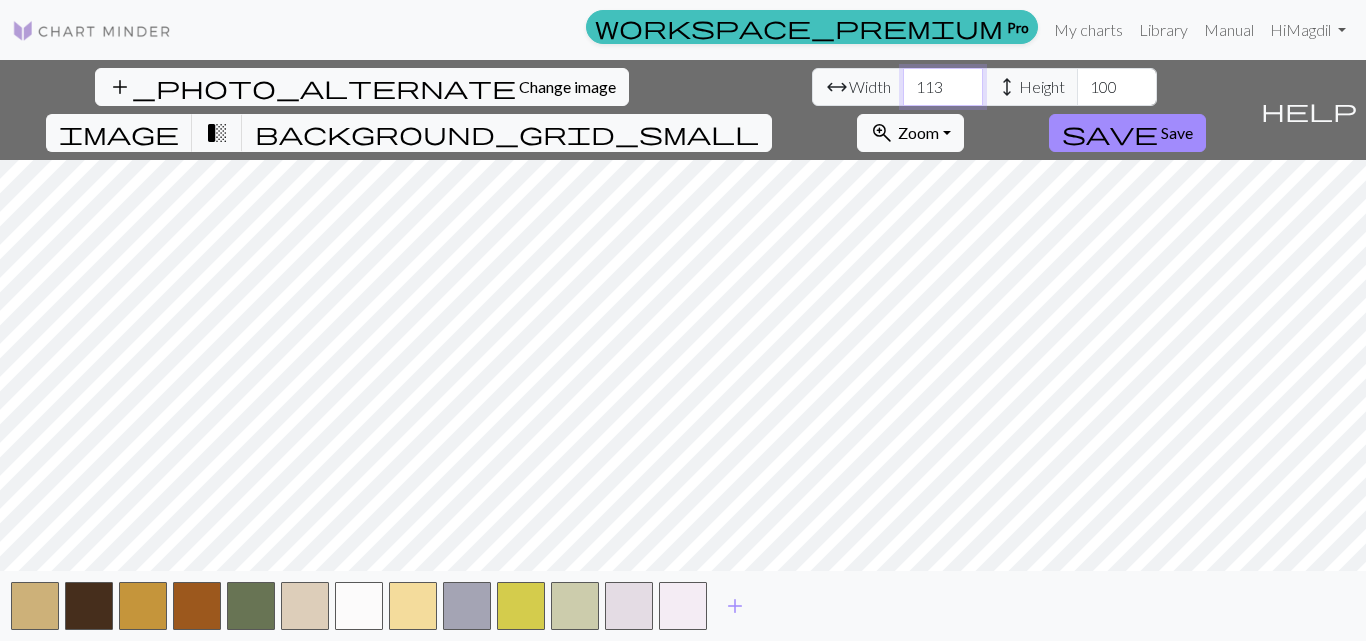 click on "113" at bounding box center [943, 87] 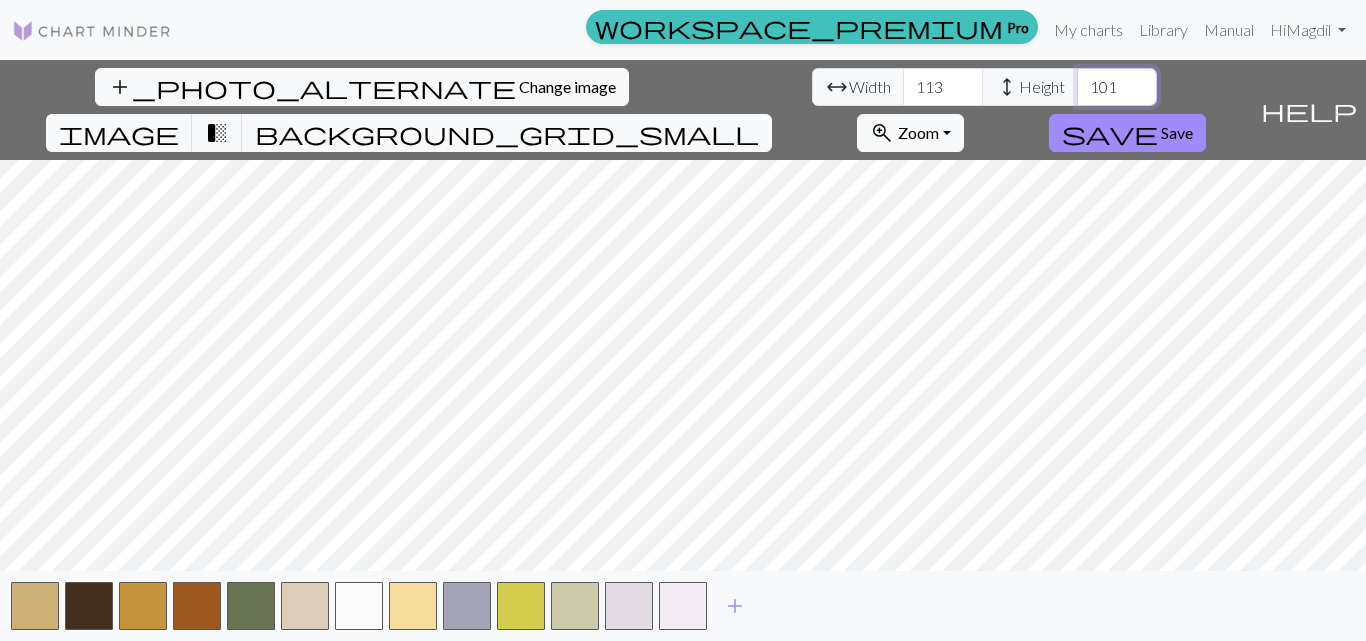 click on "101" at bounding box center (1117, 87) 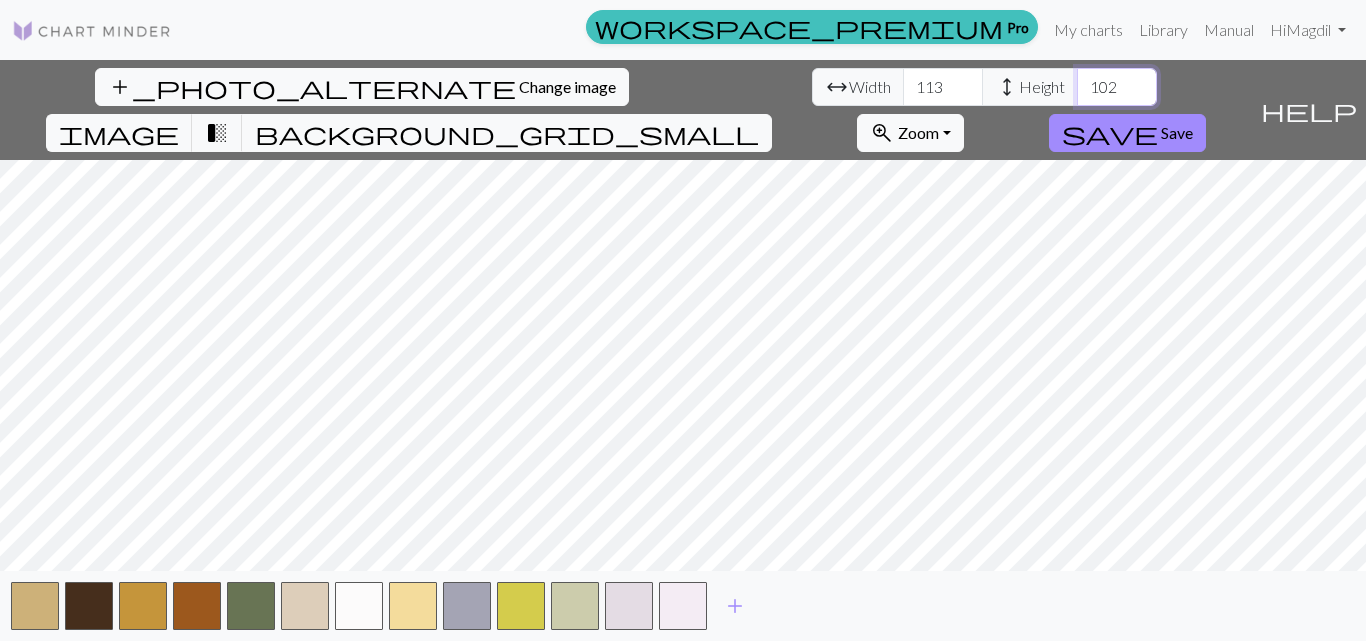 click on "102" at bounding box center (1117, 87) 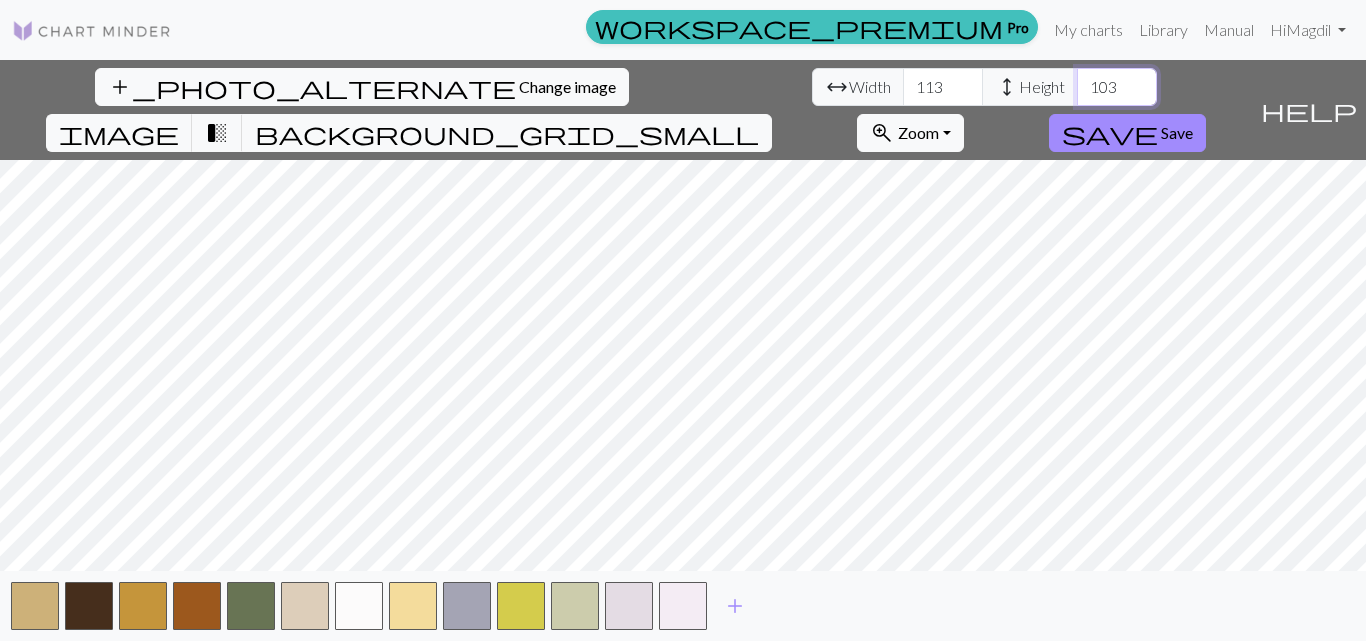 click on "103" at bounding box center (1117, 87) 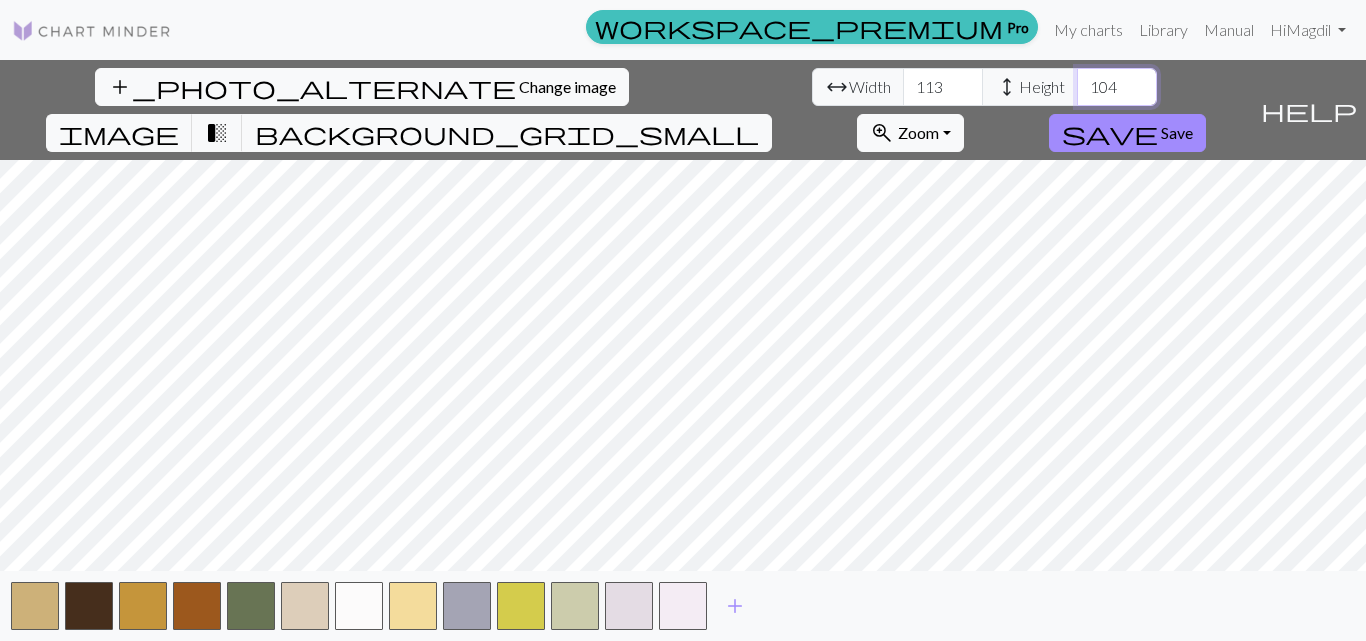 click on "104" at bounding box center [1117, 87] 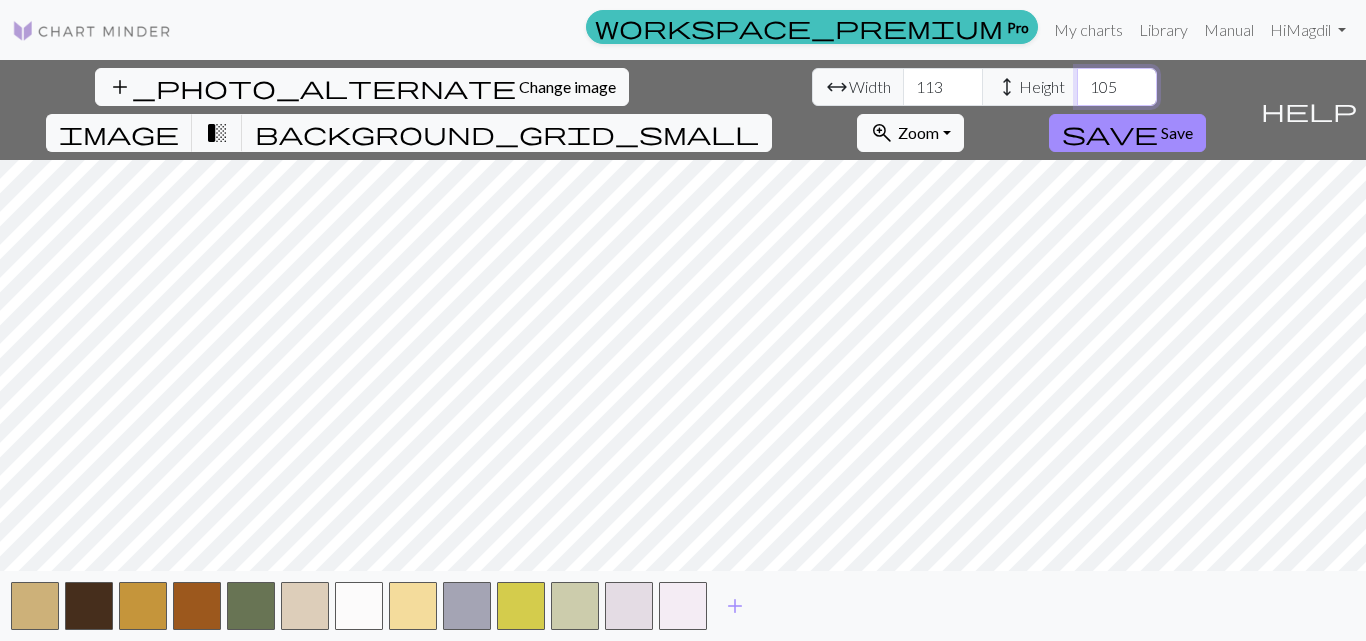 click on "105" at bounding box center (1117, 87) 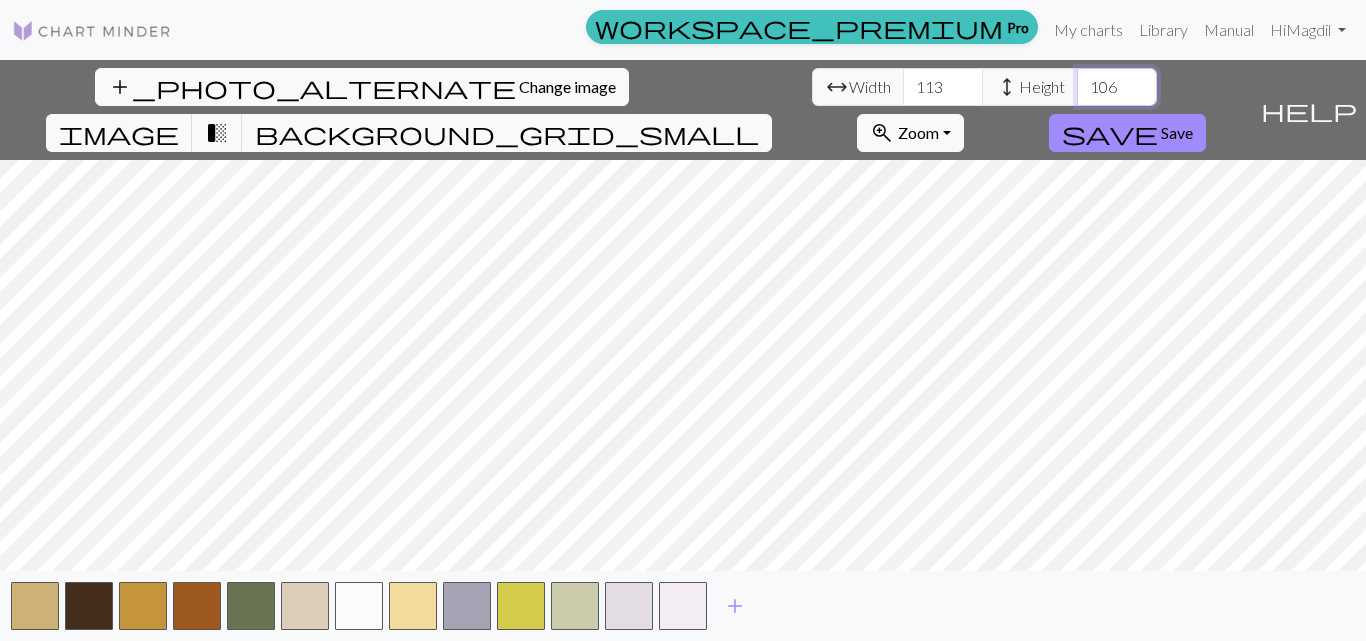 click on "106" at bounding box center (1117, 87) 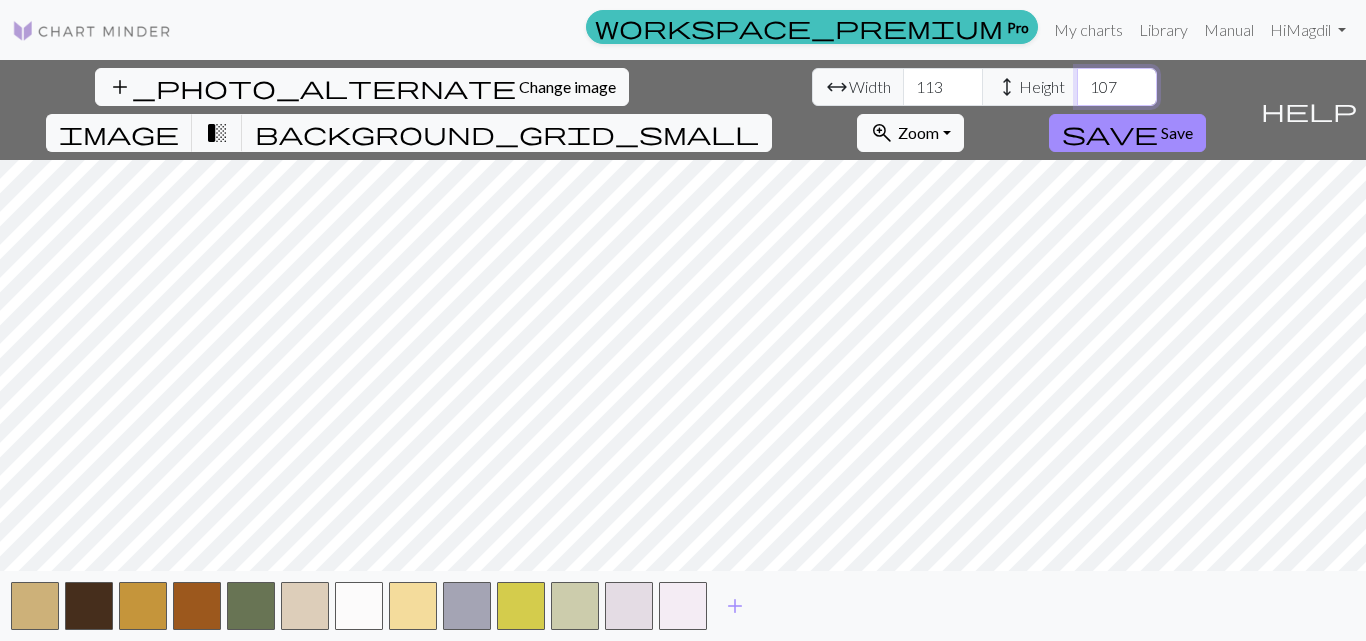 click on "107" at bounding box center [1117, 87] 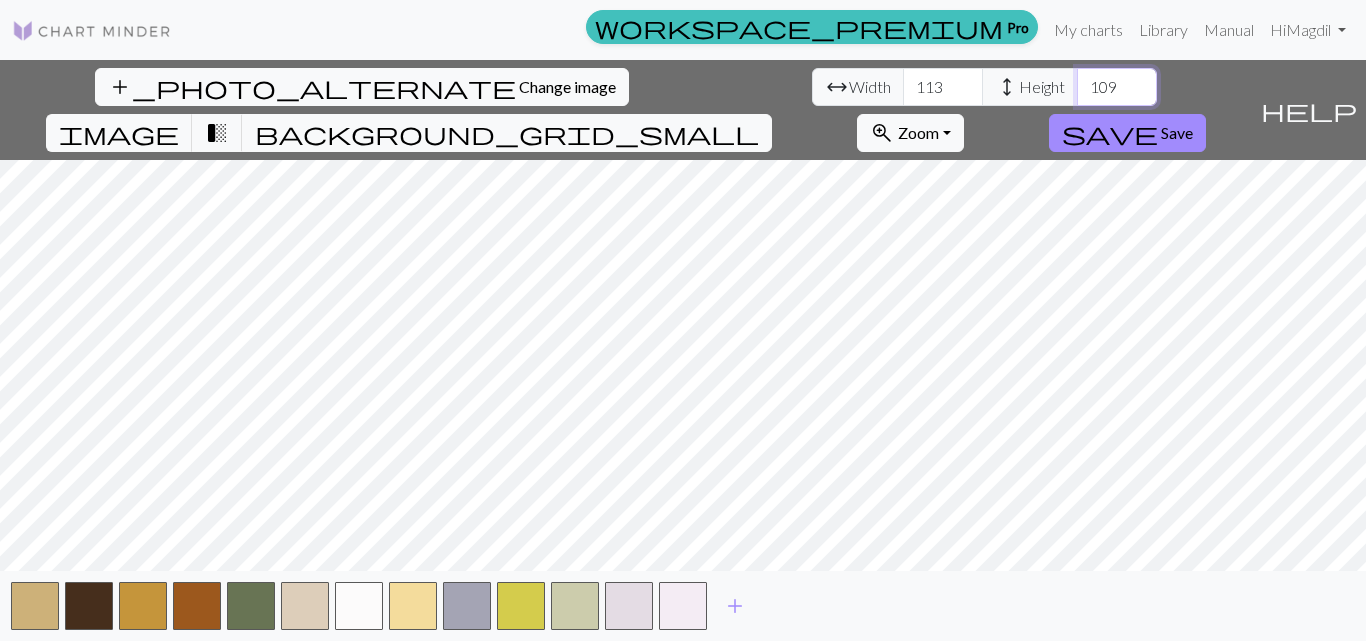 click on "109" at bounding box center (1117, 87) 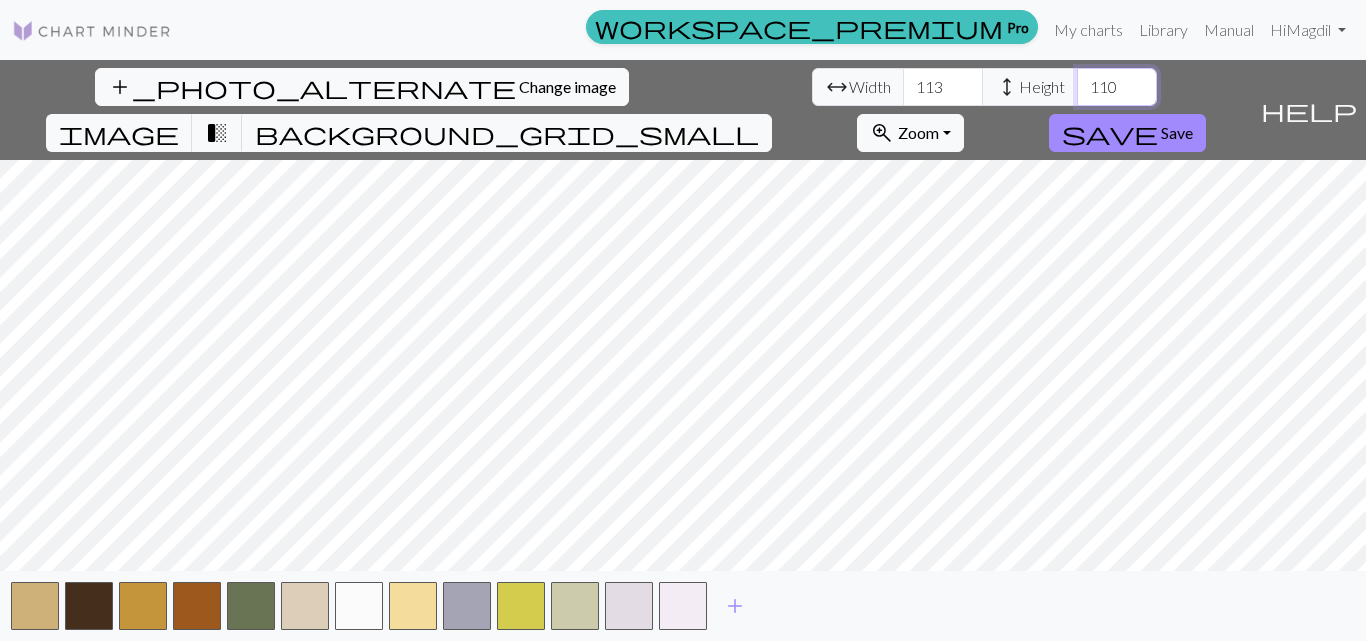 click on "110" at bounding box center [1117, 87] 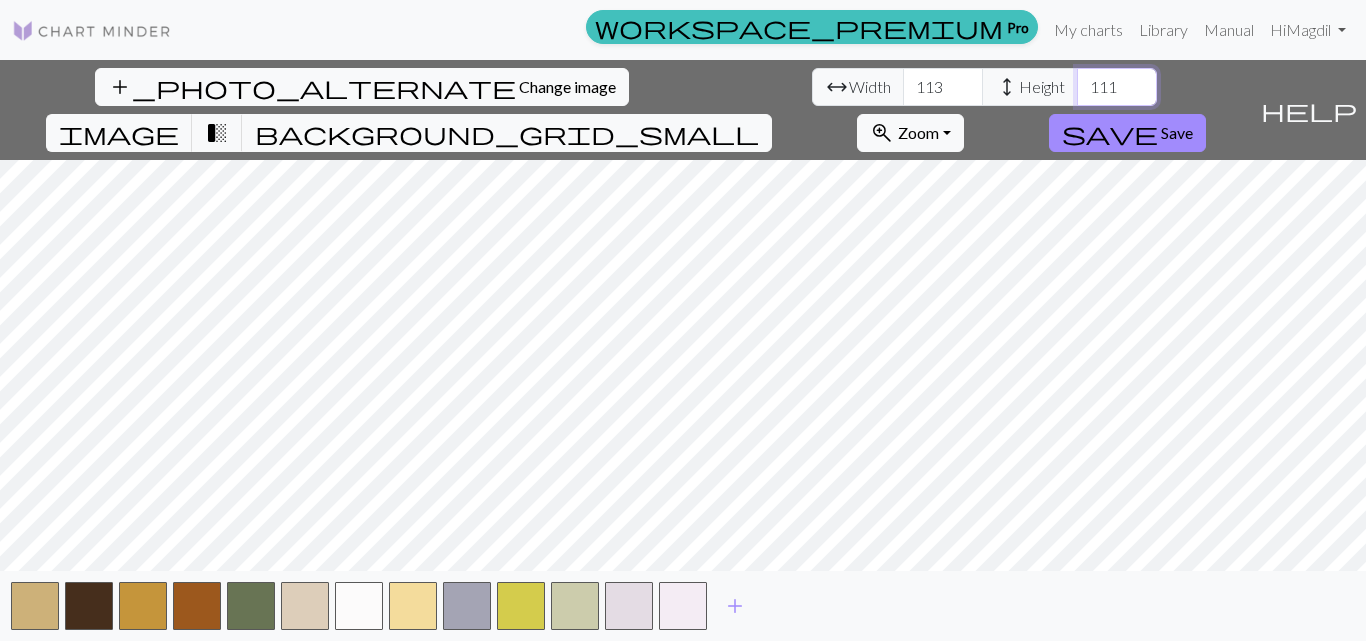 click on "111" at bounding box center (1117, 87) 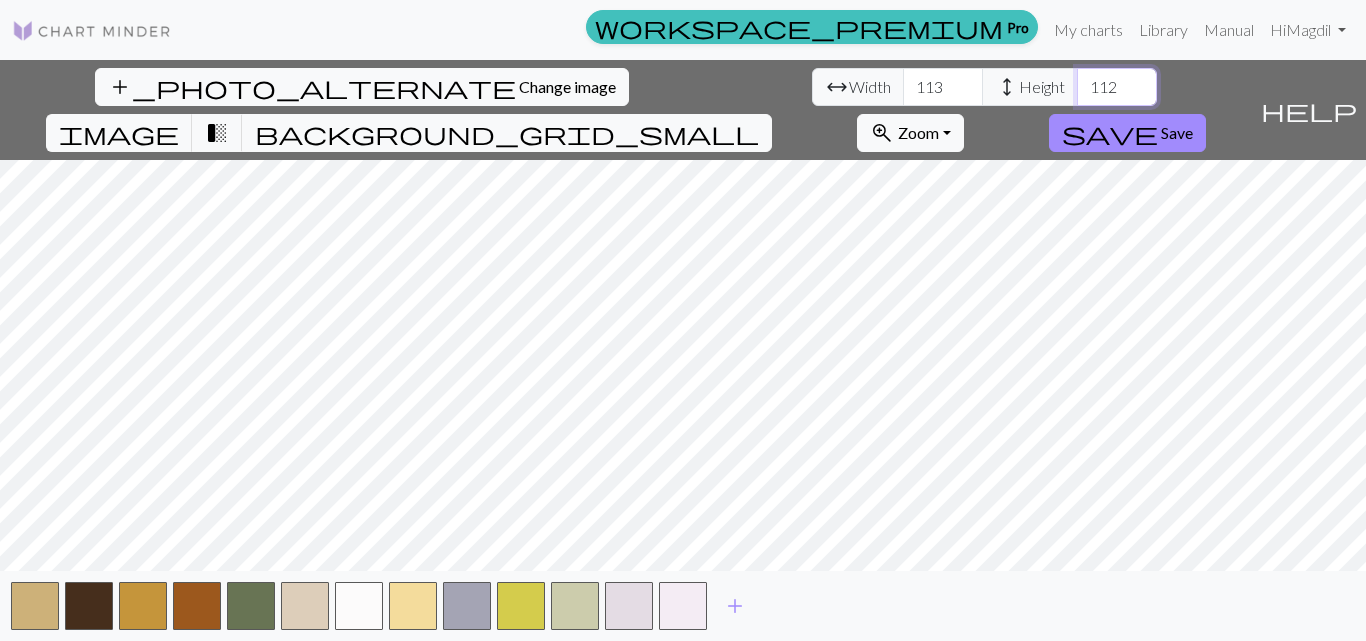 click on "112" at bounding box center (1117, 87) 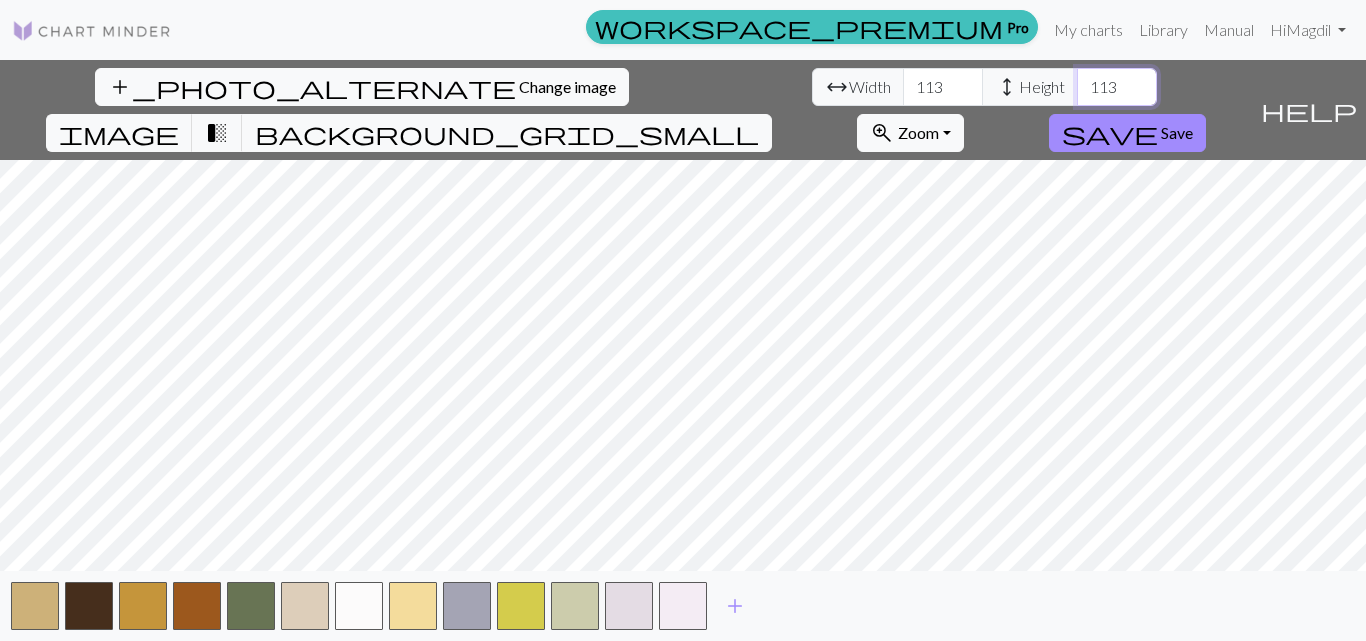 click on "113" at bounding box center (1117, 87) 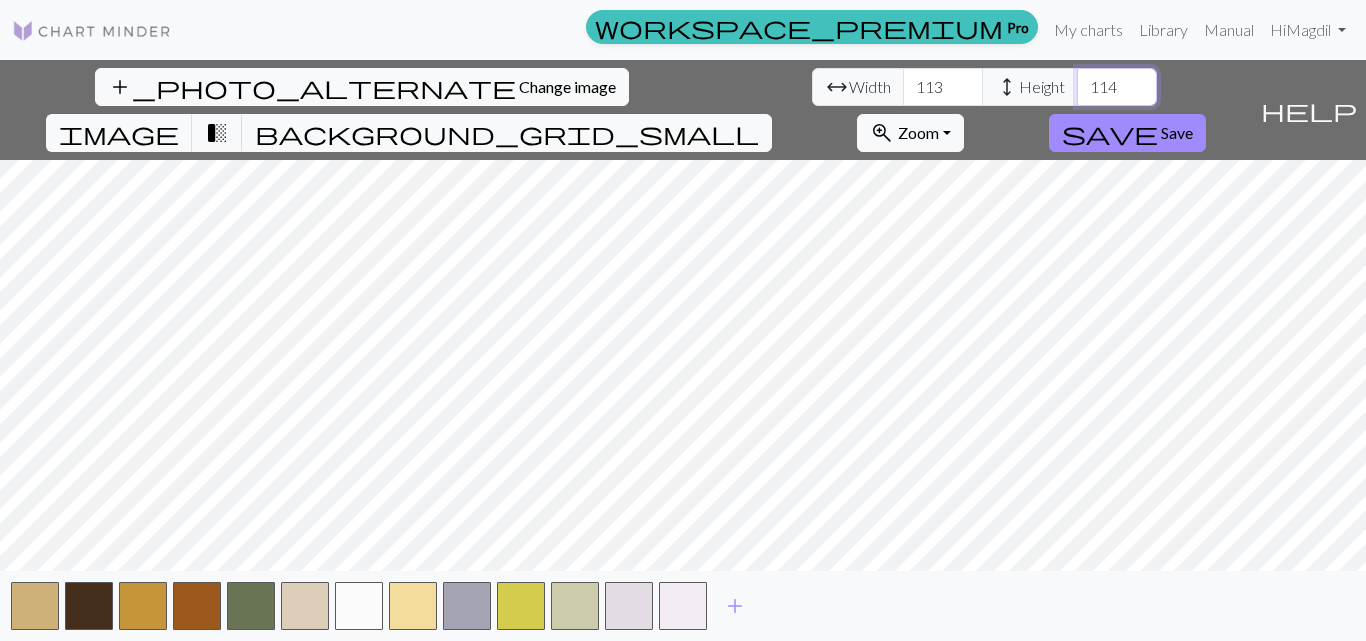 click on "114" at bounding box center [1117, 87] 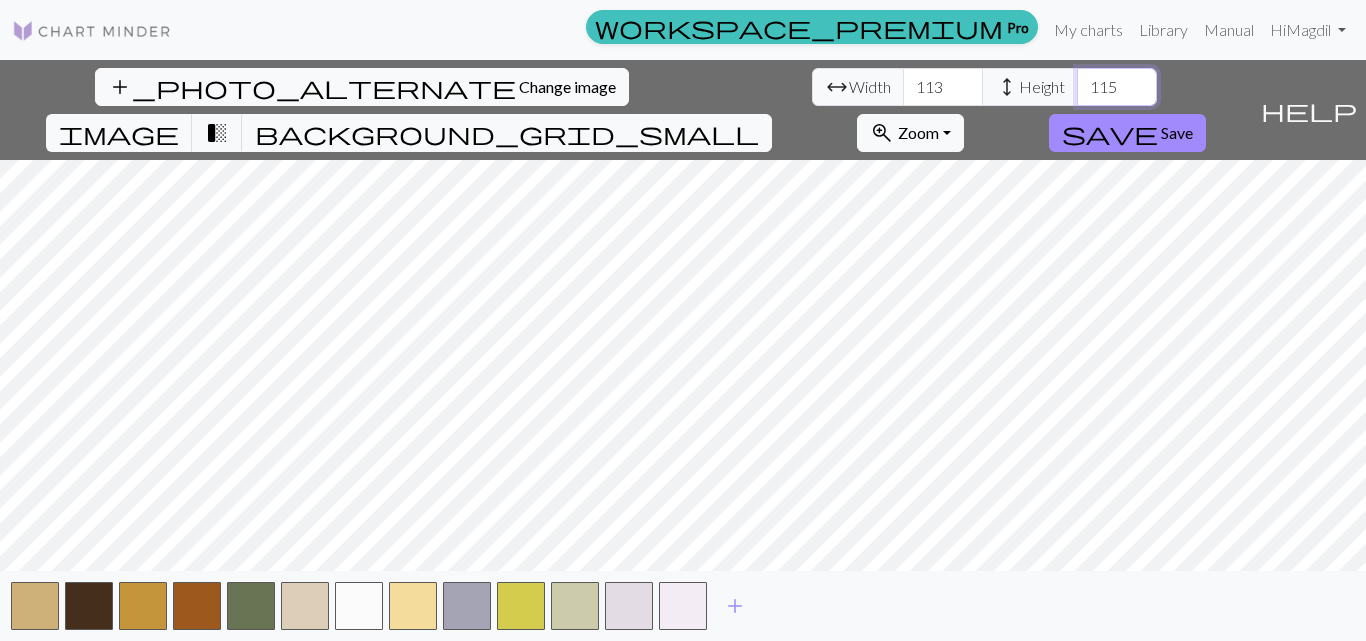 click on "115" at bounding box center (1117, 87) 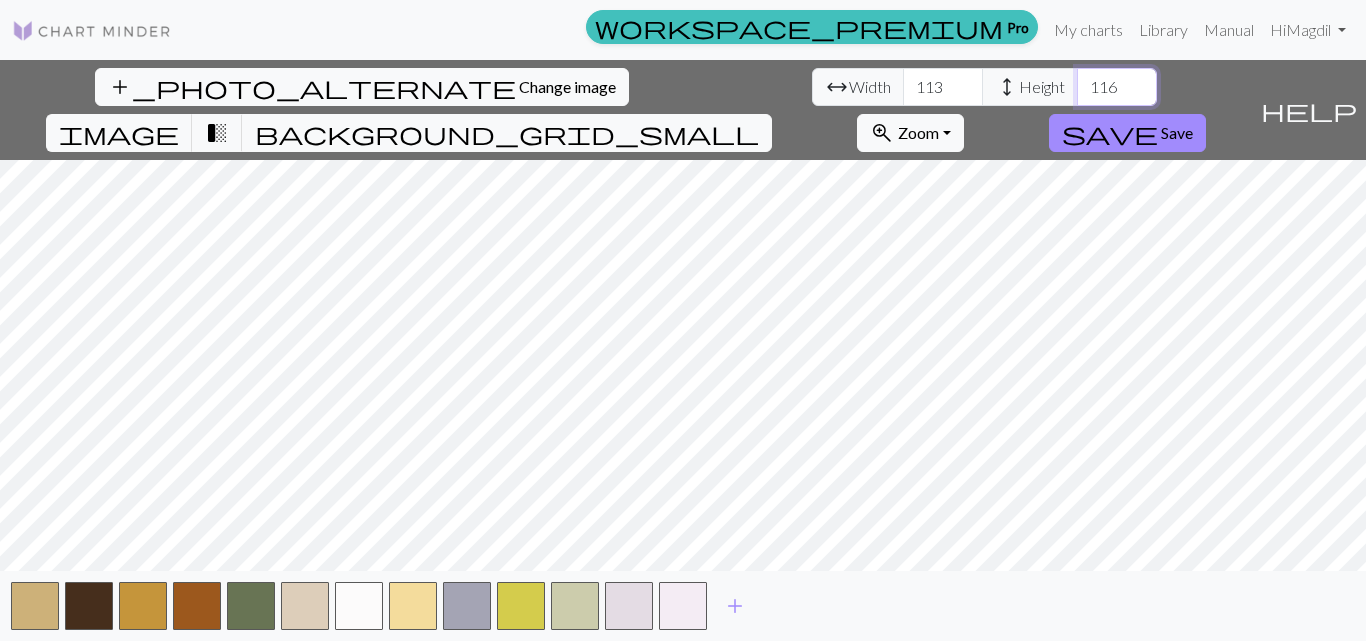click on "117" at bounding box center [1117, 87] 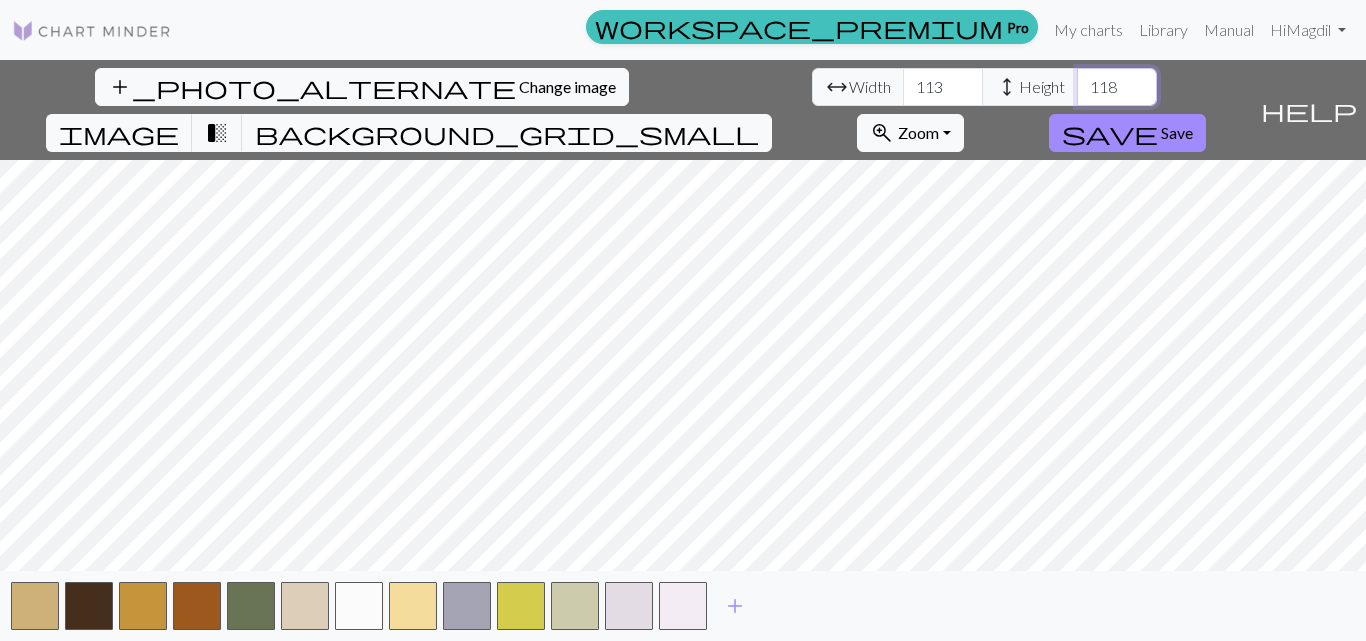 click on "118" at bounding box center (1117, 87) 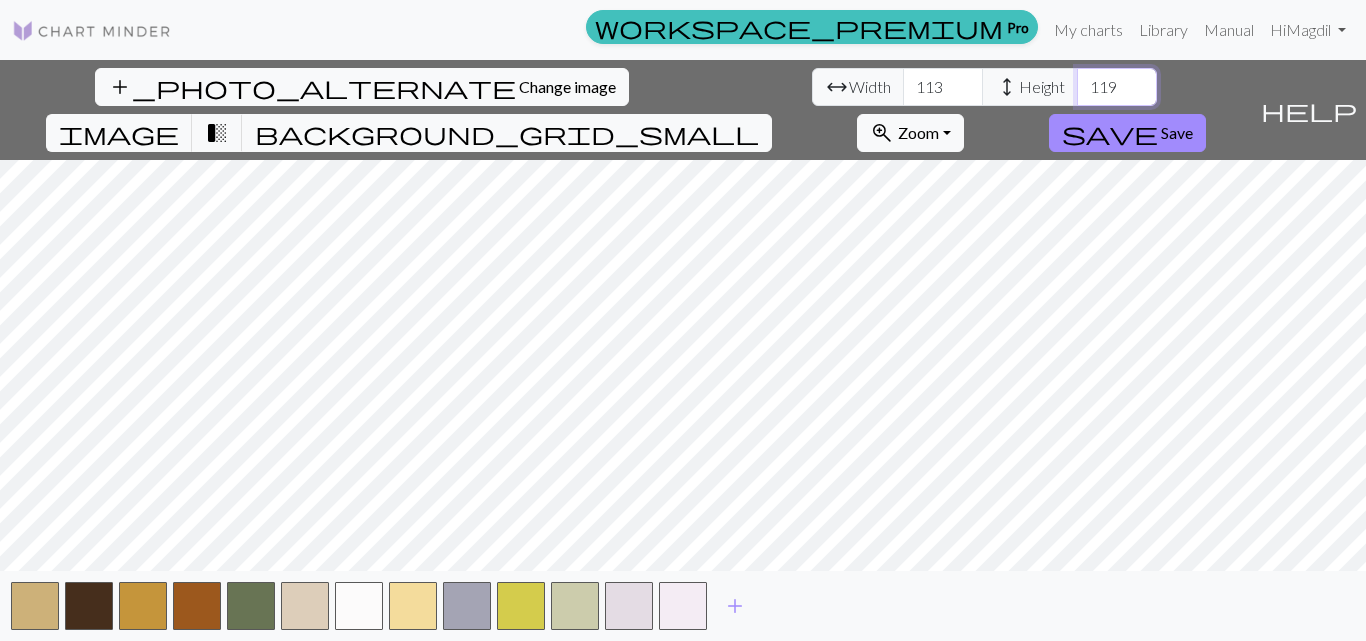 click on "119" at bounding box center [1117, 87] 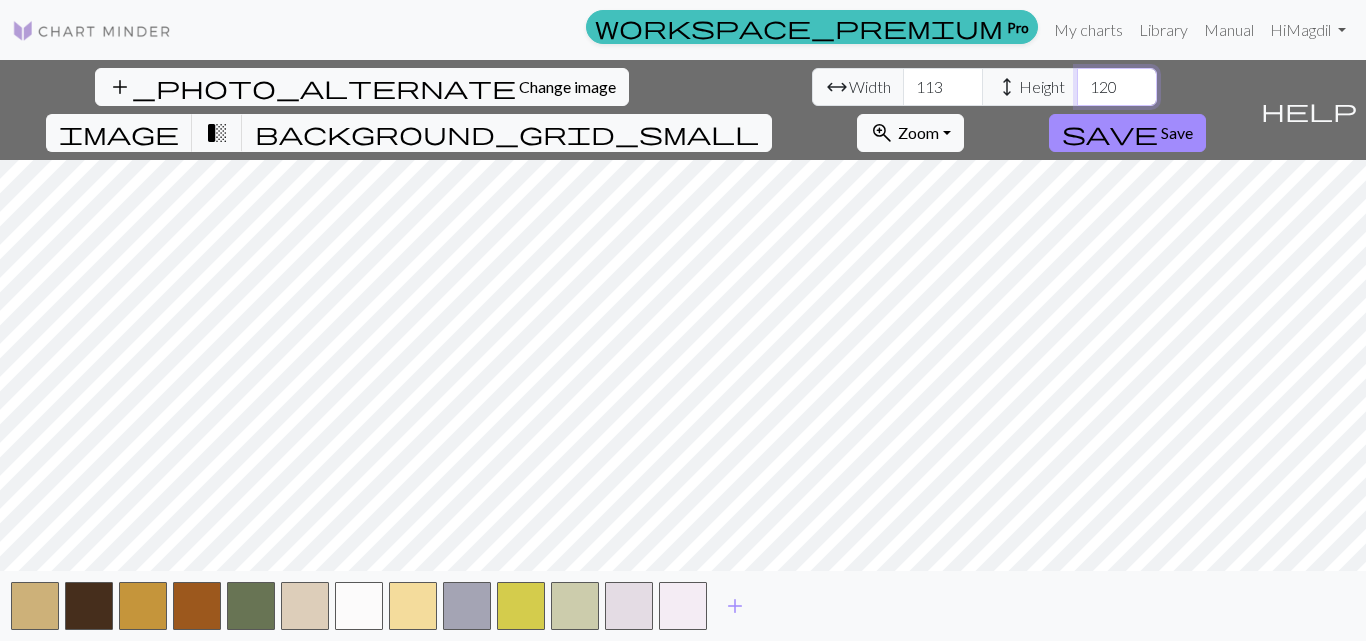 type on "120" 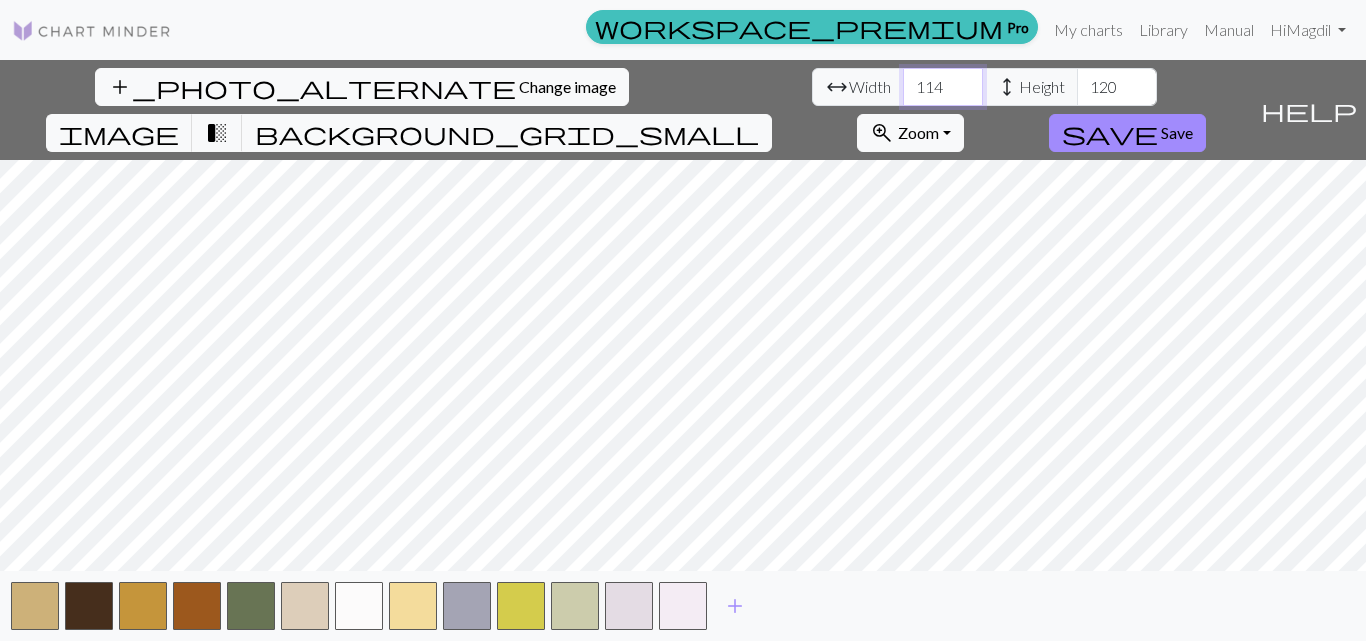 click on "114" at bounding box center [943, 87] 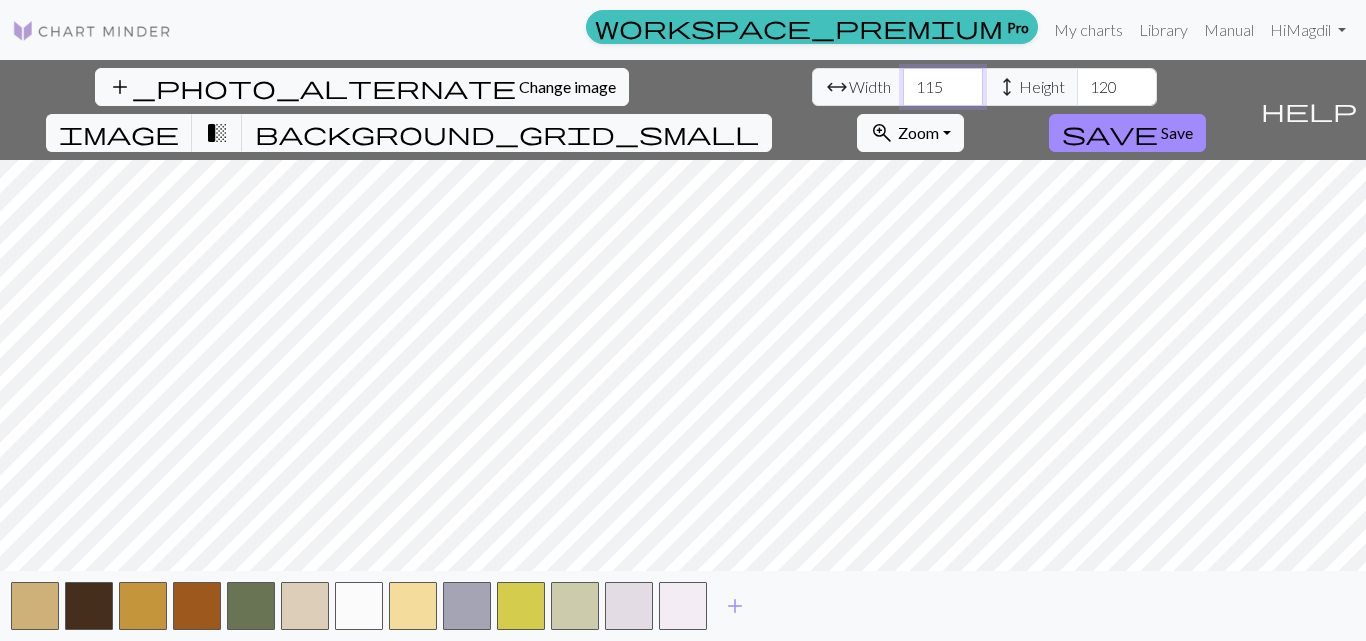 click on "115" at bounding box center [943, 87] 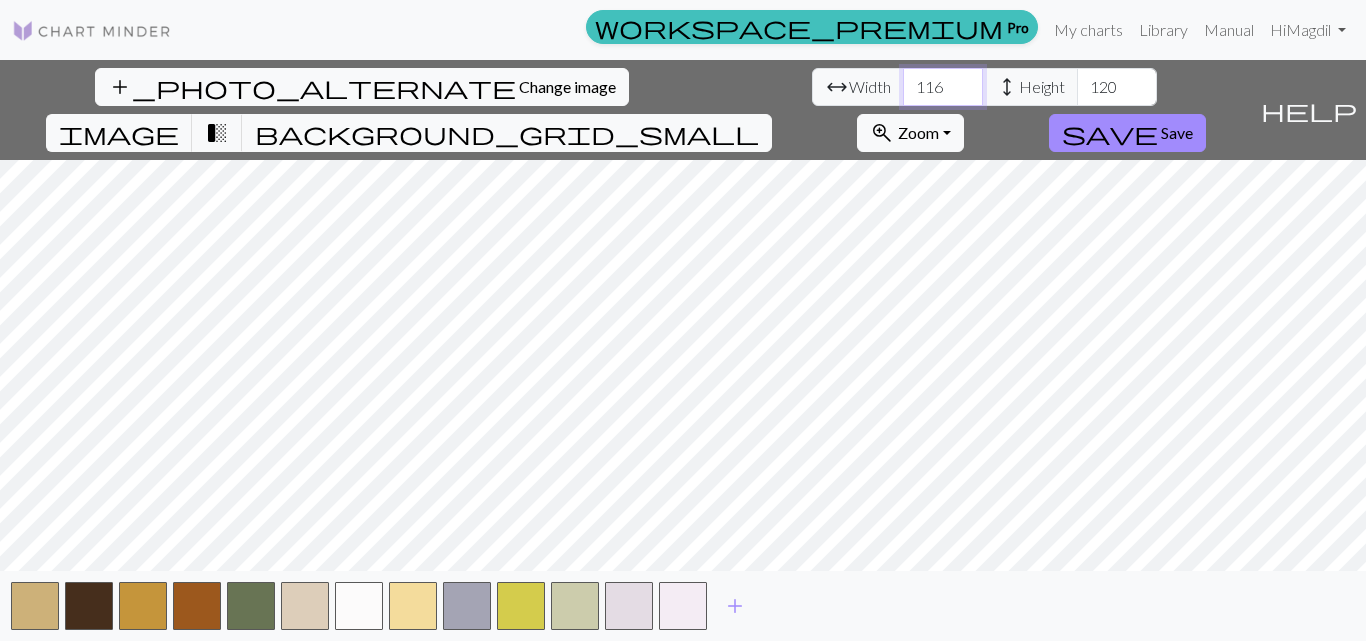 click on "116" at bounding box center (943, 87) 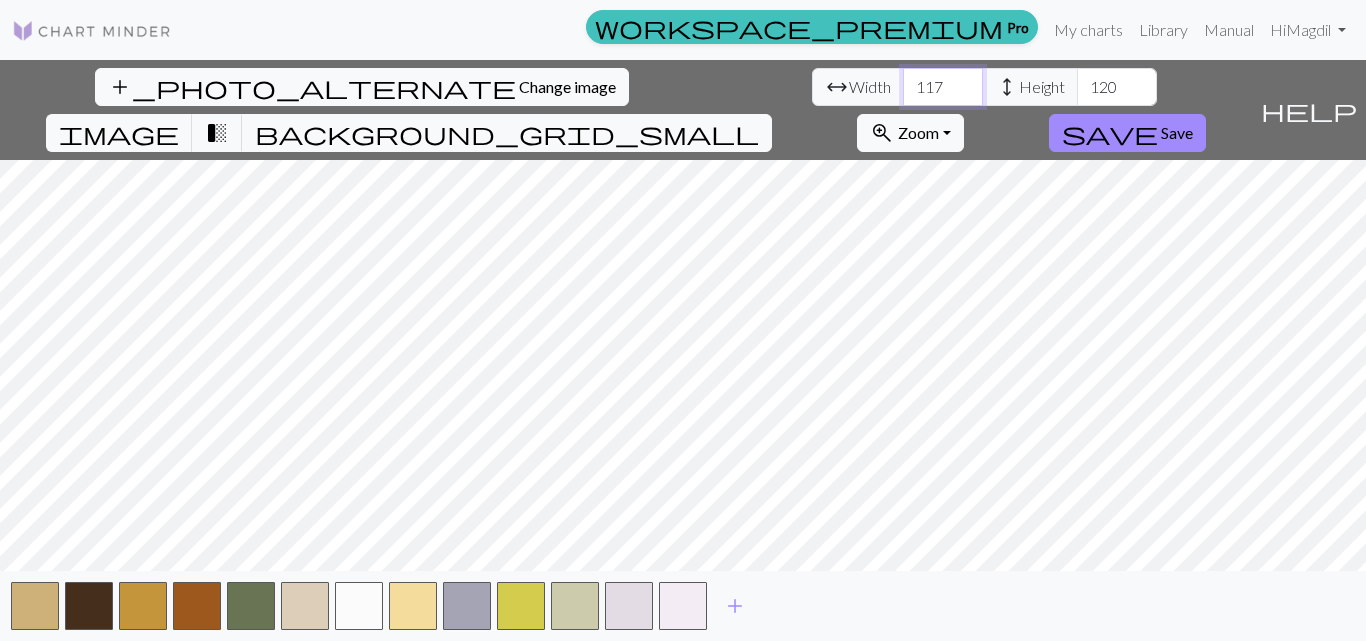 click on "117" at bounding box center [943, 87] 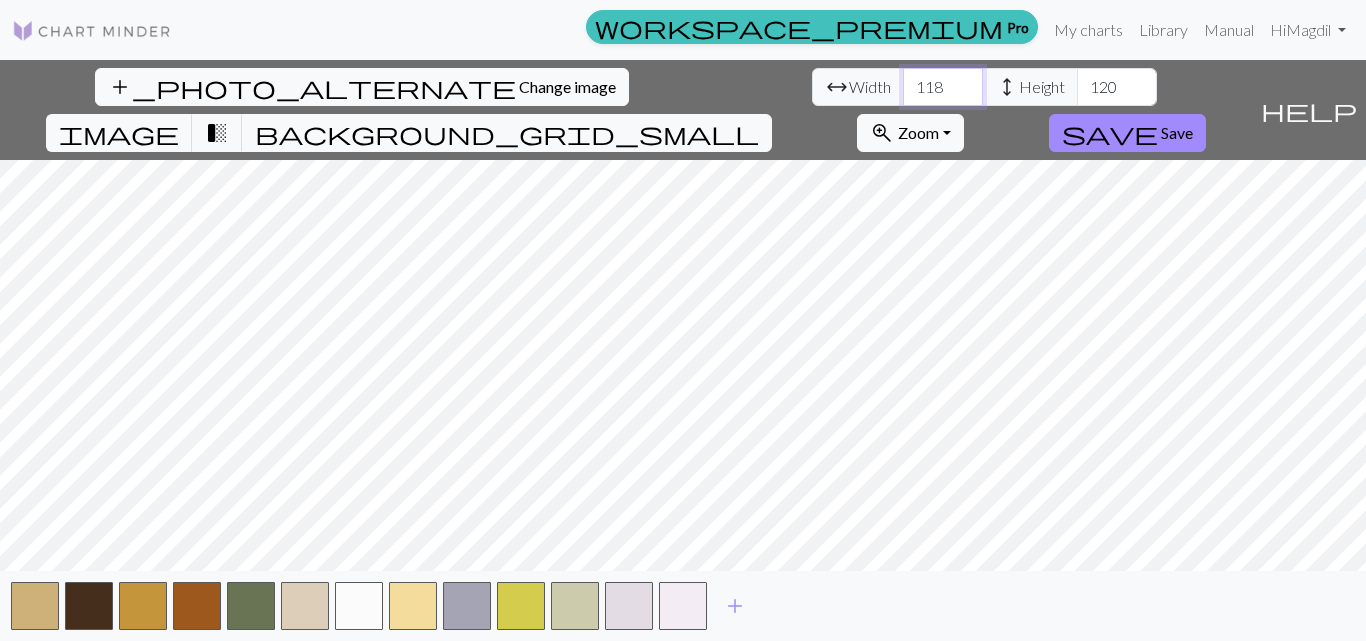 click on "118" at bounding box center [943, 87] 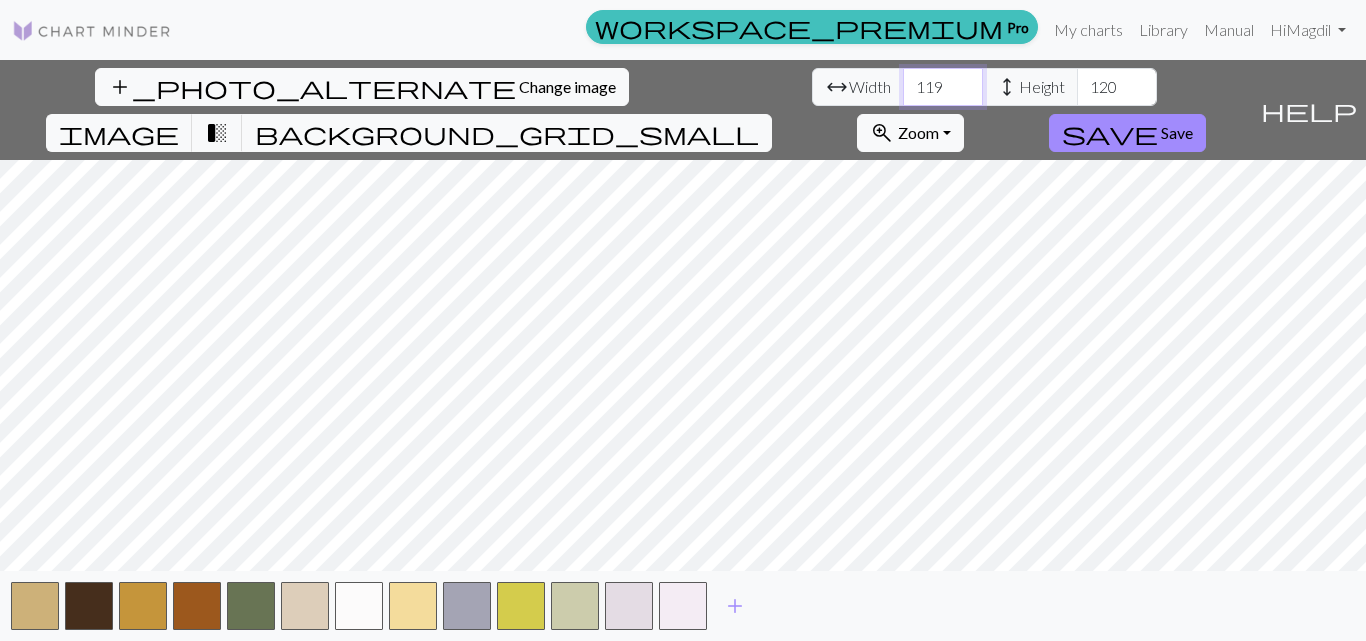 click on "119" at bounding box center [943, 87] 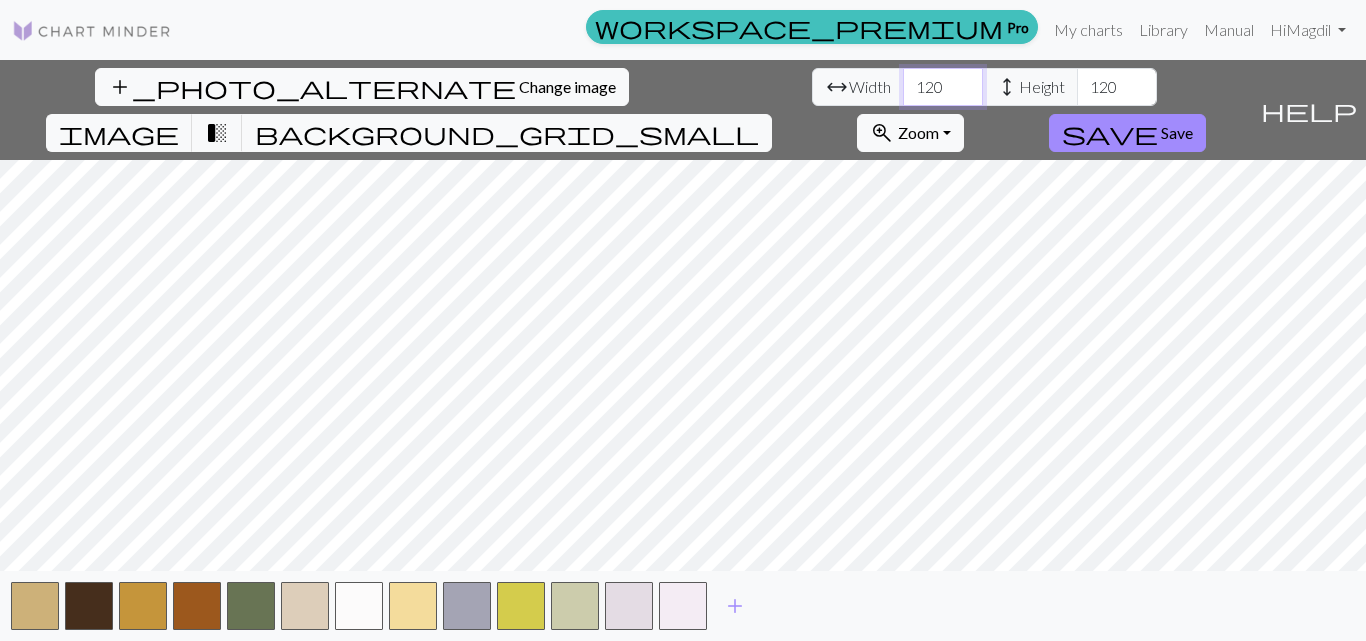 click on "120" at bounding box center [943, 87] 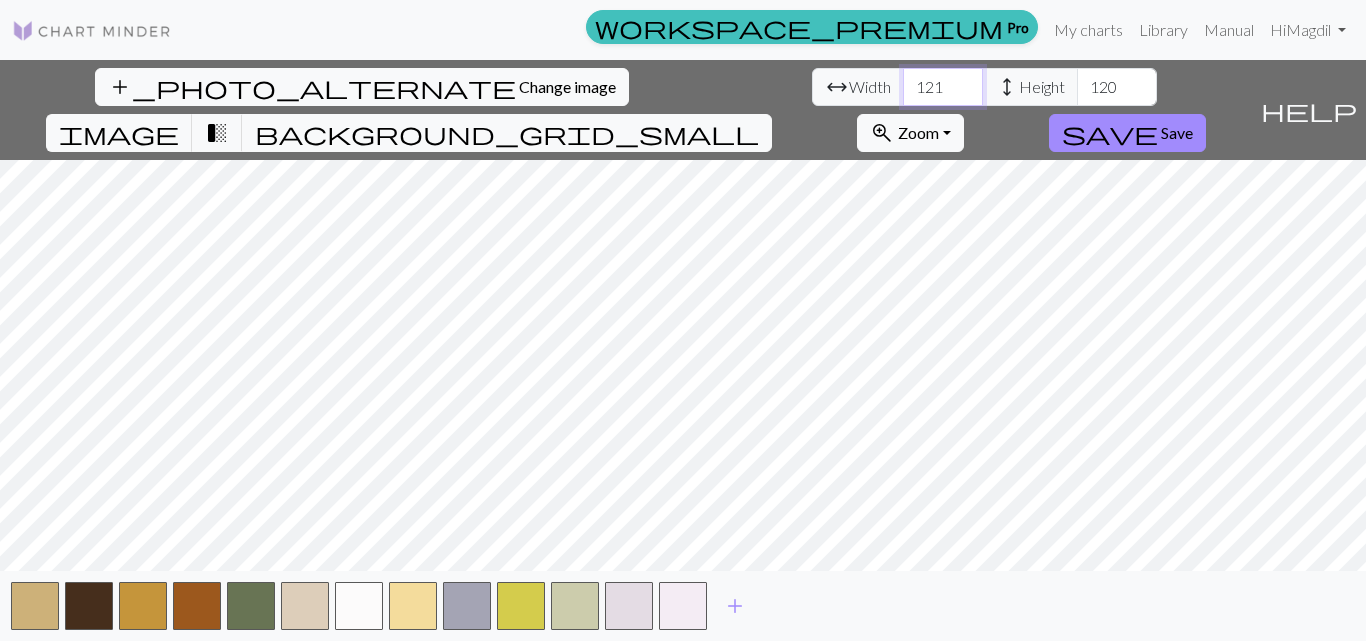 click on "121" at bounding box center [943, 87] 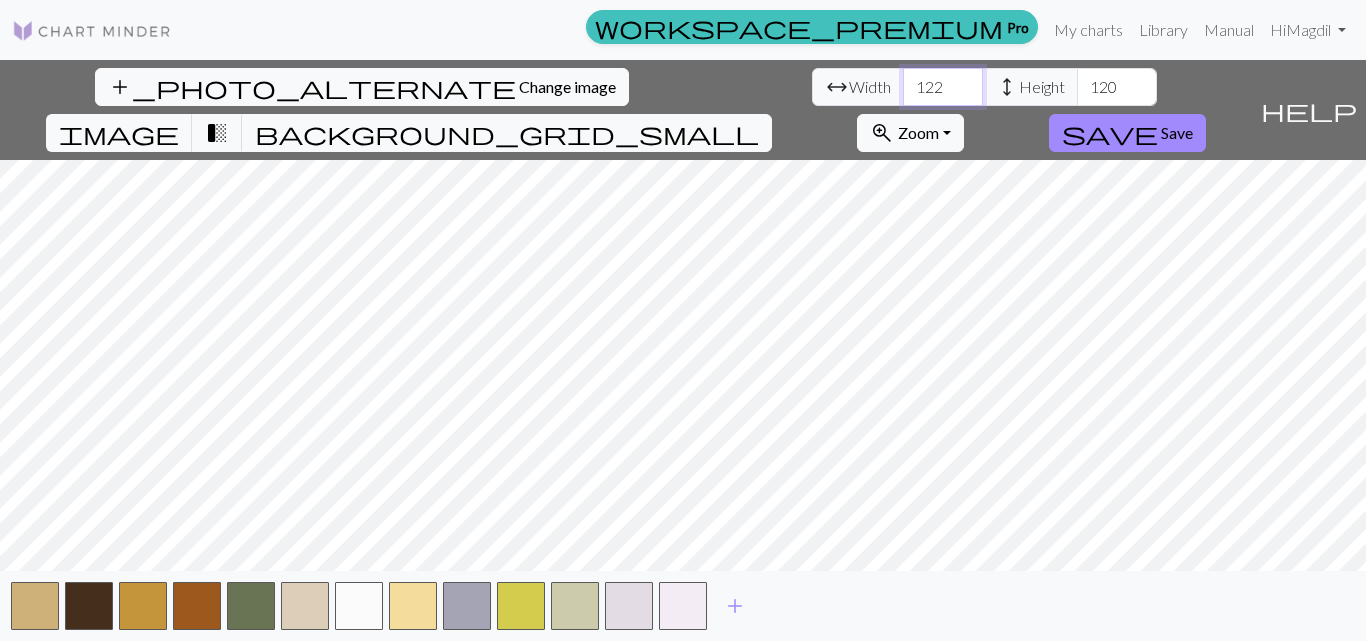 click on "122" at bounding box center (943, 87) 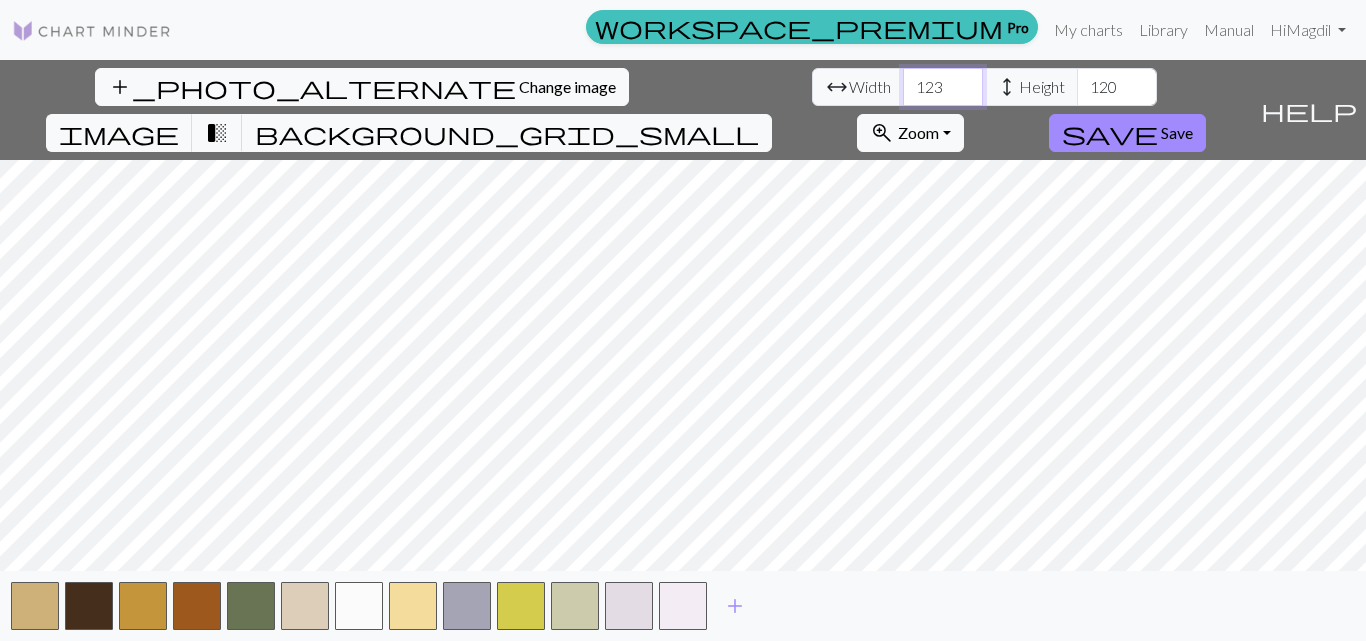 click on "123" at bounding box center (943, 87) 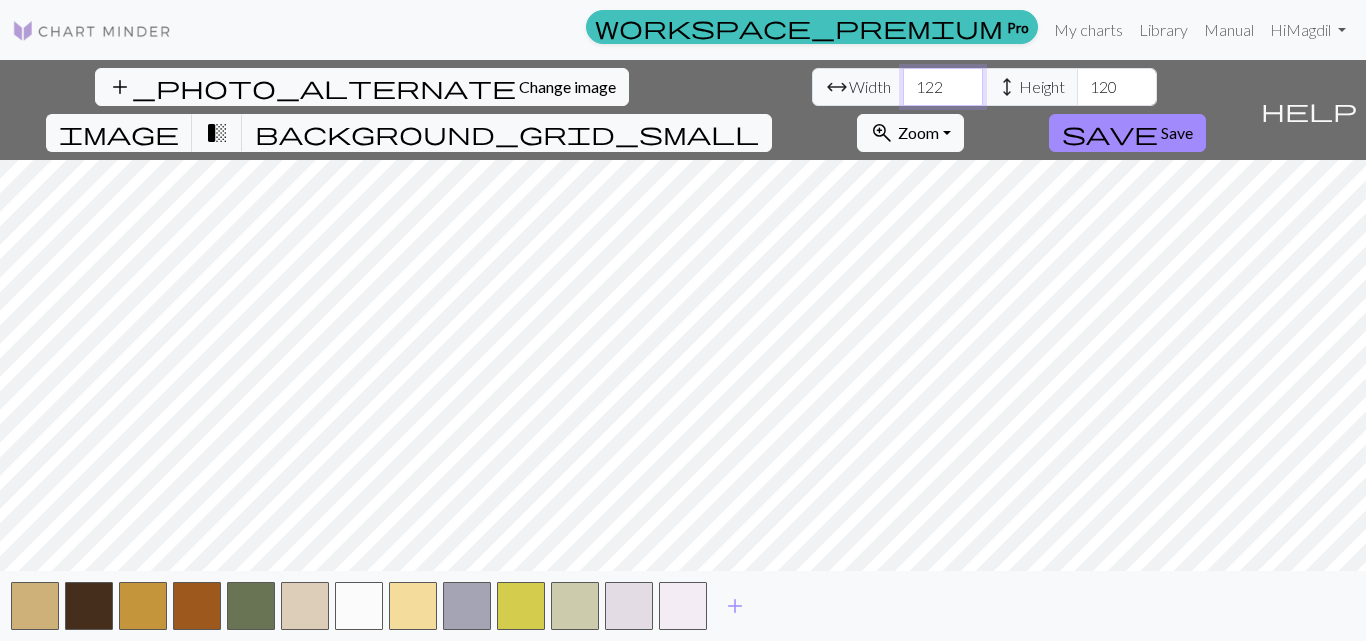 click on "122" at bounding box center (943, 87) 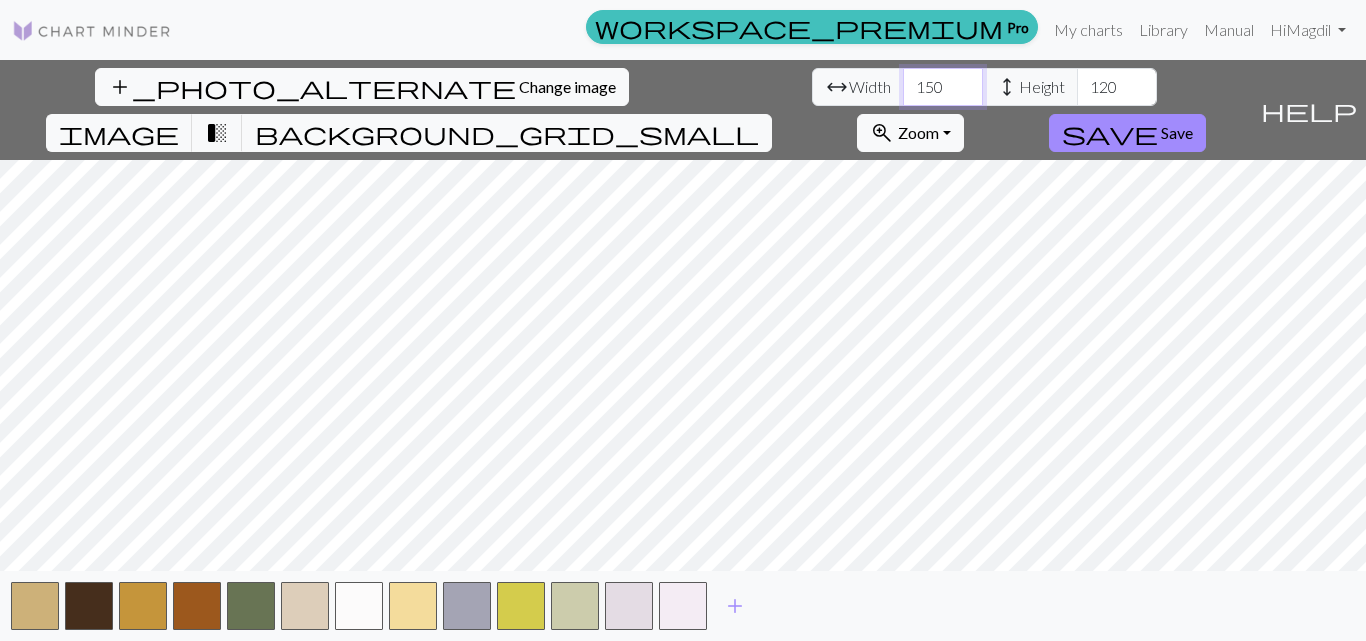 type on "150" 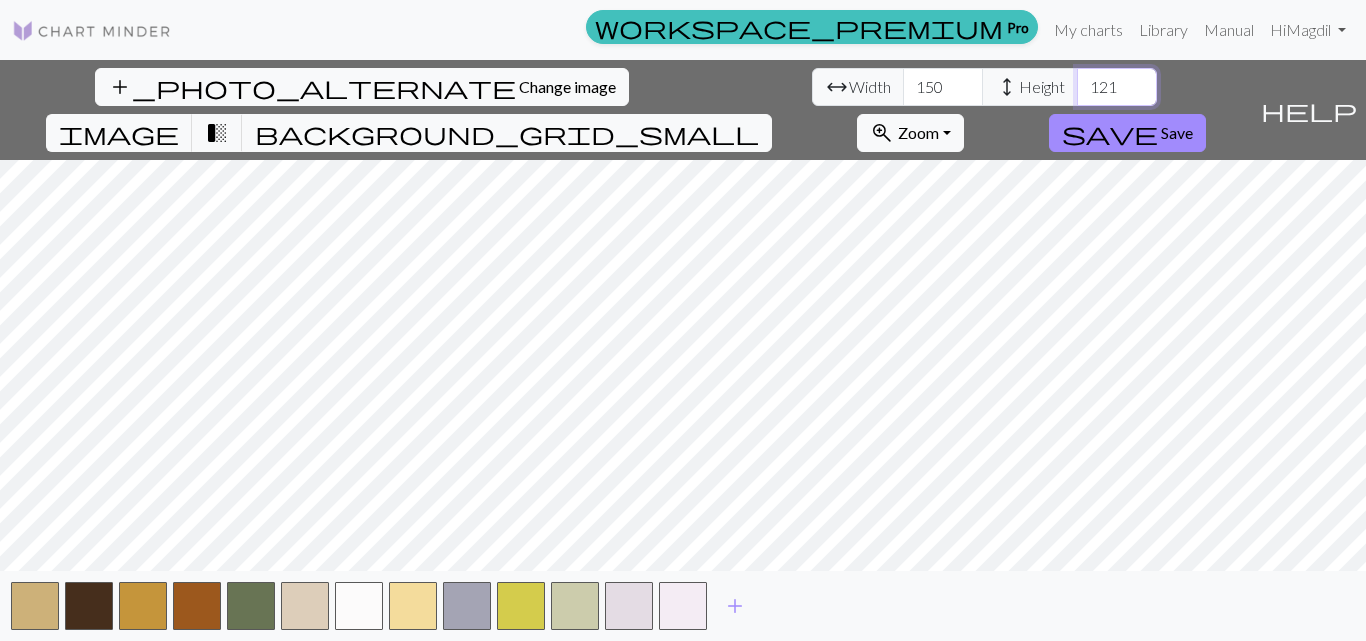click on "121" at bounding box center [1117, 87] 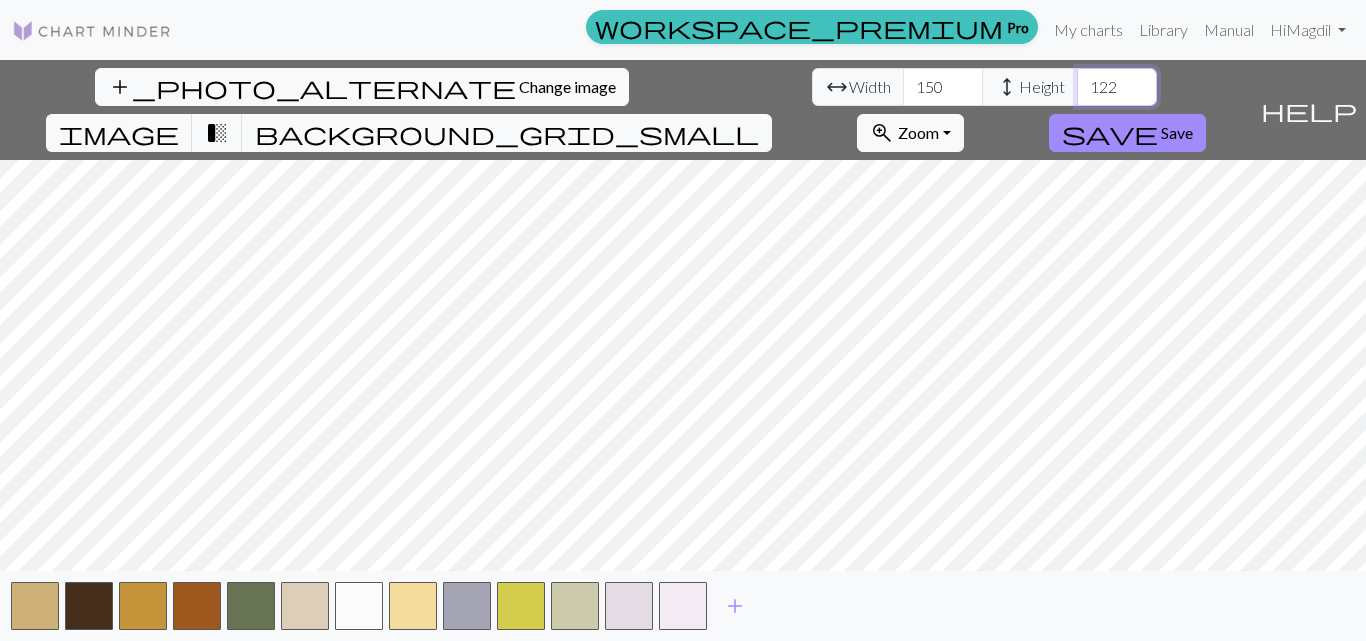 click on "122" at bounding box center [1117, 87] 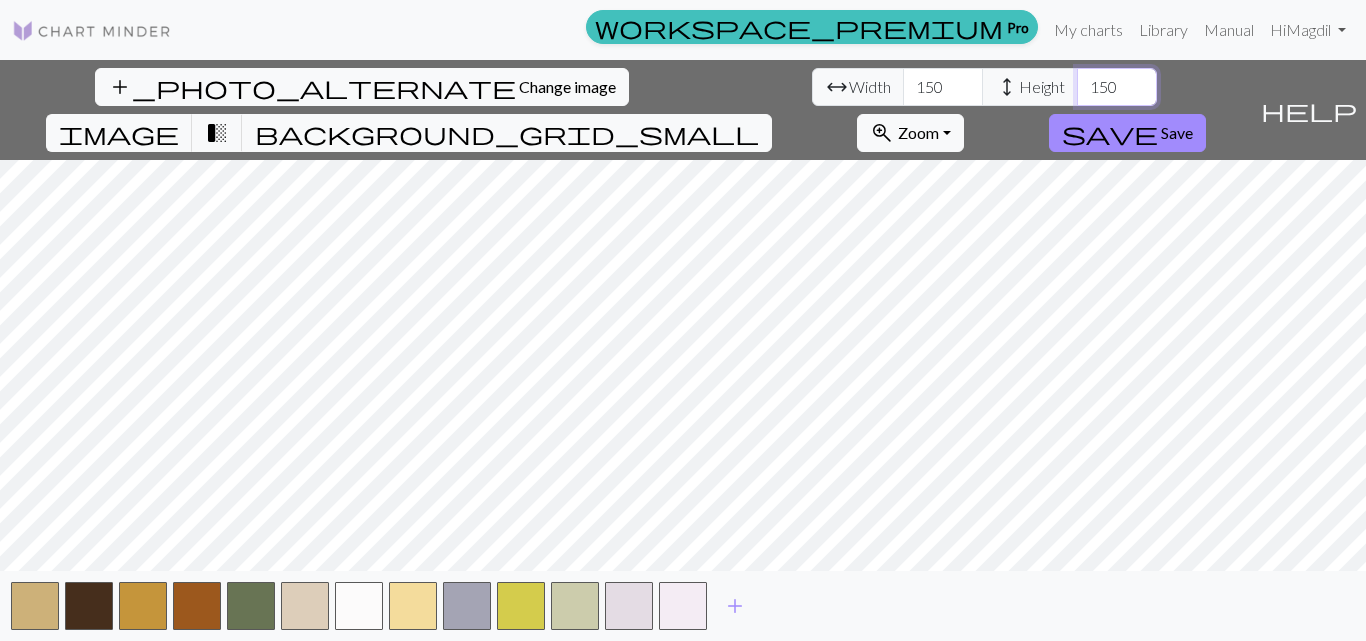 click on "150" at bounding box center [1117, 87] 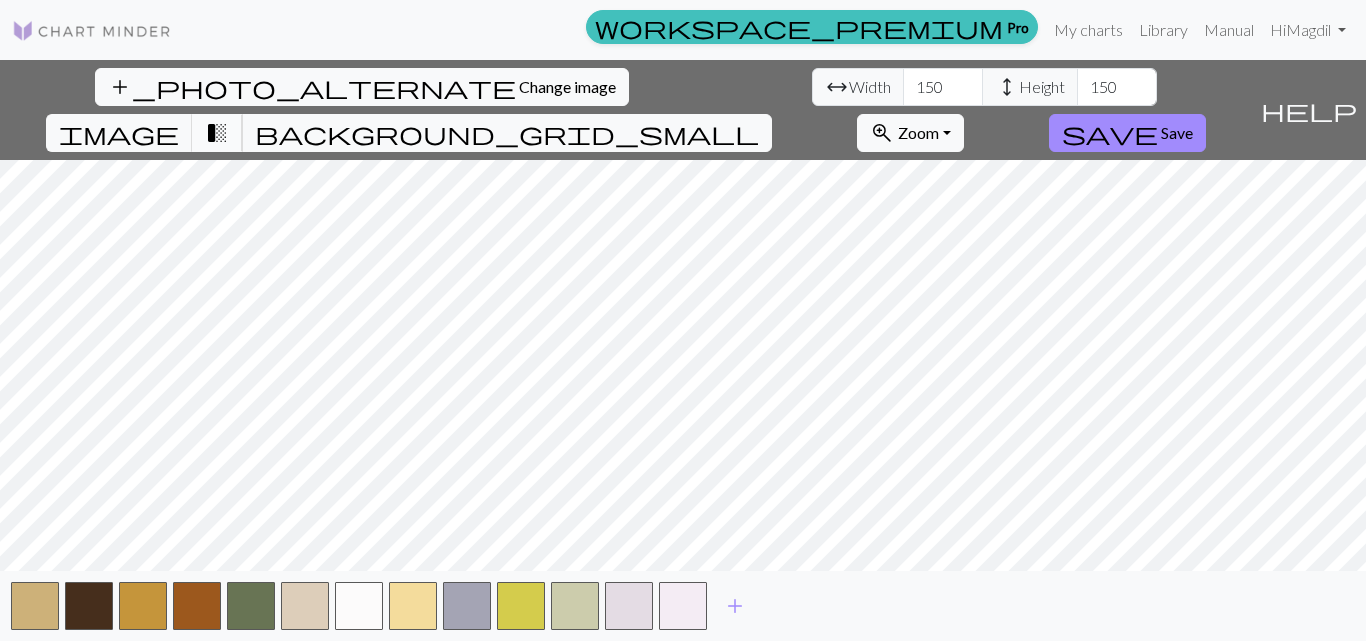 click on "transition_fade" at bounding box center (217, 133) 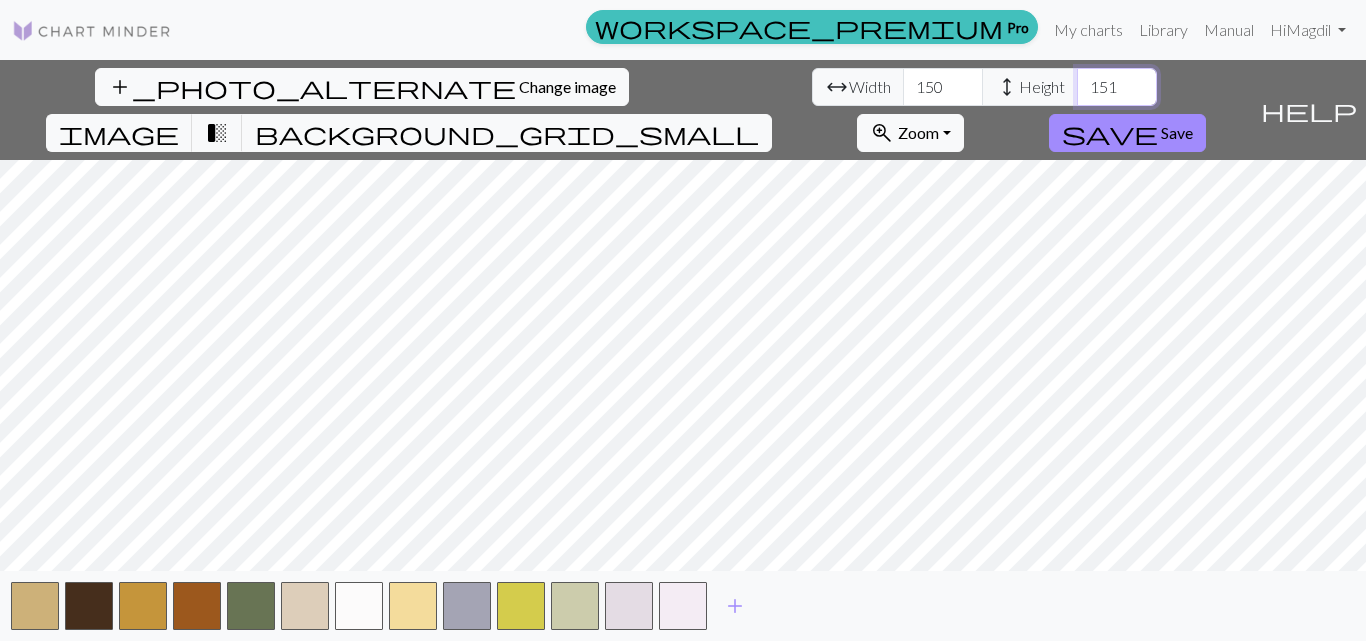 click on "151" at bounding box center [1117, 87] 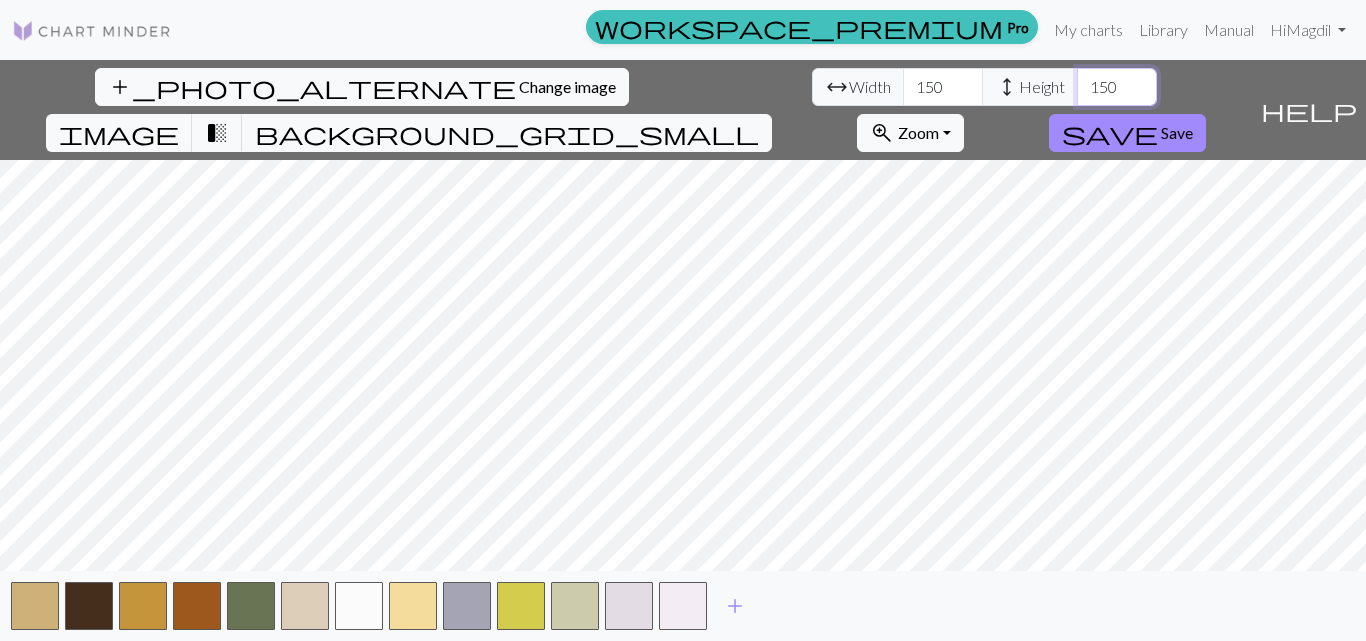 click on "150" at bounding box center (1117, 87) 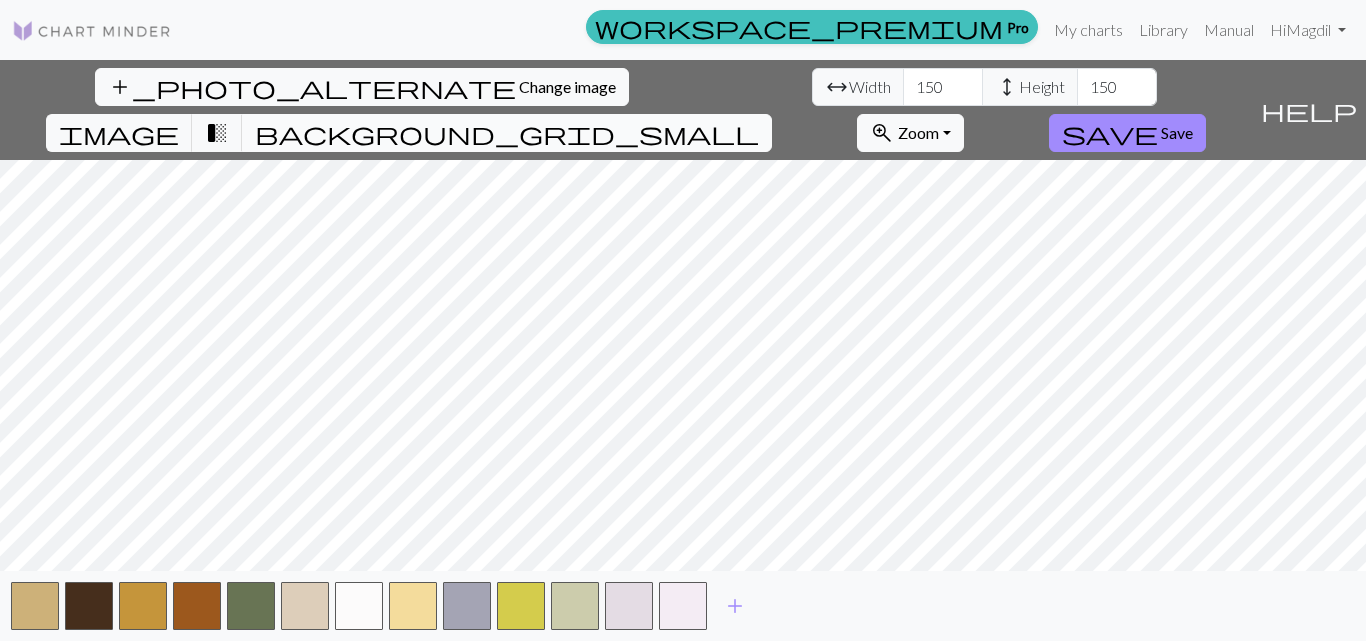 click on "background_grid_small" at bounding box center (507, 133) 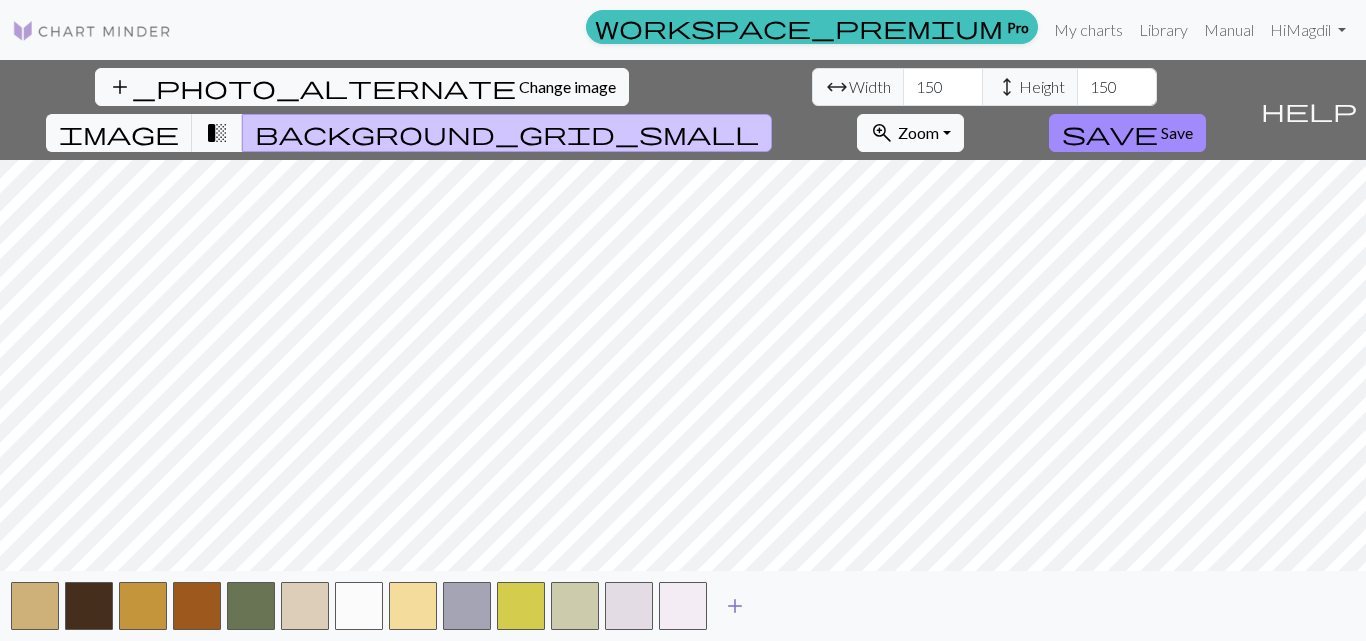 click on "add" at bounding box center (735, 606) 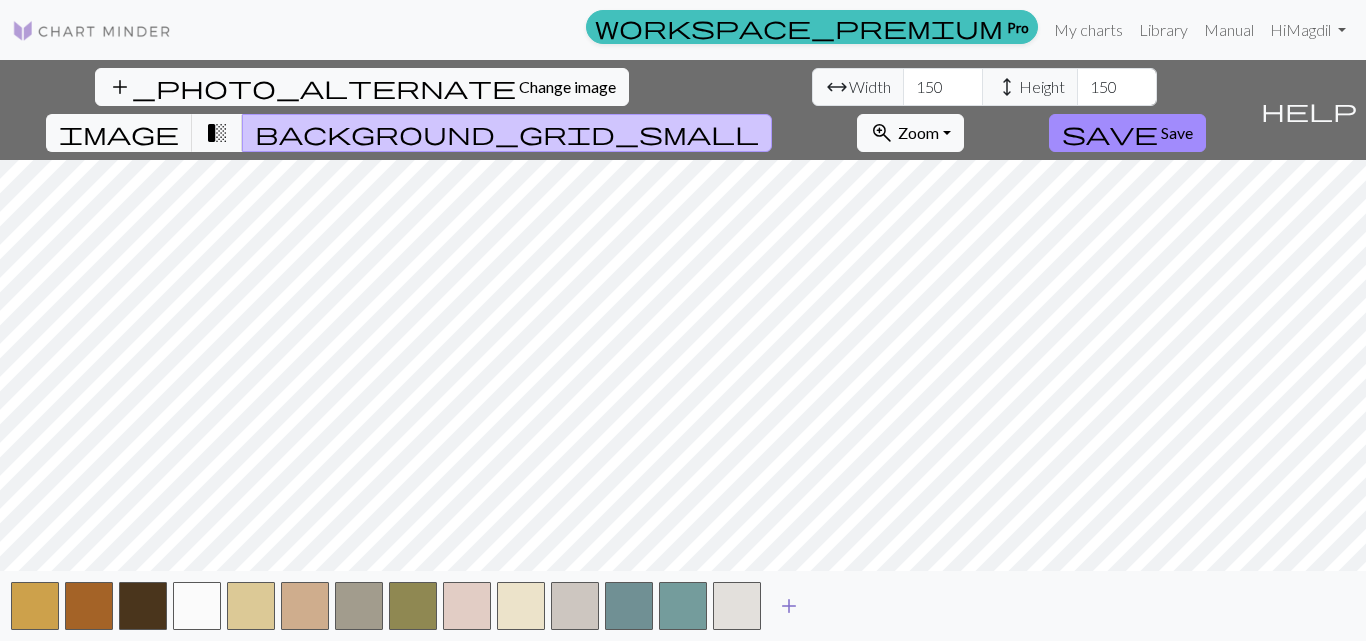click at bounding box center [737, 606] 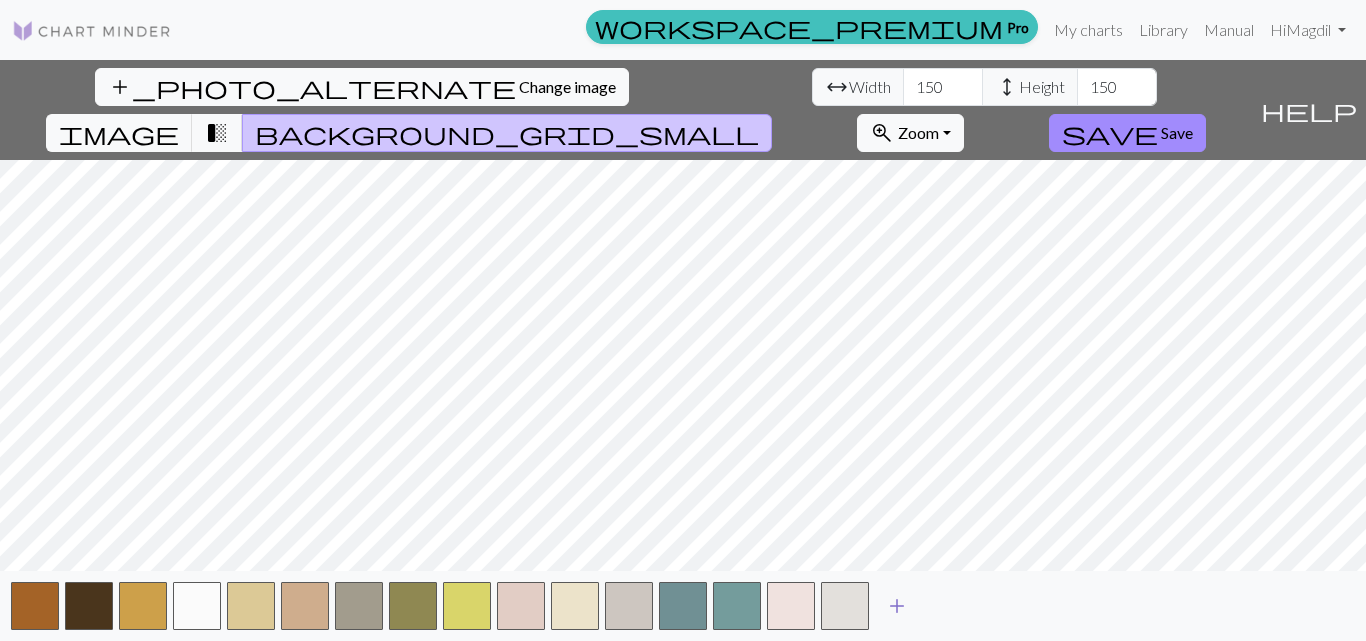 click at bounding box center (845, 606) 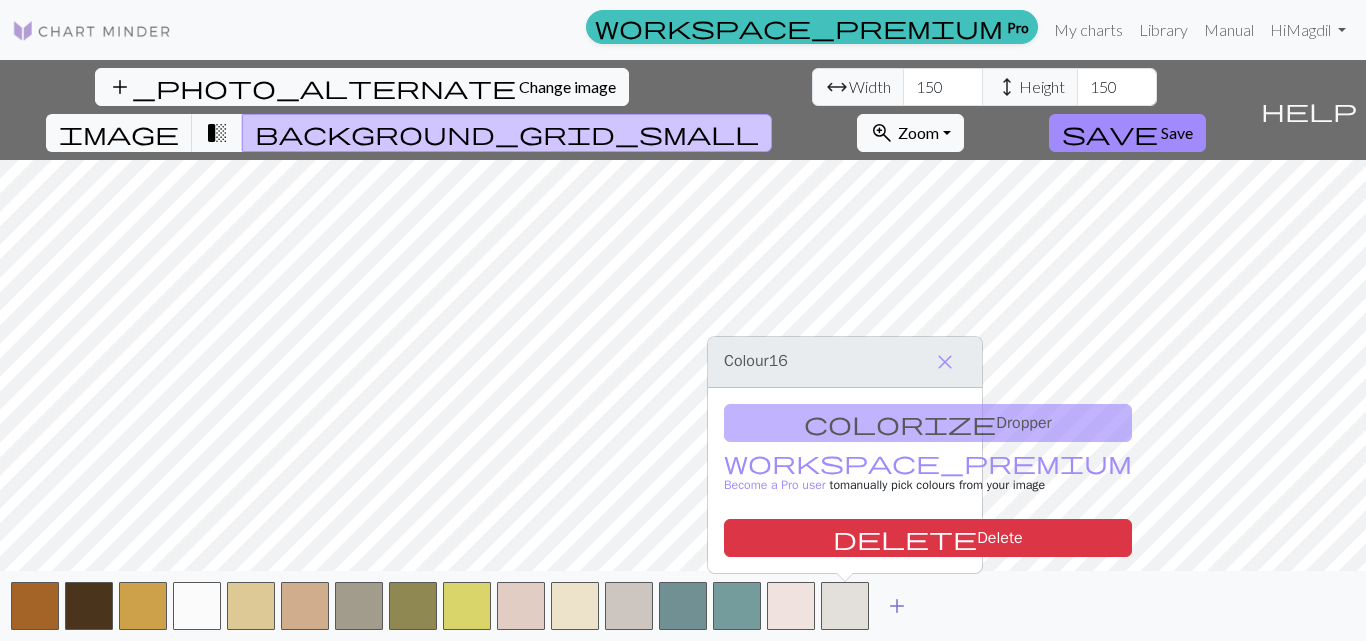 click on "add" at bounding box center [897, 606] 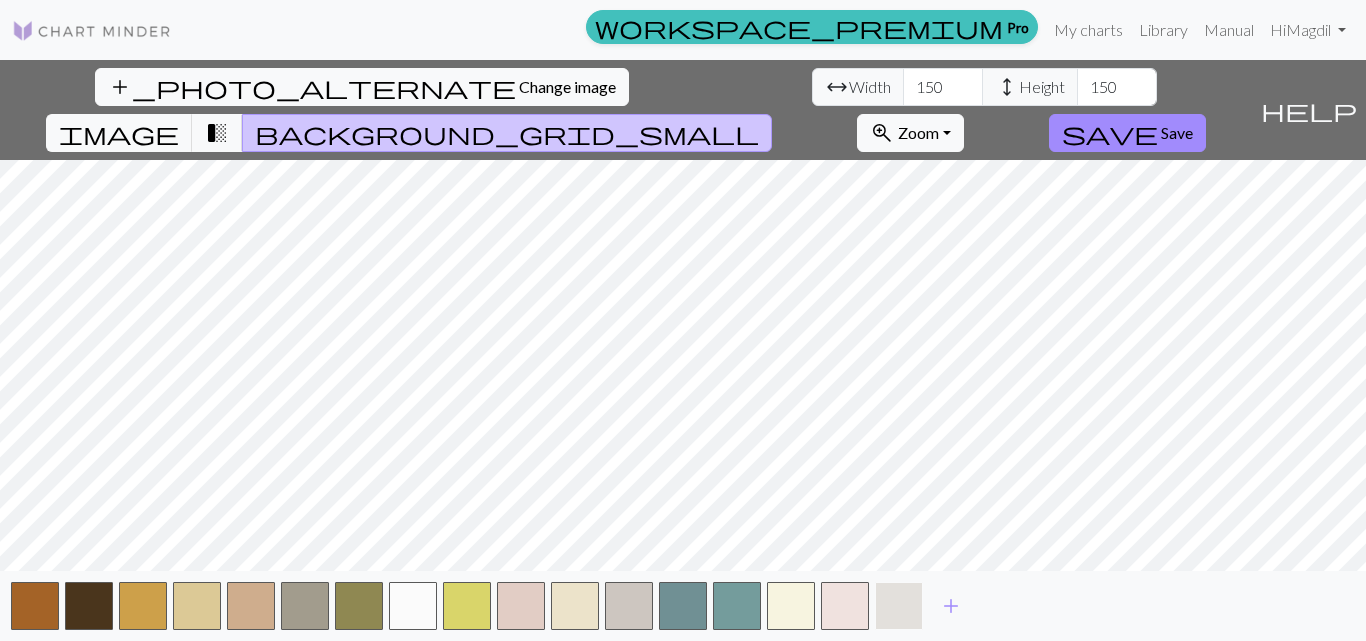 click at bounding box center (899, 606) 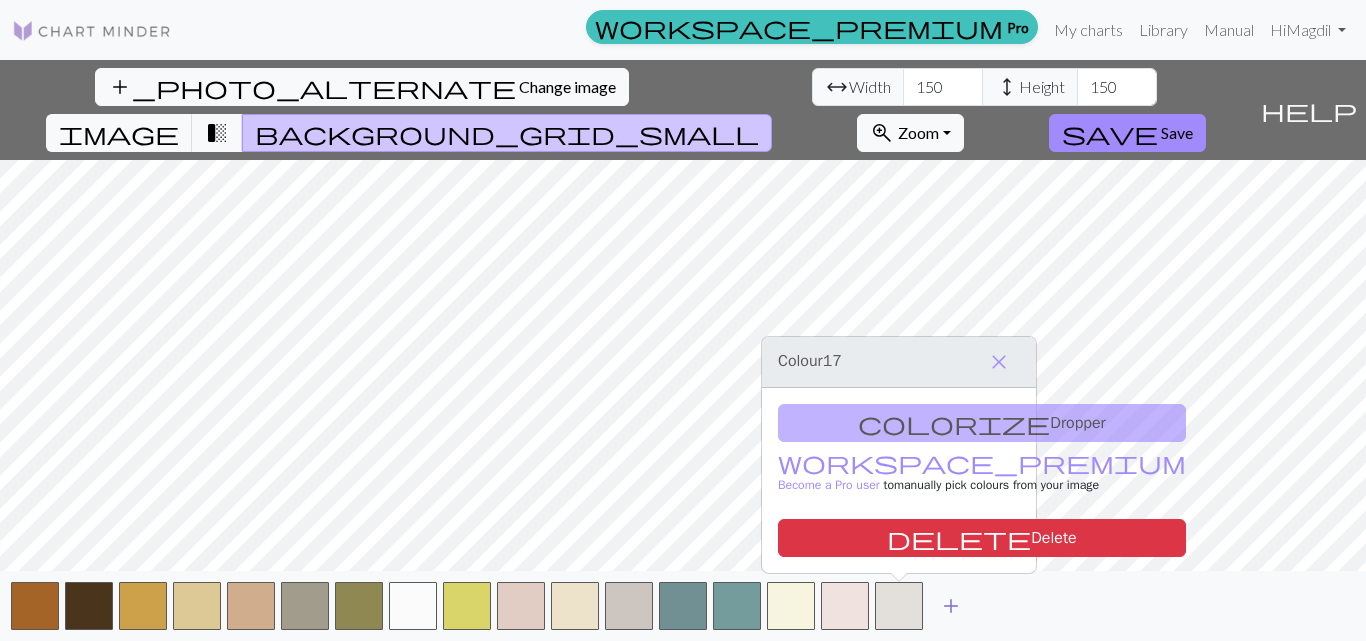 click on "add" at bounding box center [951, 606] 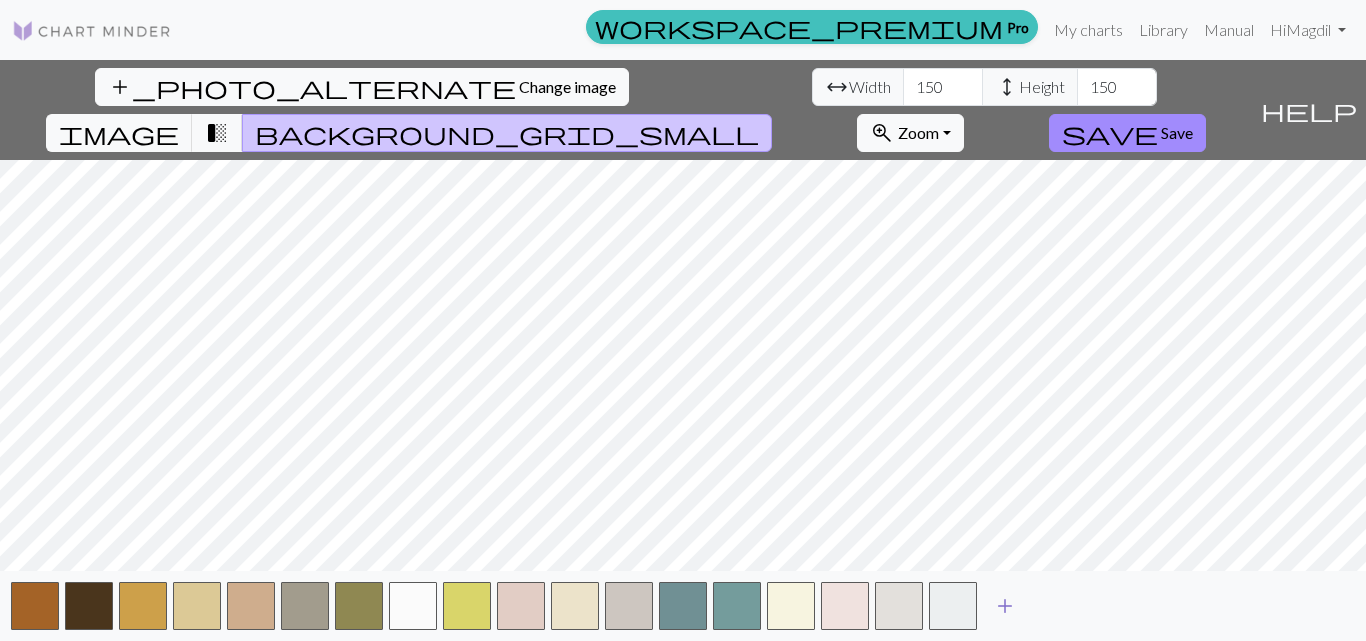 click at bounding box center (953, 606) 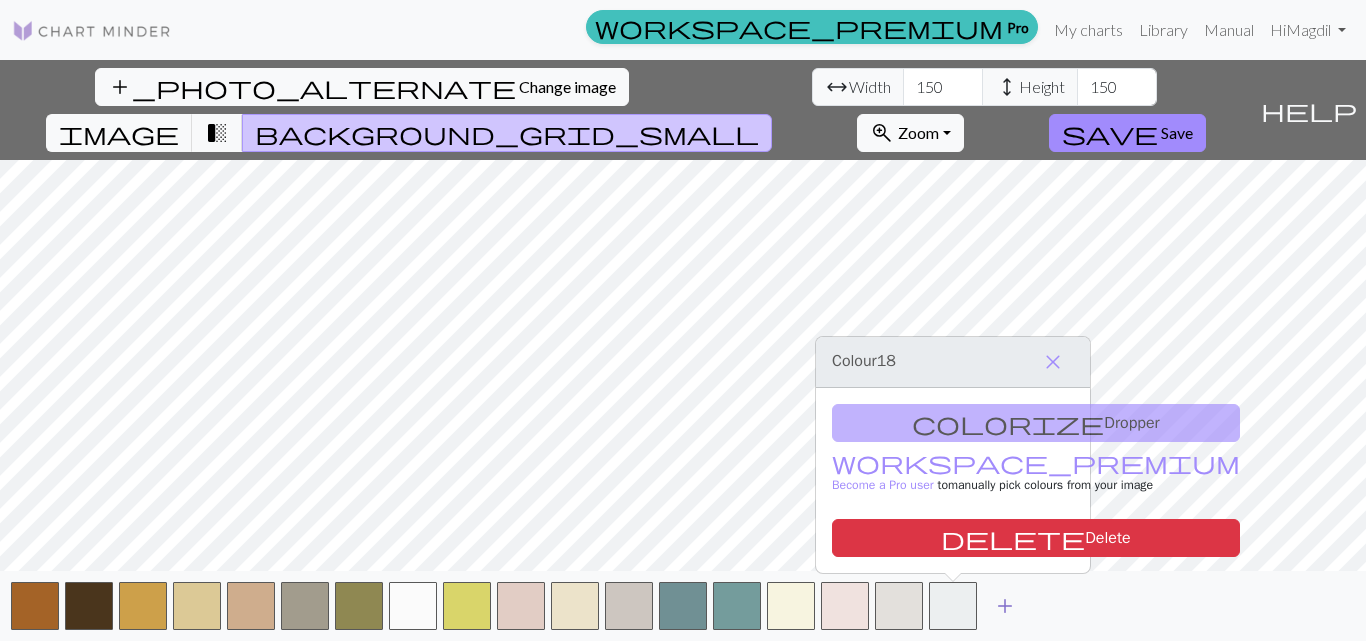 click on "add" at bounding box center [1005, 606] 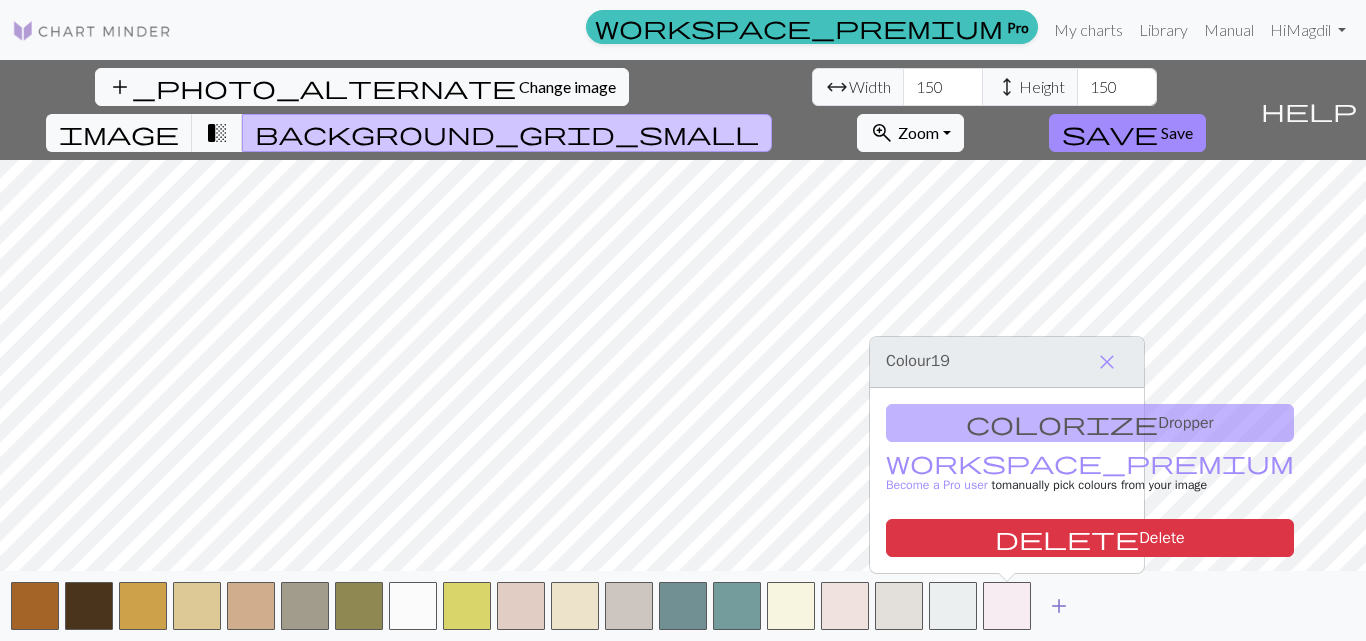click on "add" at bounding box center (1059, 606) 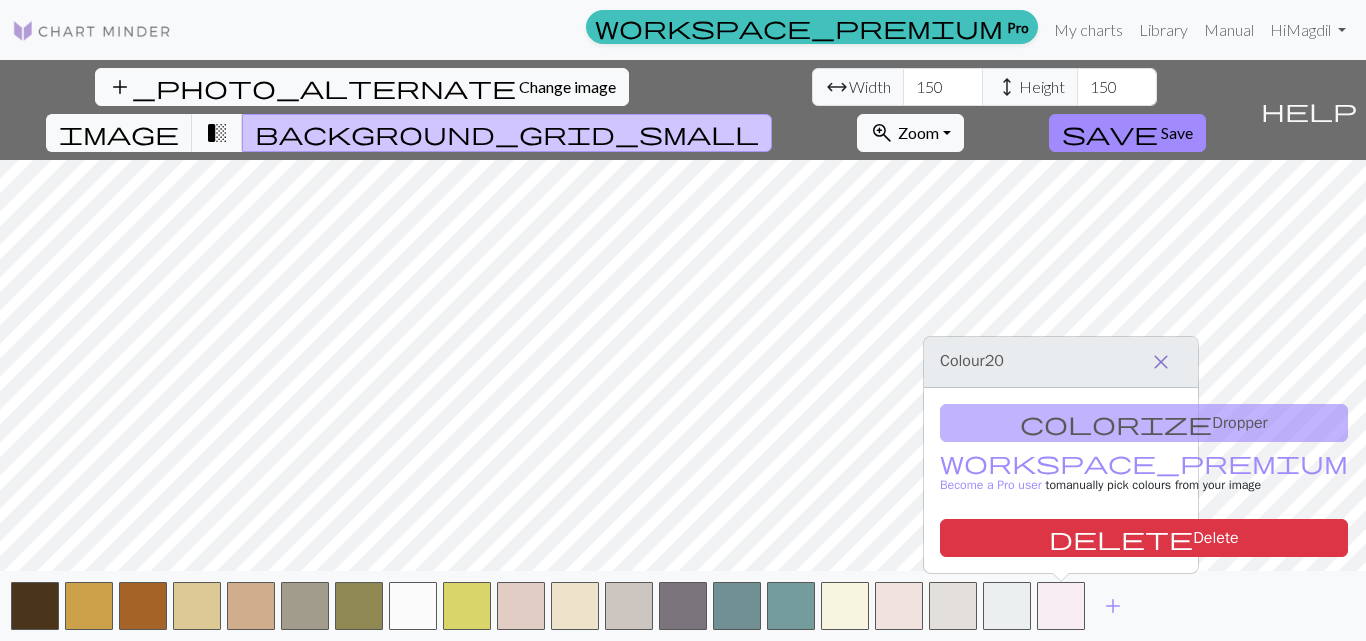 click on "close" at bounding box center [1161, 362] 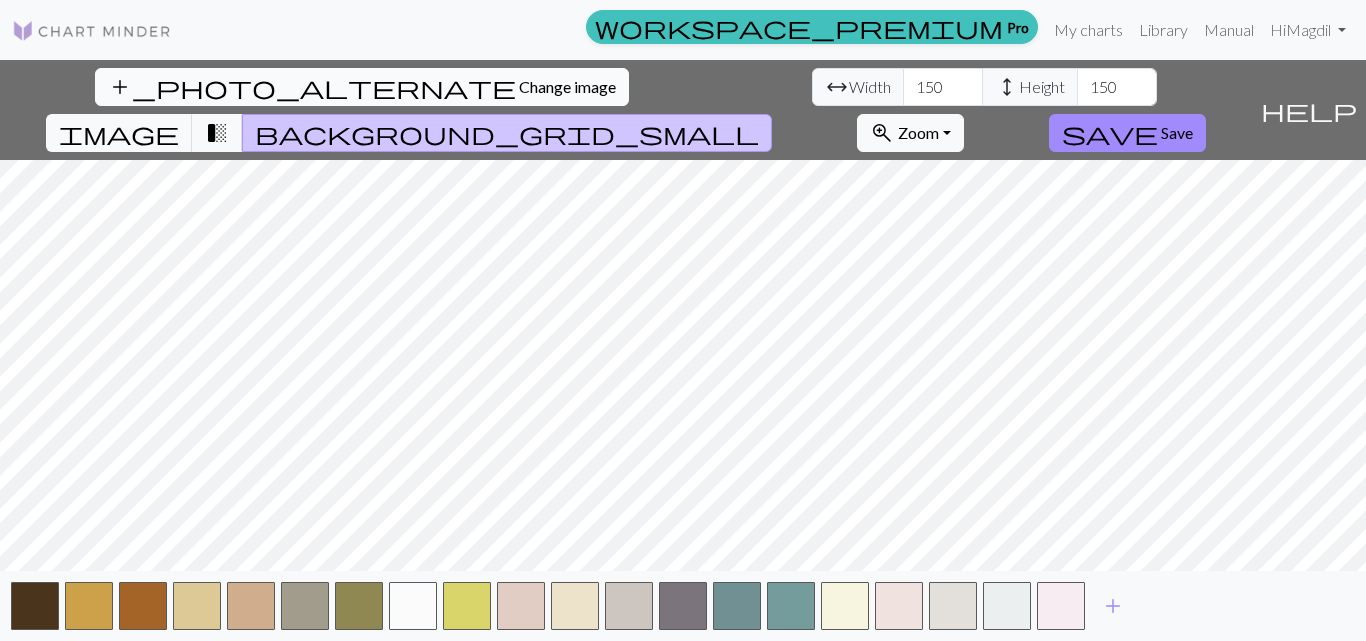 click on "Change image" at bounding box center (567, 86) 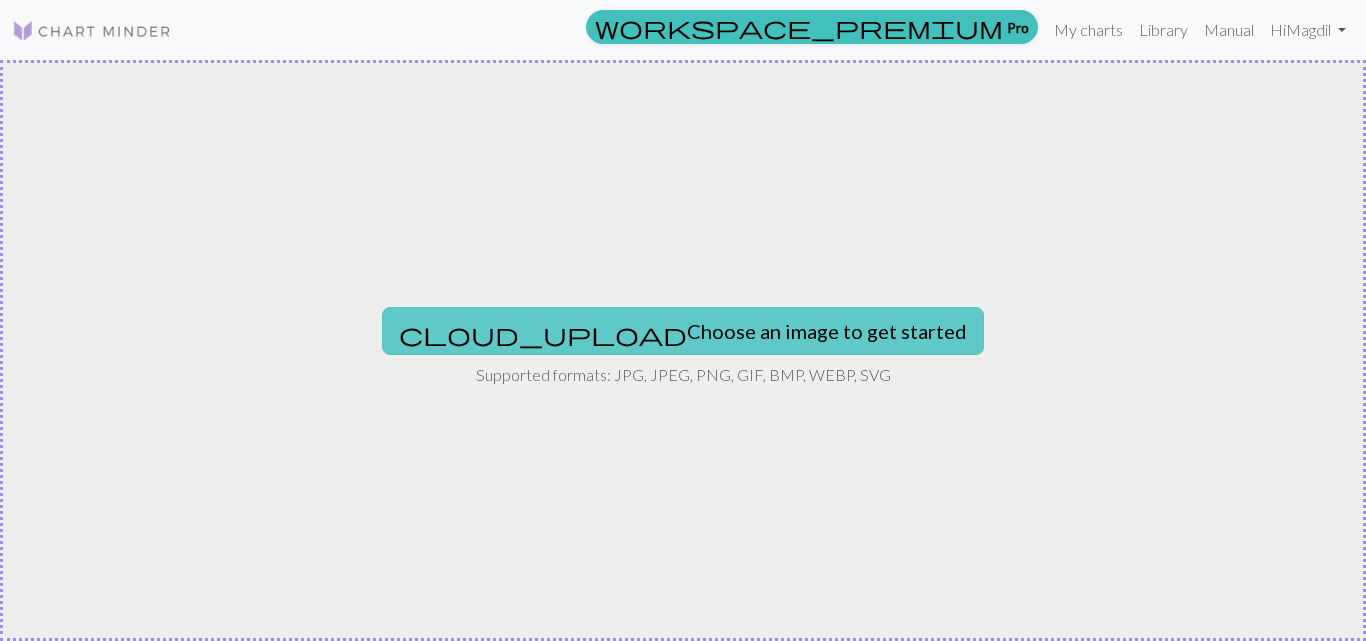 click on "cloud_upload  Choose an image to get started" at bounding box center [683, 331] 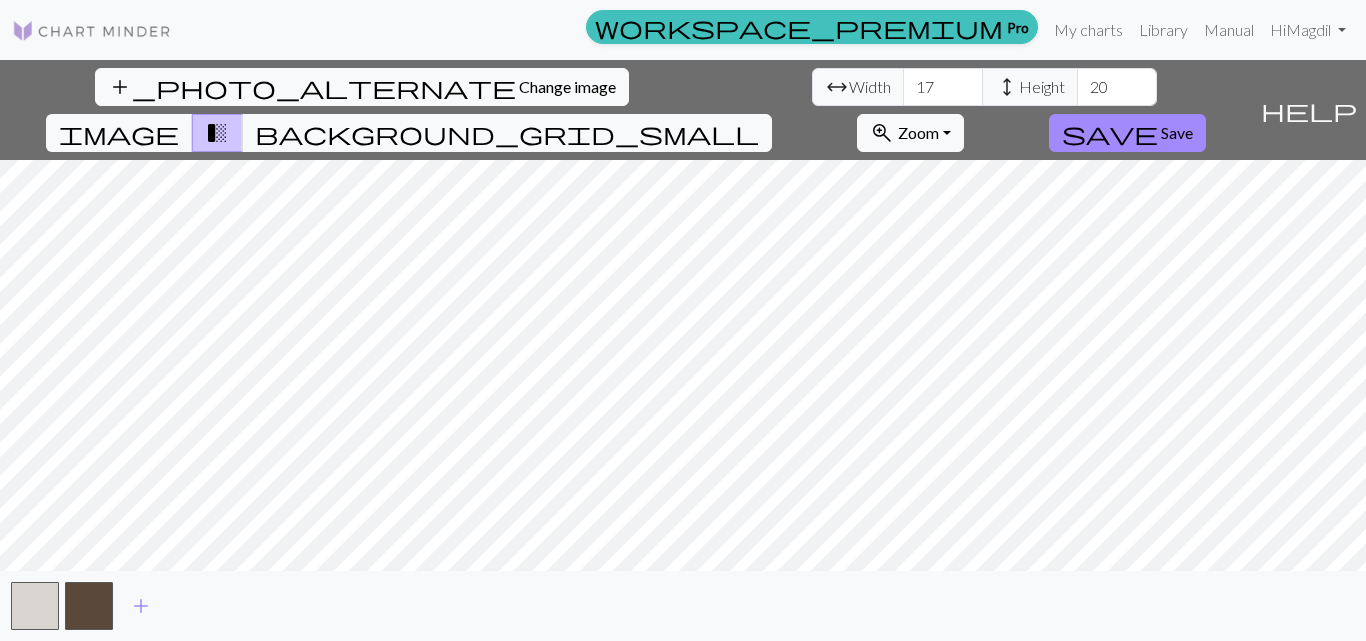 click on "Width" at bounding box center (870, 87) 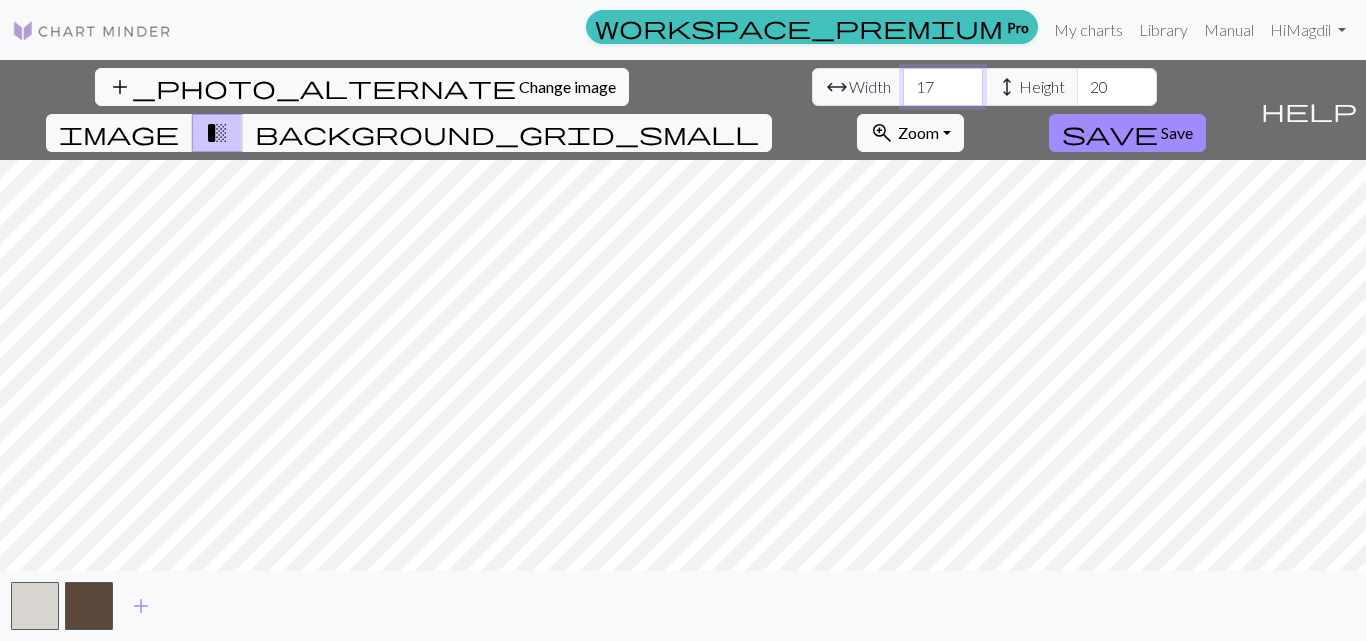 click on "17" at bounding box center (943, 87) 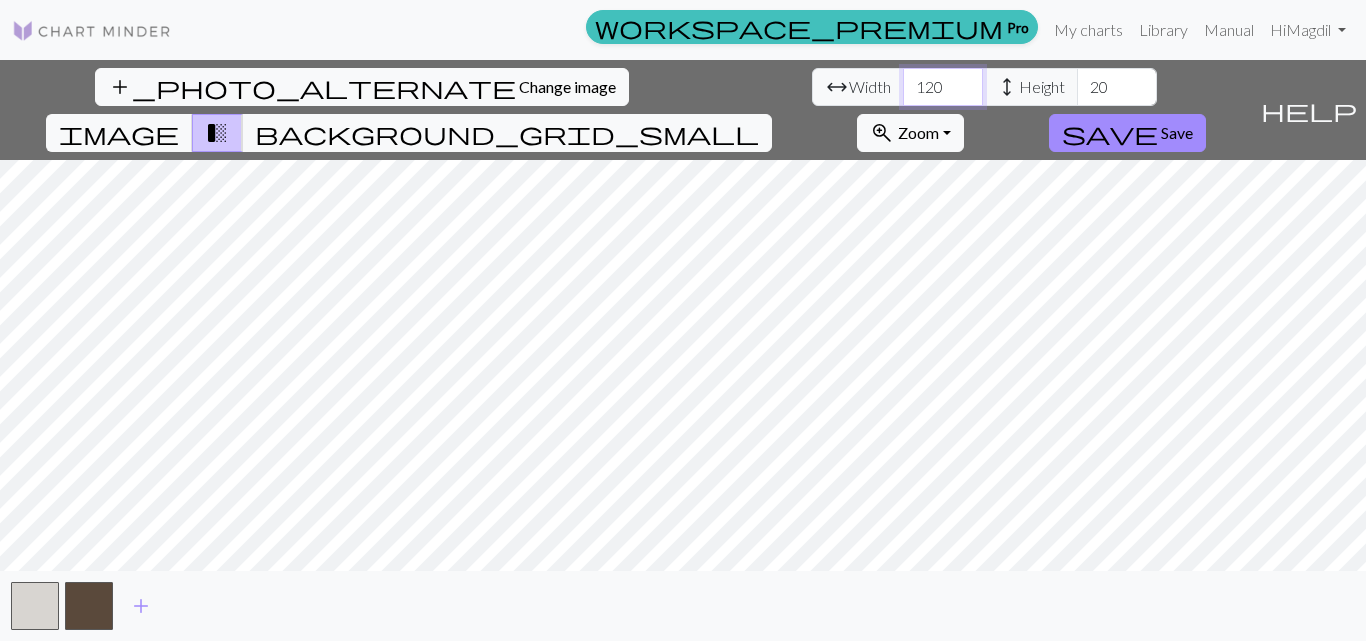 type on "120" 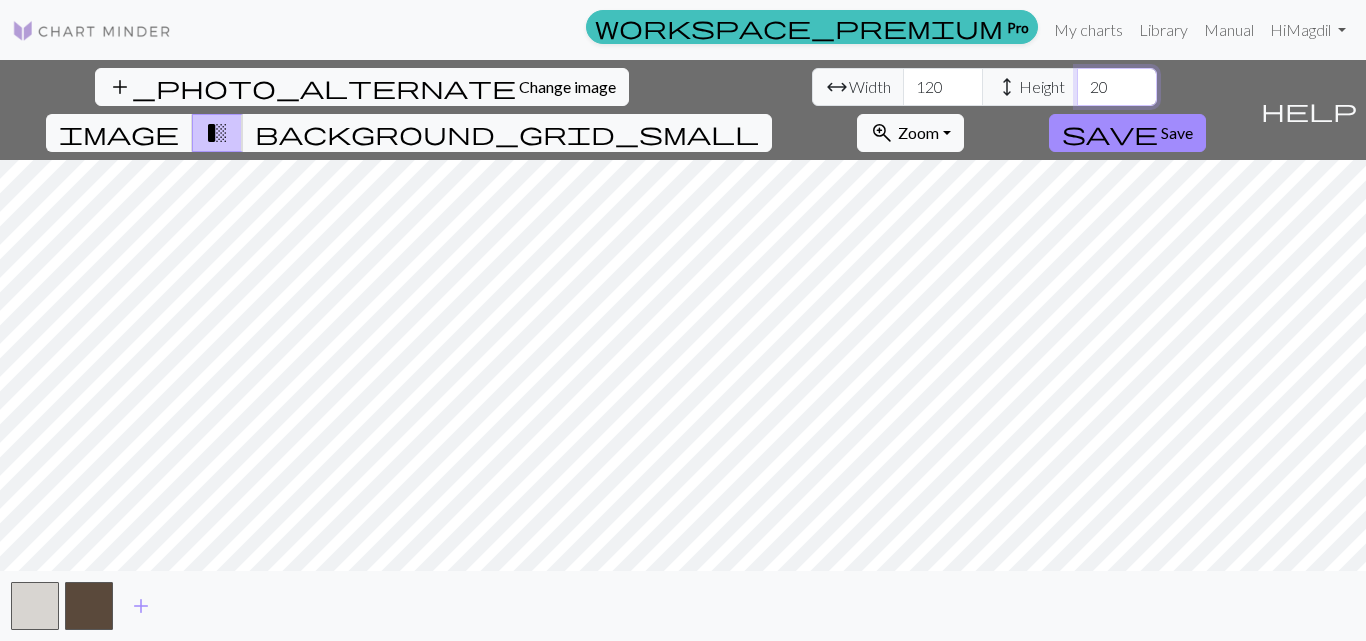 click on "20" at bounding box center (1117, 87) 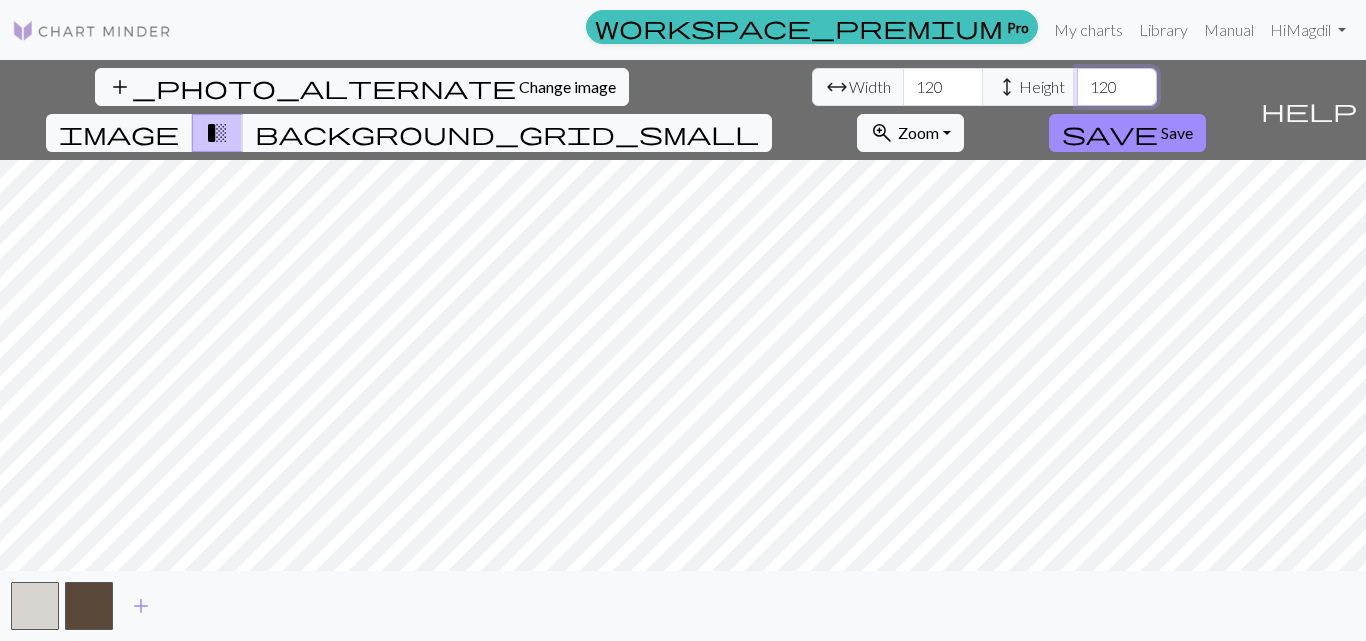 type on "120" 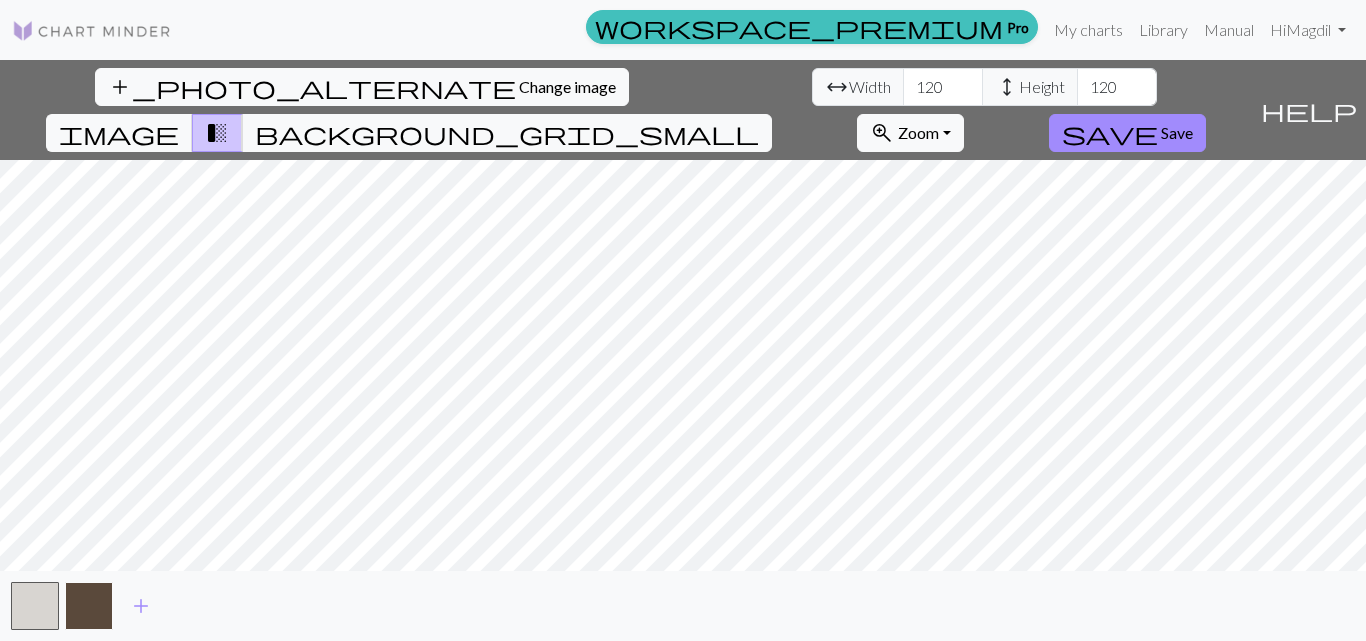 click at bounding box center [89, 606] 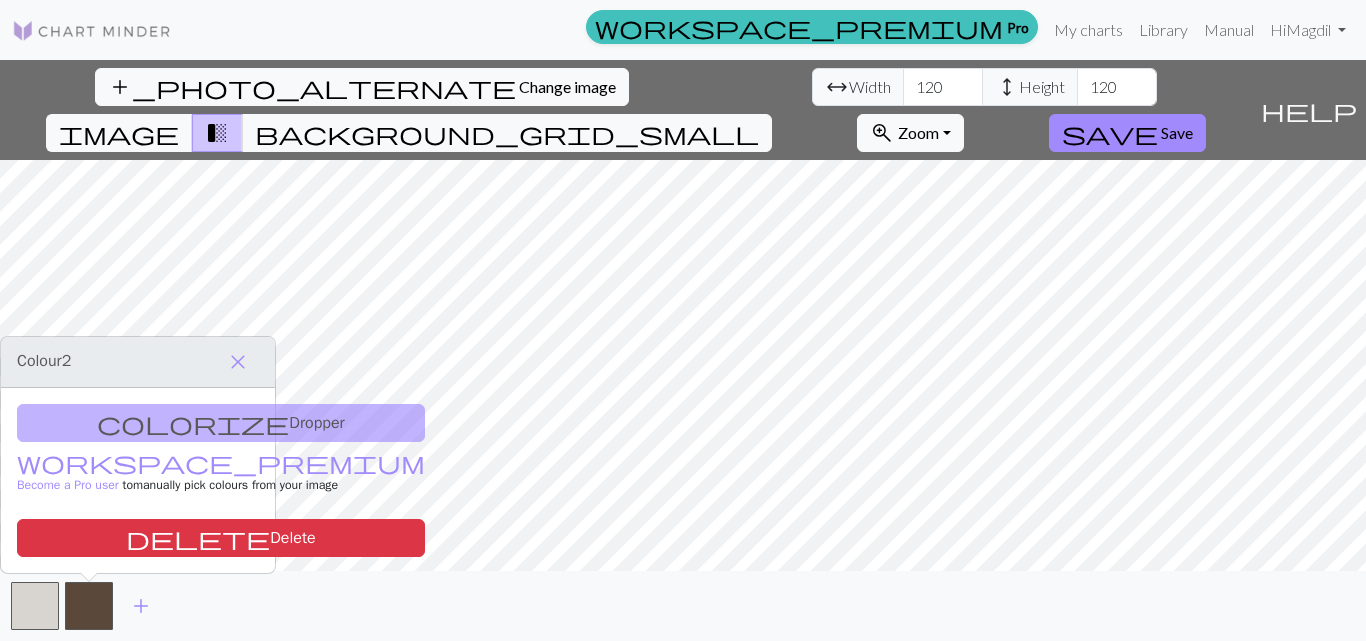 click on "colorize Dropper workspace_premium Become a Pro user   to  manually pick colours from your image delete Delete" at bounding box center (138, 480) 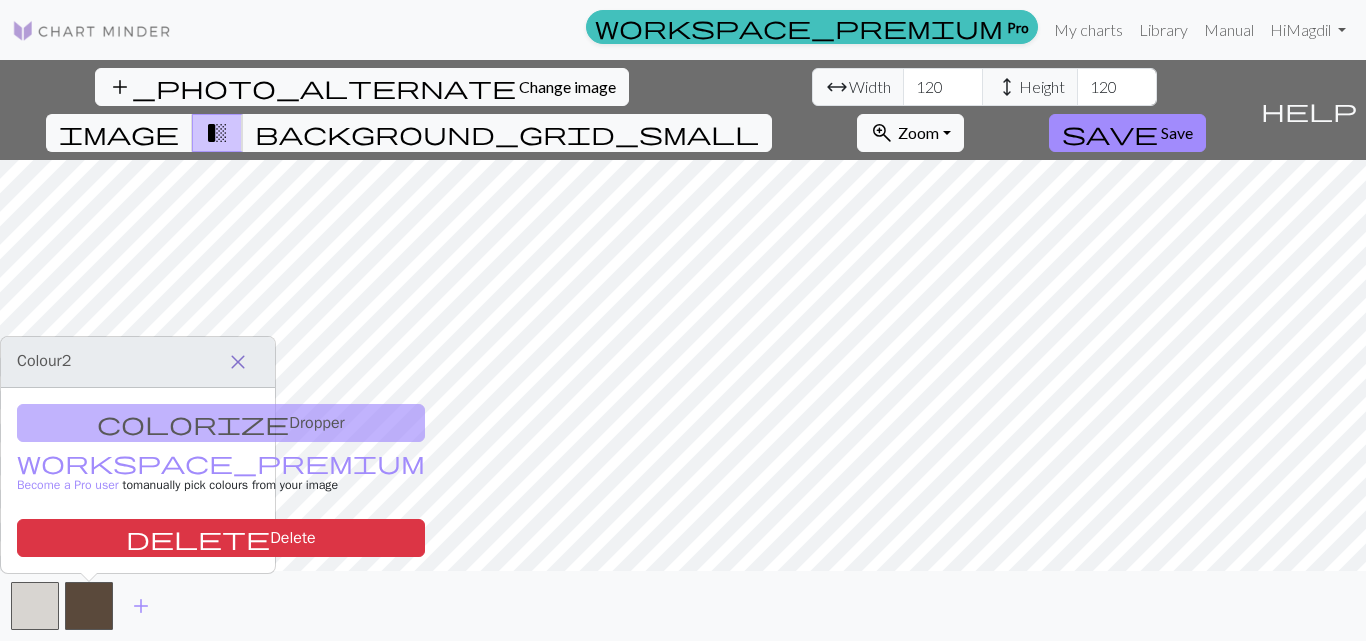 click on "close" at bounding box center [238, 362] 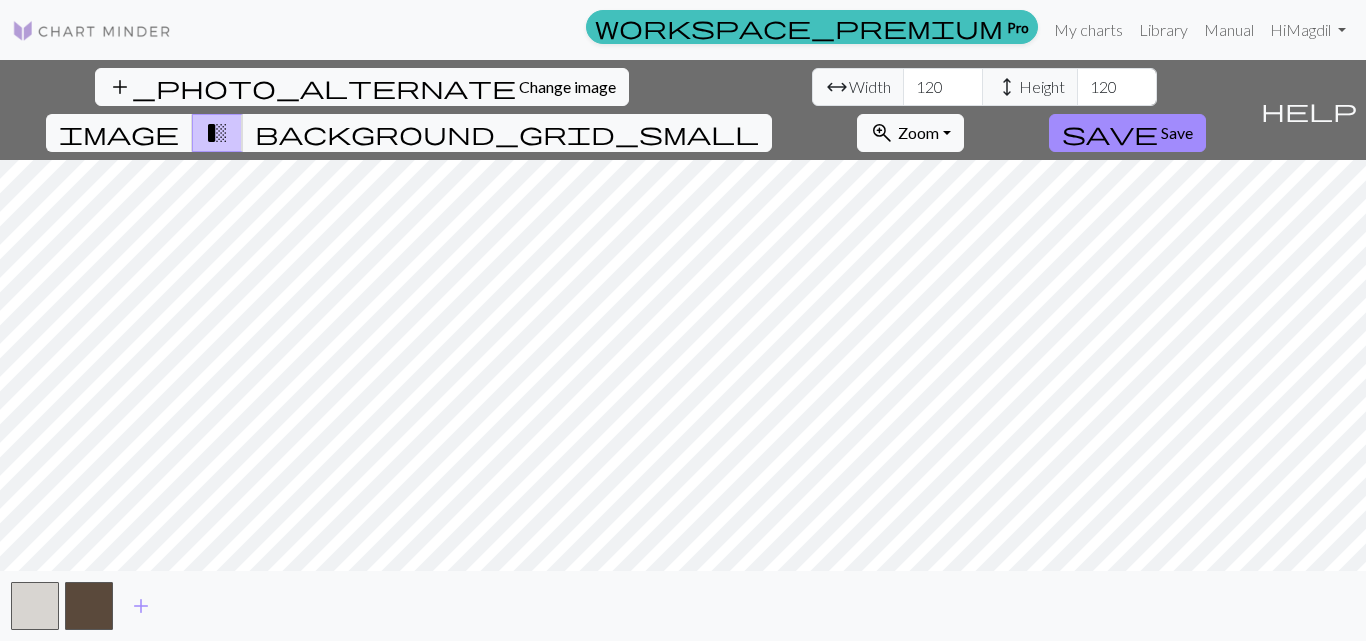 click on "add" at bounding box center (683, 606) 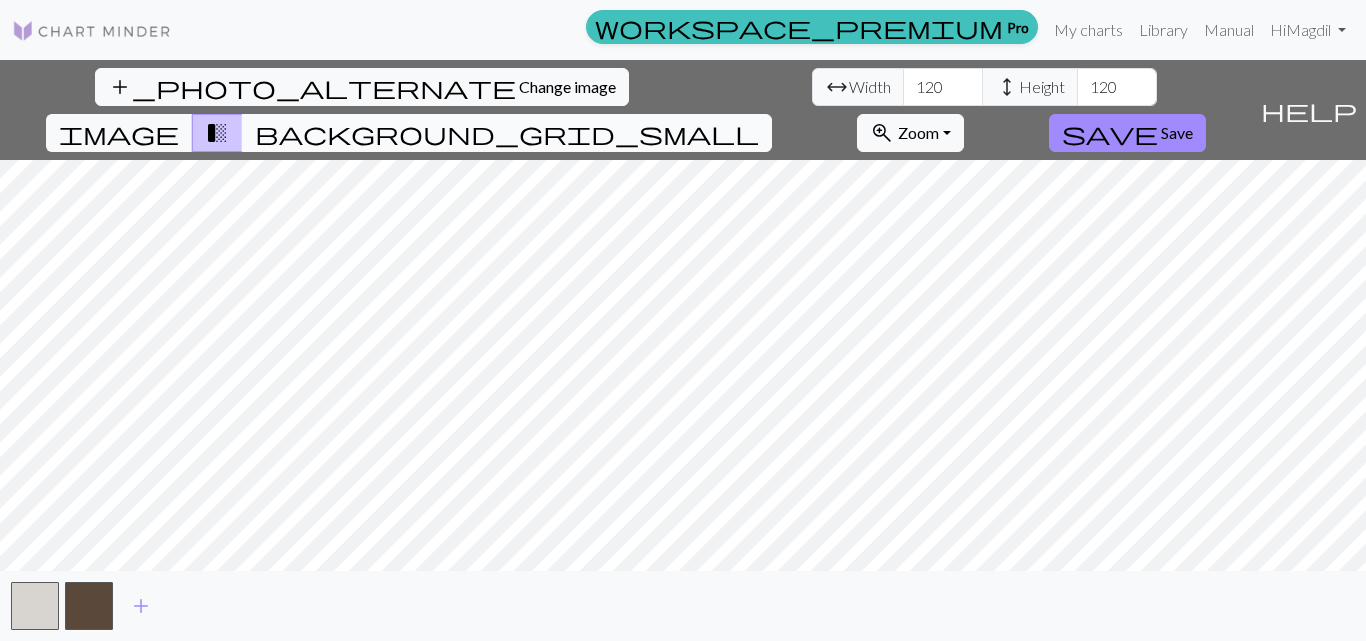 click on "background_grid_small" at bounding box center [507, 133] 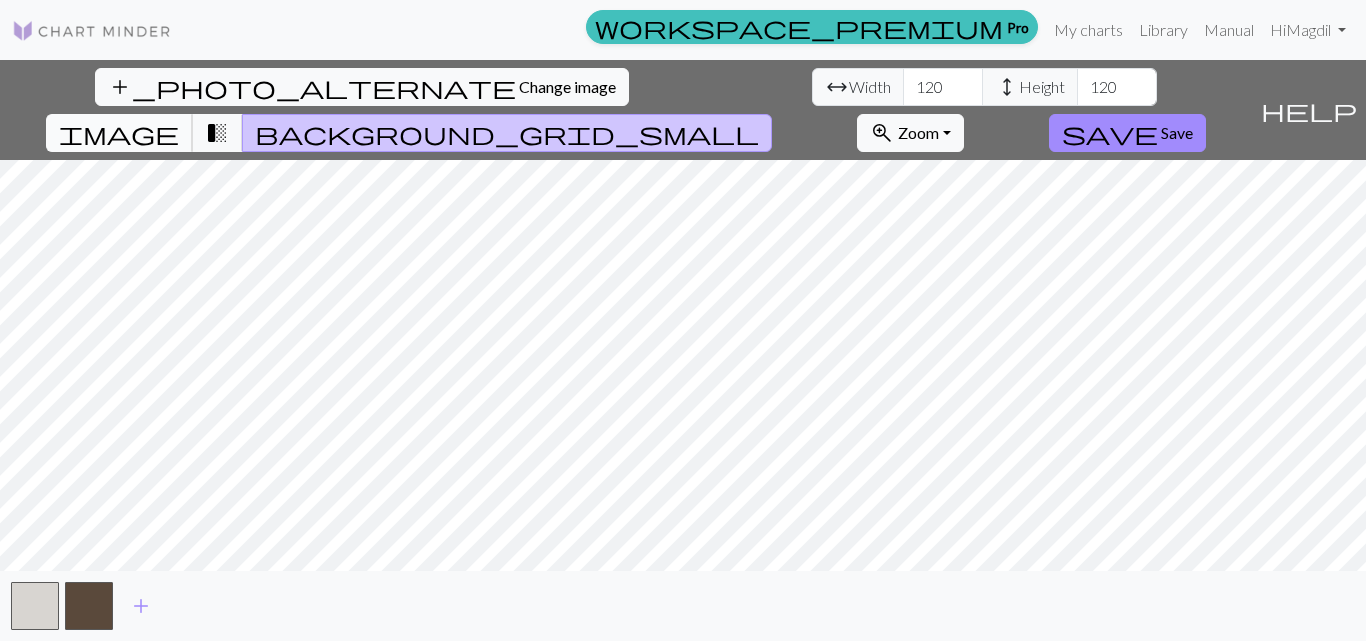 click on "image" at bounding box center (119, 133) 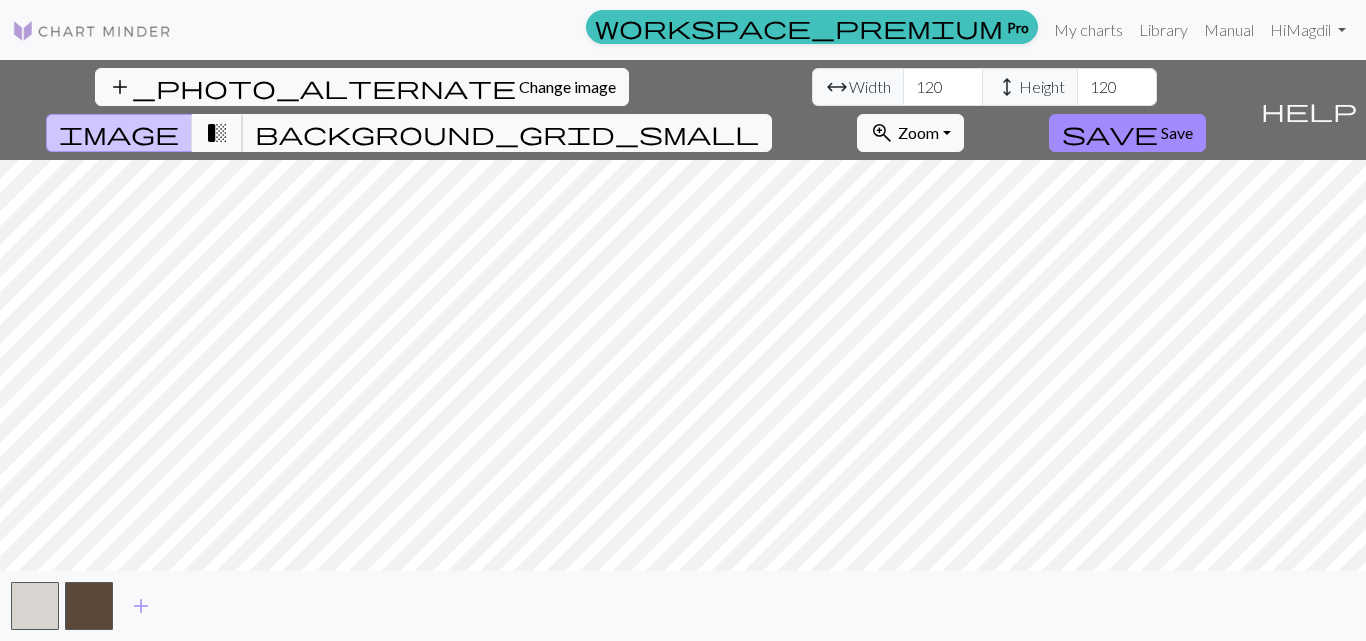 click on "transition_fade" at bounding box center (217, 133) 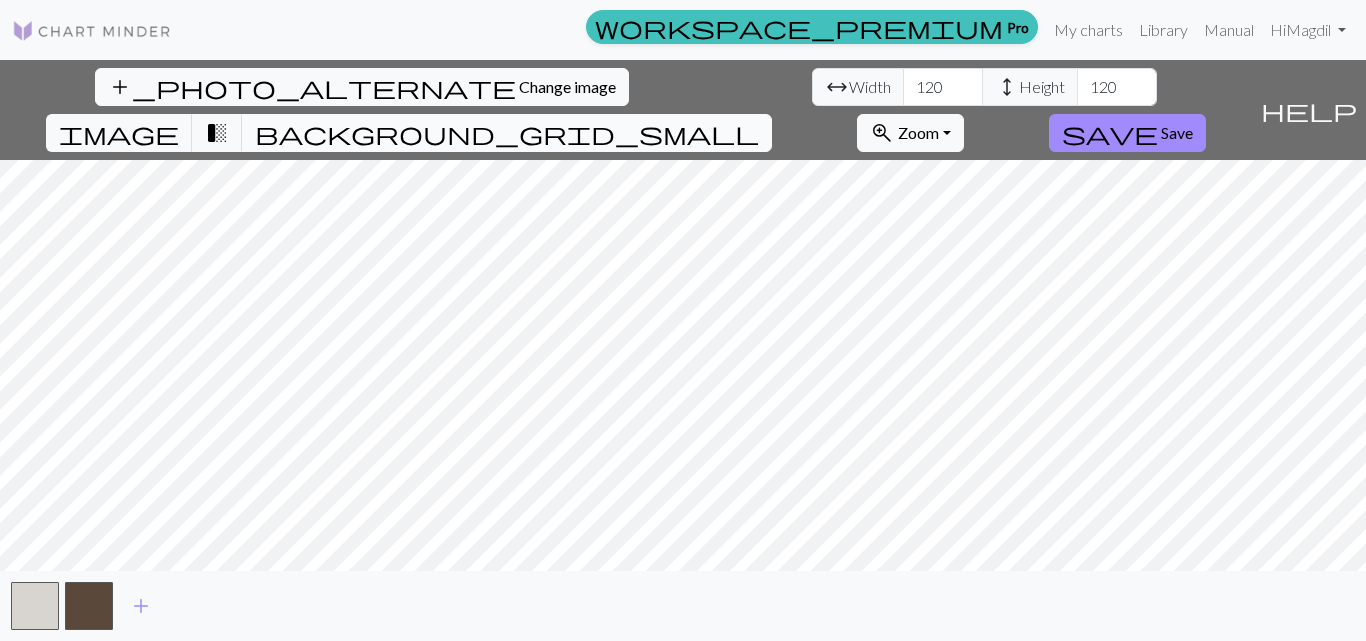 click on "background_grid_small" at bounding box center [507, 133] 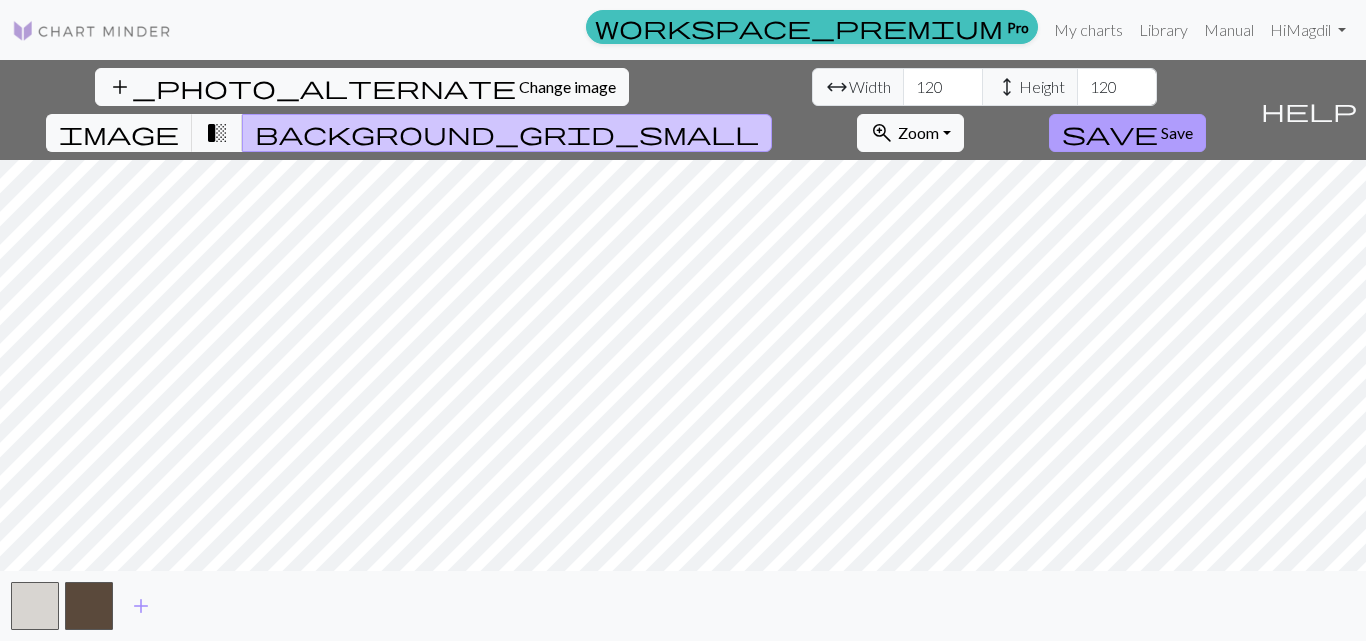 click on "save" at bounding box center (1110, 133) 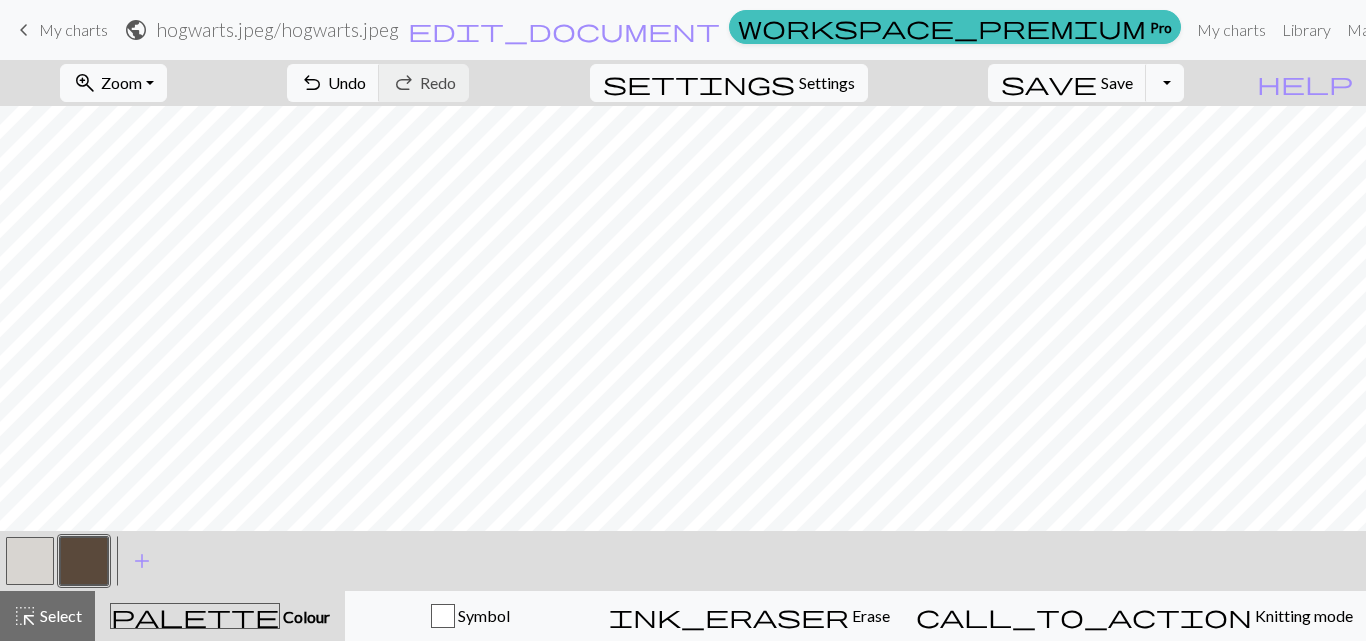 click on "palette" at bounding box center (195, 616) 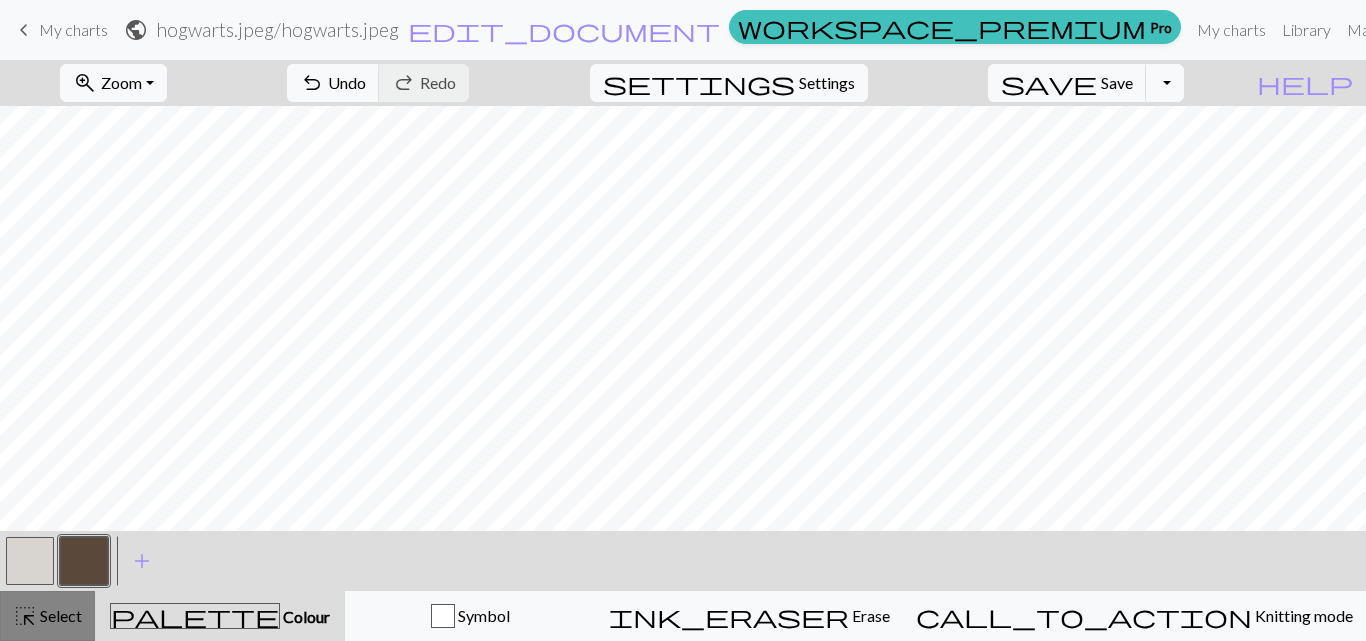 click on "Select" at bounding box center (59, 615) 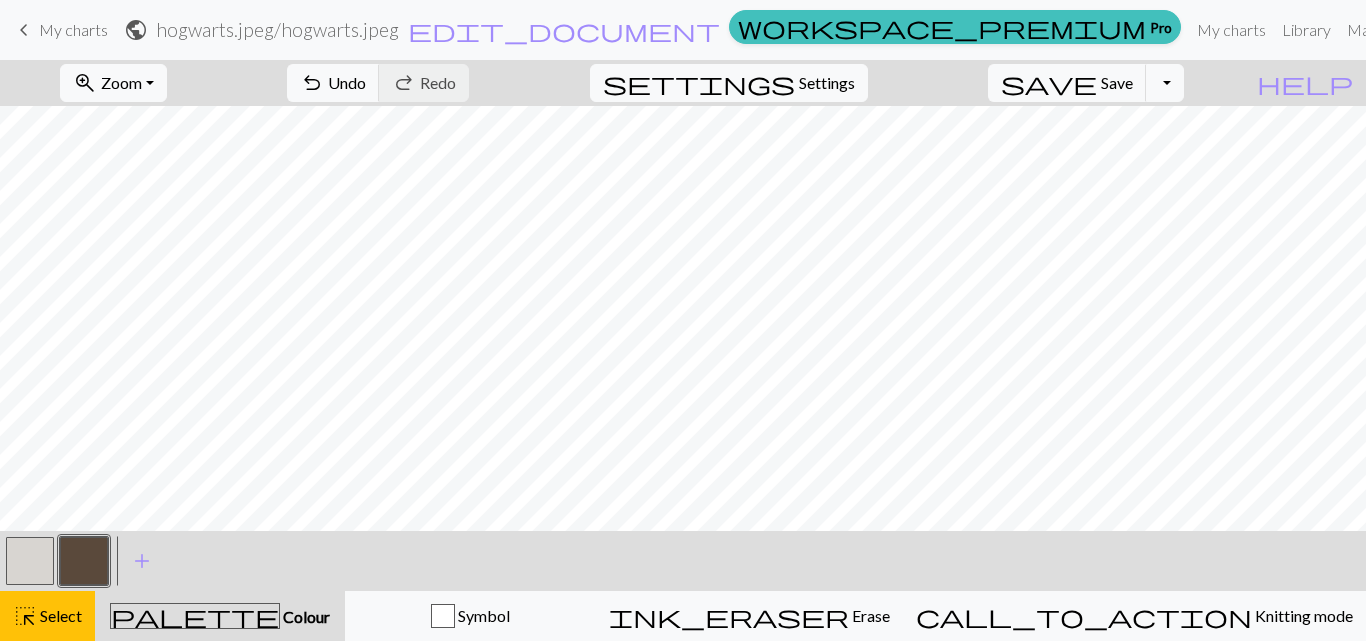 click at bounding box center (84, 561) 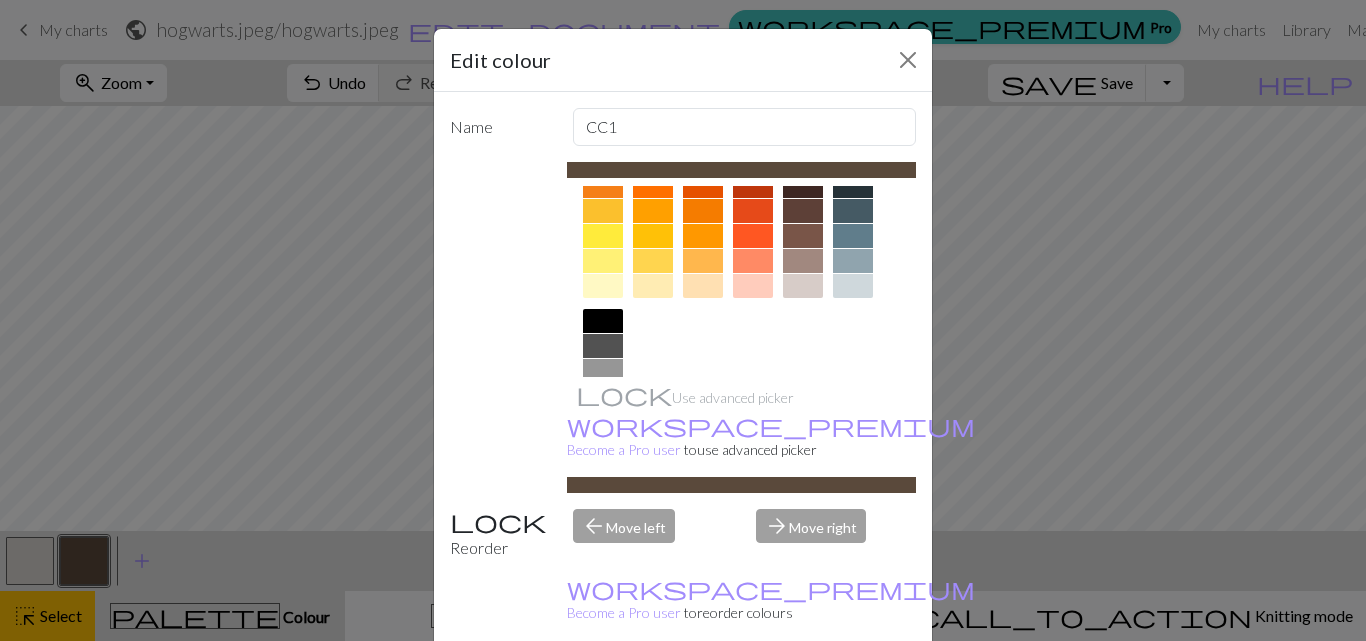 scroll, scrollTop: 334, scrollLeft: 0, axis: vertical 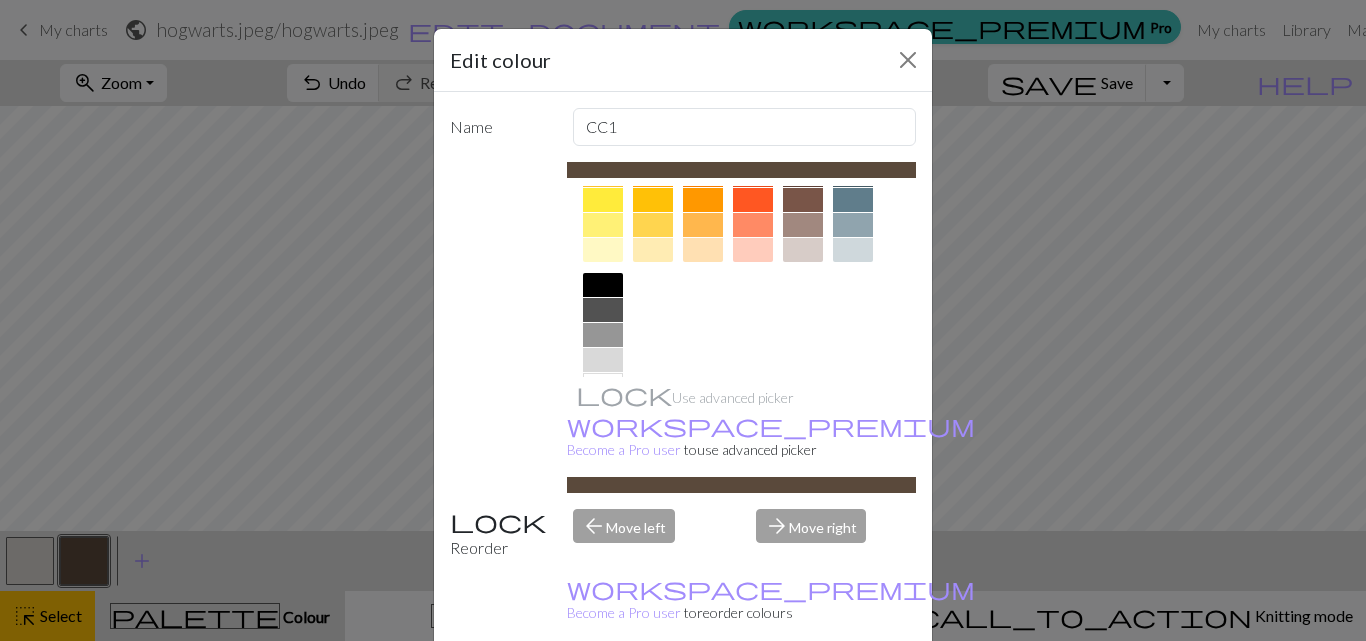 click at bounding box center [603, 285] 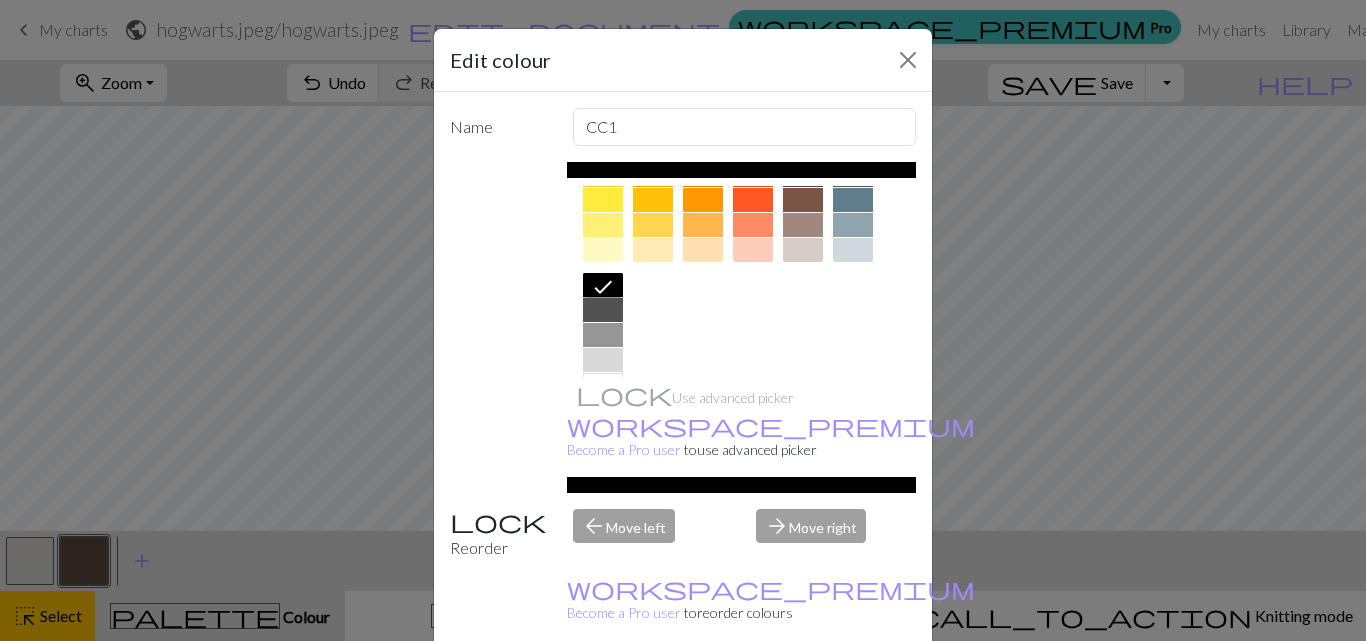 click on "Done" at bounding box center [803, 692] 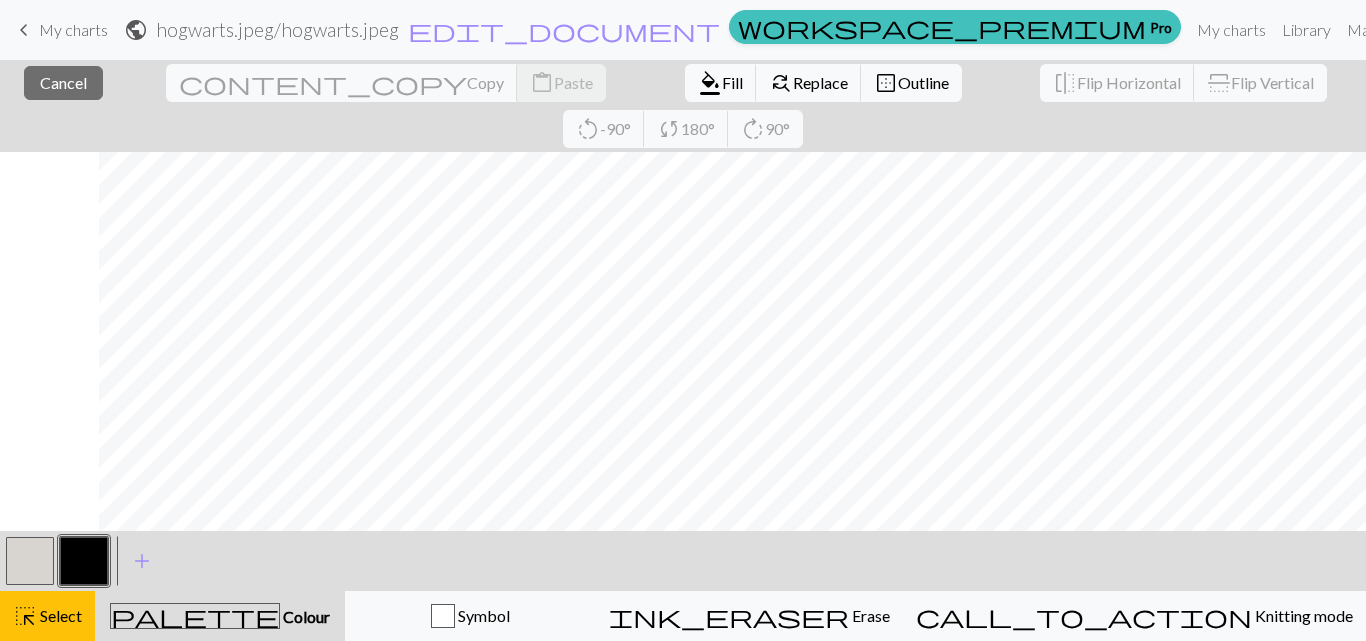 scroll, scrollTop: 0, scrollLeft: 664, axis: horizontal 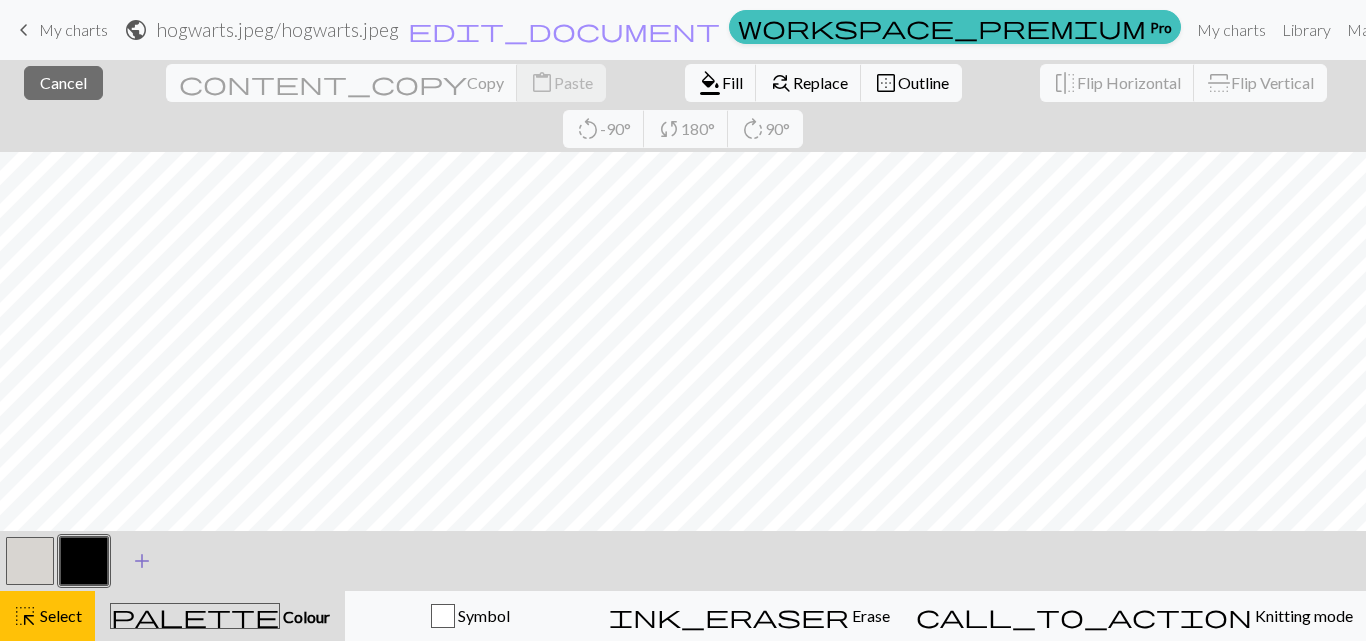 click on "add" at bounding box center [142, 561] 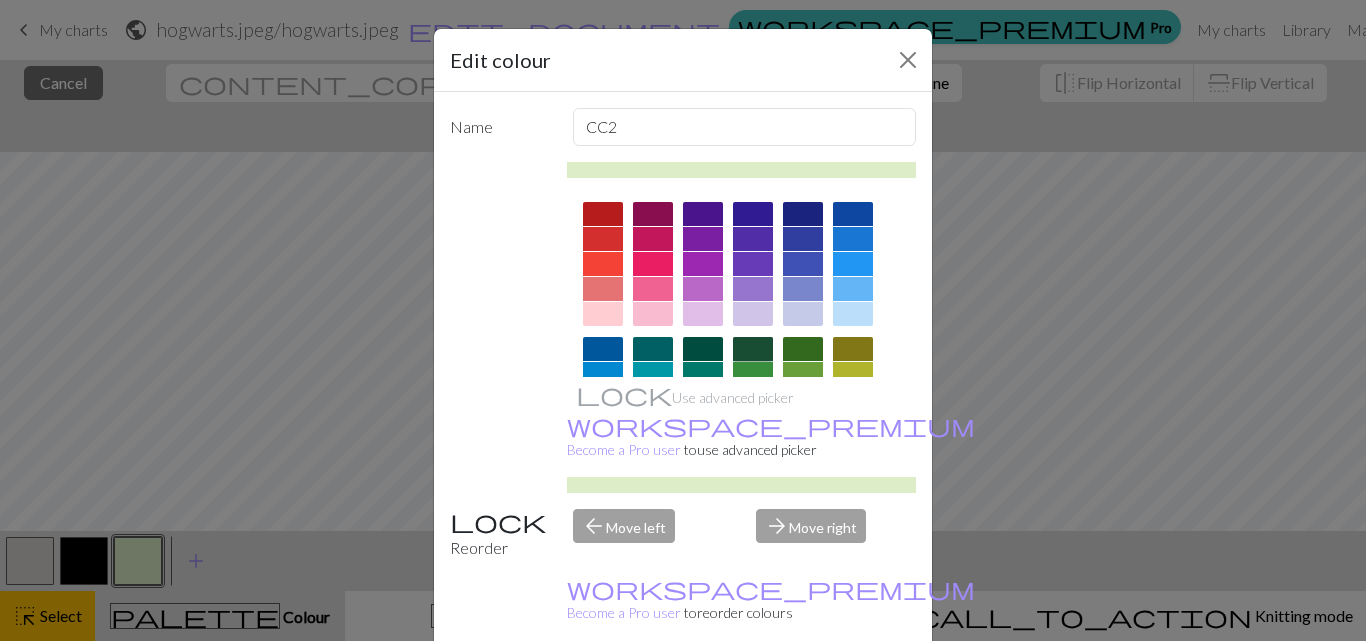 click at bounding box center (753, 349) 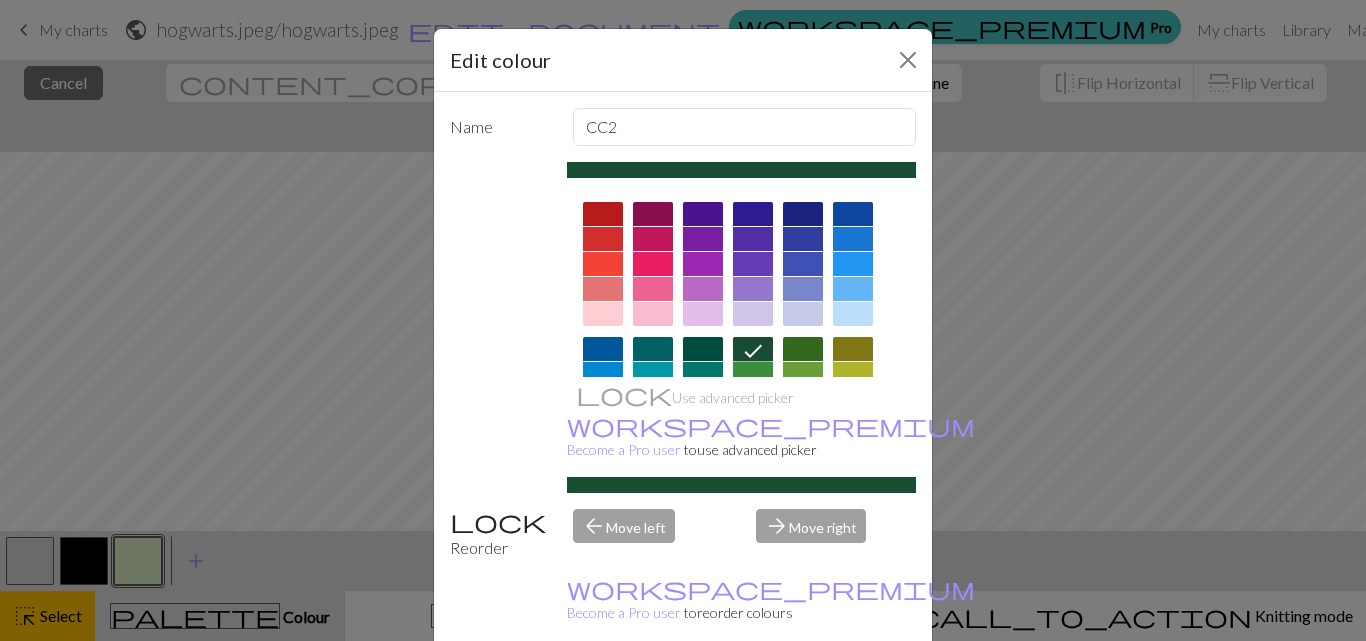 click on "Done" at bounding box center [803, 692] 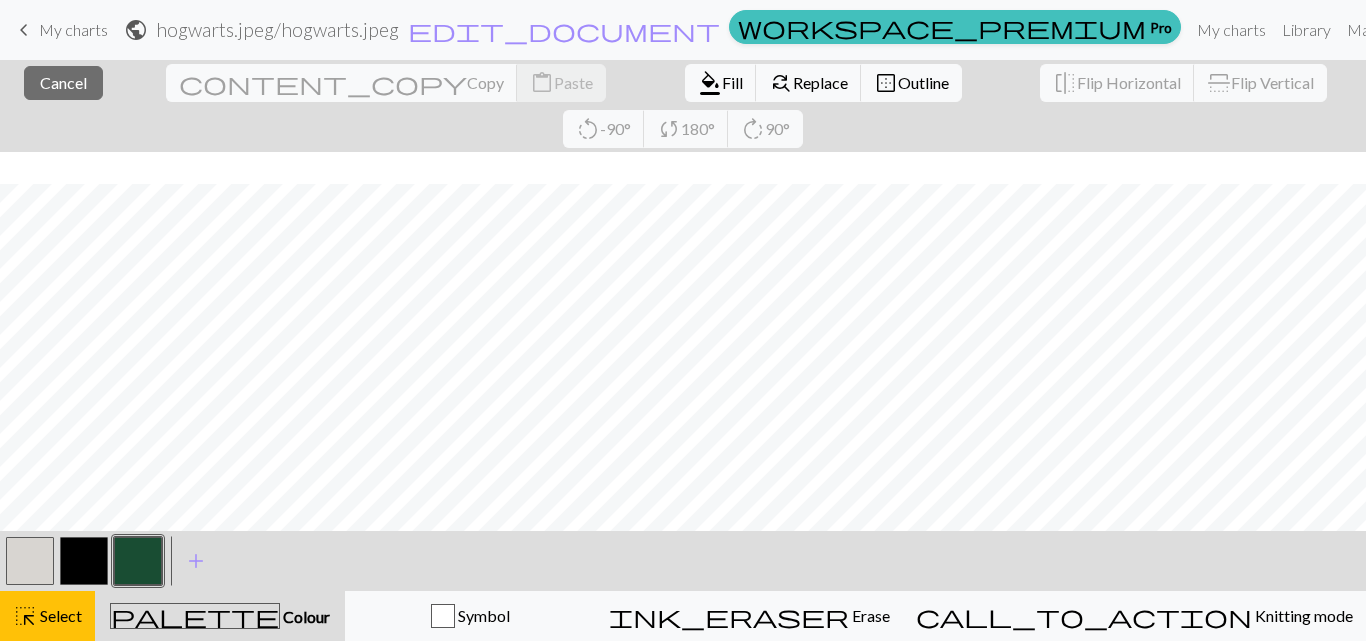 scroll, scrollTop: 772, scrollLeft: 664, axis: both 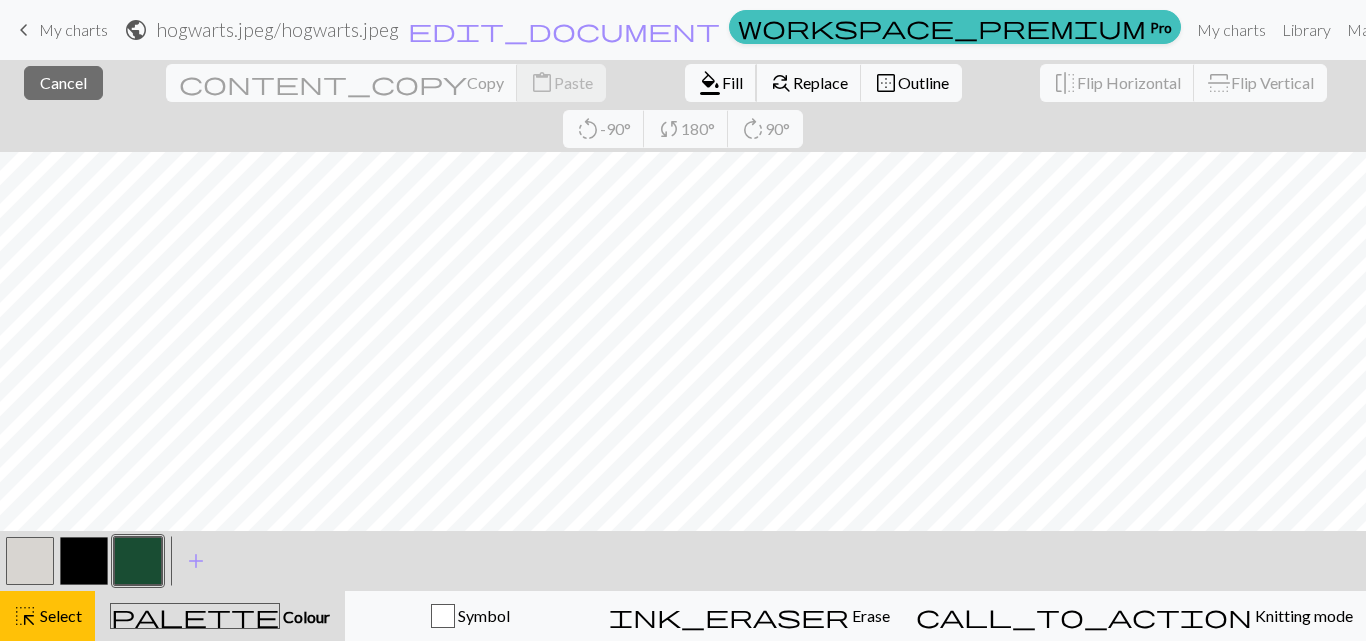 click on "Fill" at bounding box center [732, 82] 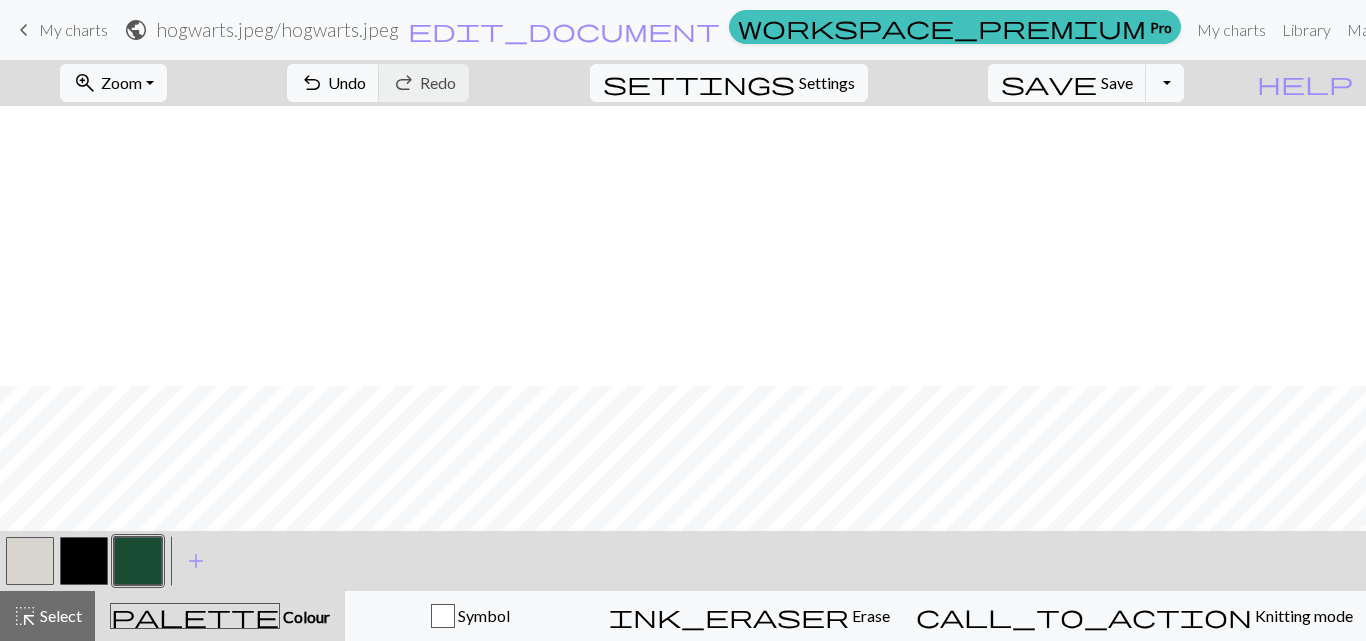 scroll, scrollTop: 1606, scrollLeft: 664, axis: both 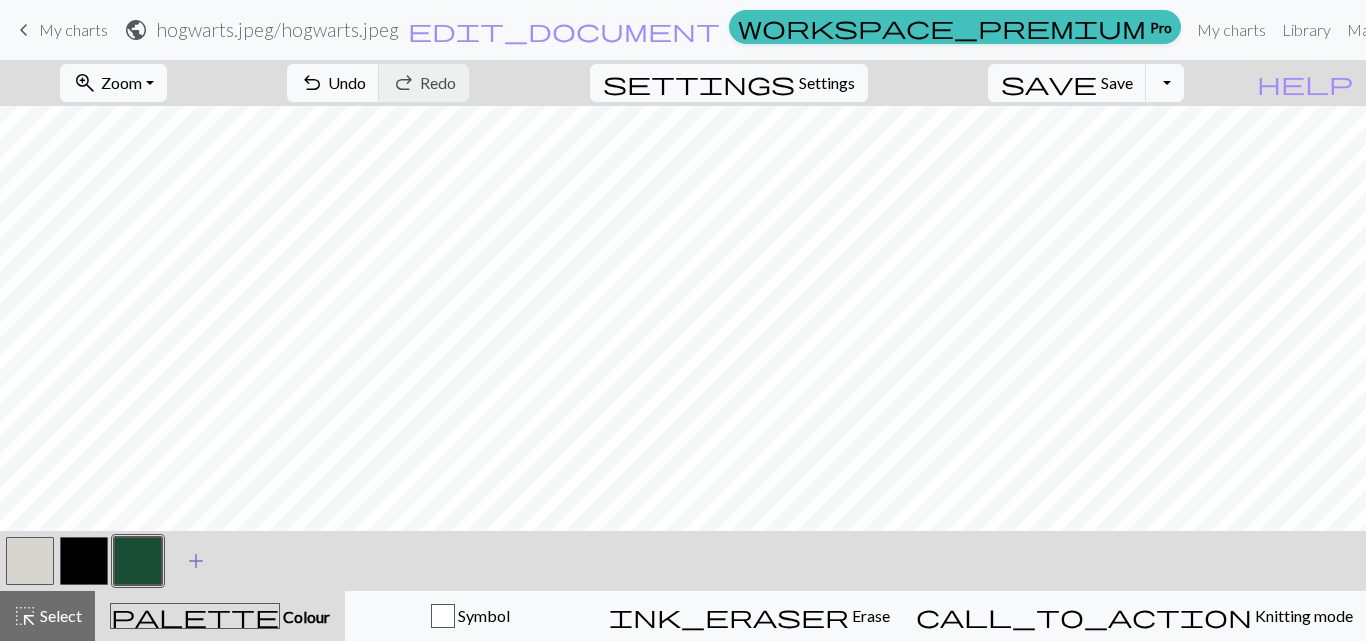 click on "add Add a  colour" at bounding box center (196, 561) 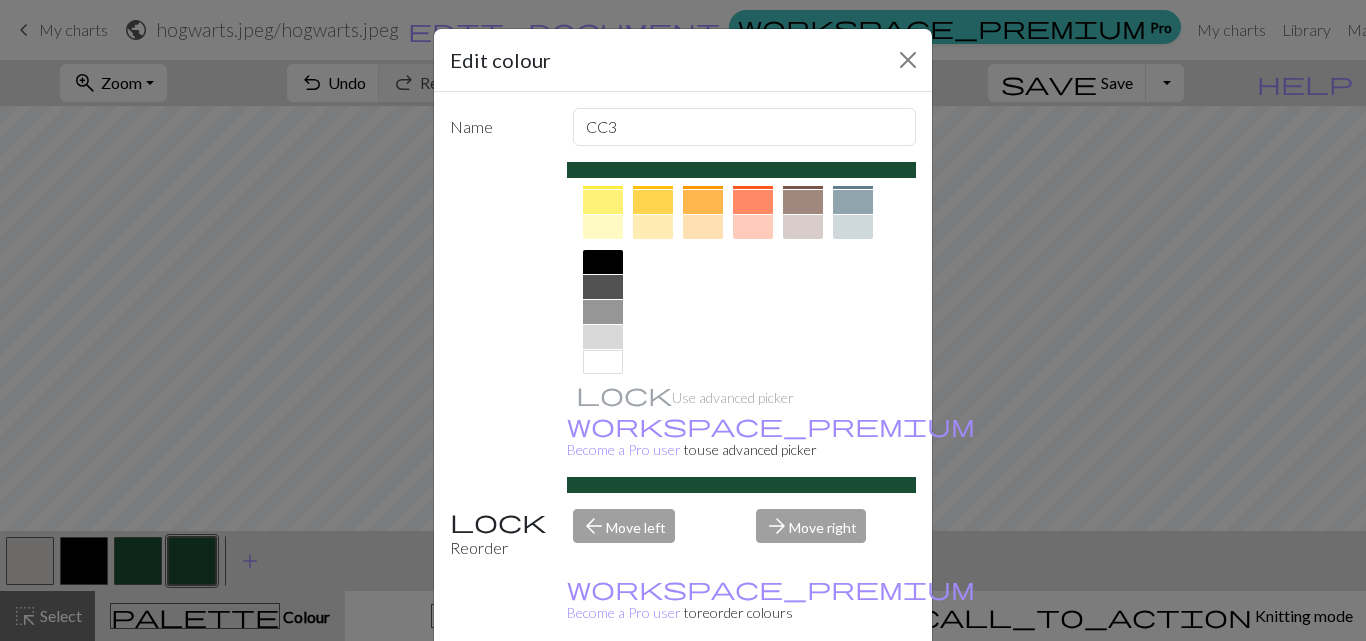 scroll, scrollTop: 377, scrollLeft: 0, axis: vertical 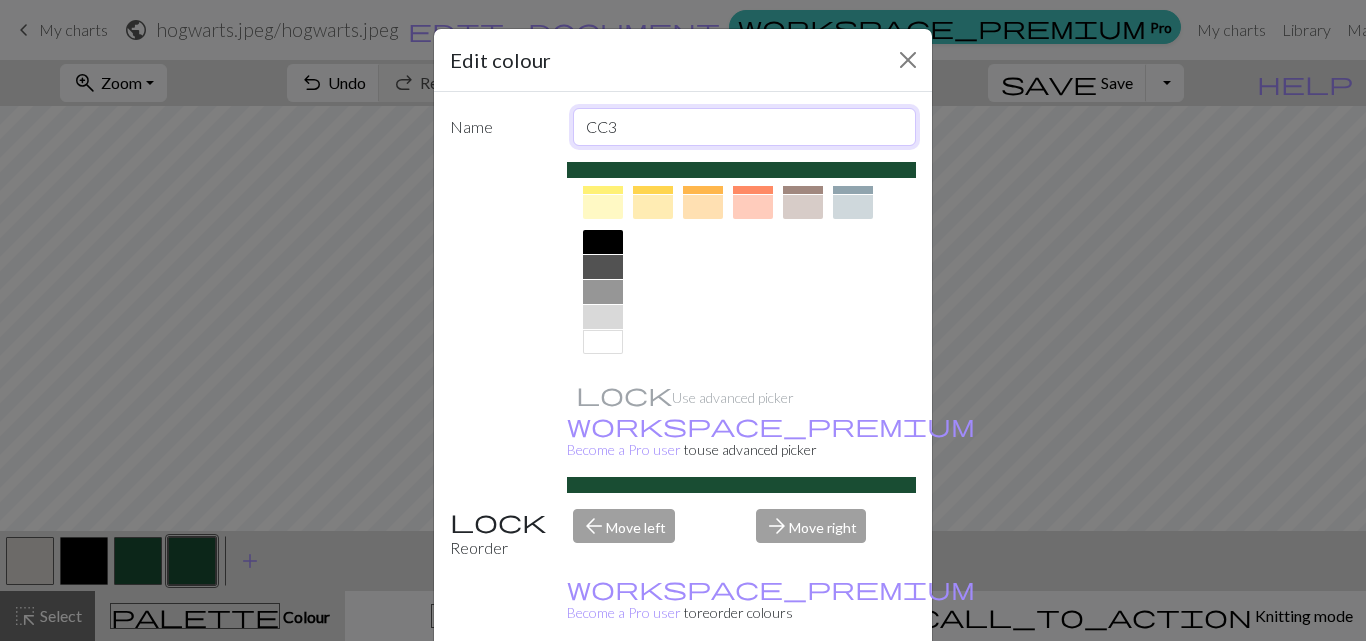 click on "CC3" at bounding box center (745, 127) 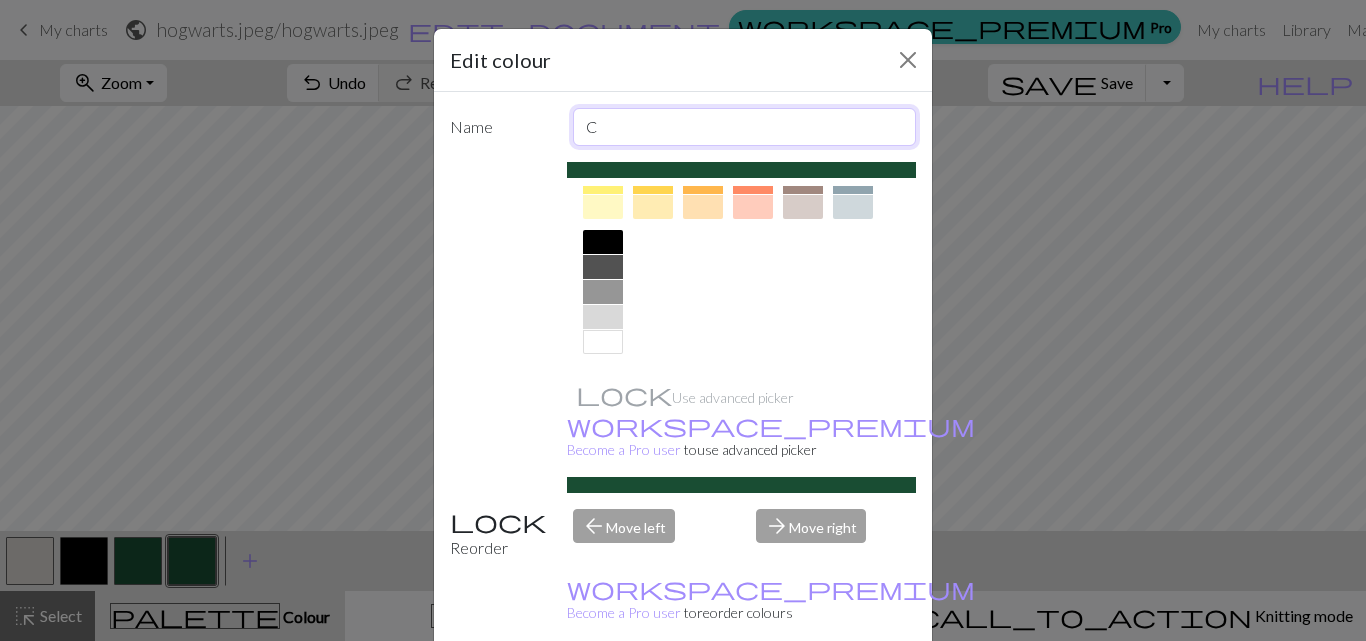 type on "C" 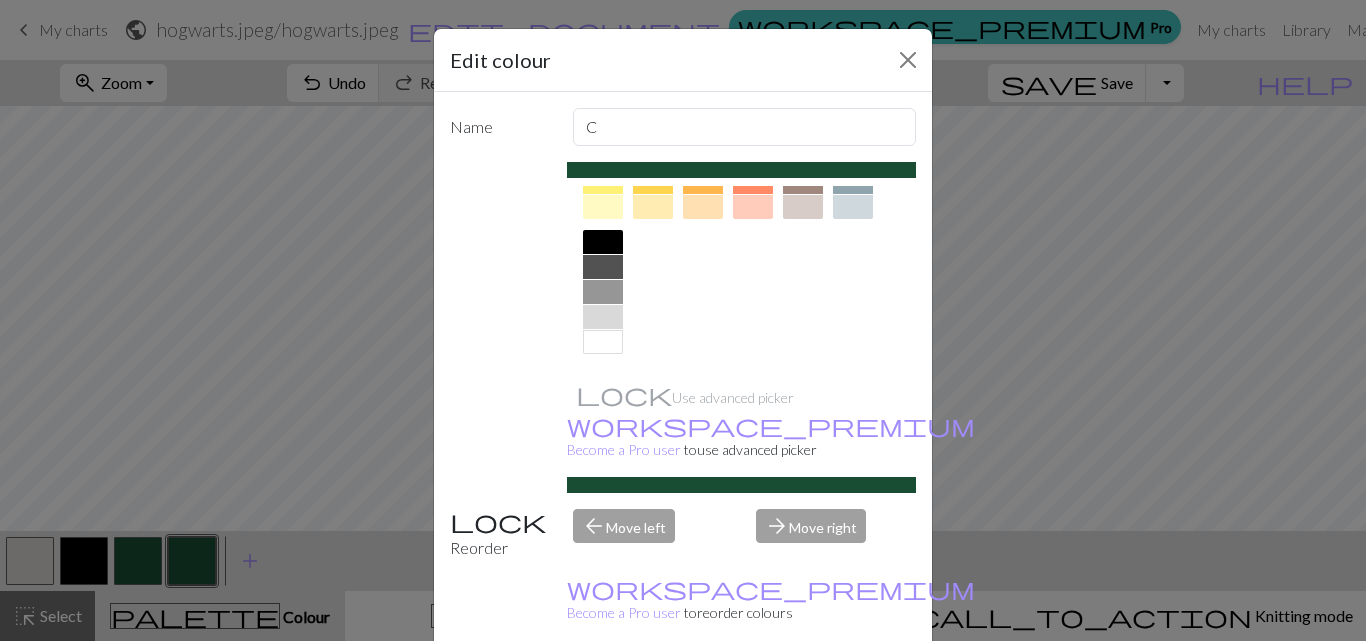 click at bounding box center (653, 182) 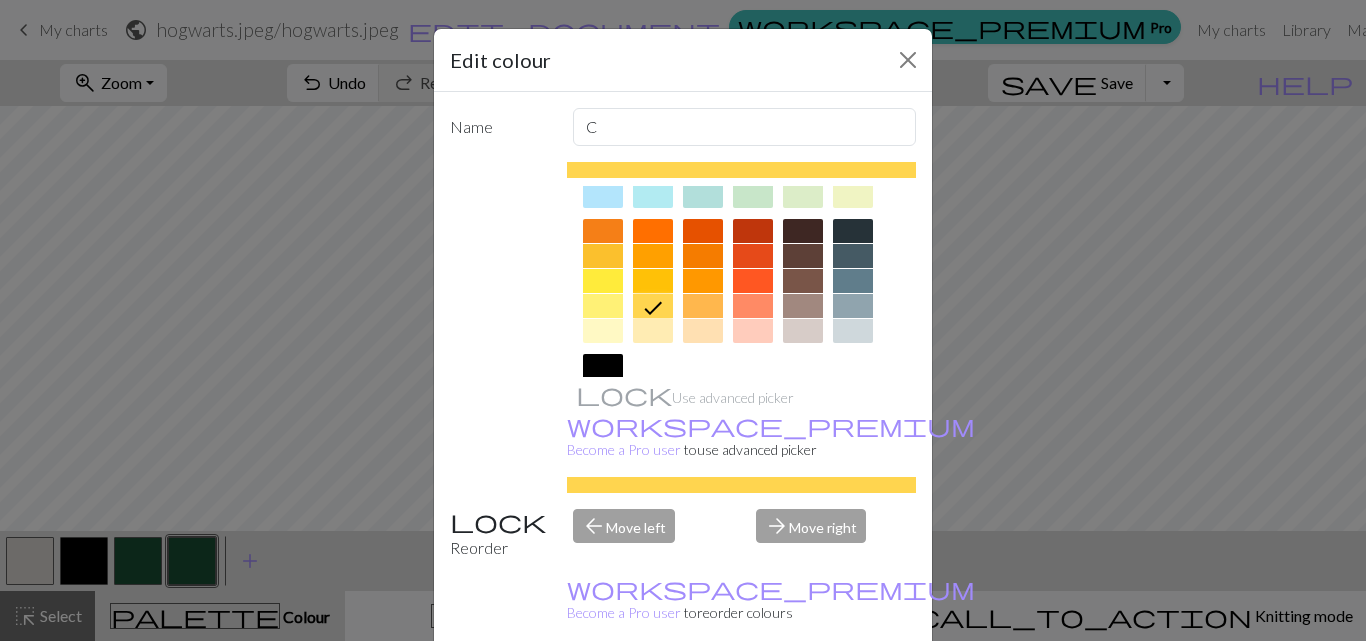 scroll, scrollTop: 242, scrollLeft: 0, axis: vertical 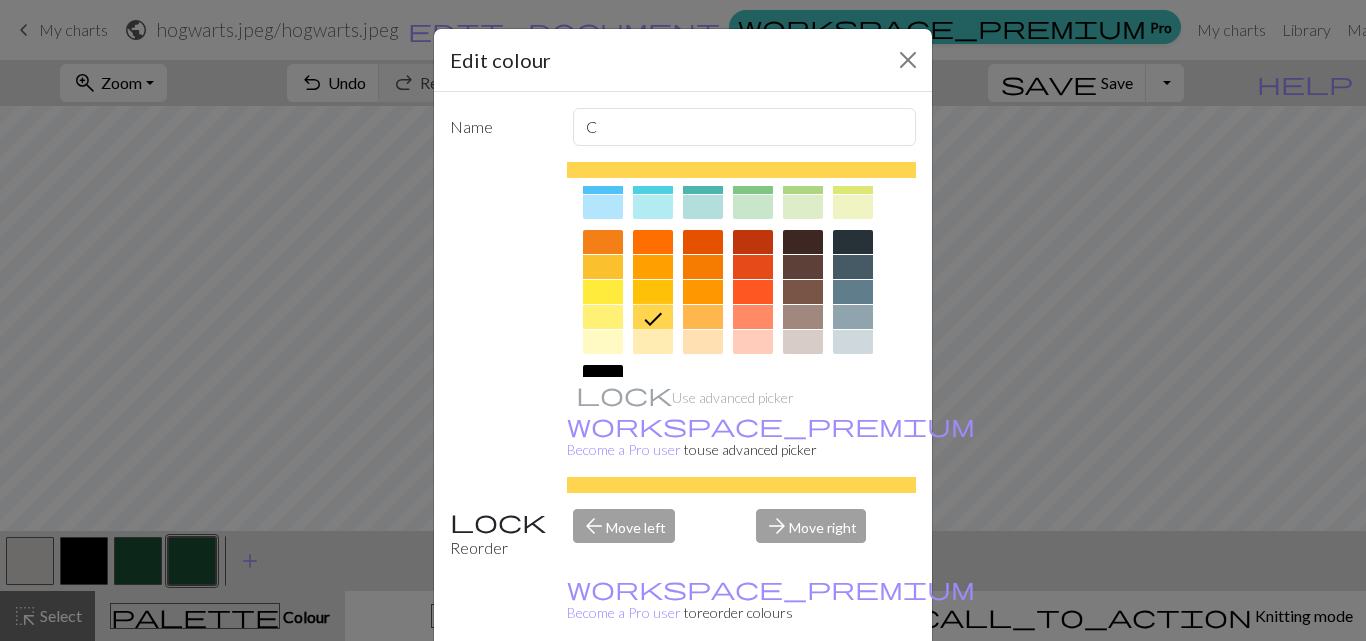 click at bounding box center [653, 292] 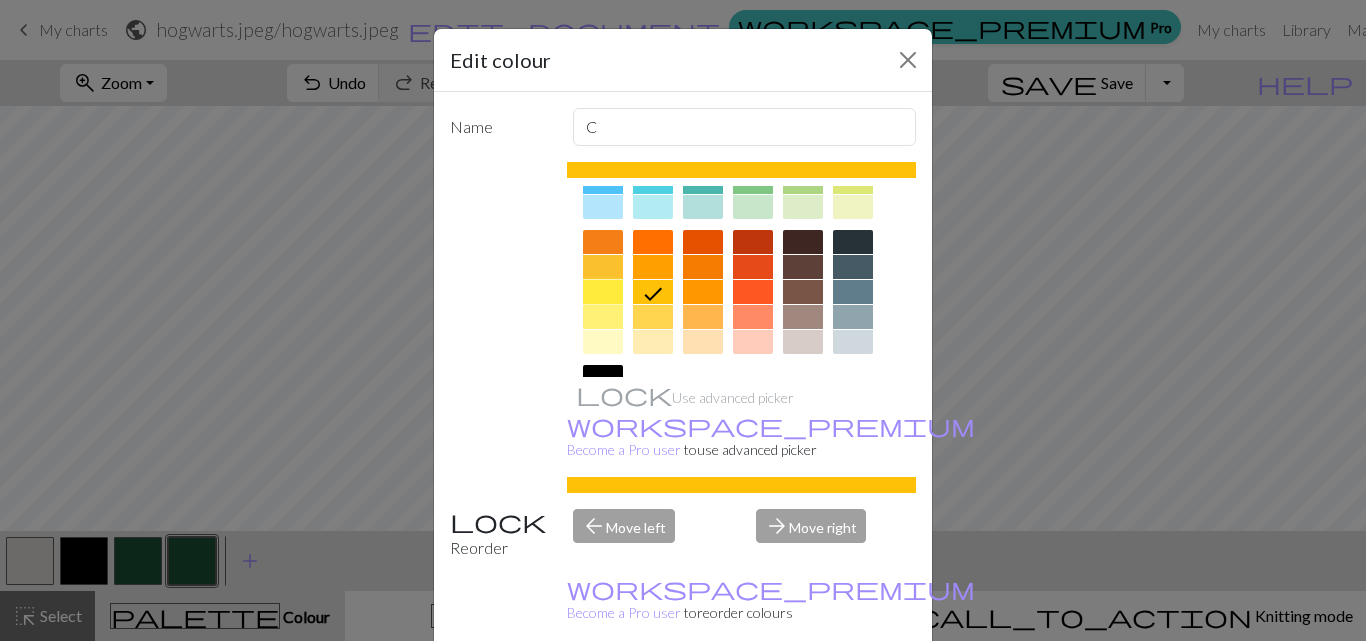 click at bounding box center [603, 292] 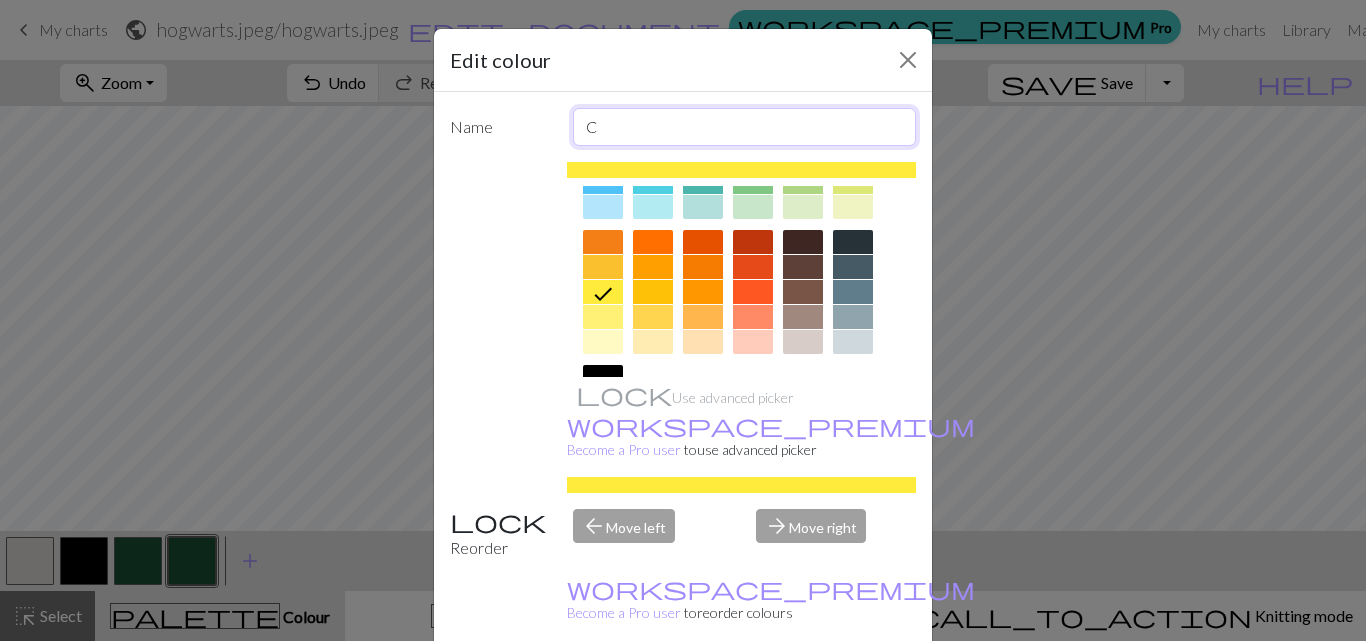 click on "C" at bounding box center [745, 127] 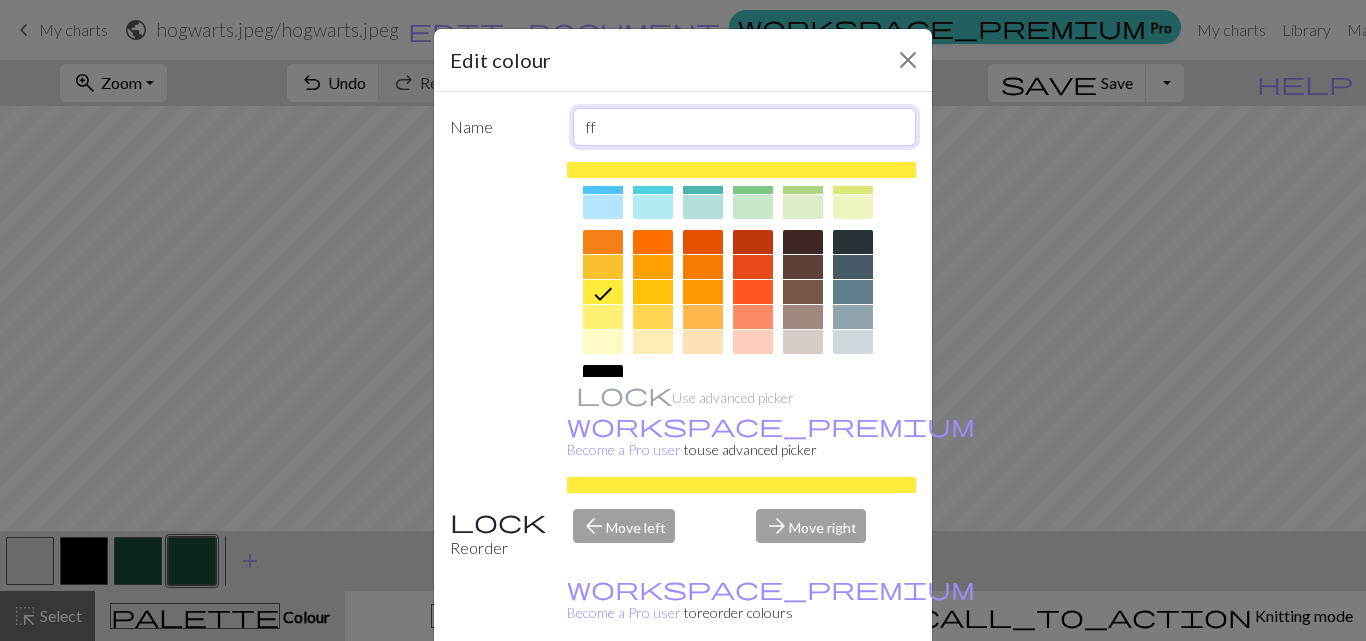 type on "f" 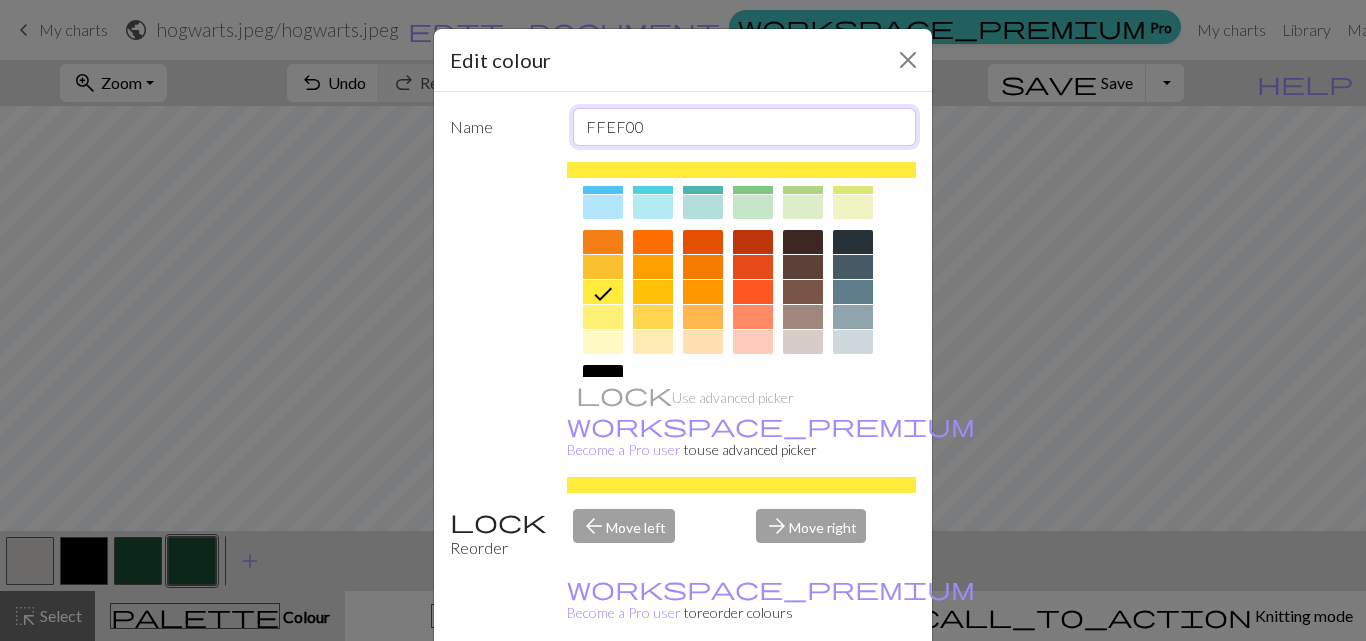type on "FFEF00" 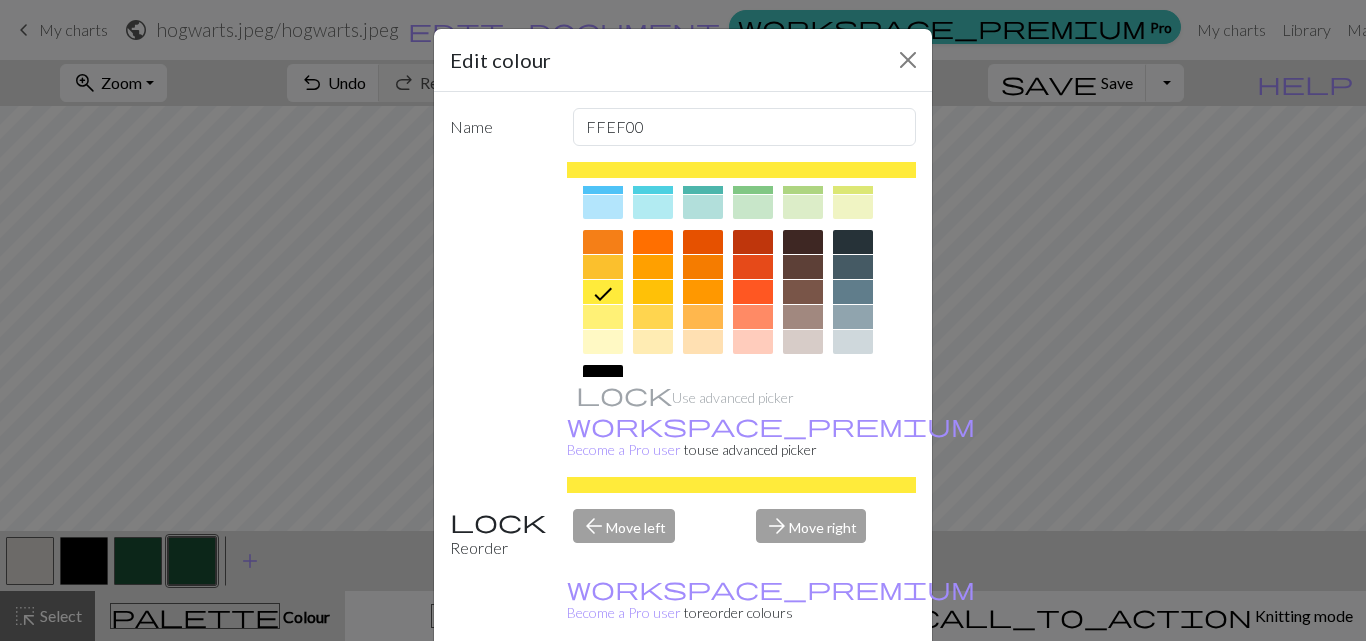 click on "Done" at bounding box center (803, 692) 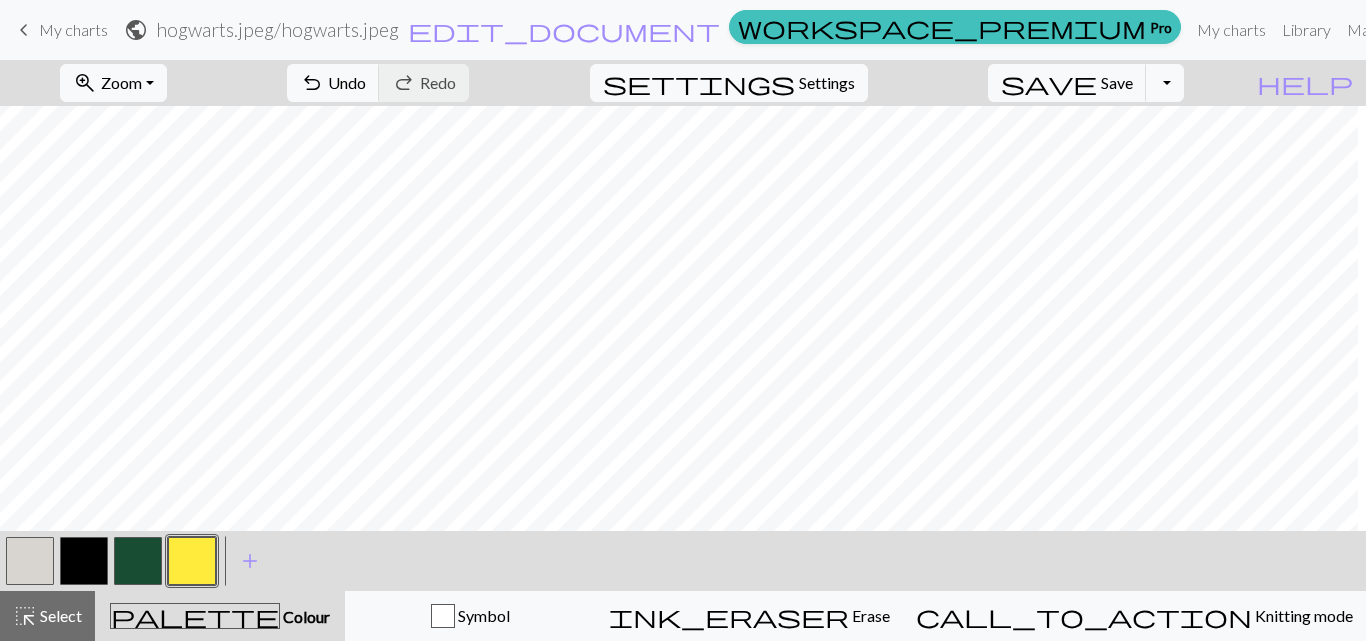 scroll, scrollTop: 1562, scrollLeft: 0, axis: vertical 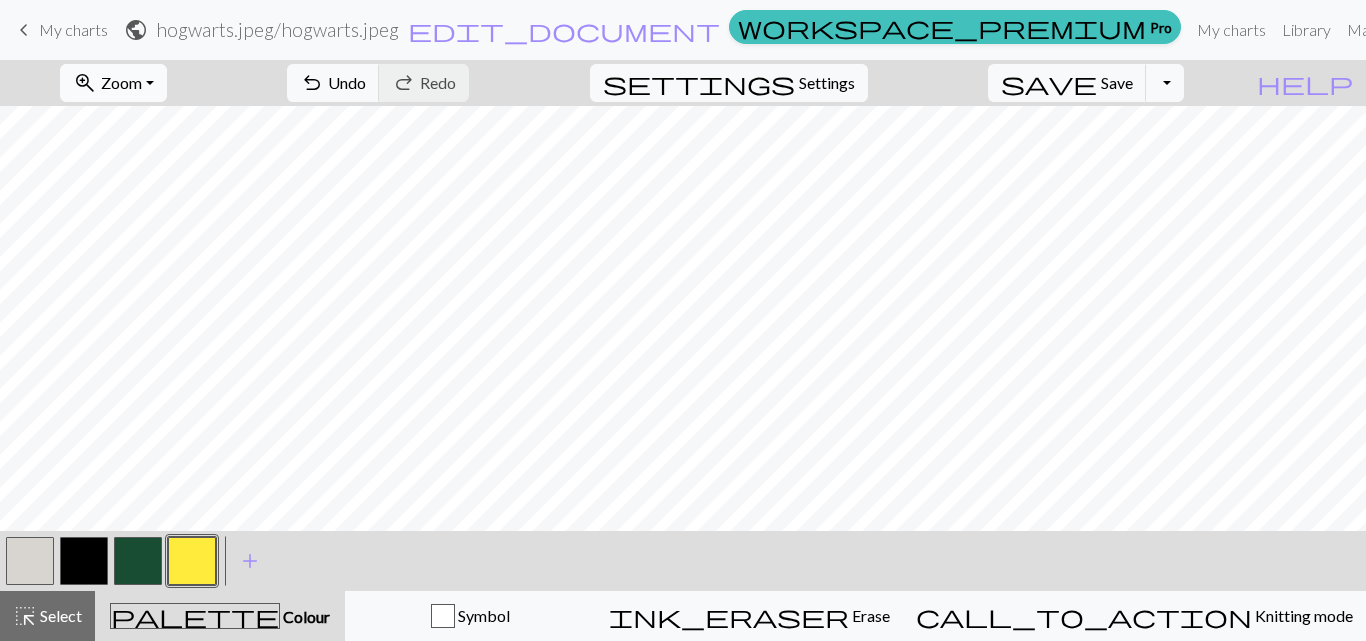 click on "zoom_in Zoom Zoom" at bounding box center [113, 83] 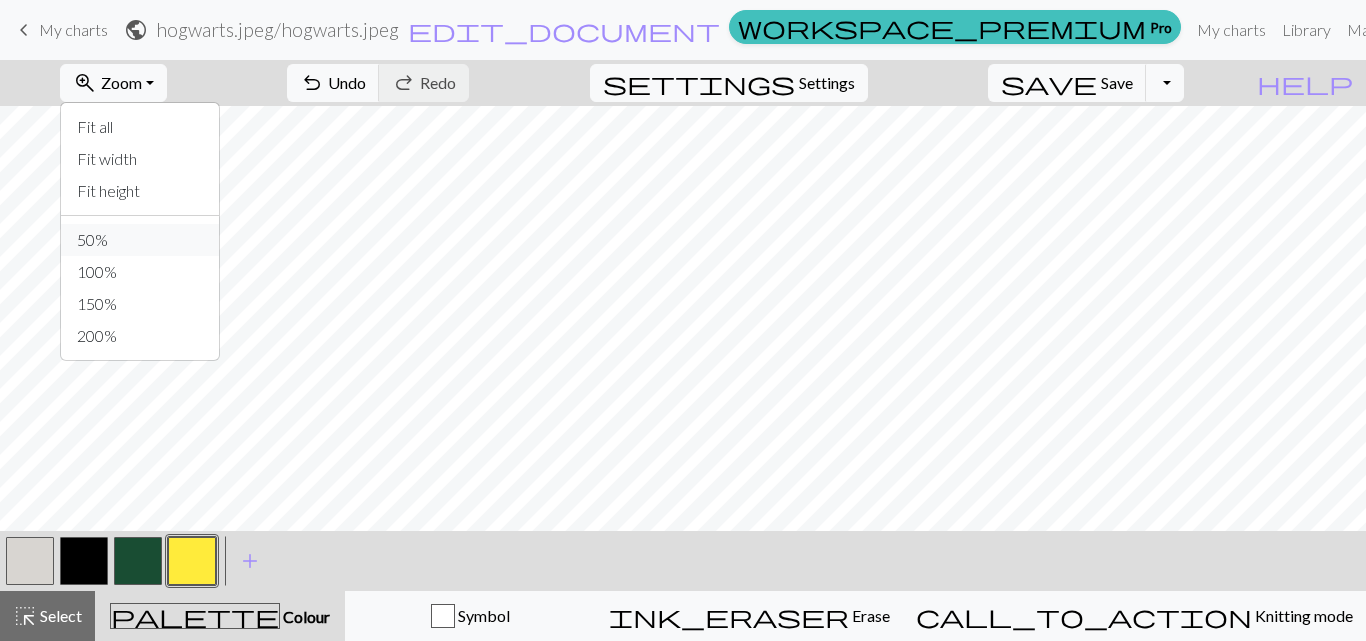 click on "50%" at bounding box center [140, 240] 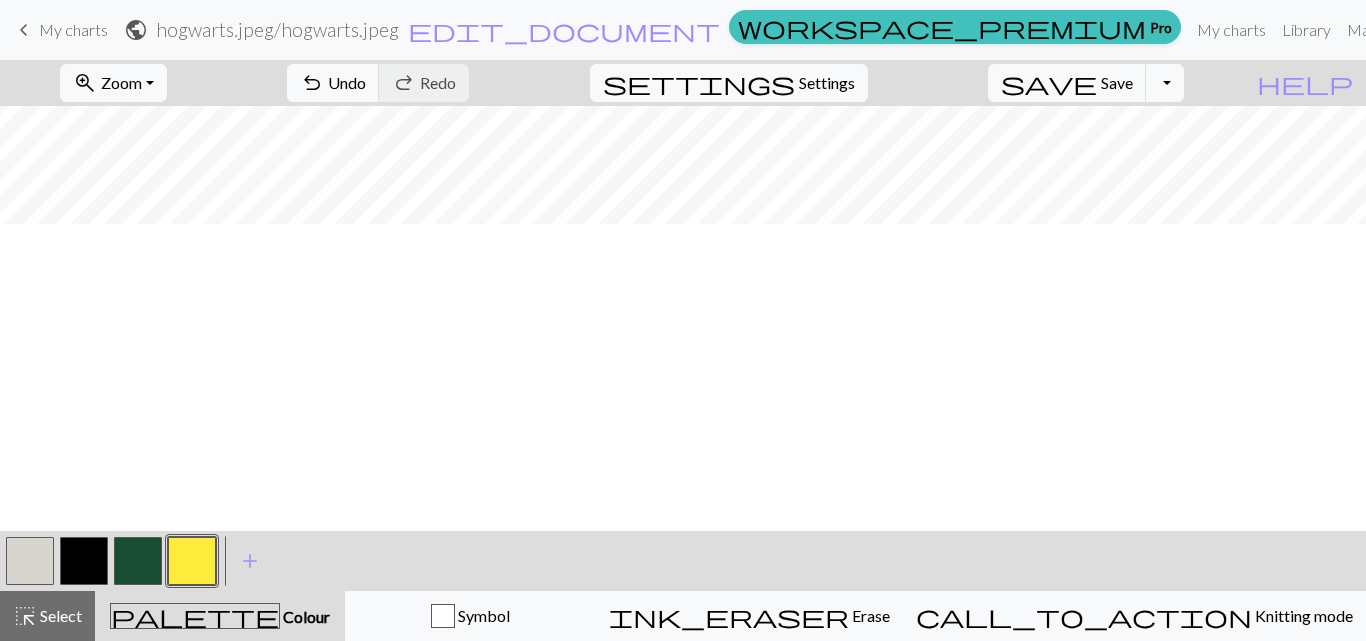scroll, scrollTop: 366, scrollLeft: 0, axis: vertical 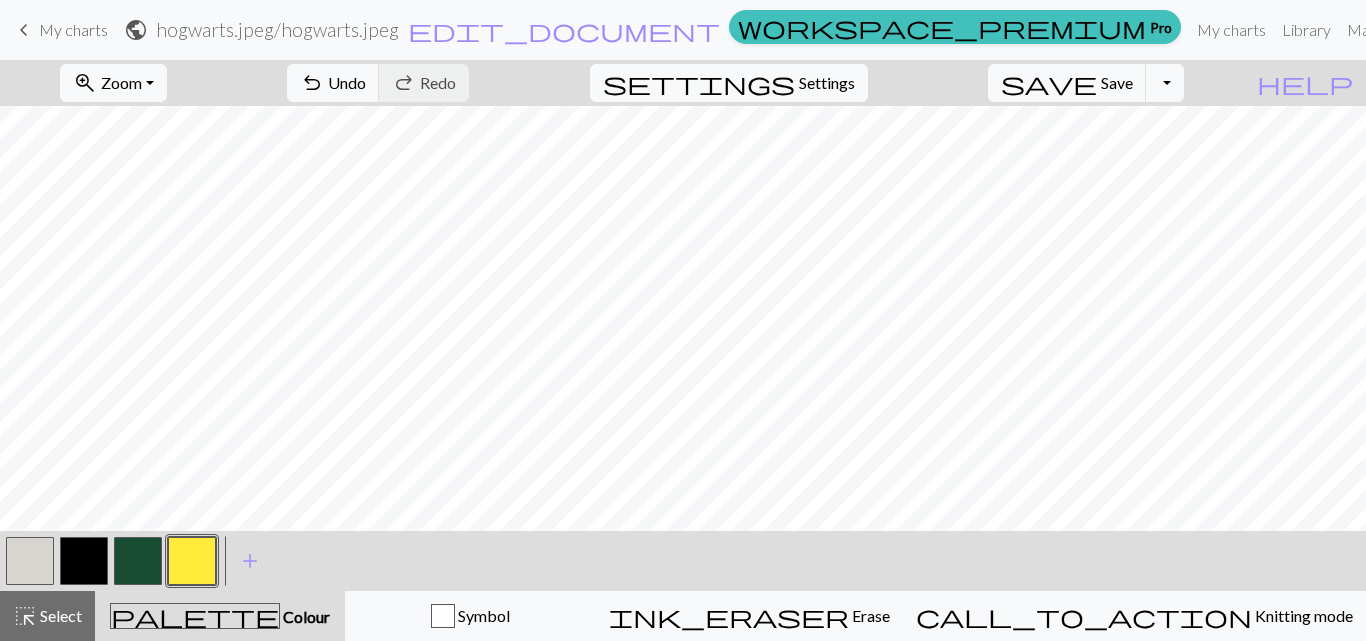 click at bounding box center (138, 561) 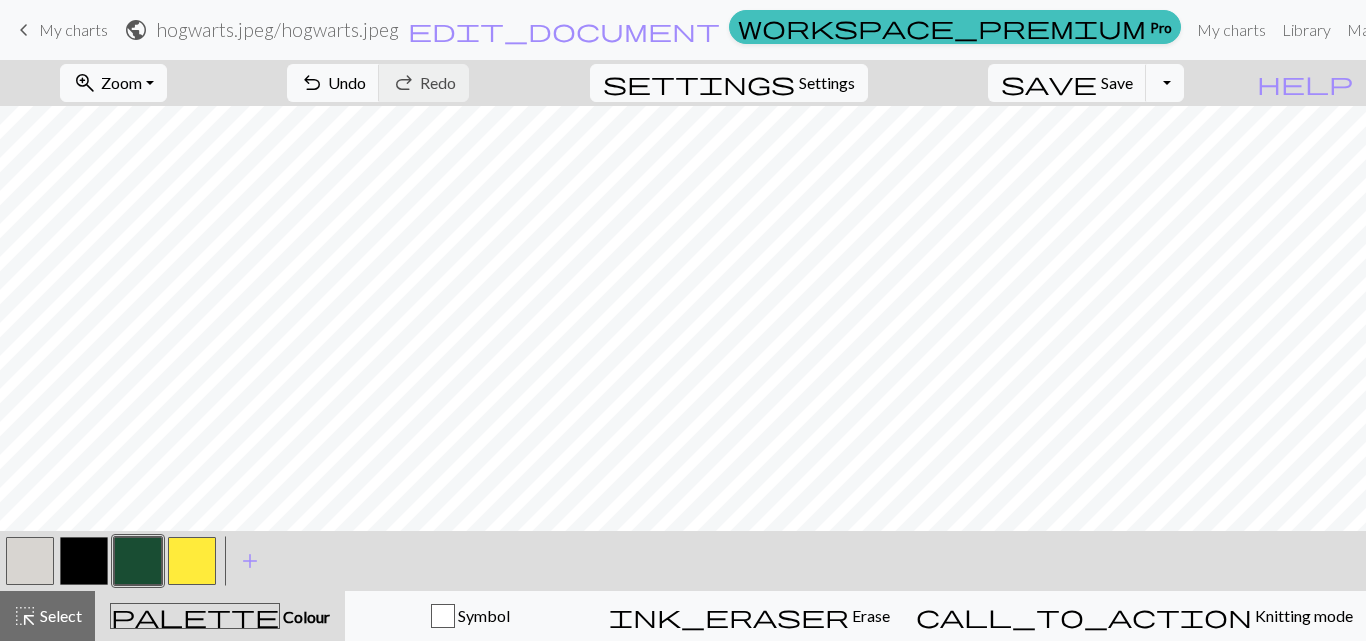 click at bounding box center [84, 561] 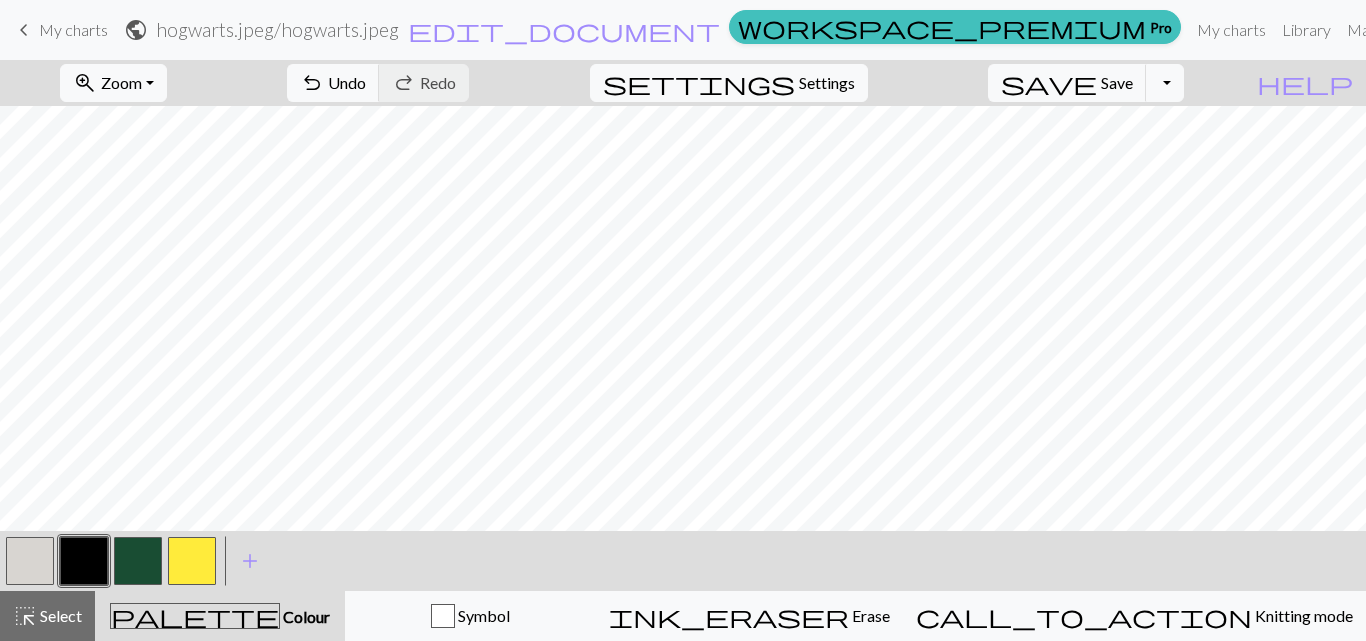 click at bounding box center [138, 561] 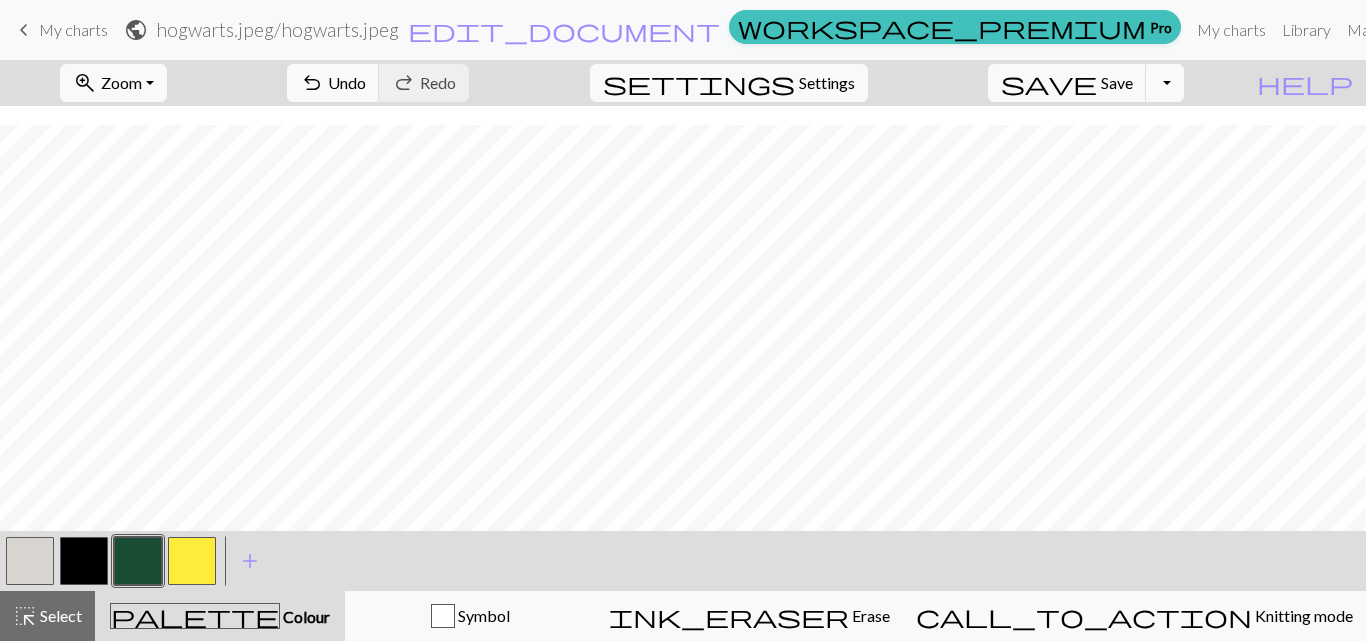 scroll, scrollTop: 519, scrollLeft: 0, axis: vertical 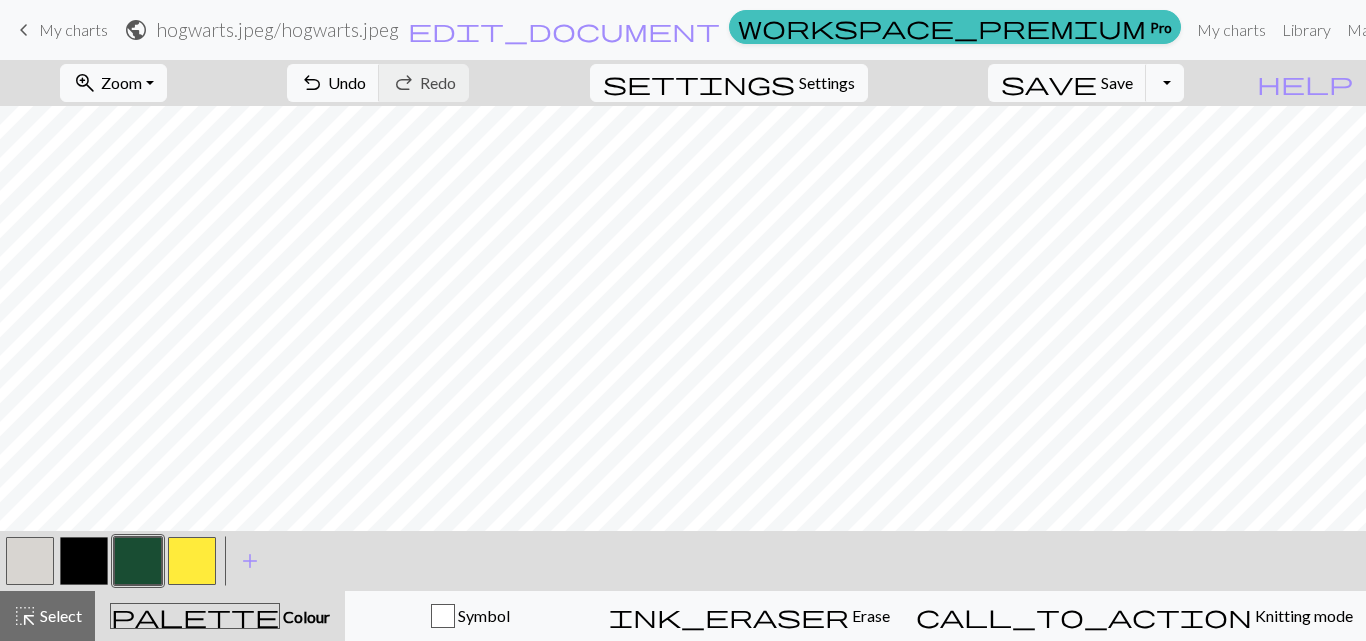 click at bounding box center (84, 561) 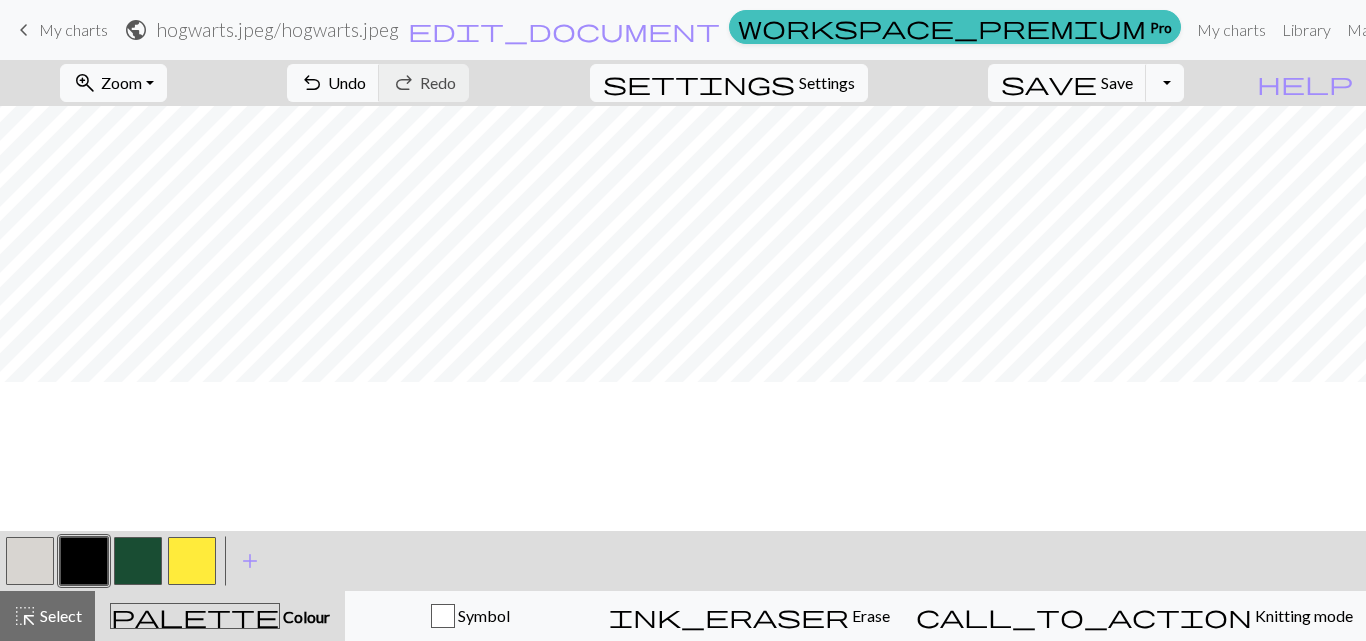 scroll, scrollTop: 586, scrollLeft: 0, axis: vertical 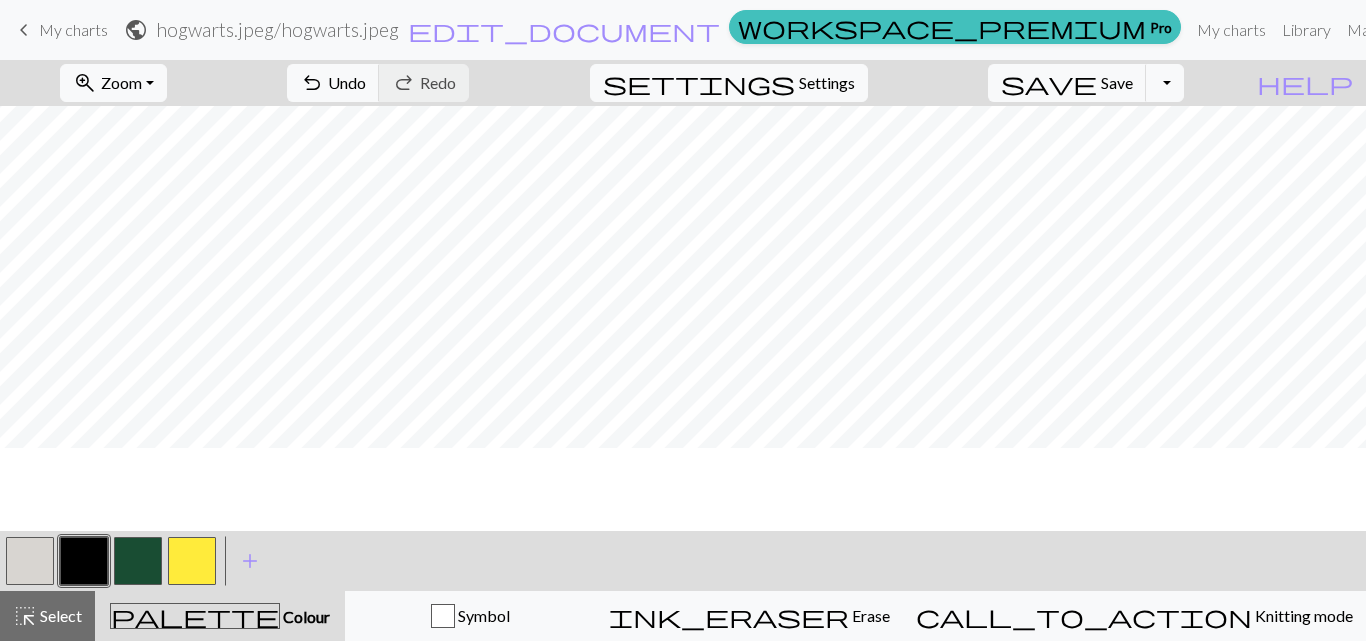 click at bounding box center (138, 561) 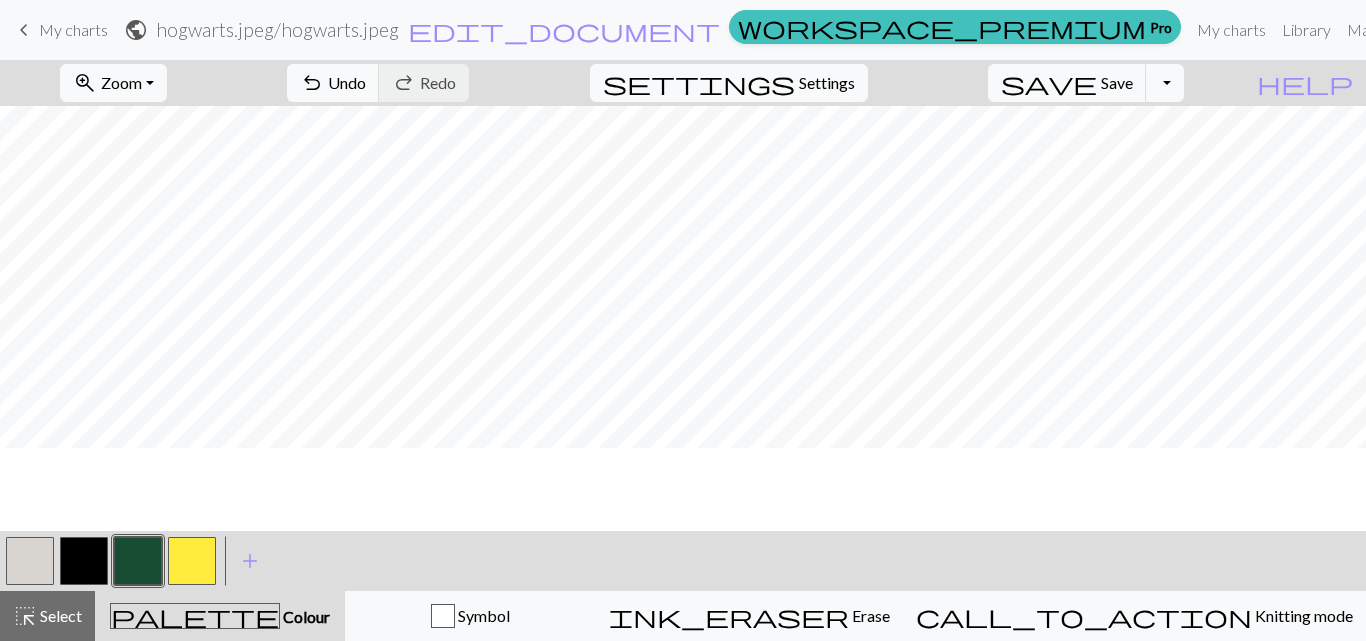 scroll, scrollTop: 503, scrollLeft: 0, axis: vertical 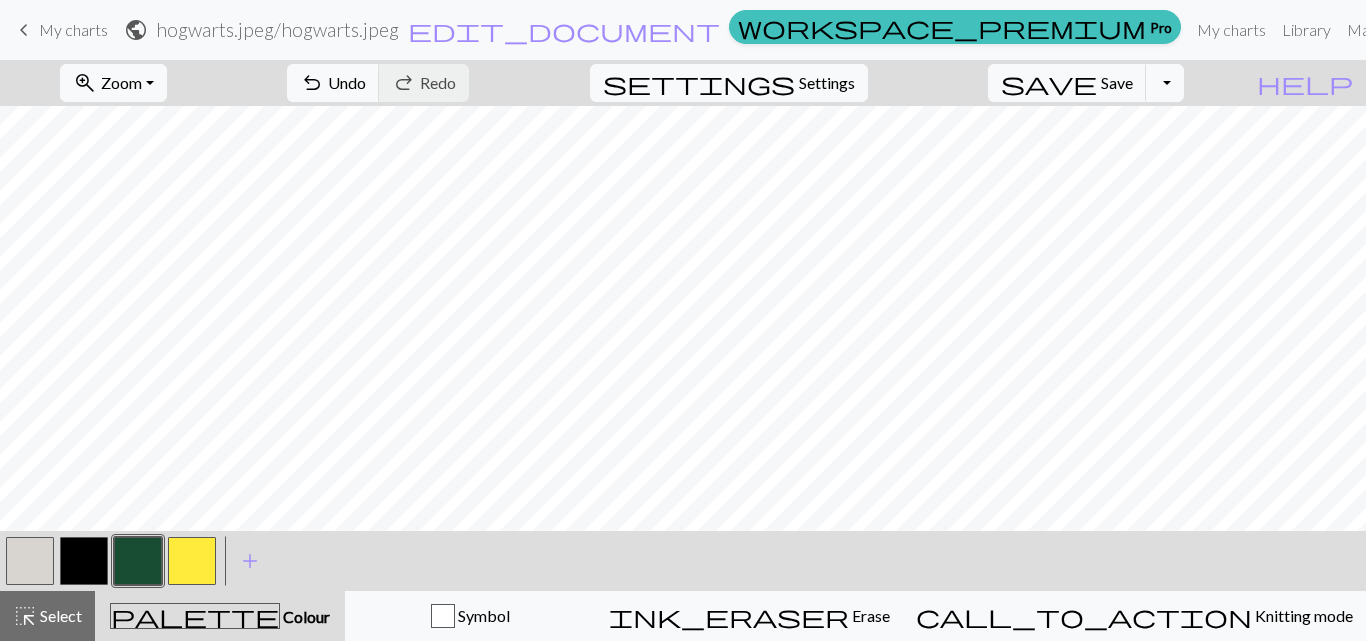 click at bounding box center [84, 561] 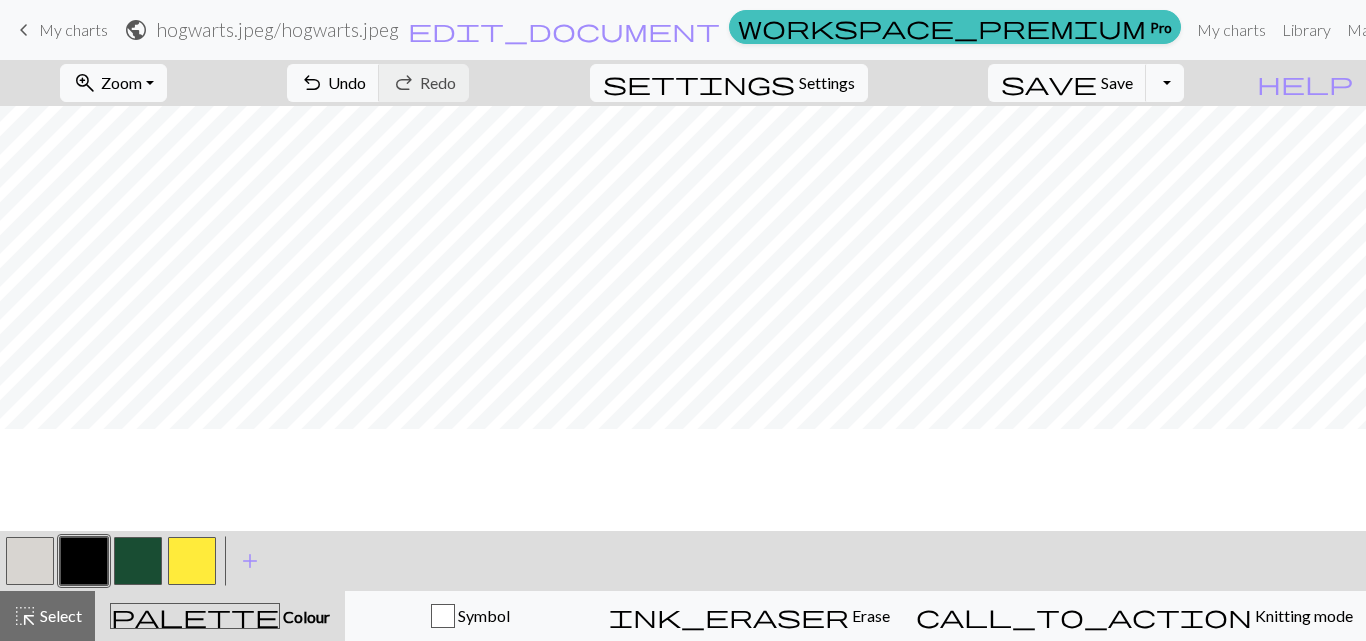 scroll, scrollTop: 740, scrollLeft: 0, axis: vertical 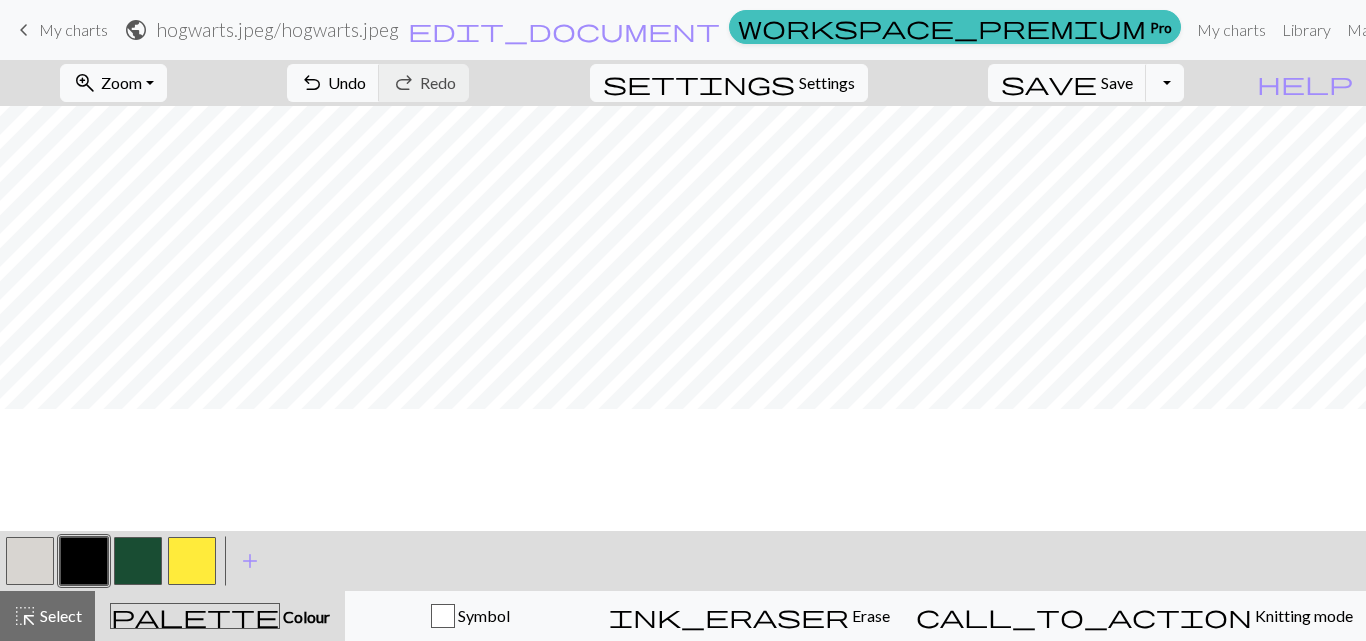 click at bounding box center [192, 561] 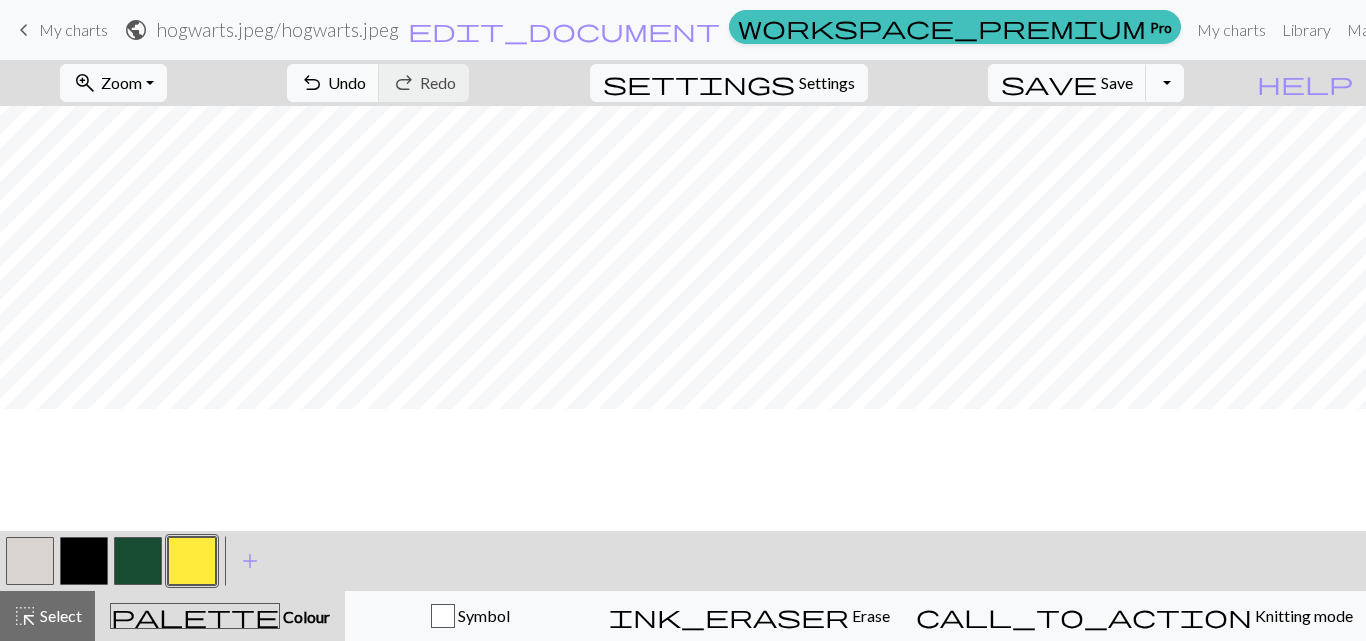 scroll, scrollTop: 618, scrollLeft: 0, axis: vertical 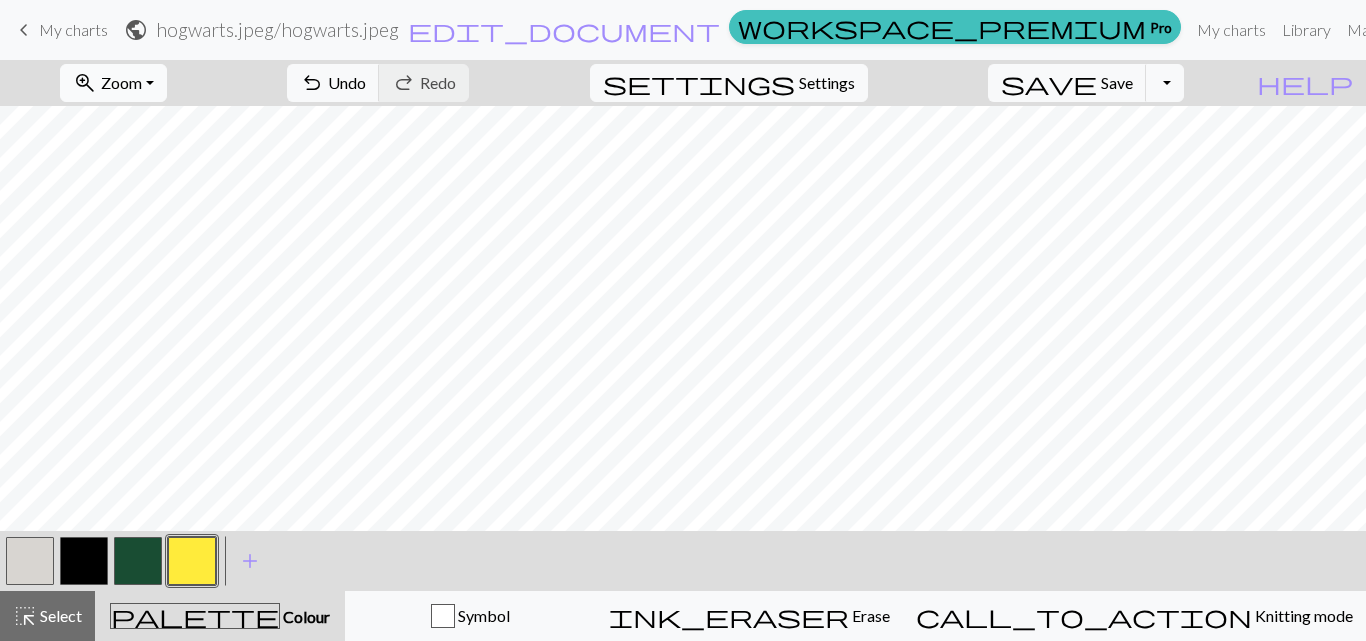 click on "zoom_in Zoom Zoom" at bounding box center [113, 83] 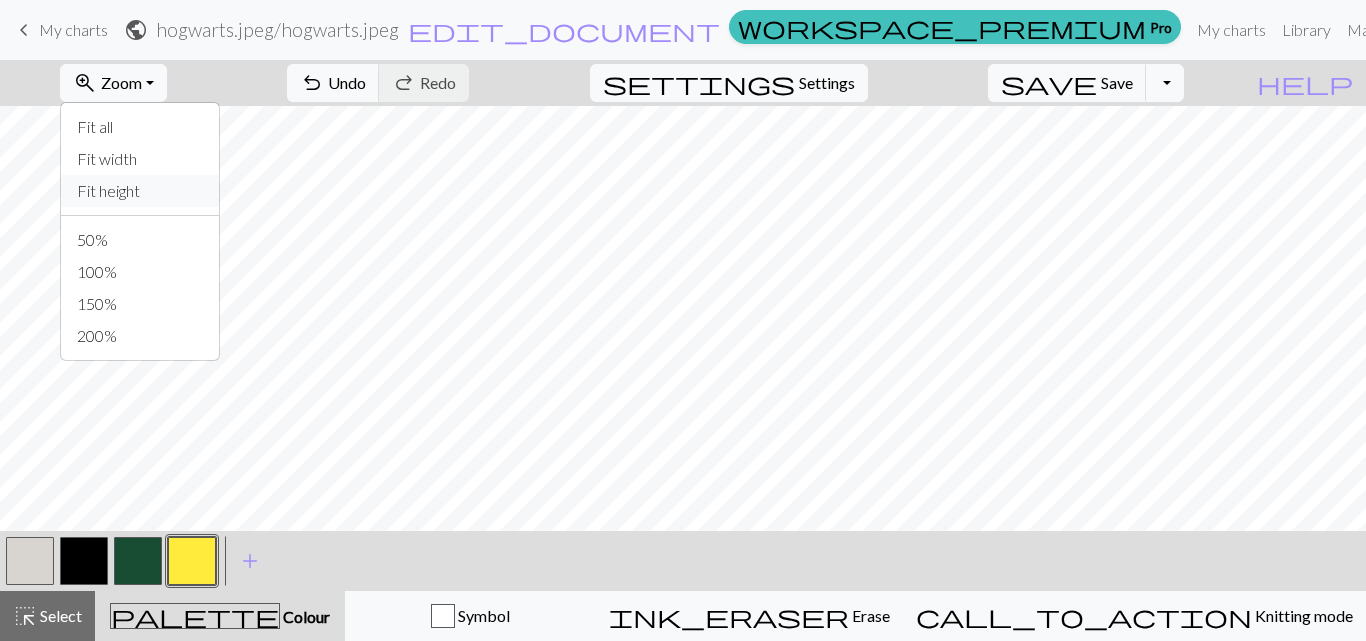 click on "Fit height" at bounding box center (140, 191) 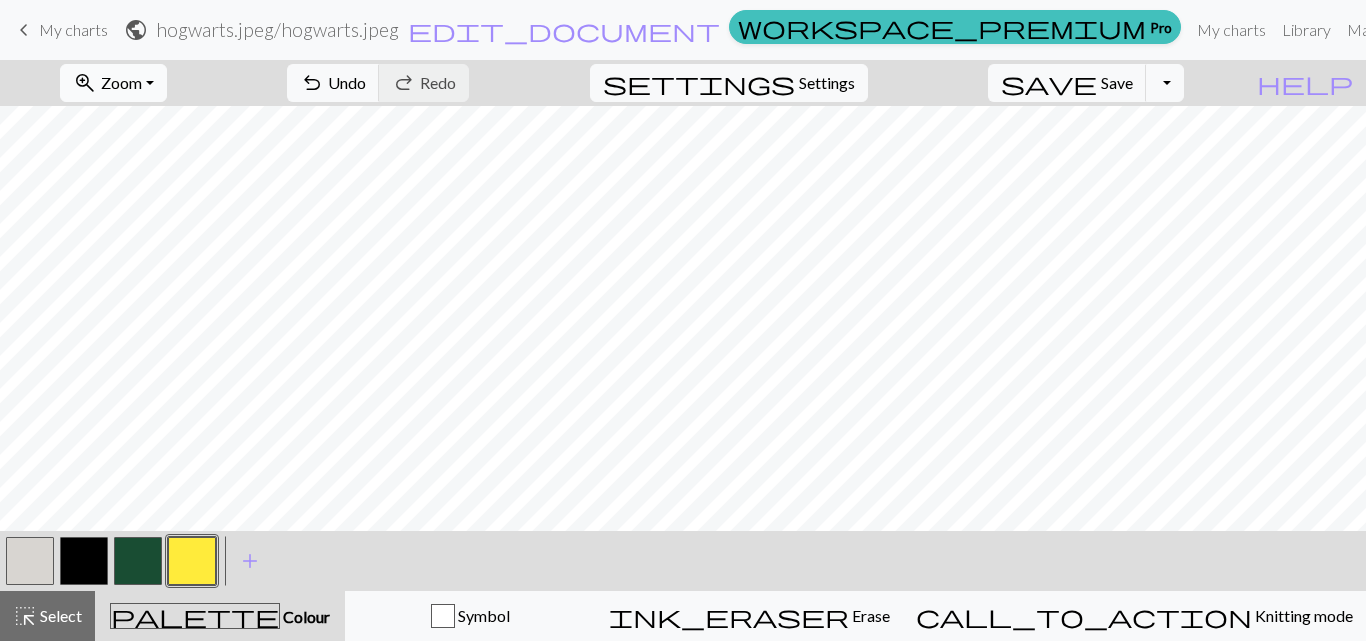 click on "zoom_in Zoom Zoom" at bounding box center (113, 83) 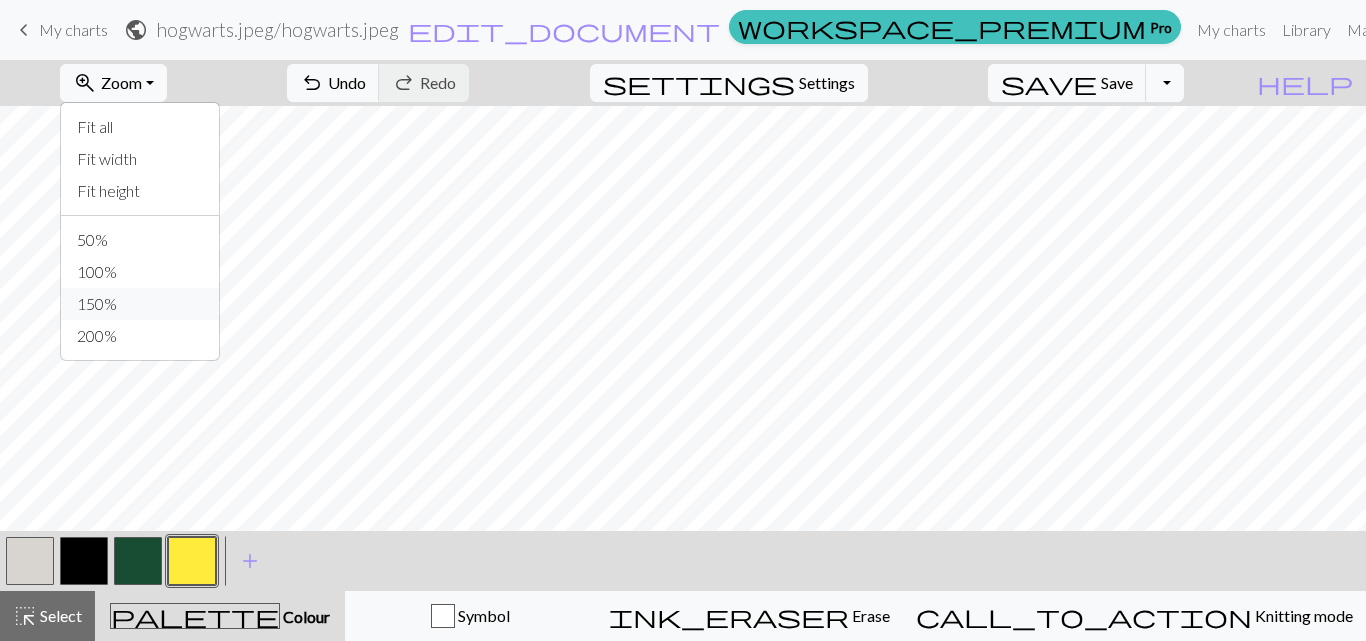 click on "150%" at bounding box center (140, 304) 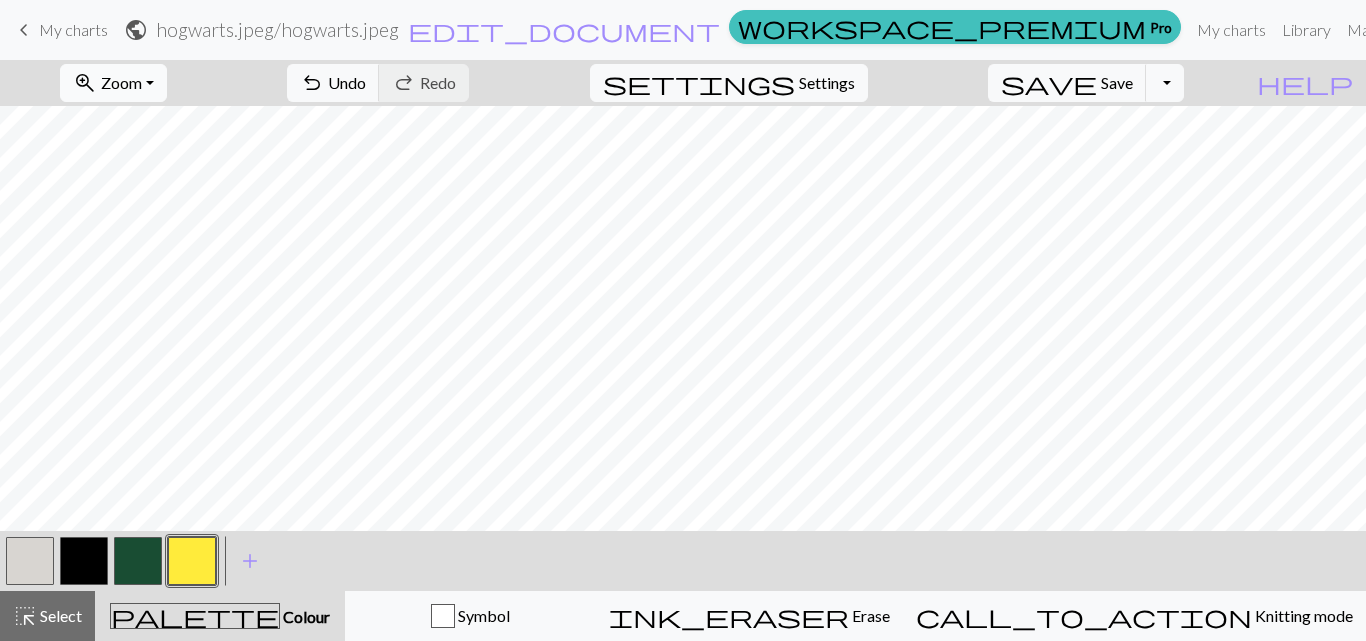click on "zoom_in Zoom Zoom" at bounding box center [113, 83] 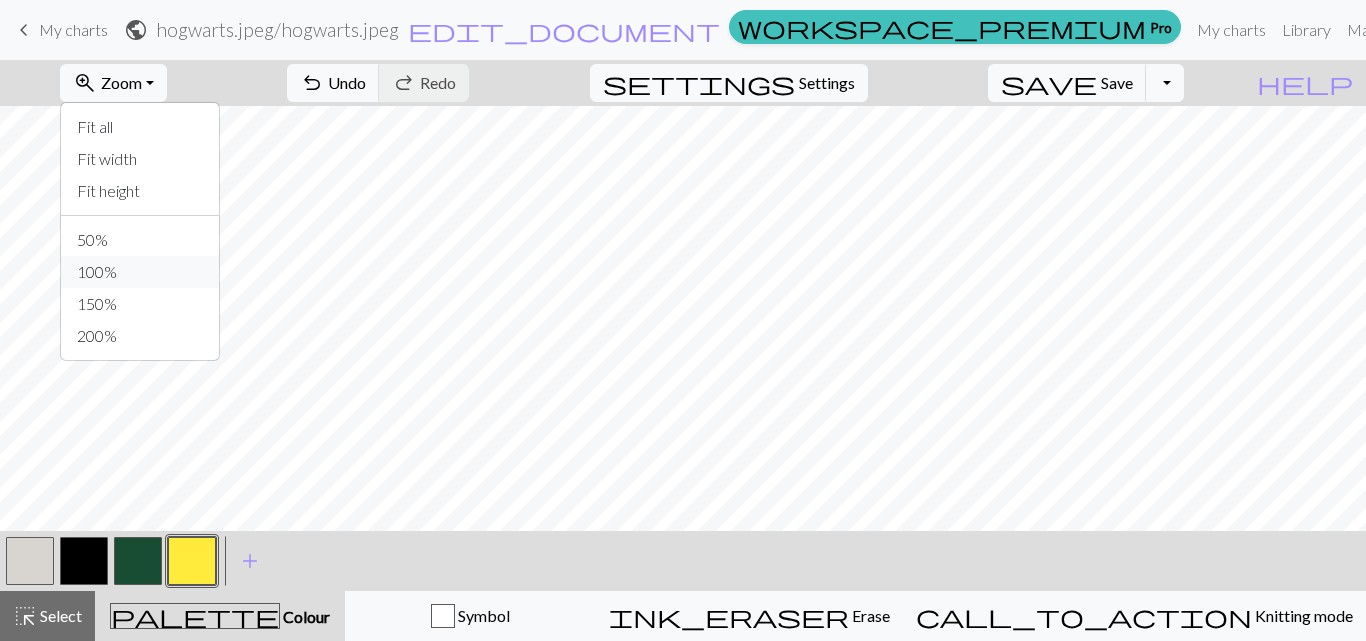 click on "100%" at bounding box center (140, 272) 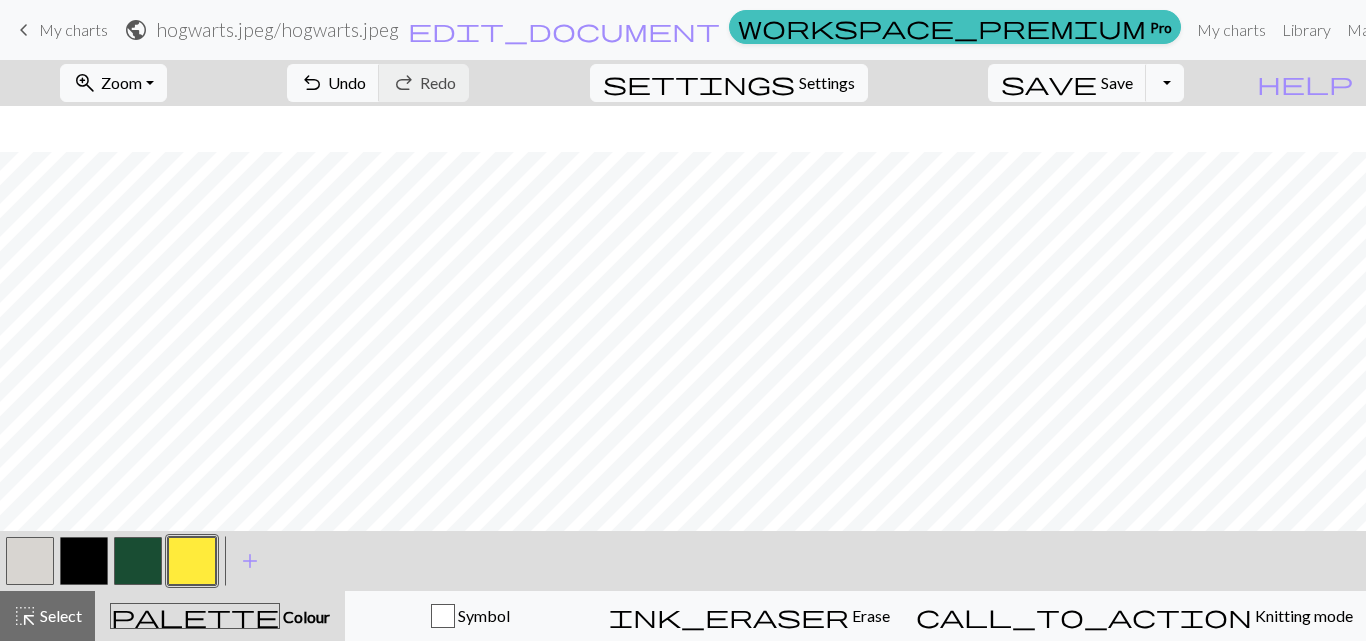 scroll, scrollTop: 1493, scrollLeft: 0, axis: vertical 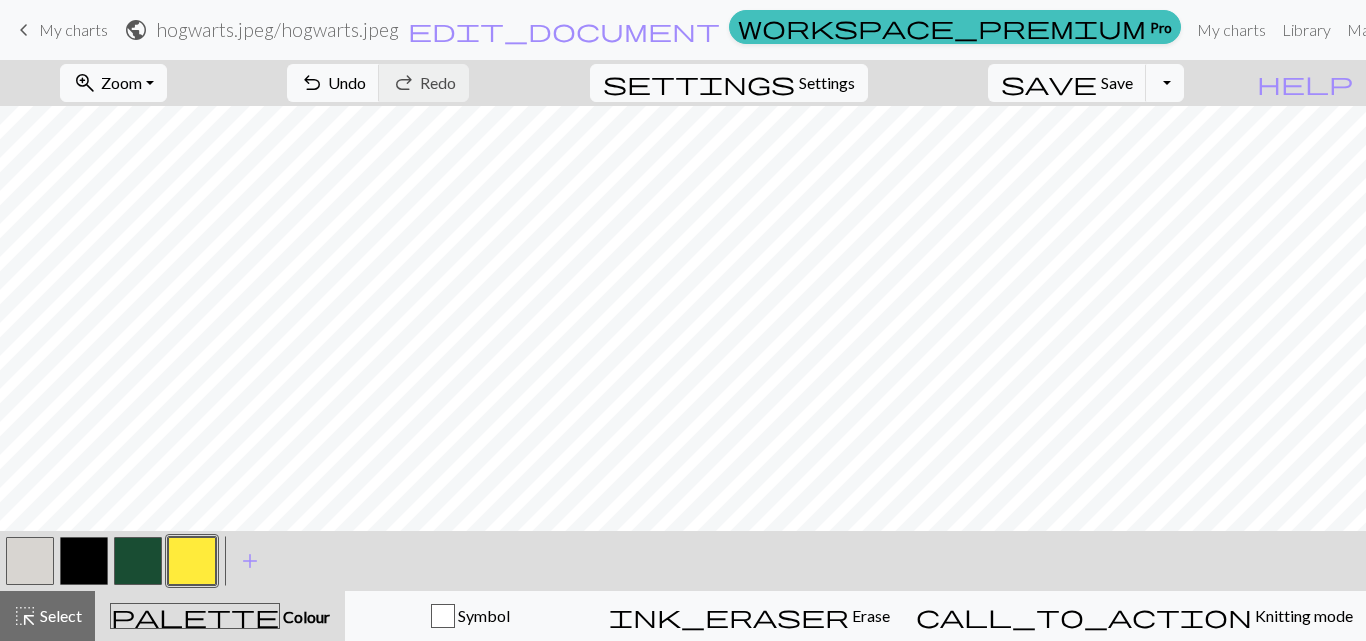 click at bounding box center (84, 561) 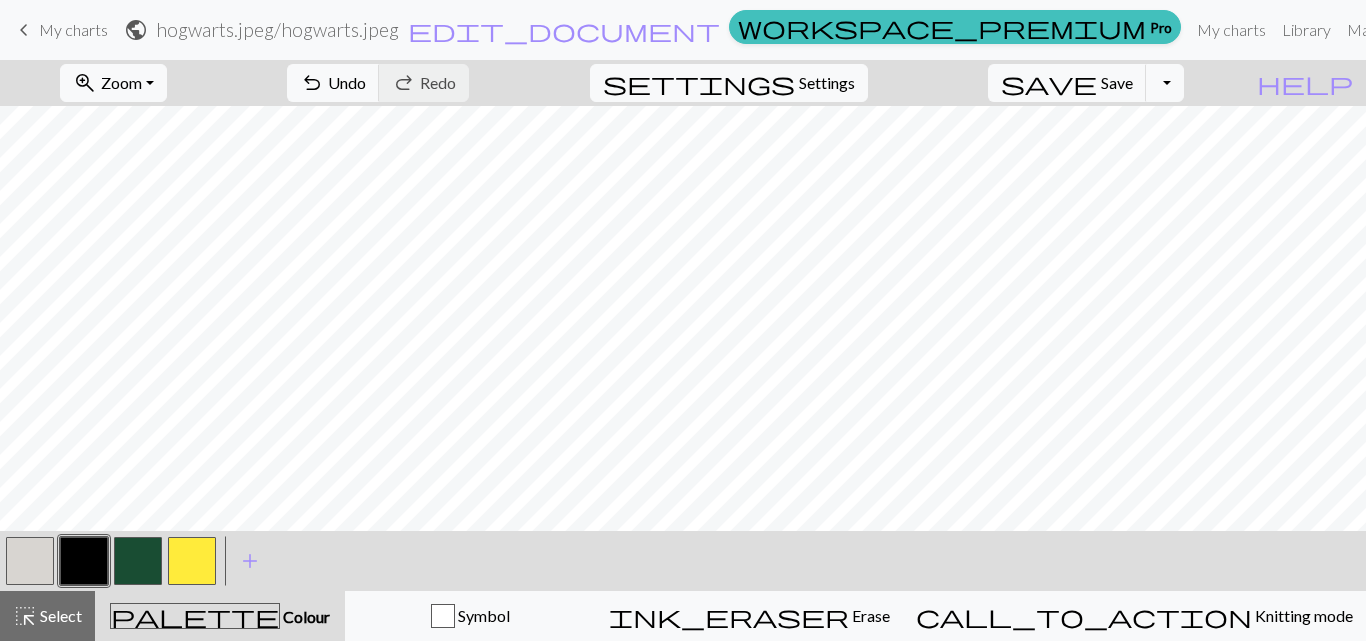 type 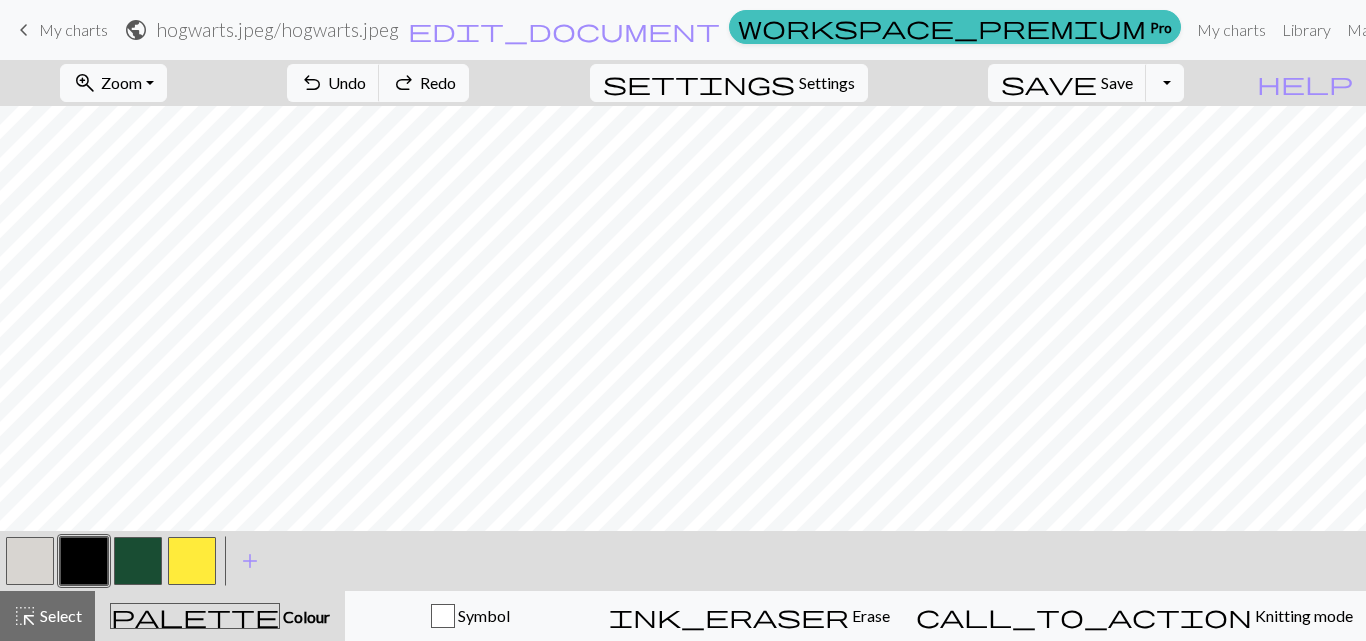 click at bounding box center [192, 561] 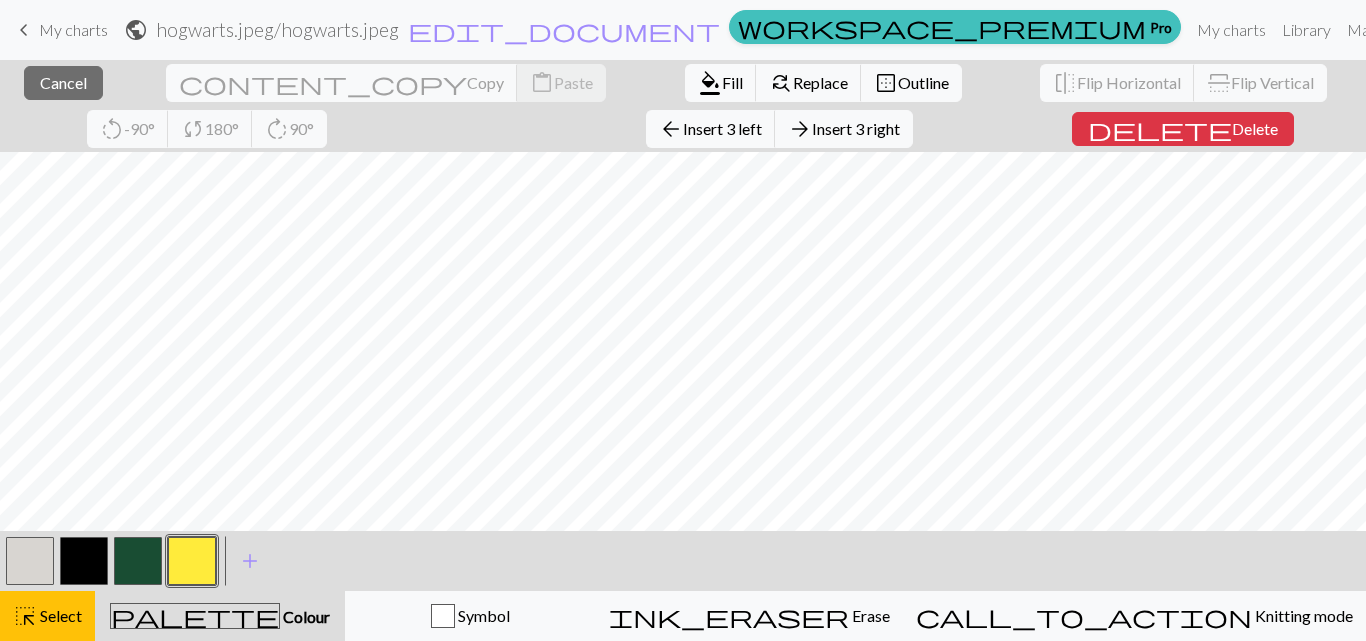 type 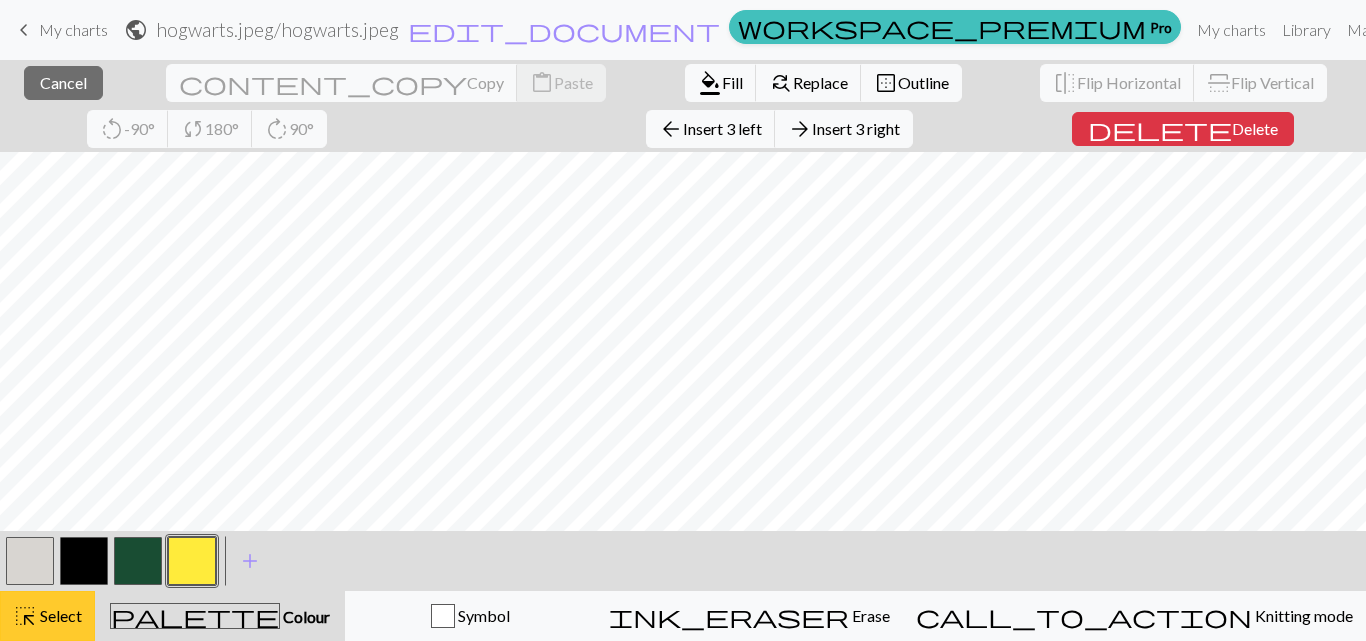 click on "highlight_alt   Select   Select" at bounding box center [47, 616] 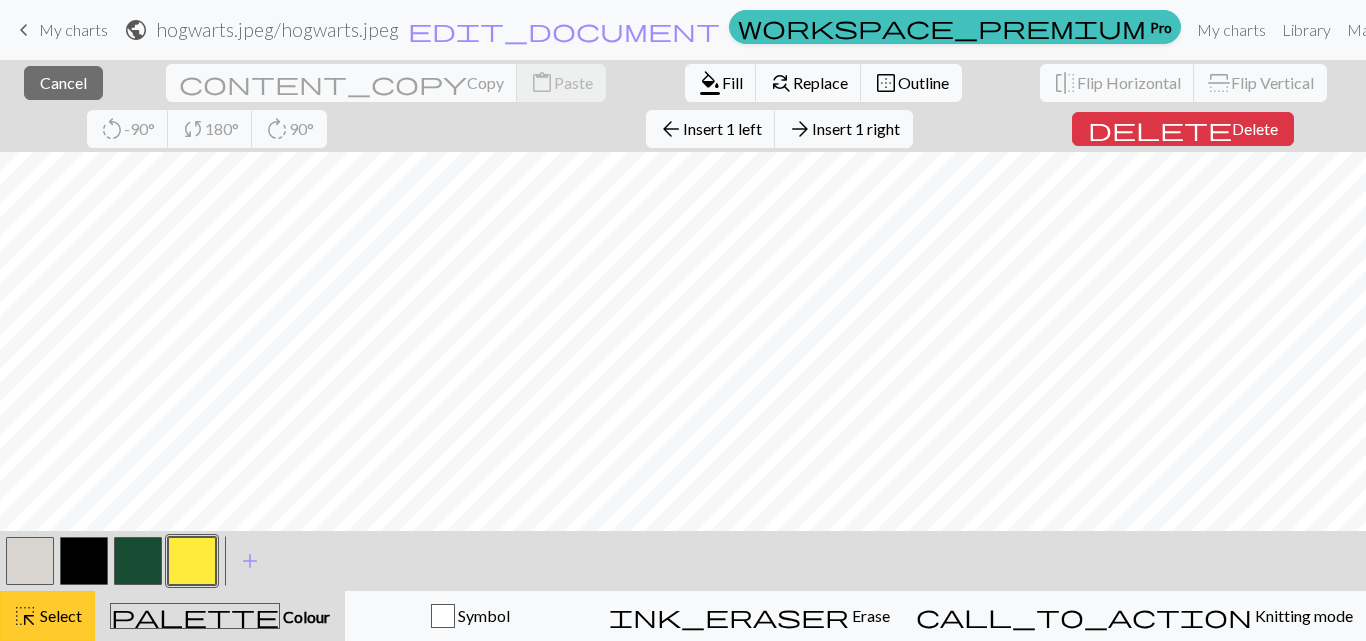 click on "Select" at bounding box center [59, 615] 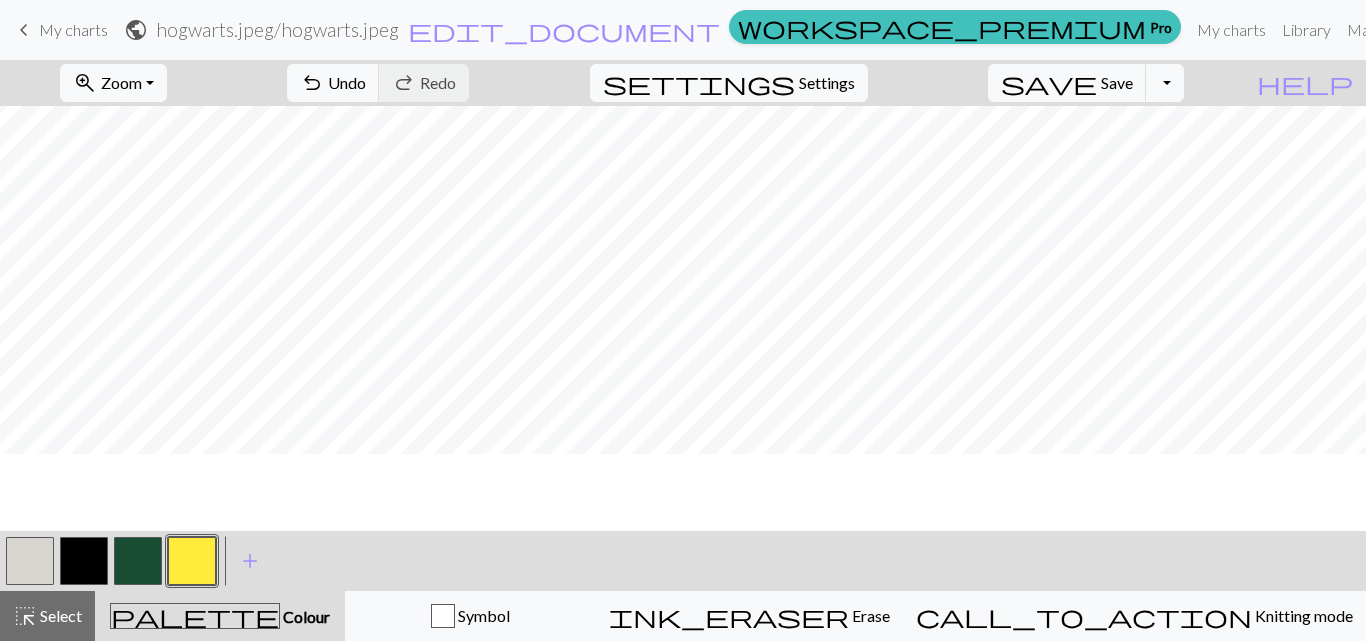 scroll, scrollTop: 1803, scrollLeft: 0, axis: vertical 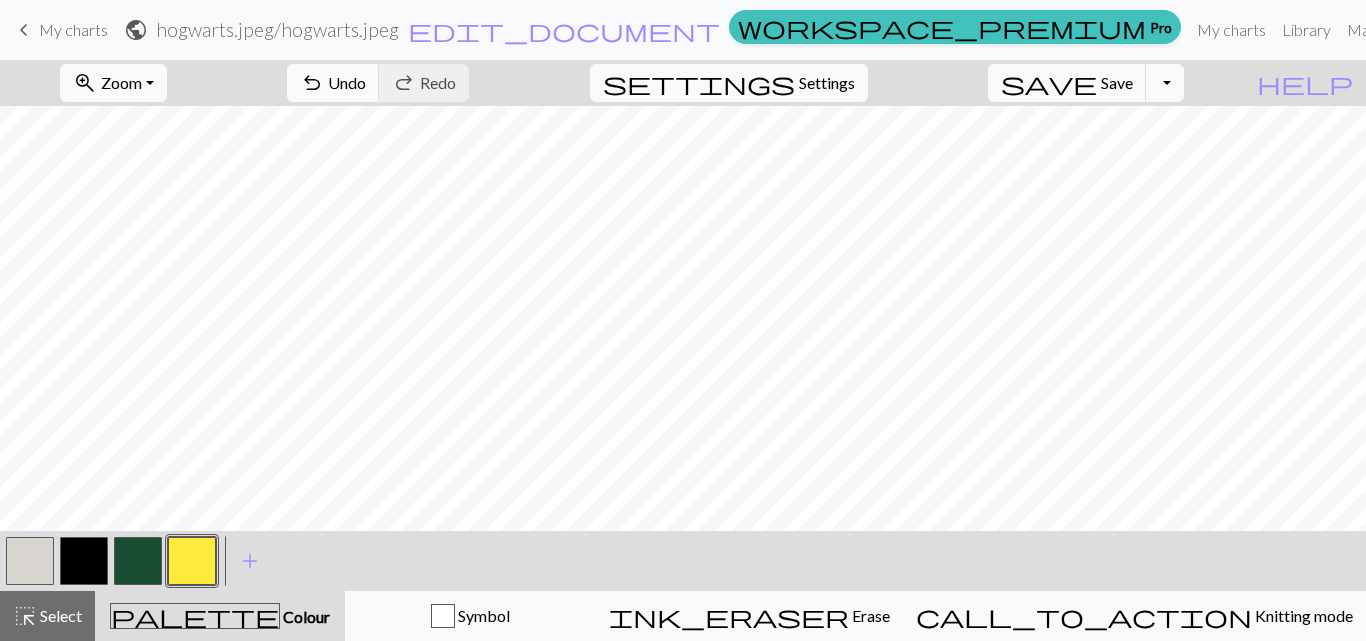 type 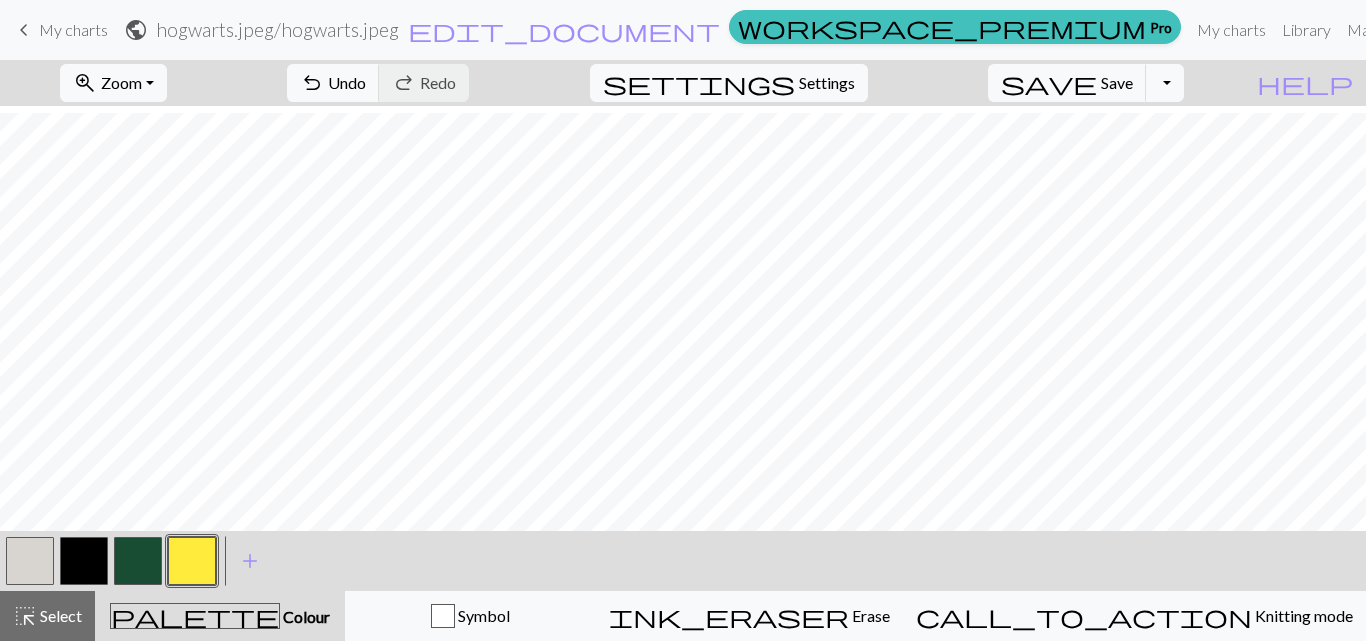 scroll, scrollTop: 1361, scrollLeft: 0, axis: vertical 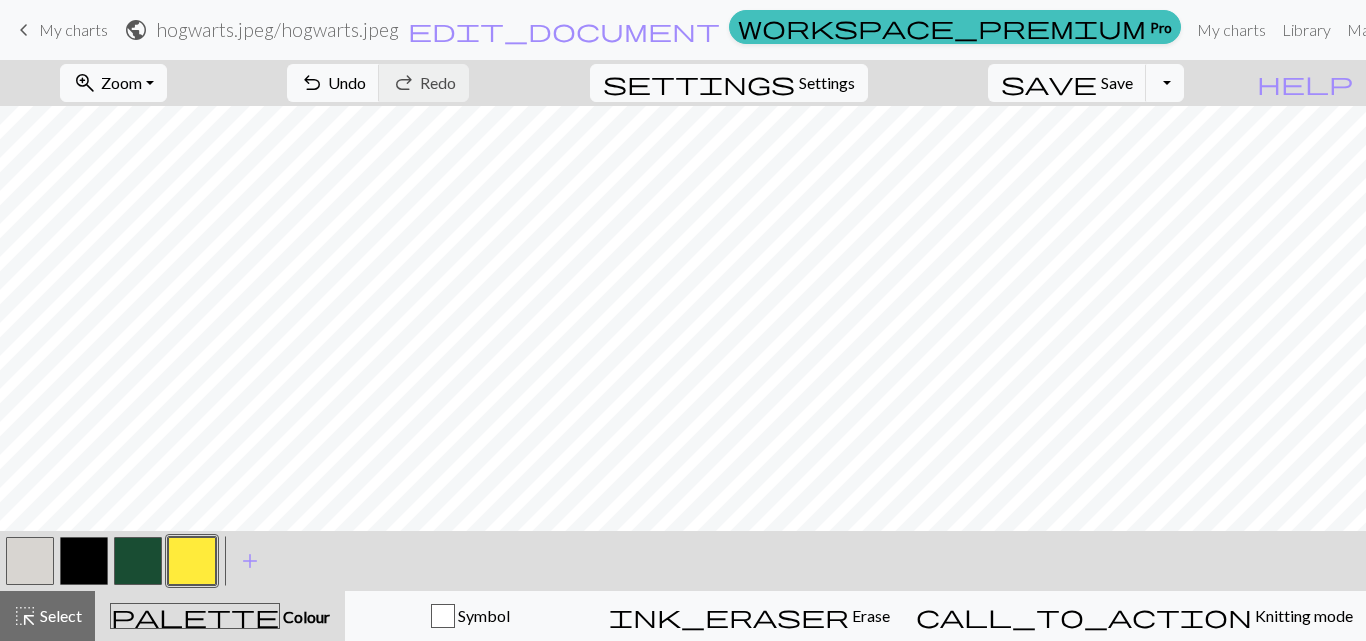 click at bounding box center (84, 561) 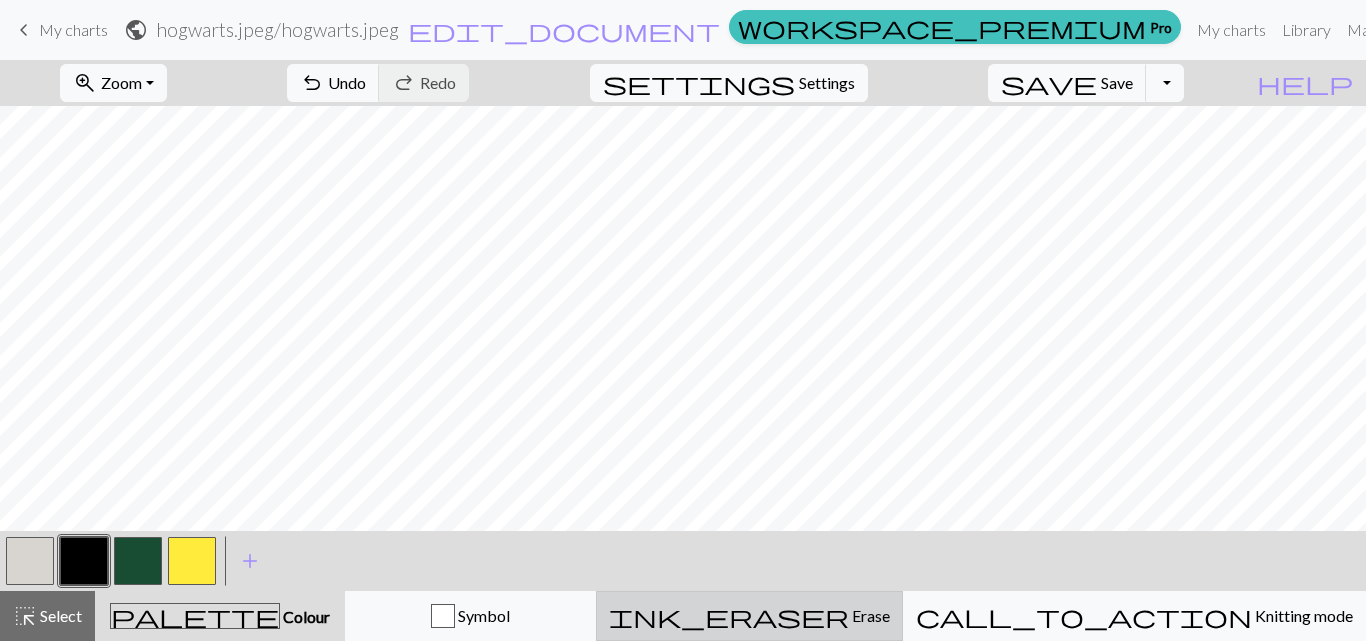 click on "ink_eraser   Erase   Erase" at bounding box center (749, 616) 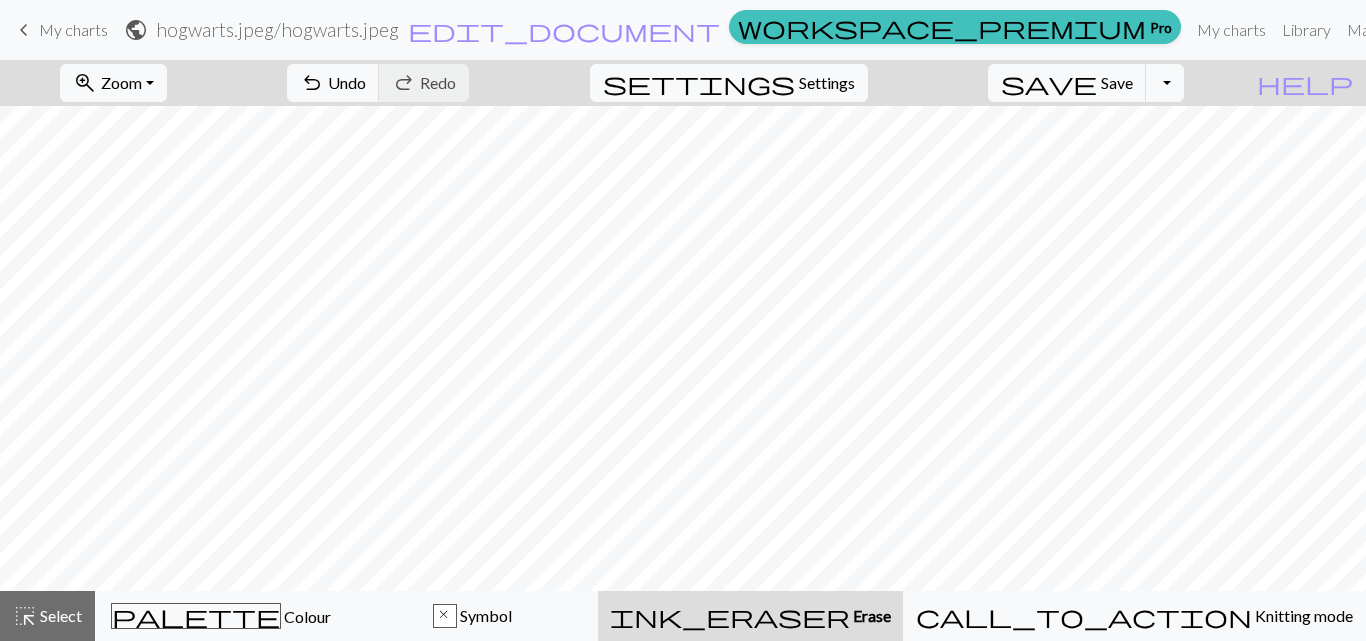 type 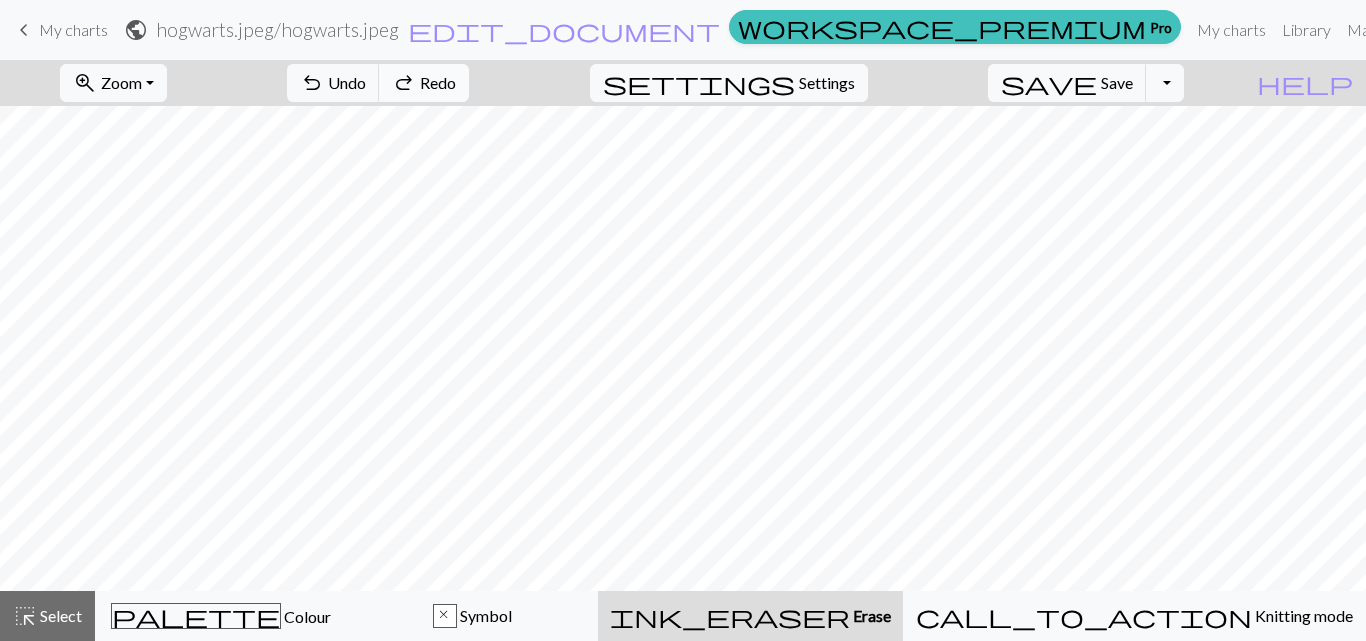 click on "Redo" at bounding box center (438, 82) 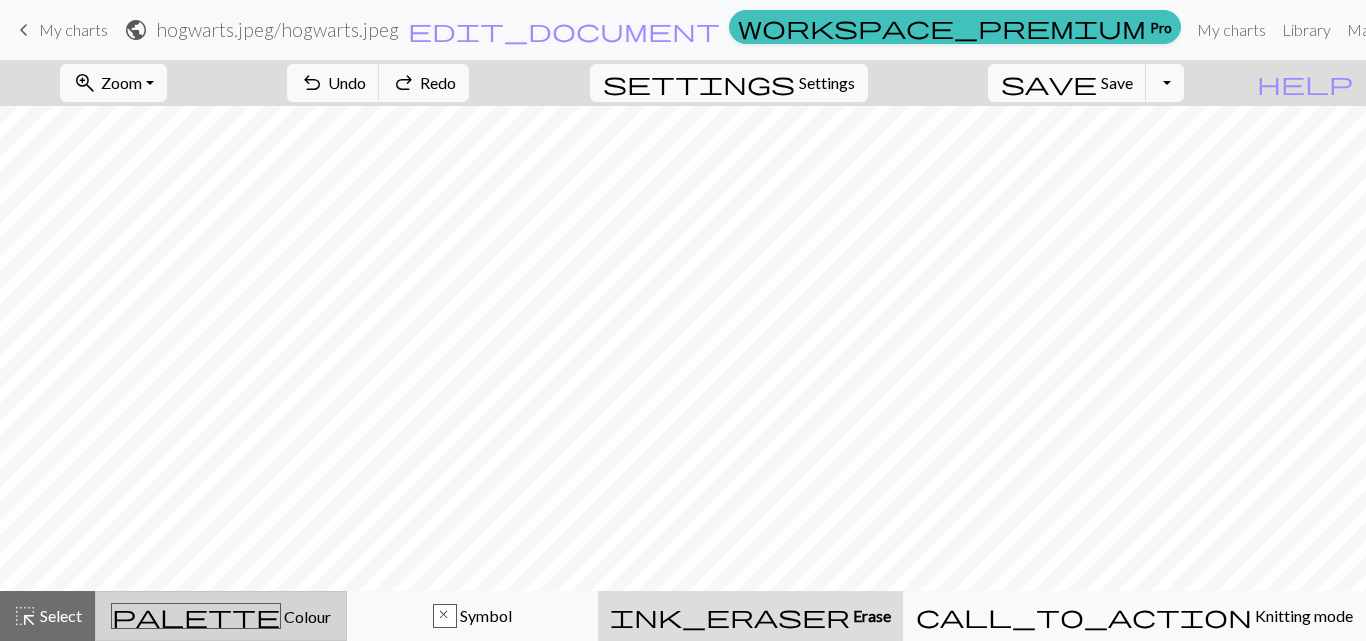 click on "Colour" at bounding box center (306, 616) 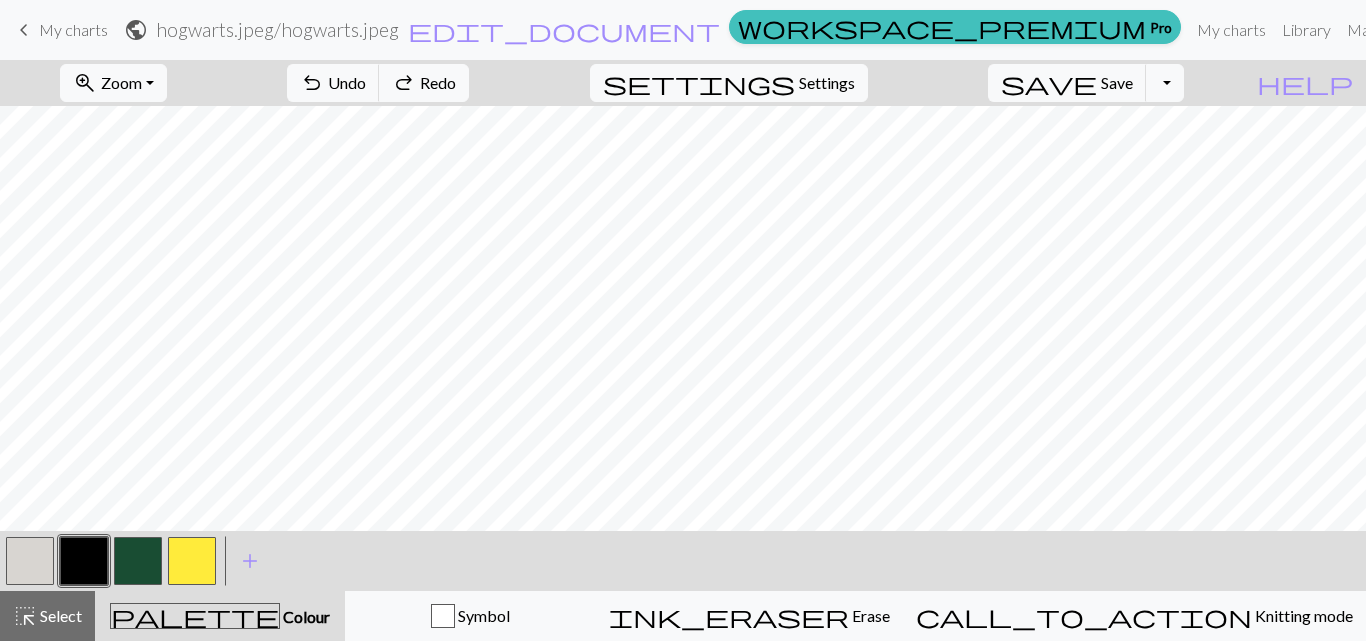 click at bounding box center [30, 561] 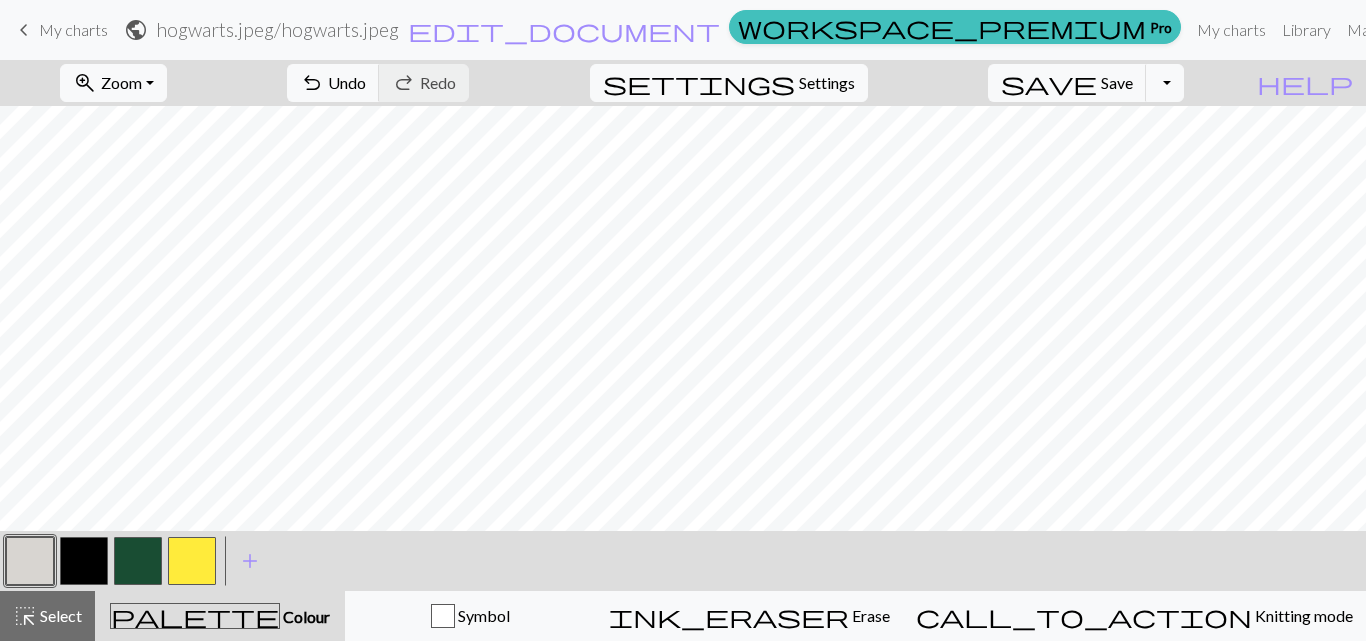 click at bounding box center [84, 561] 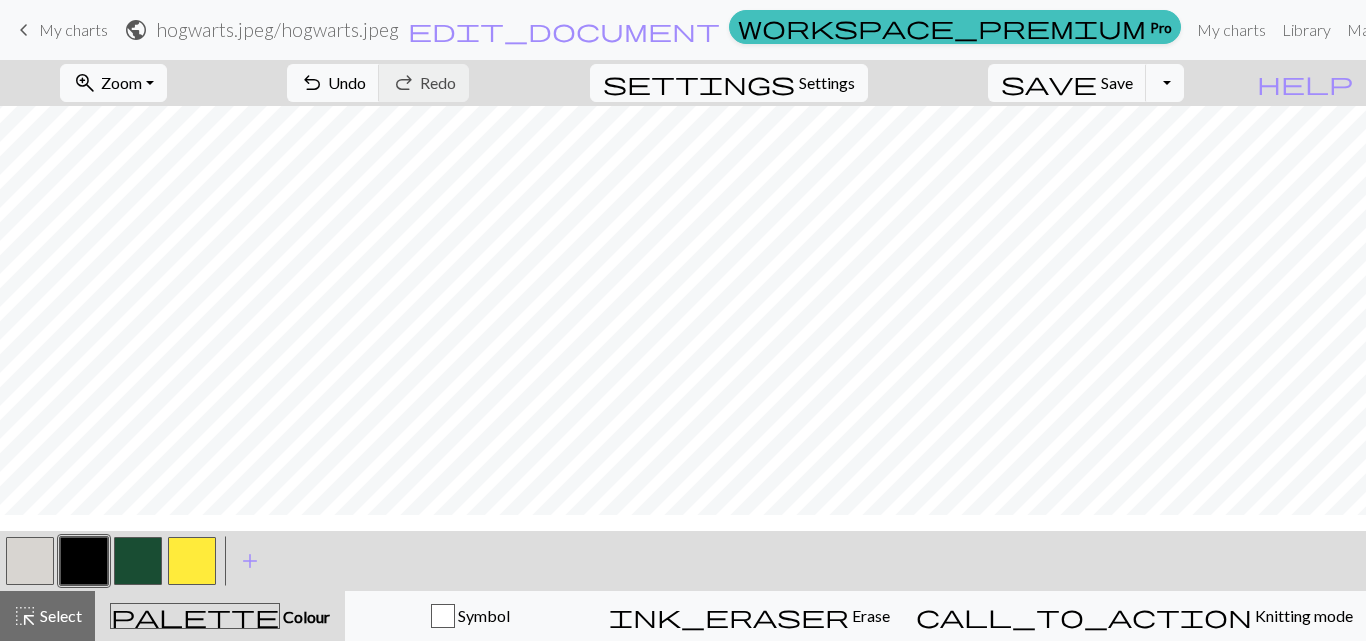 scroll, scrollTop: 687, scrollLeft: 539, axis: both 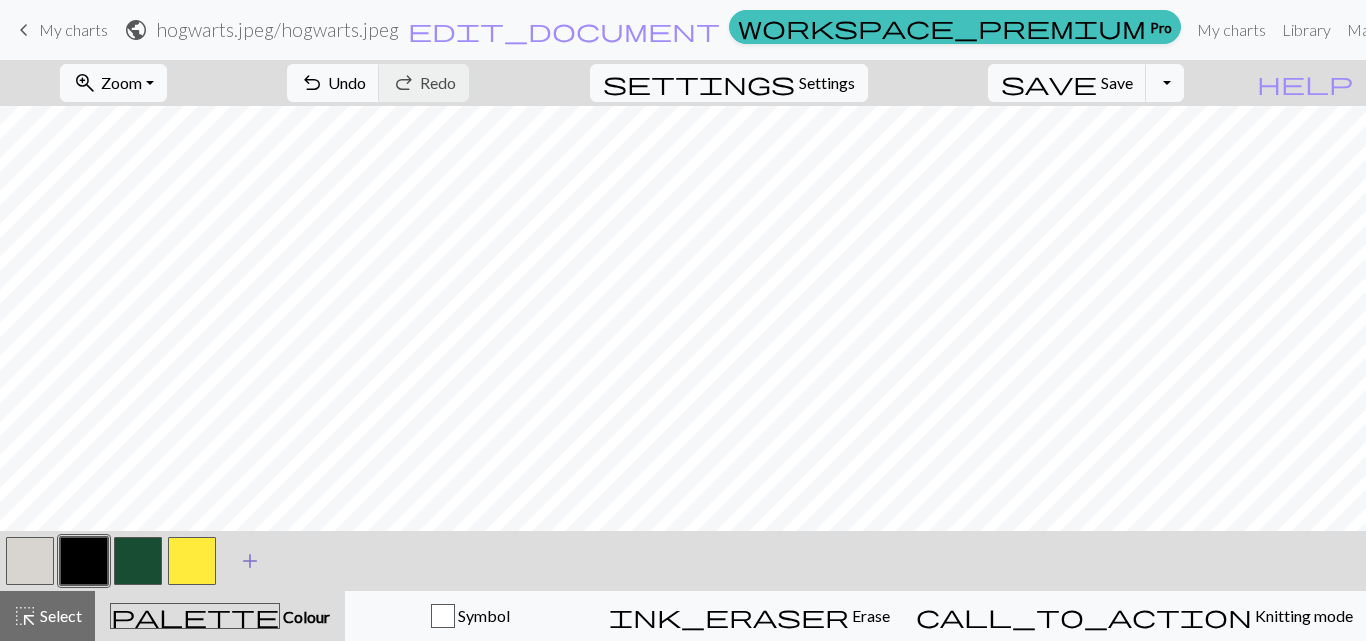 click on "add" at bounding box center (250, 561) 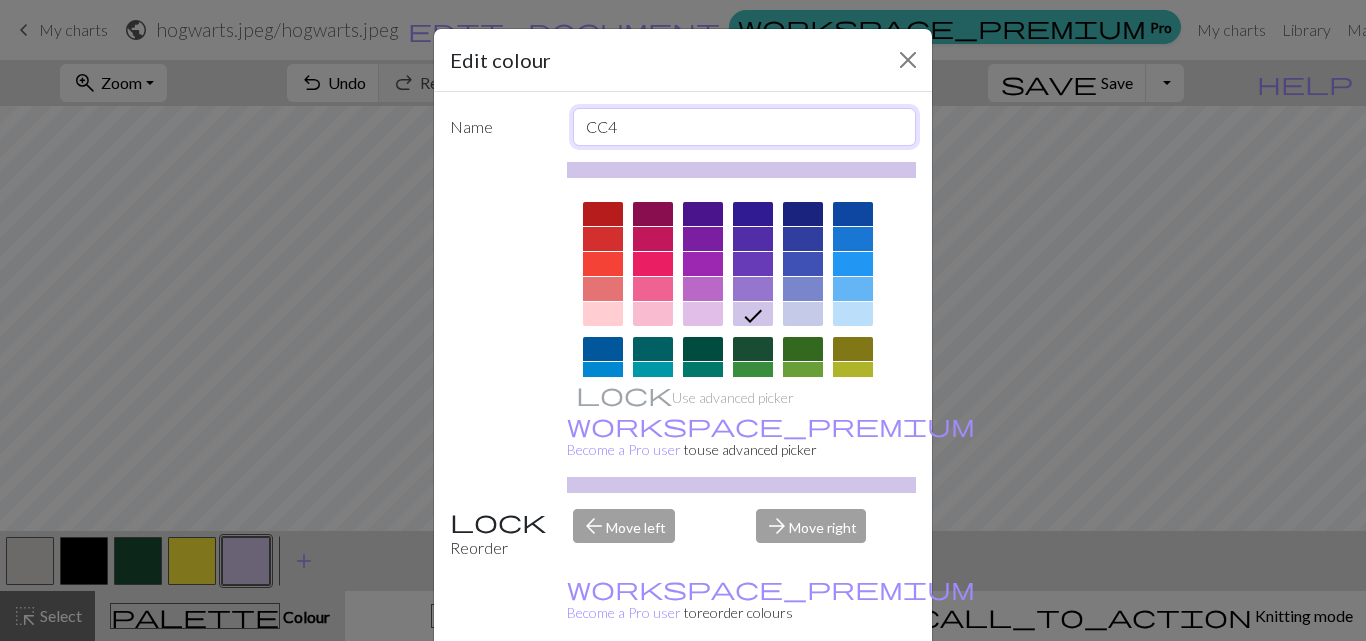 drag, startPoint x: 718, startPoint y: 126, endPoint x: 464, endPoint y: 108, distance: 254.637 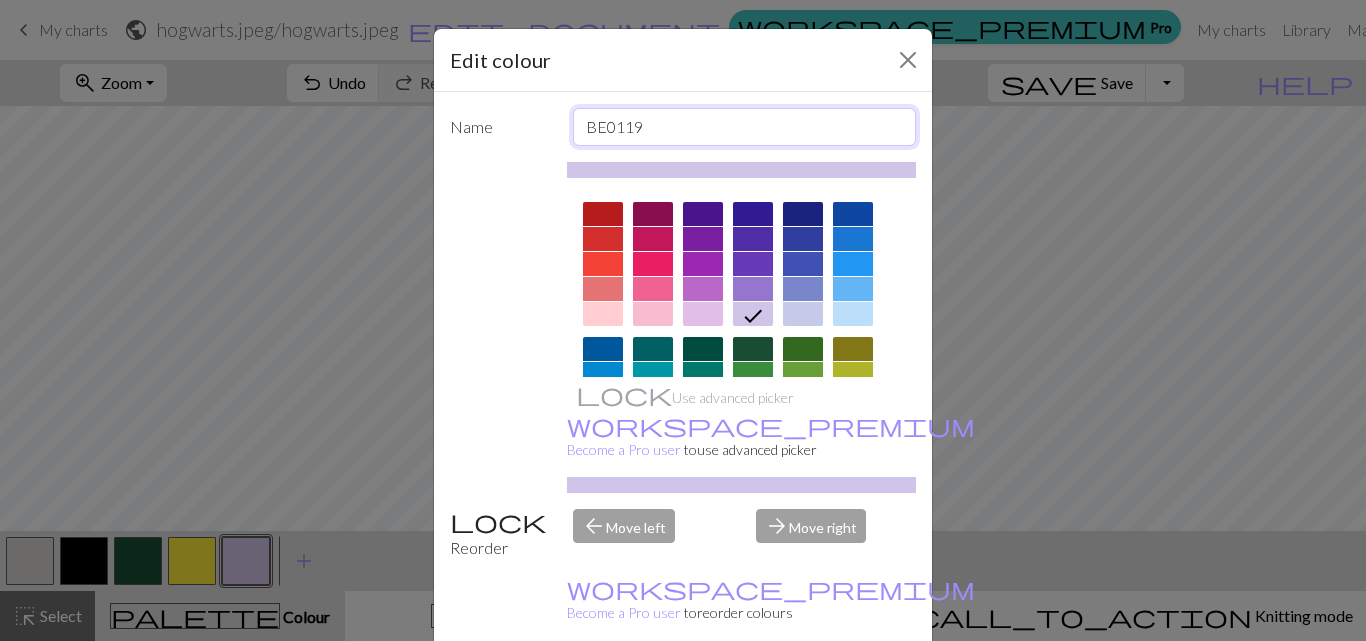 type on "BE0119" 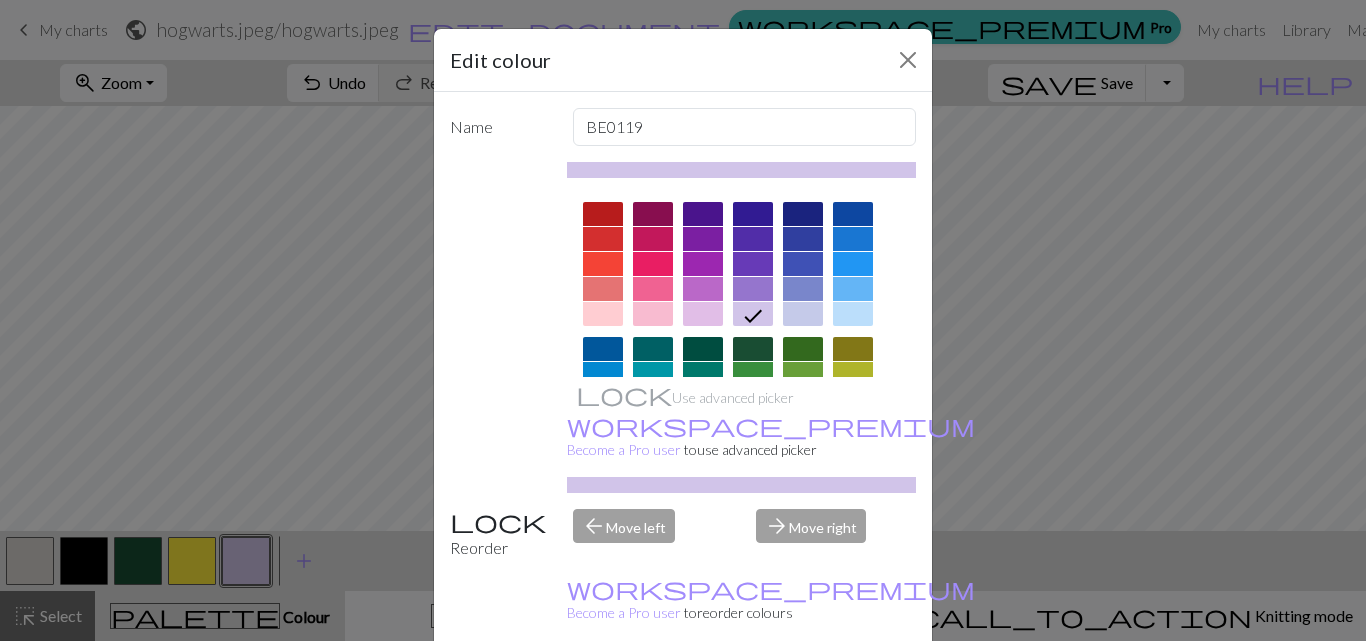click on "Done" at bounding box center [803, 692] 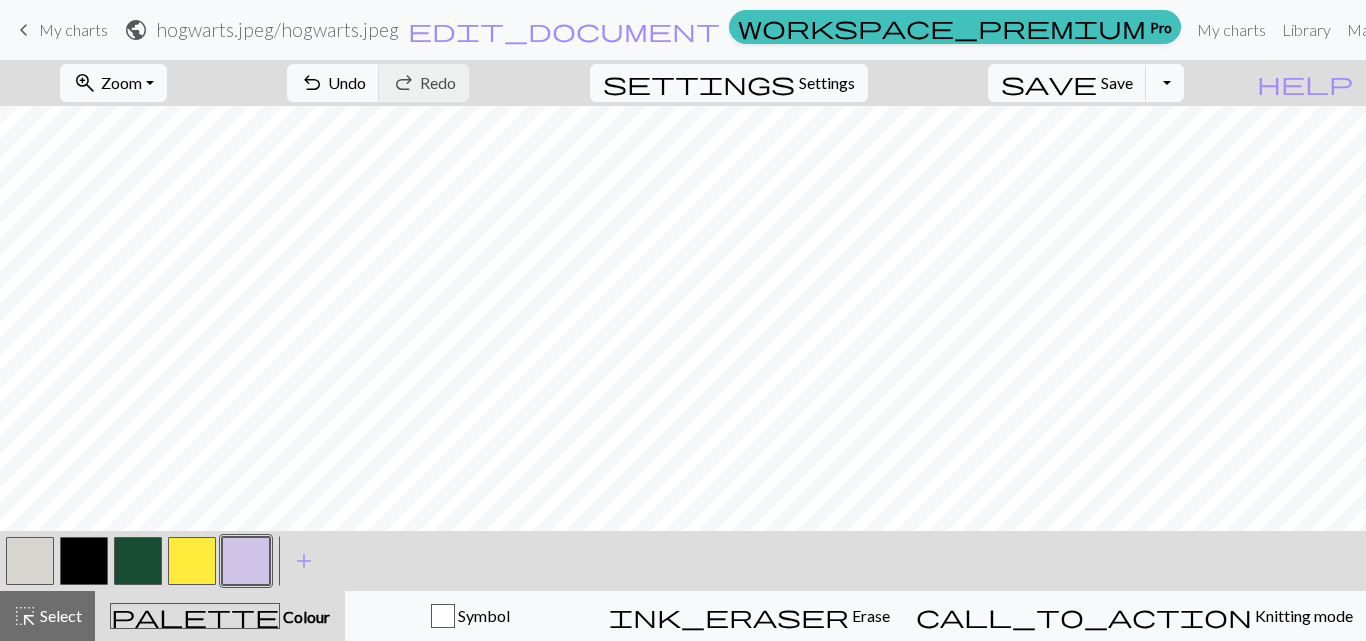 click at bounding box center [246, 561] 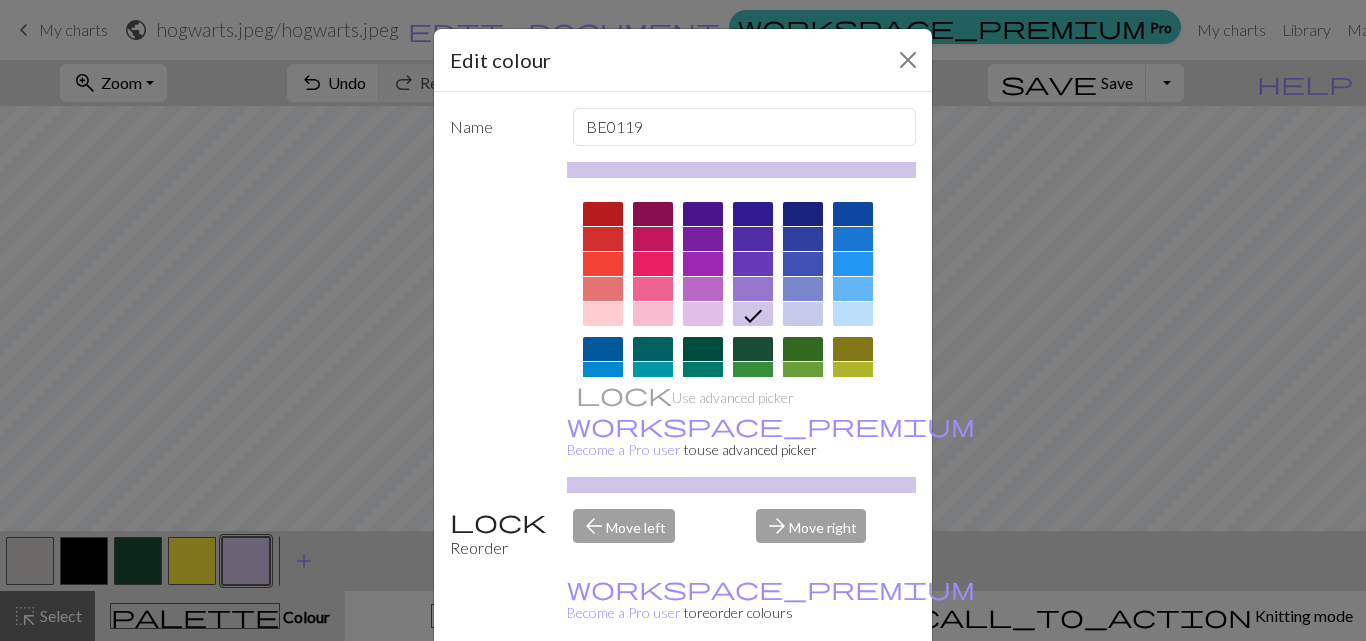scroll, scrollTop: 1, scrollLeft: 0, axis: vertical 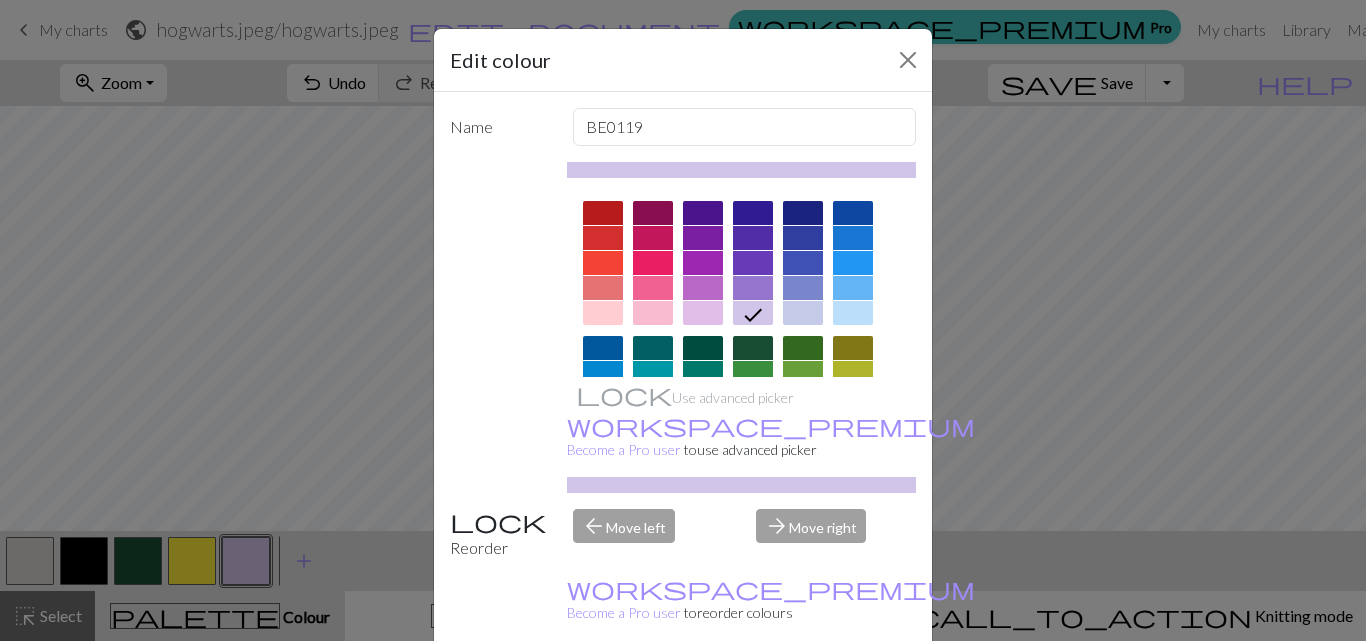 click at bounding box center [603, 213] 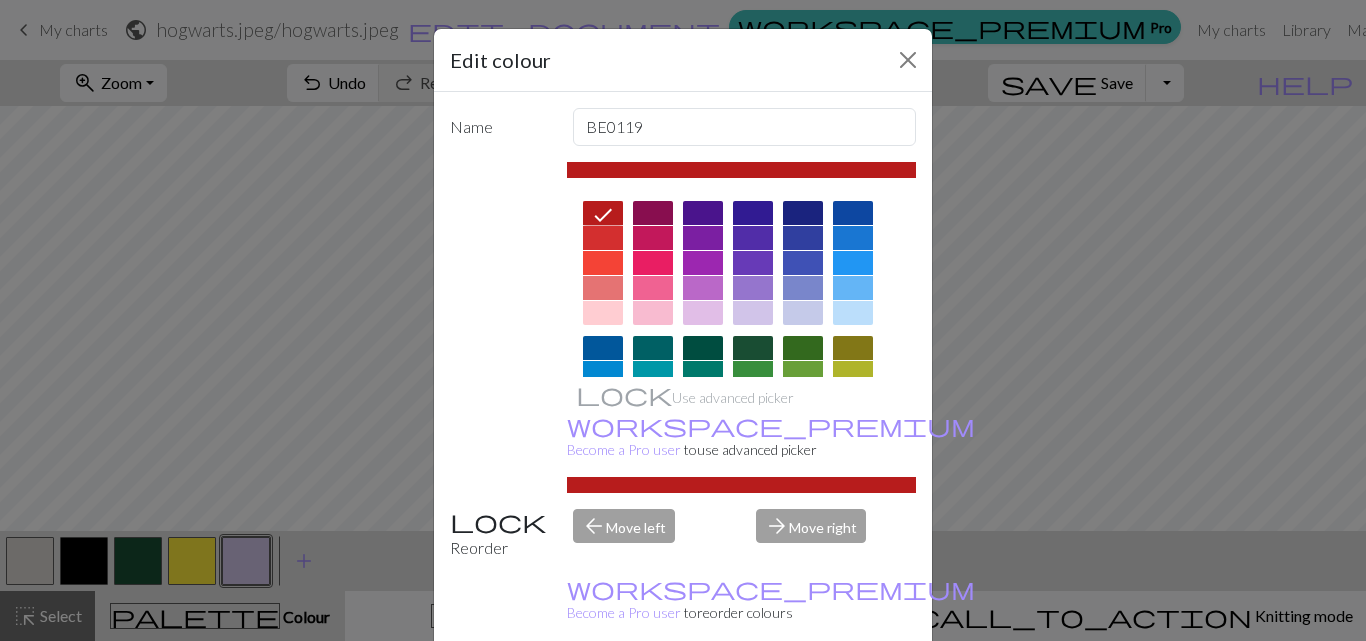 click on "Done" at bounding box center [803, 692] 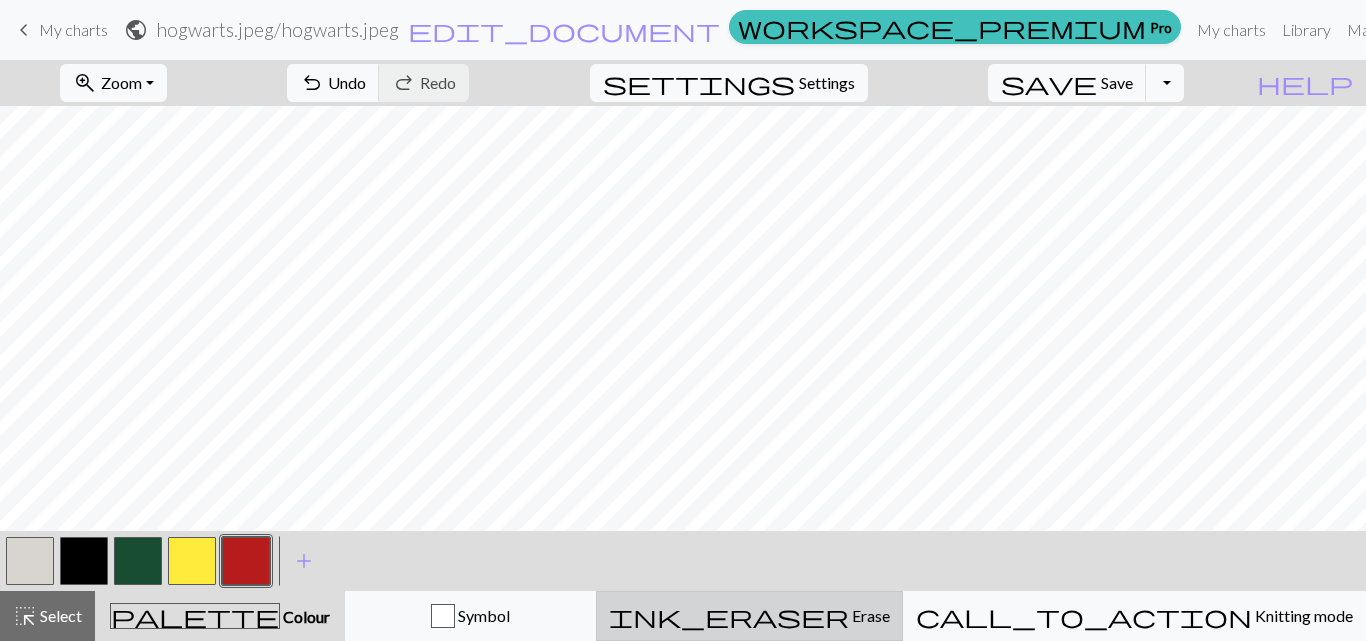type 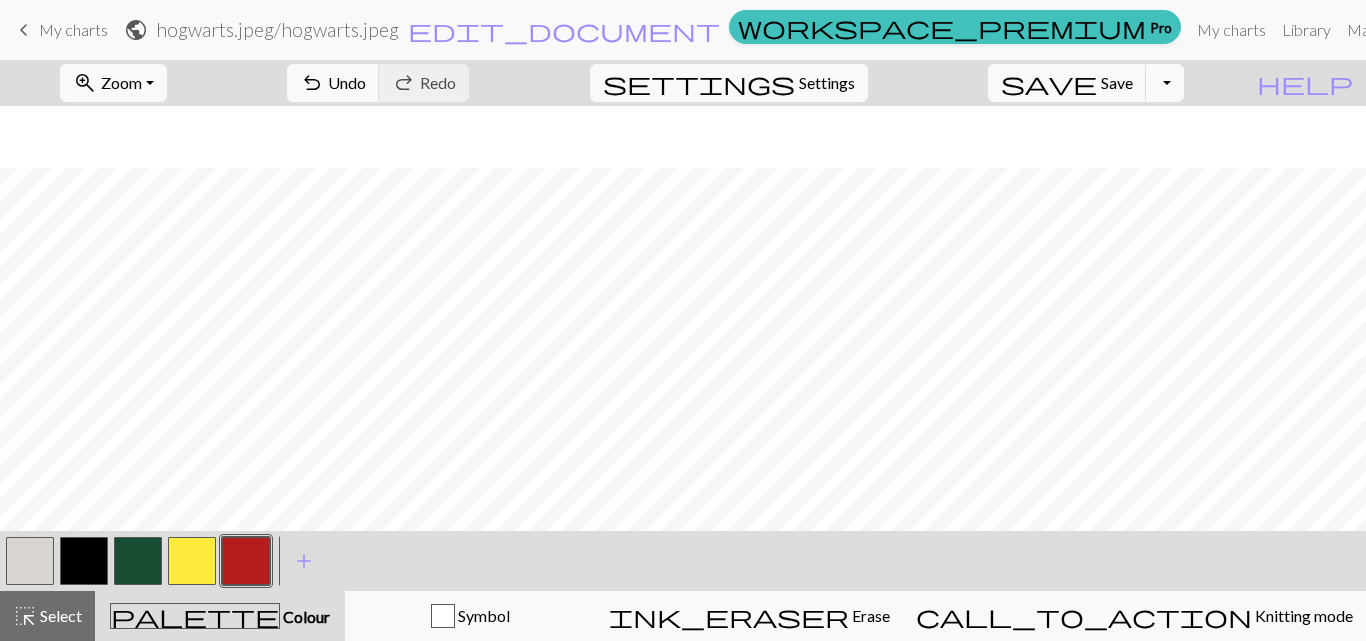 scroll, scrollTop: 1499, scrollLeft: 539, axis: both 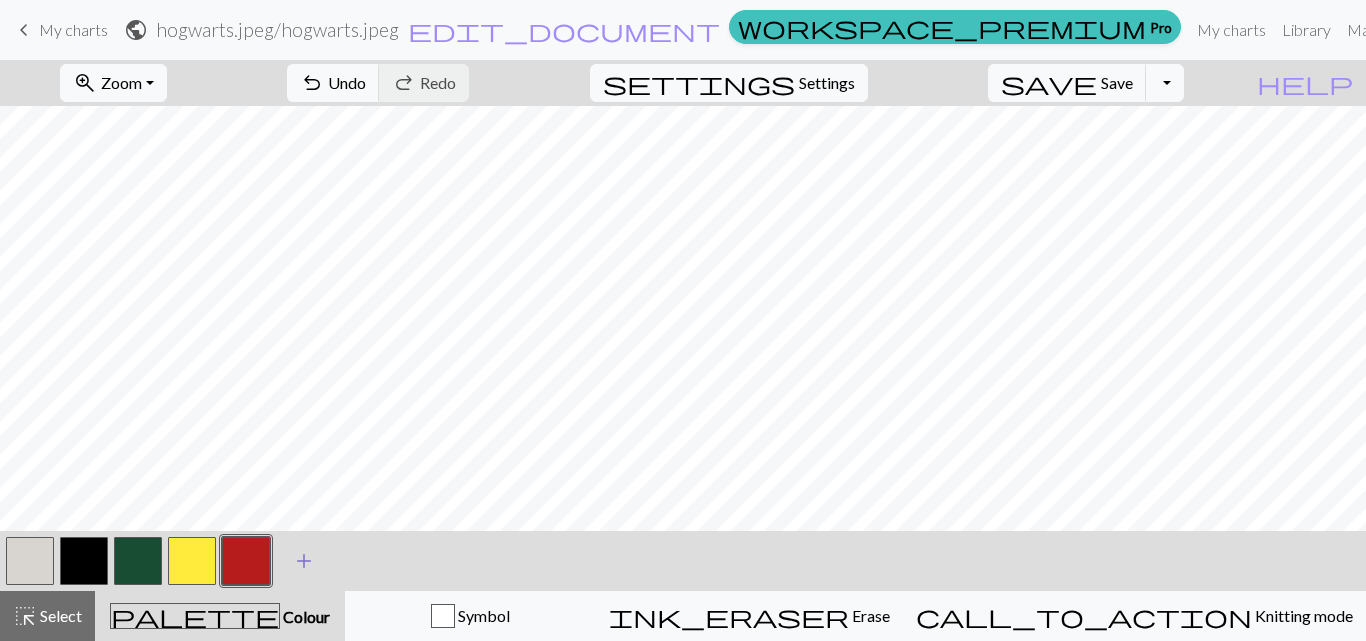 click on "add" at bounding box center (304, 561) 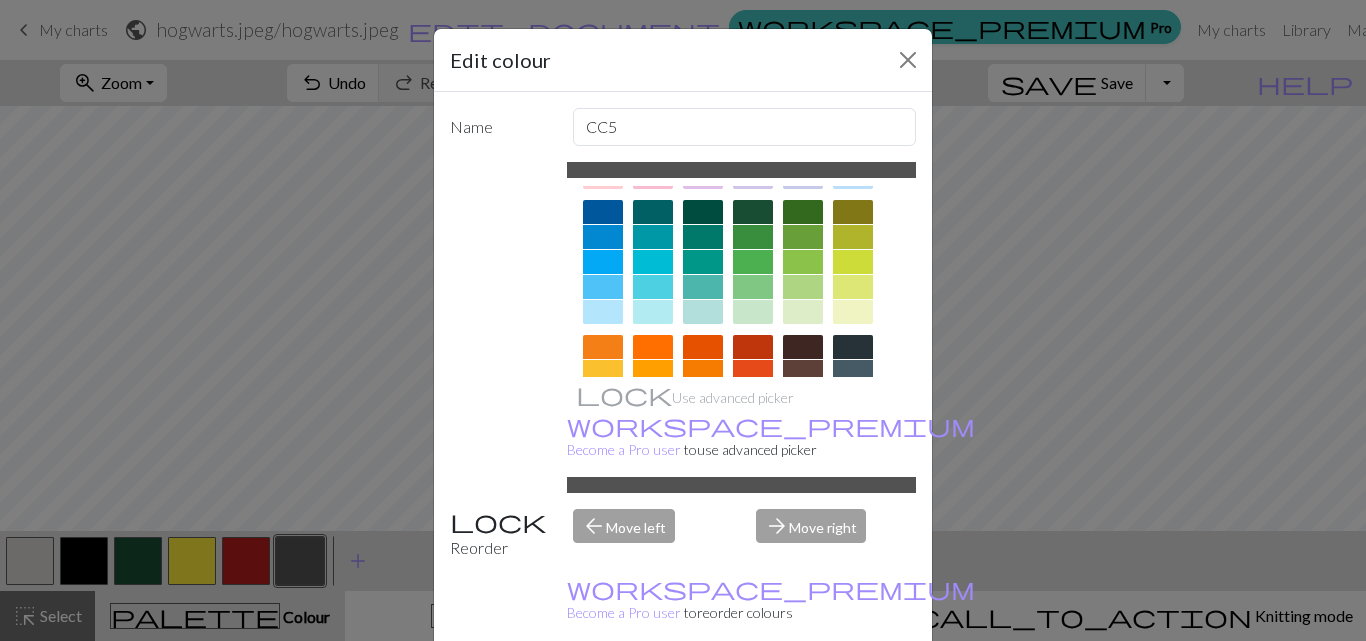 scroll, scrollTop: 0, scrollLeft: 0, axis: both 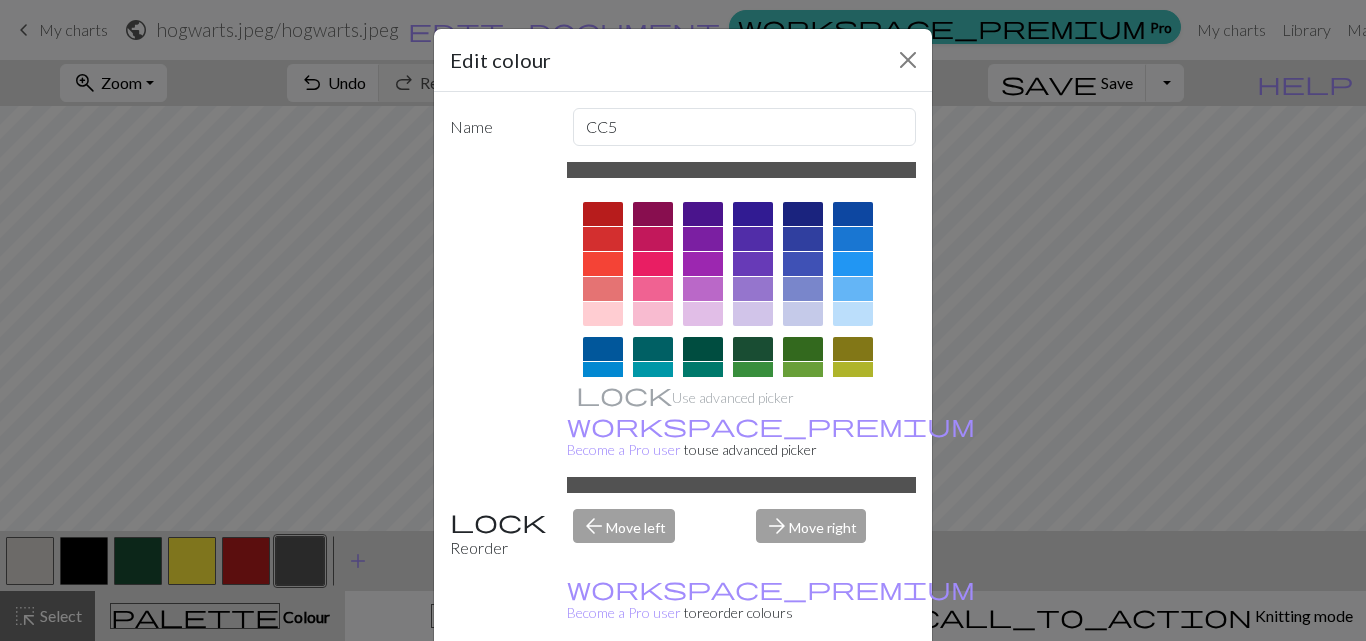 click at bounding box center (803, 214) 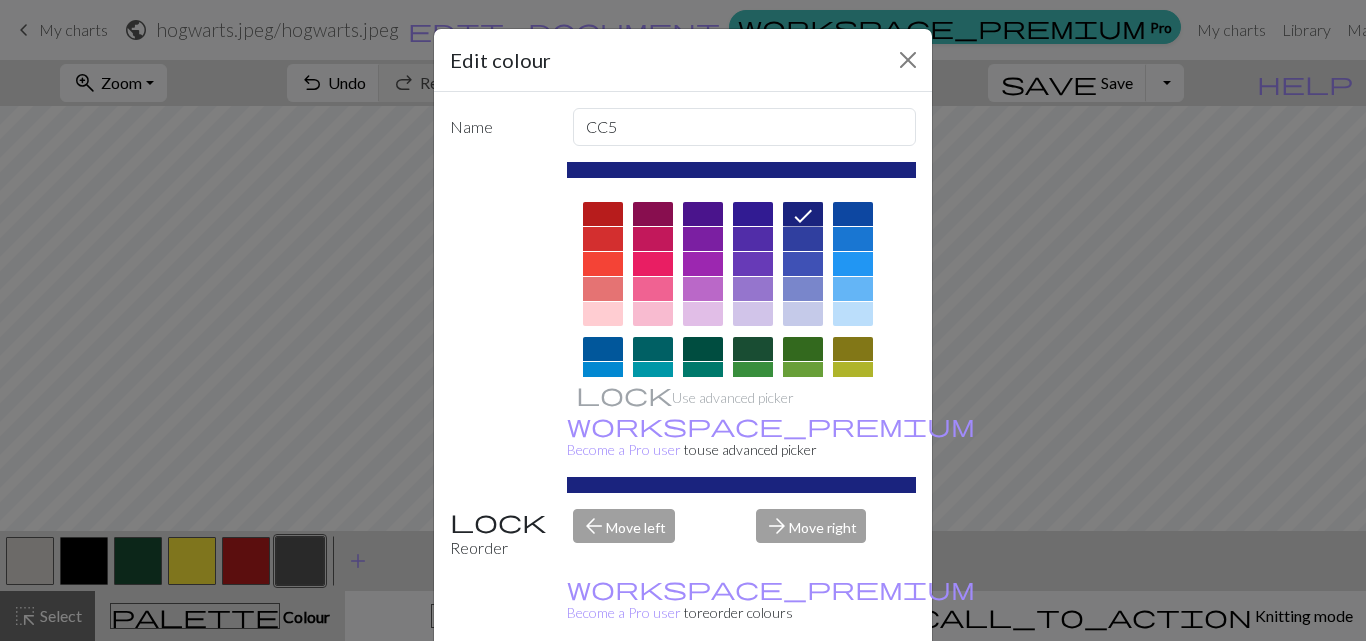 click on "Done" at bounding box center [803, 692] 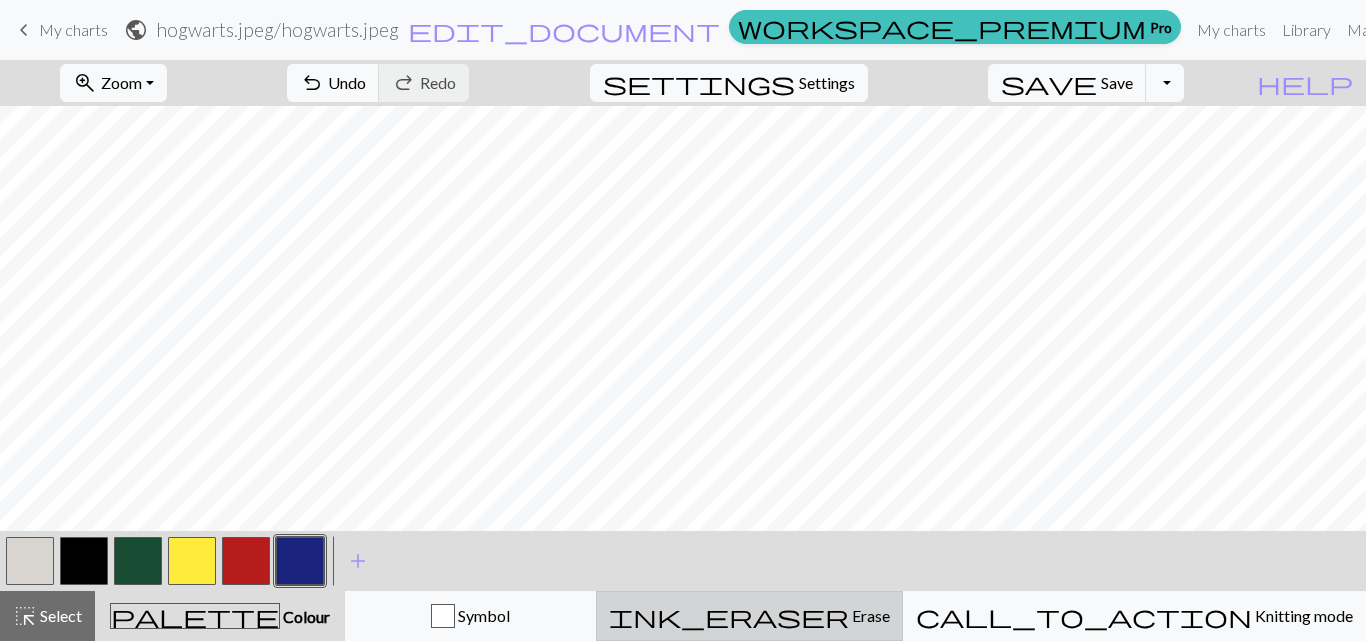 type 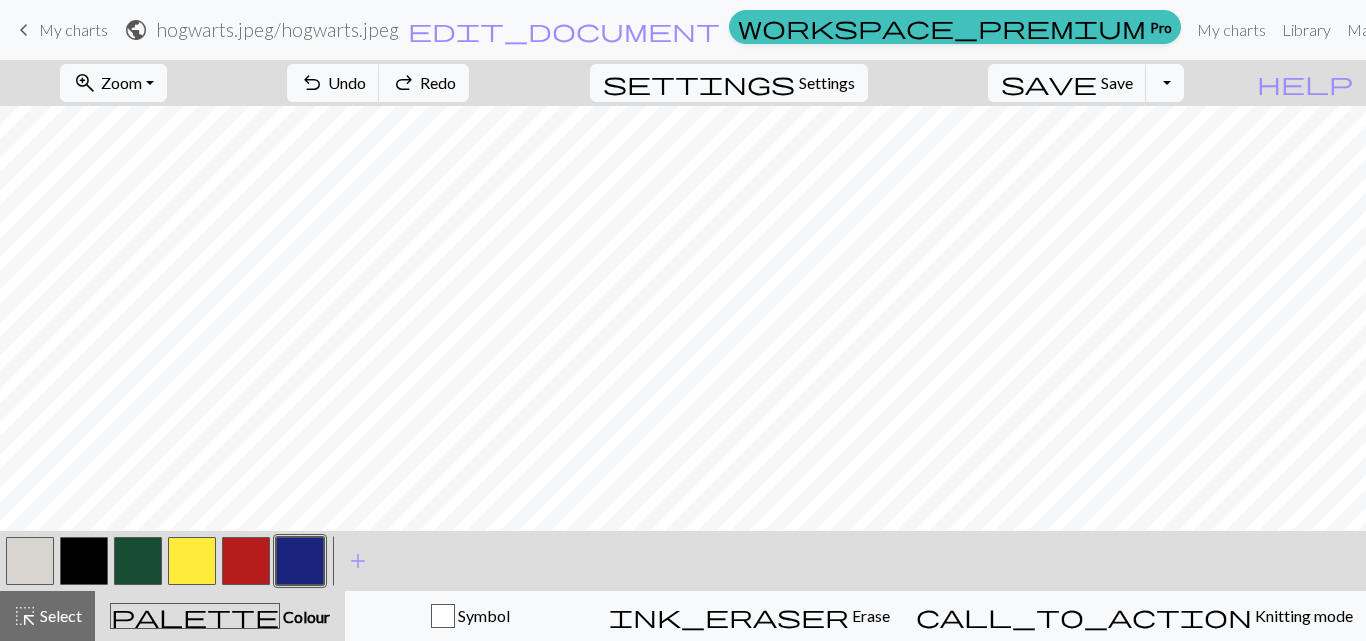 click at bounding box center [300, 561] 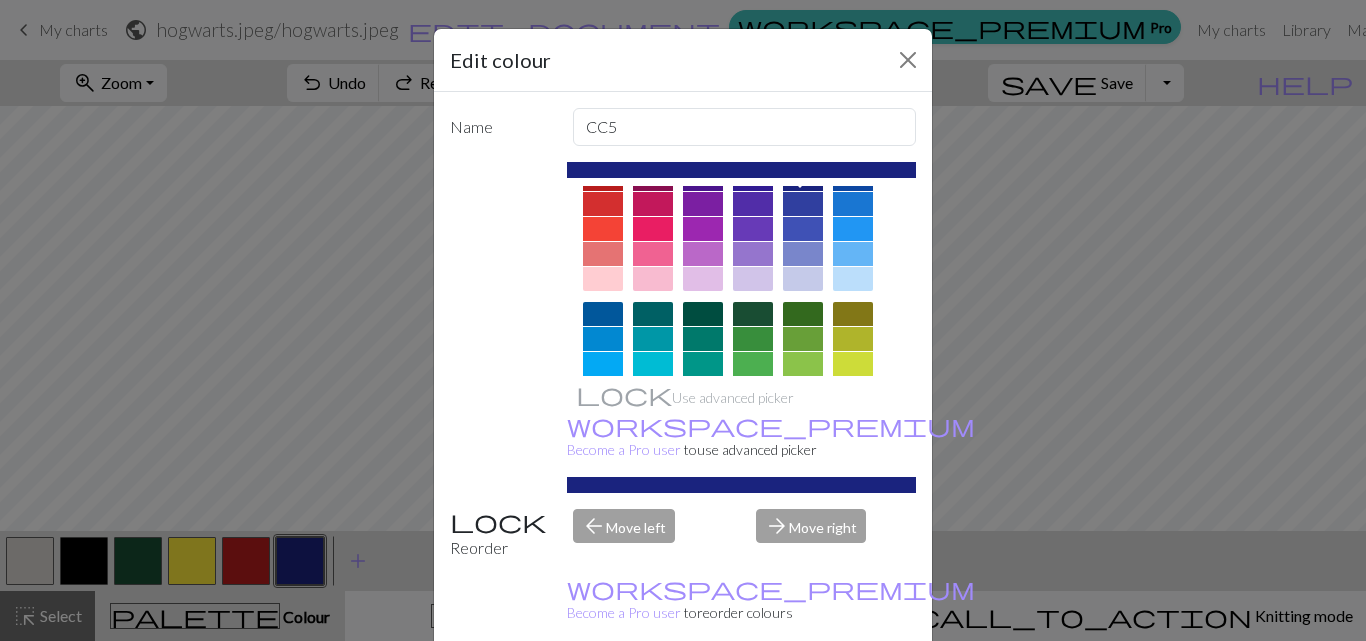 scroll, scrollTop: 0, scrollLeft: 0, axis: both 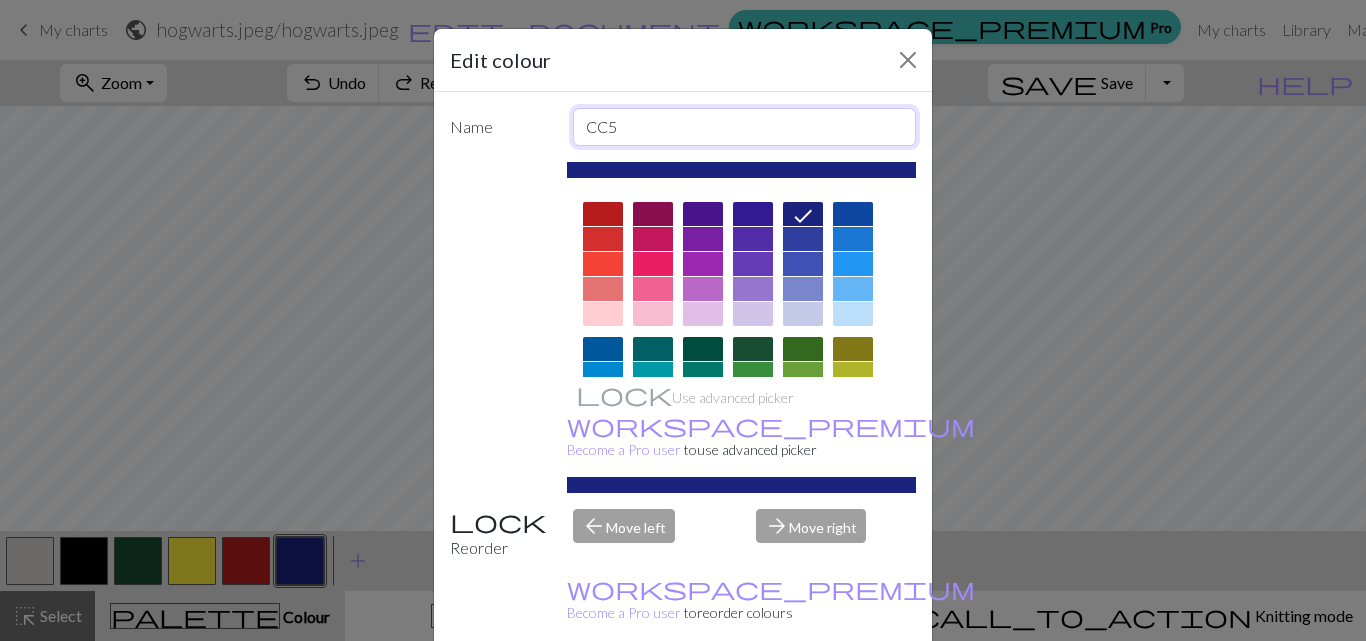 click on "CC5" at bounding box center [745, 127] 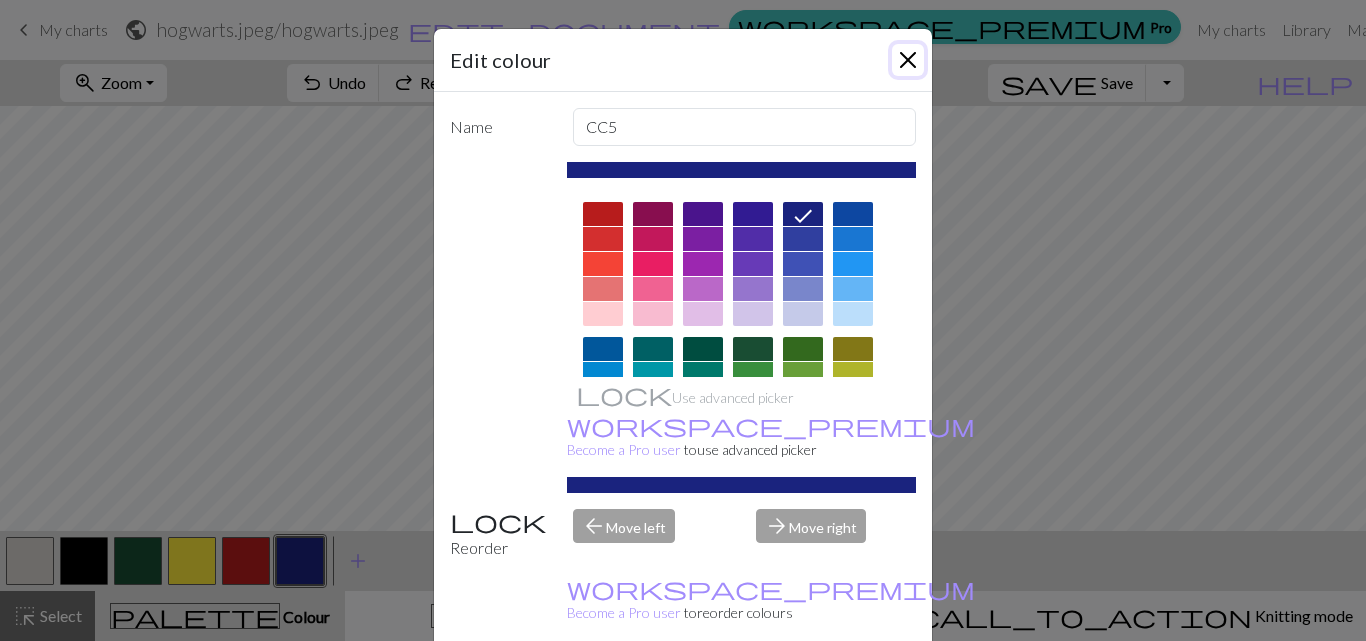 click at bounding box center [908, 60] 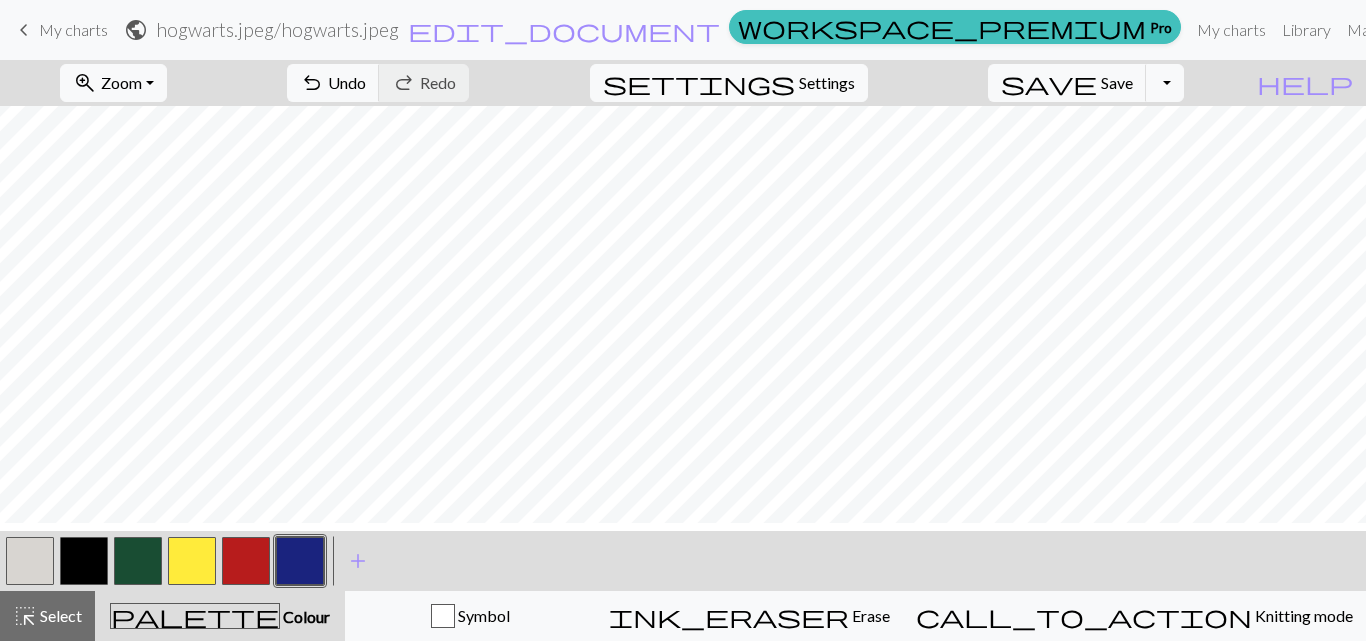 scroll, scrollTop: 1956, scrollLeft: 539, axis: both 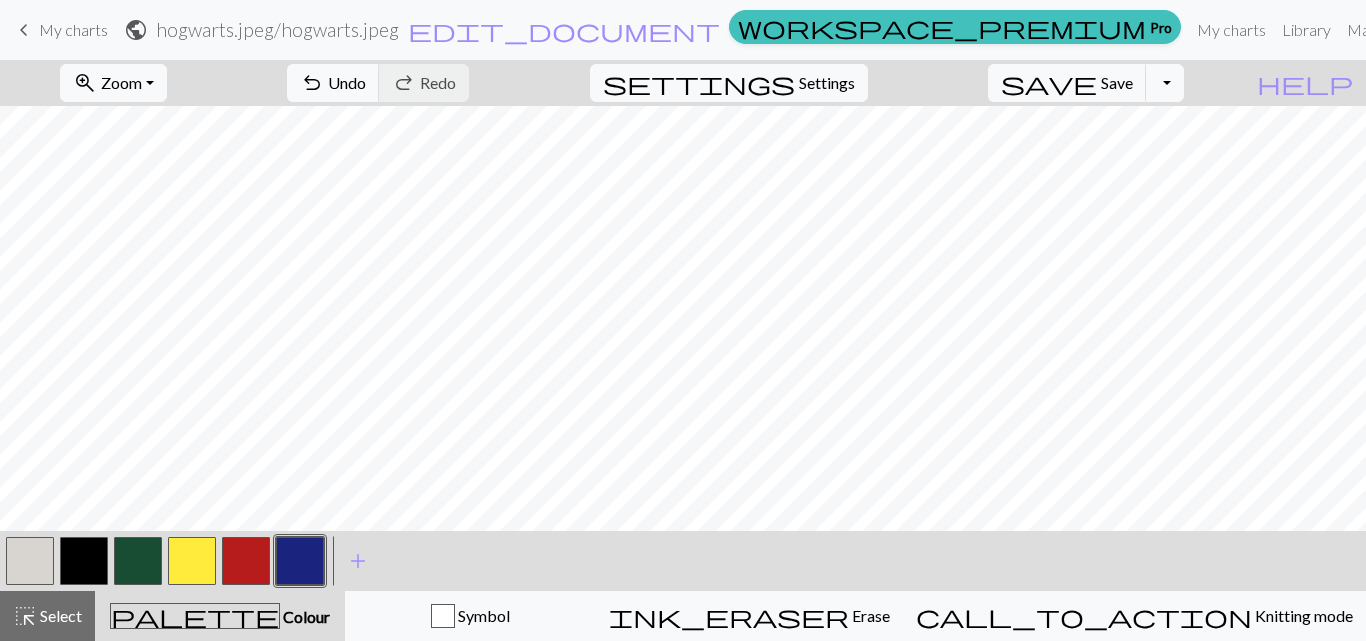 type 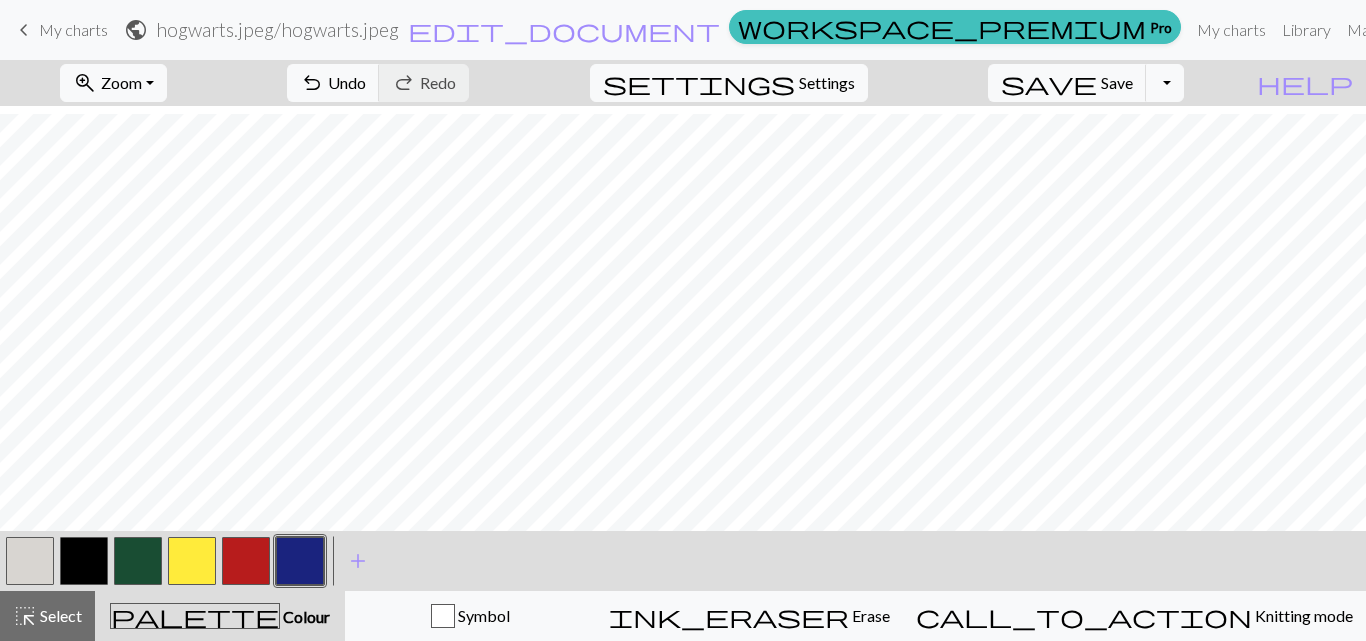 scroll, scrollTop: 817, scrollLeft: 719, axis: both 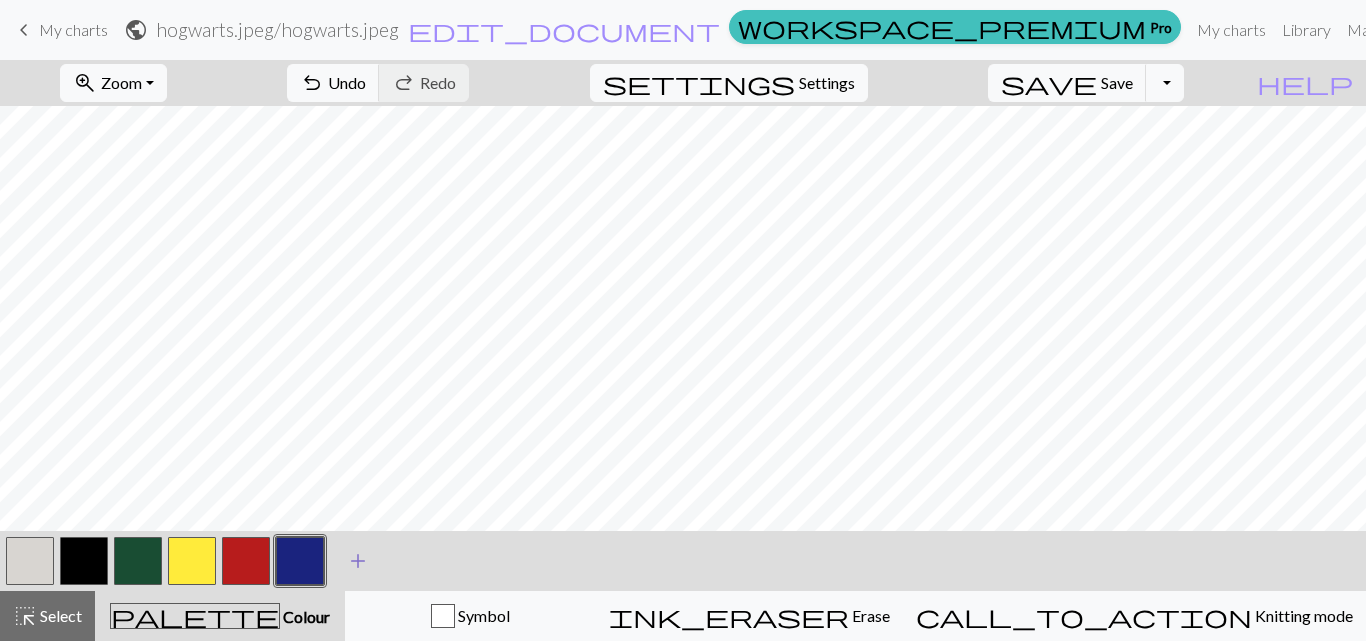 click on "add" at bounding box center [358, 561] 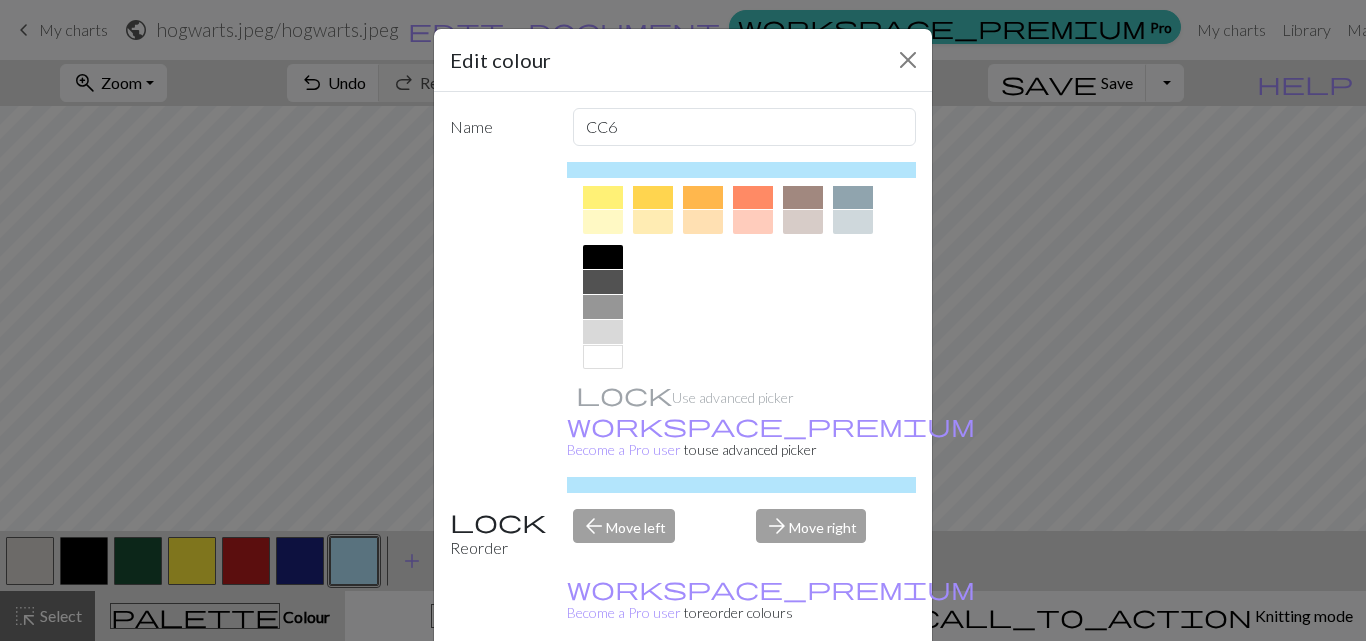 scroll, scrollTop: 377, scrollLeft: 0, axis: vertical 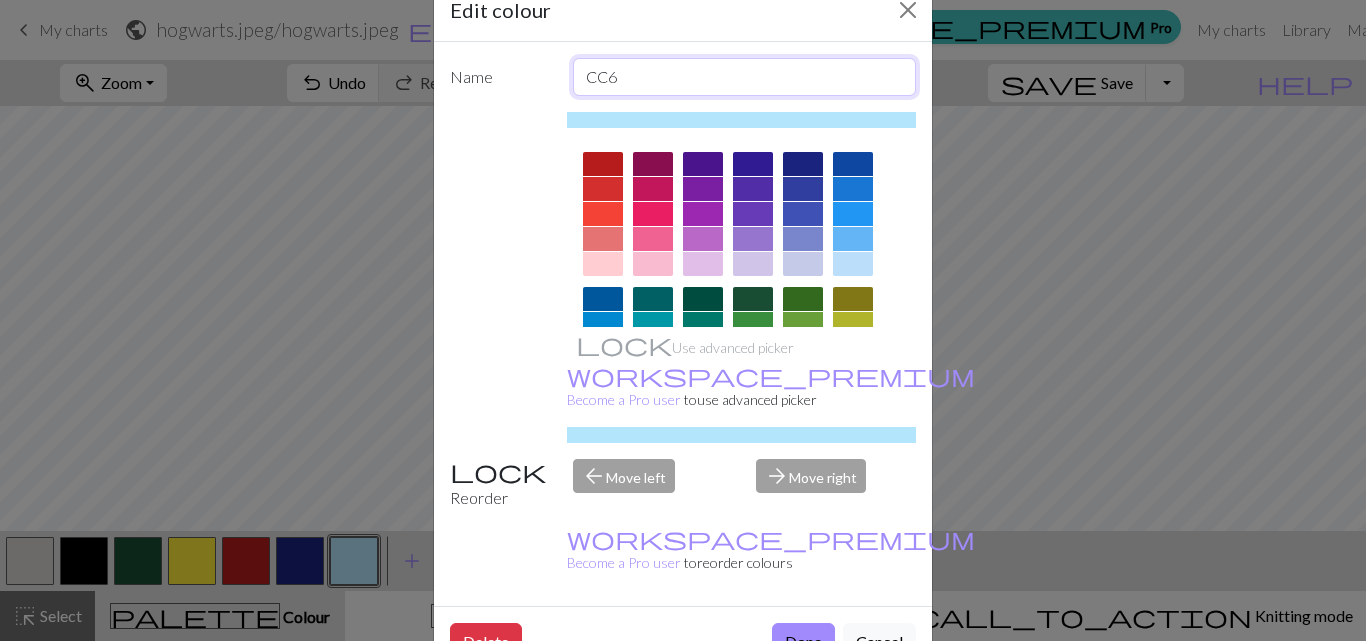 click on "CC6" at bounding box center (745, 77) 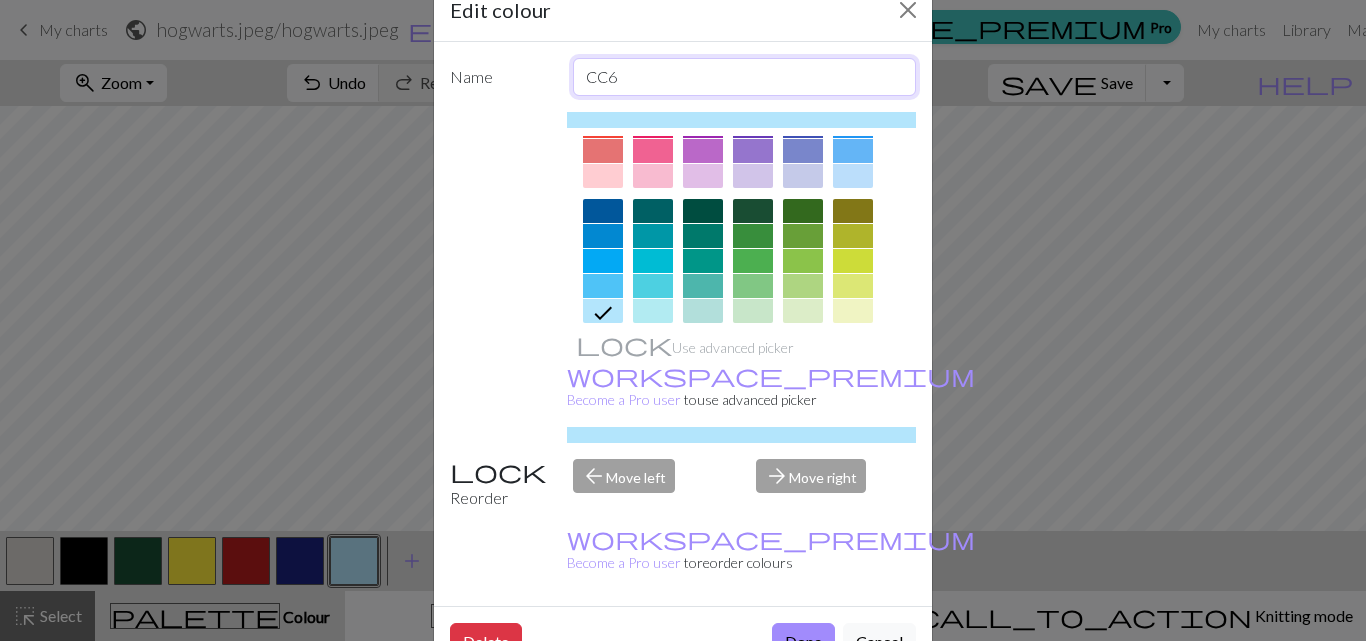 scroll, scrollTop: 80, scrollLeft: 0, axis: vertical 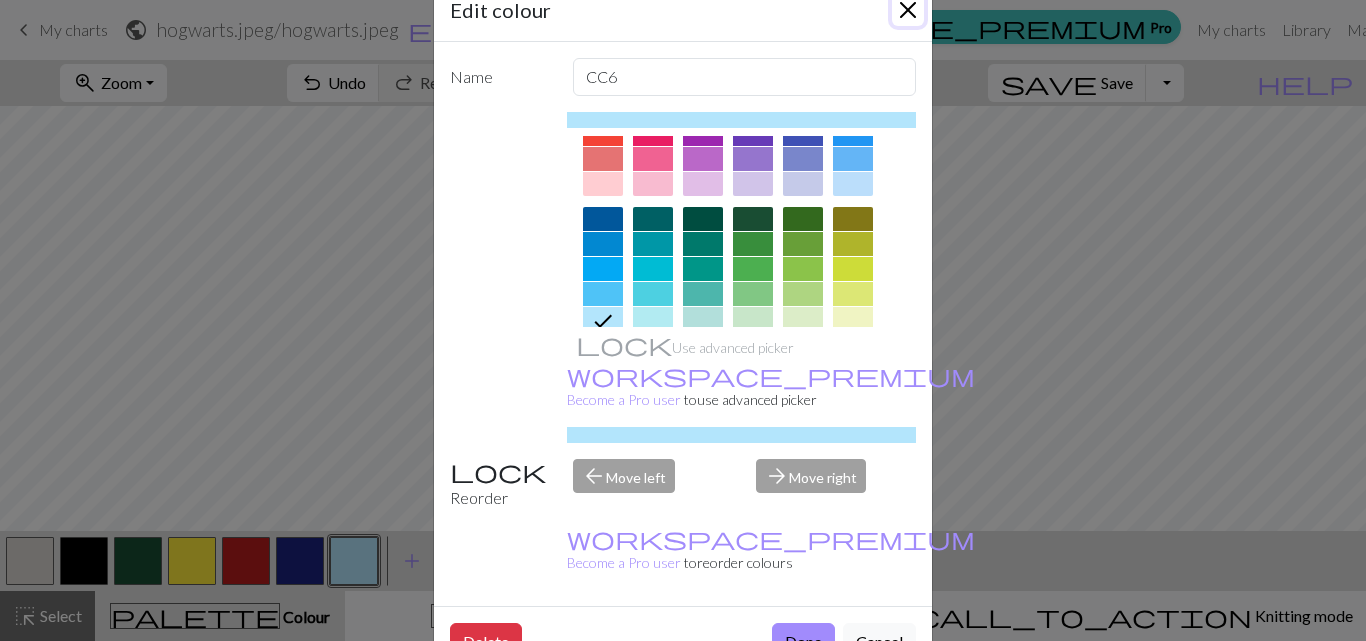 click at bounding box center [908, 10] 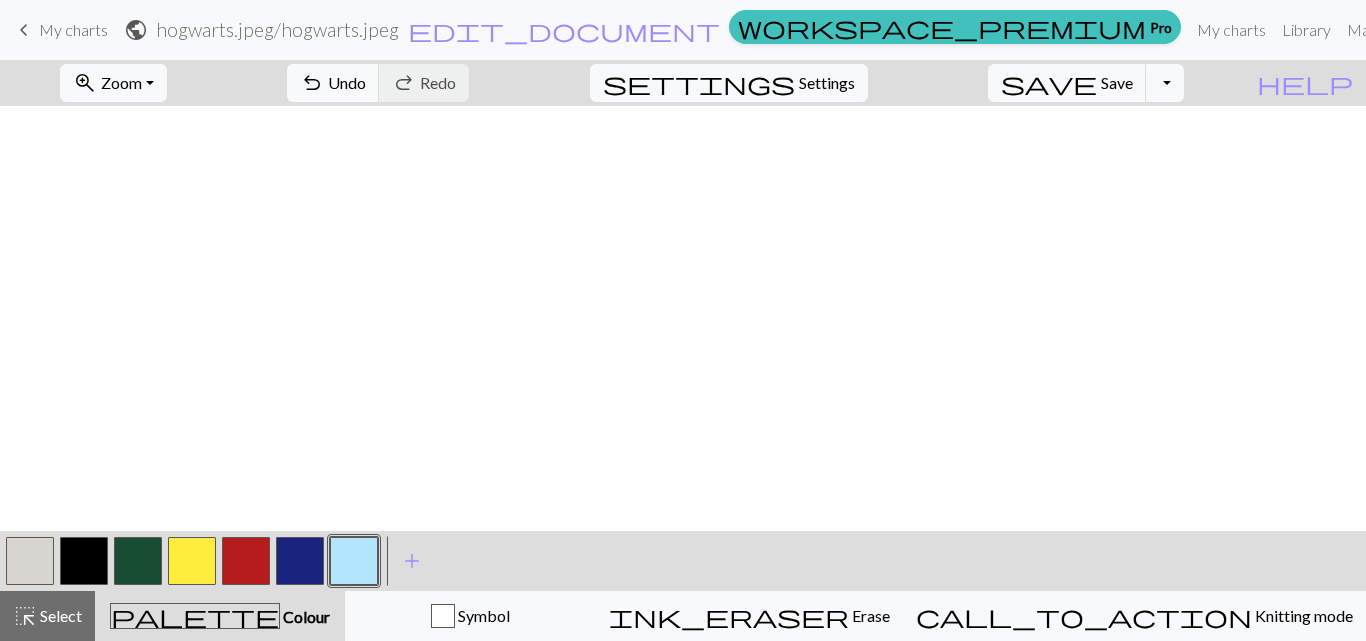 scroll, scrollTop: 2487, scrollLeft: 719, axis: both 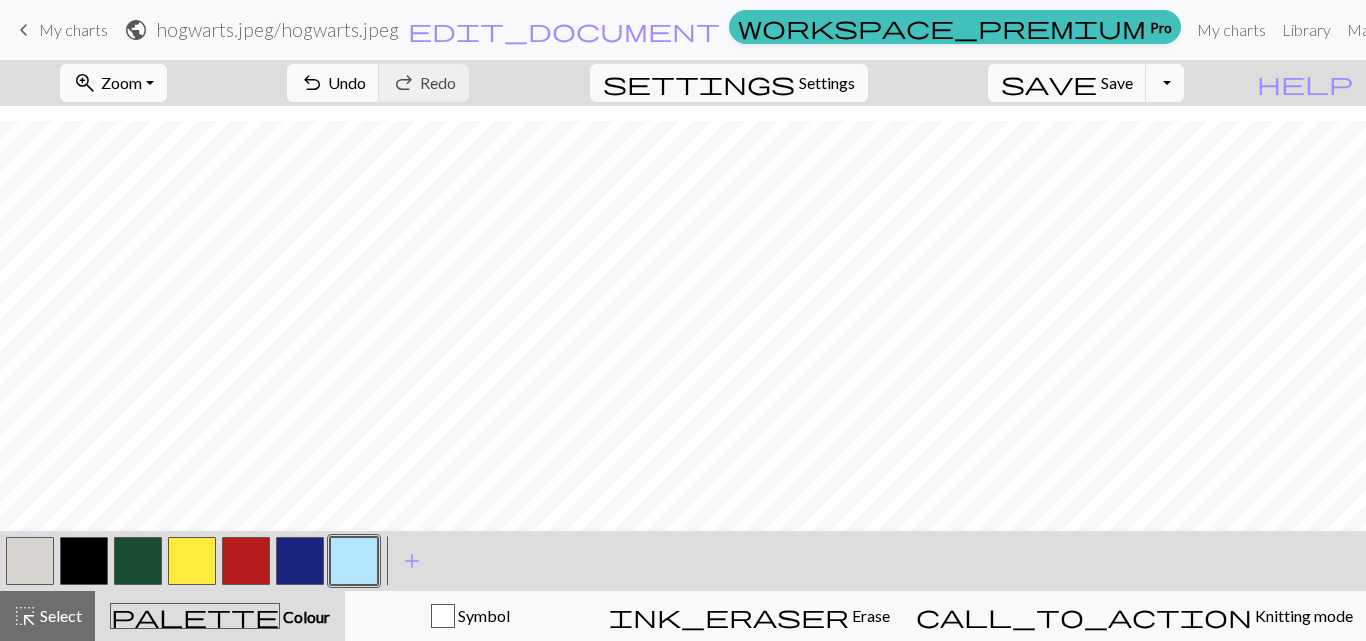 click on "zoom_in Zoom Zoom" at bounding box center (113, 83) 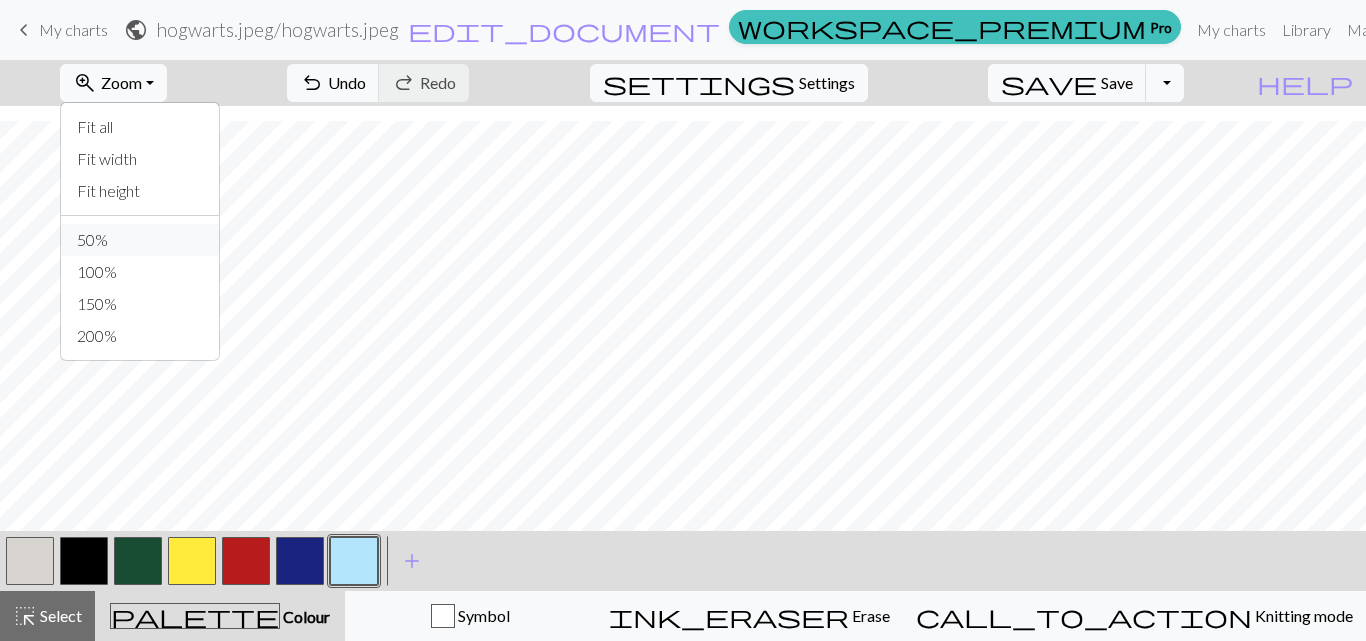 click on "50%" at bounding box center (140, 240) 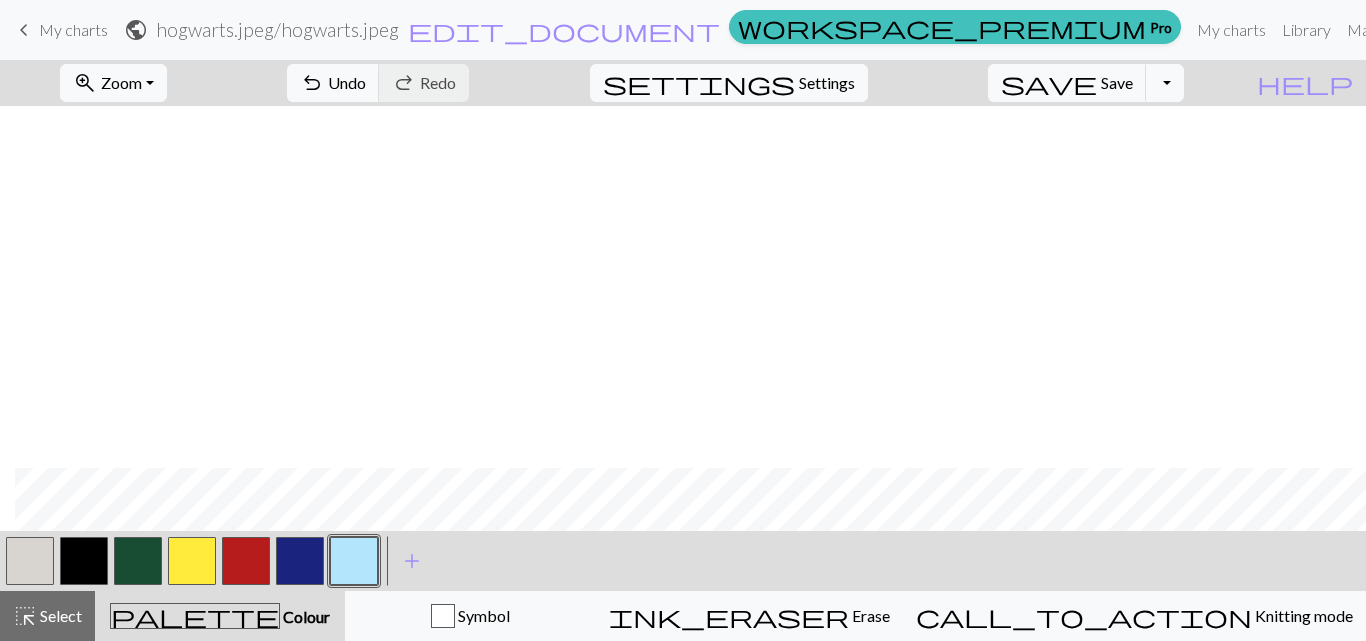 scroll, scrollTop: 362, scrollLeft: 15, axis: both 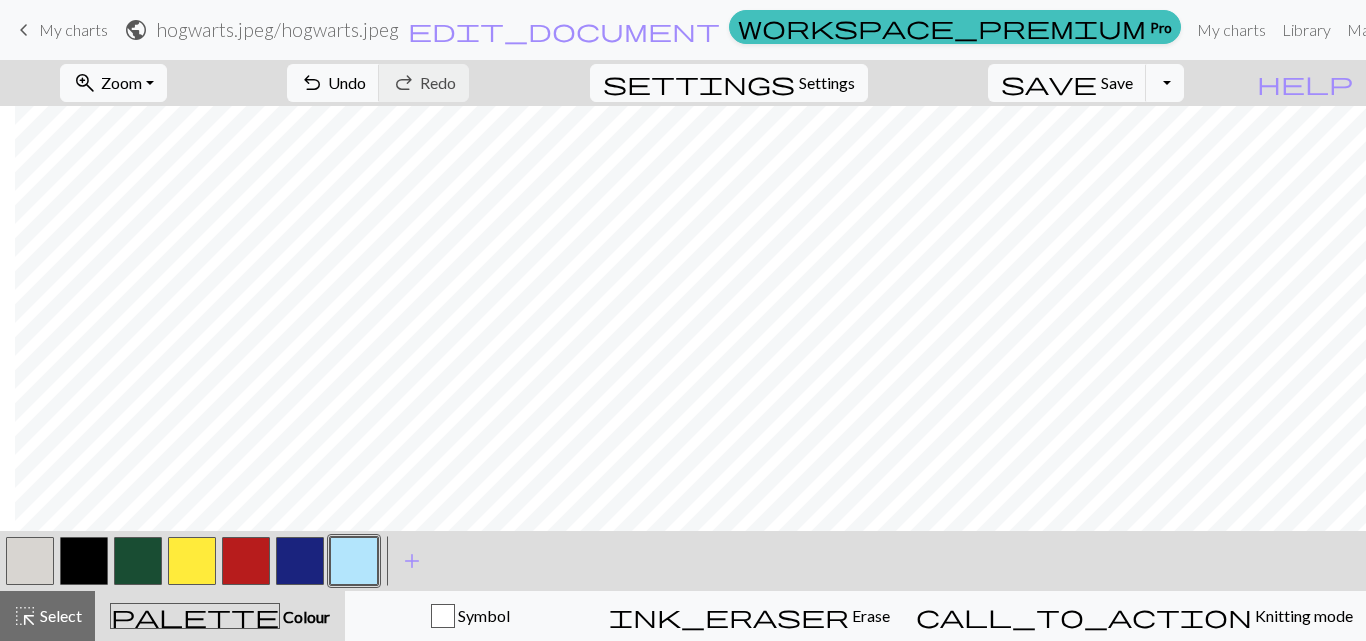 click at bounding box center [84, 561] 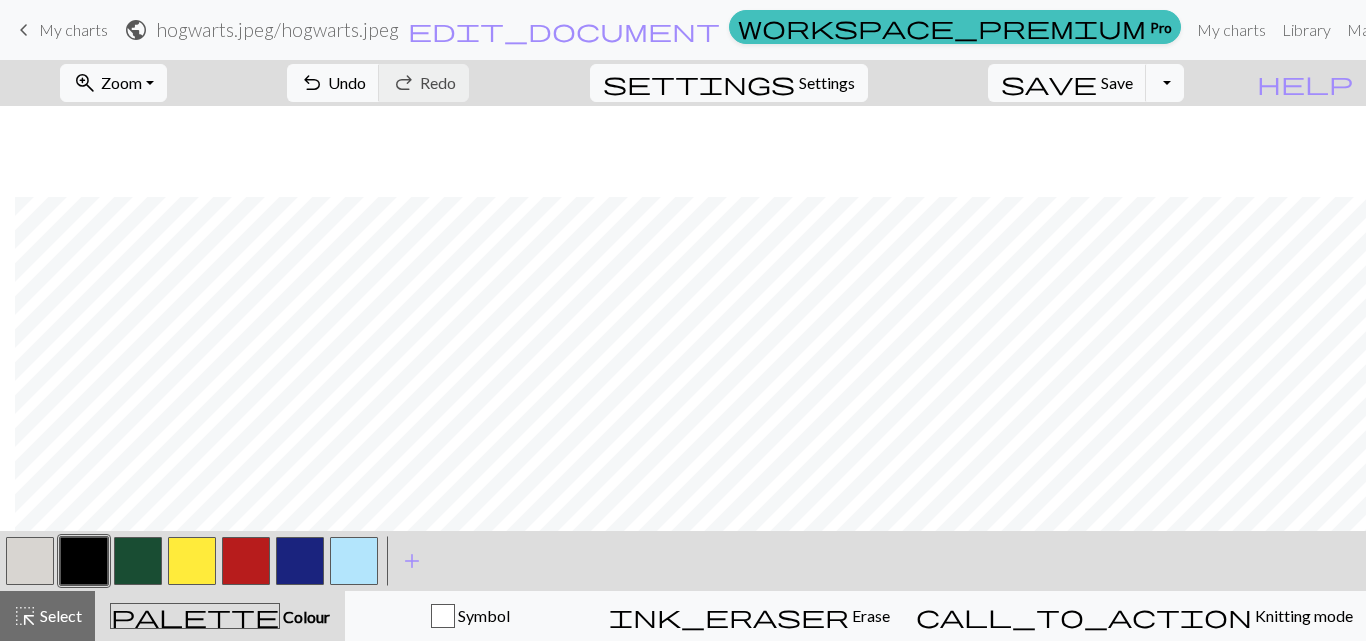 scroll, scrollTop: 894, scrollLeft: 15, axis: both 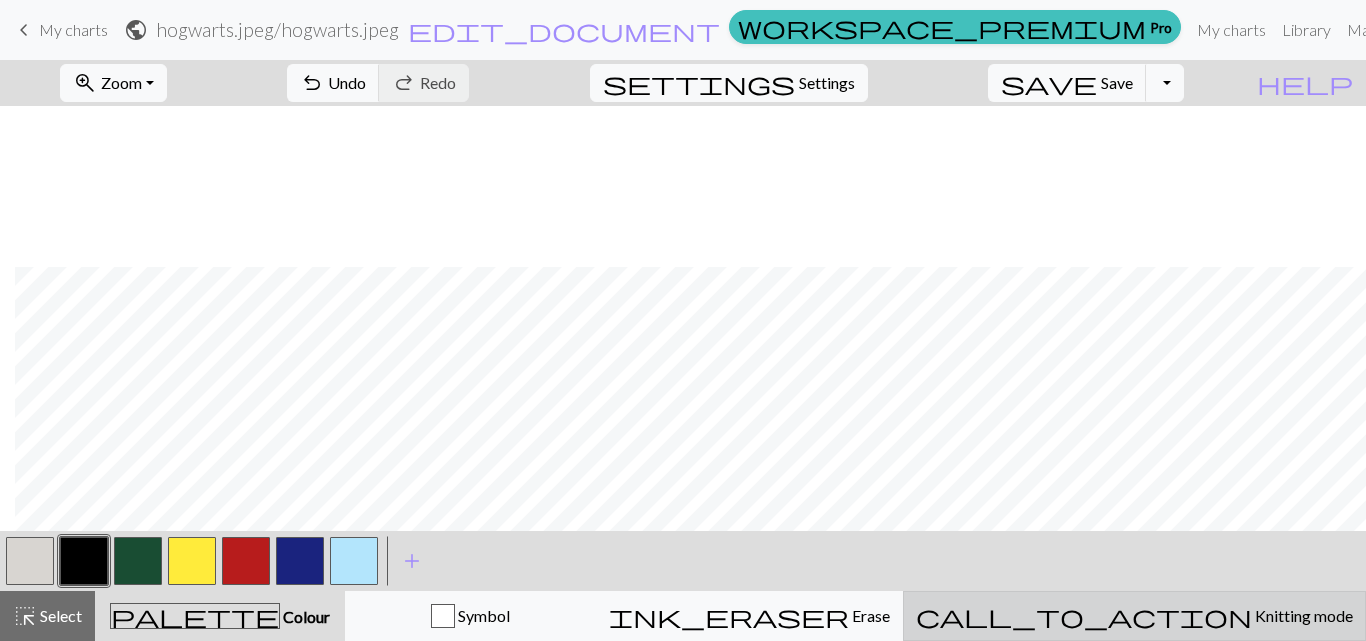 click on "Knitting mode" at bounding box center (1302, 615) 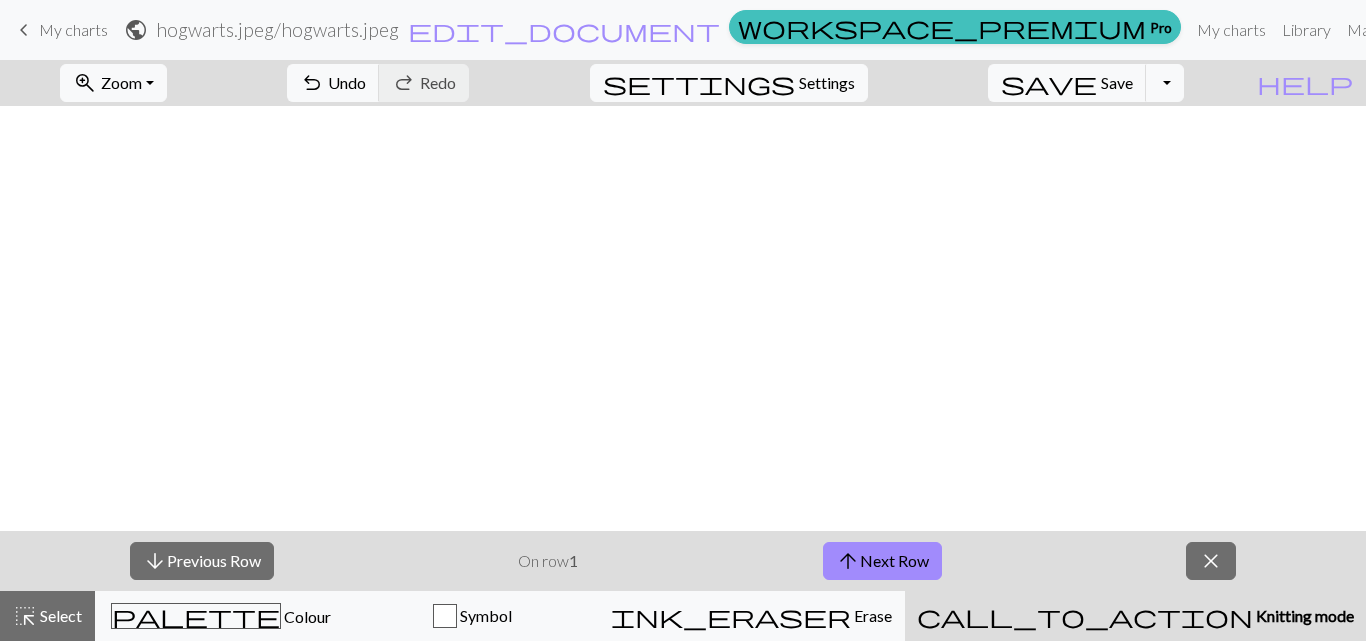 scroll, scrollTop: 142, scrollLeft: 15, axis: both 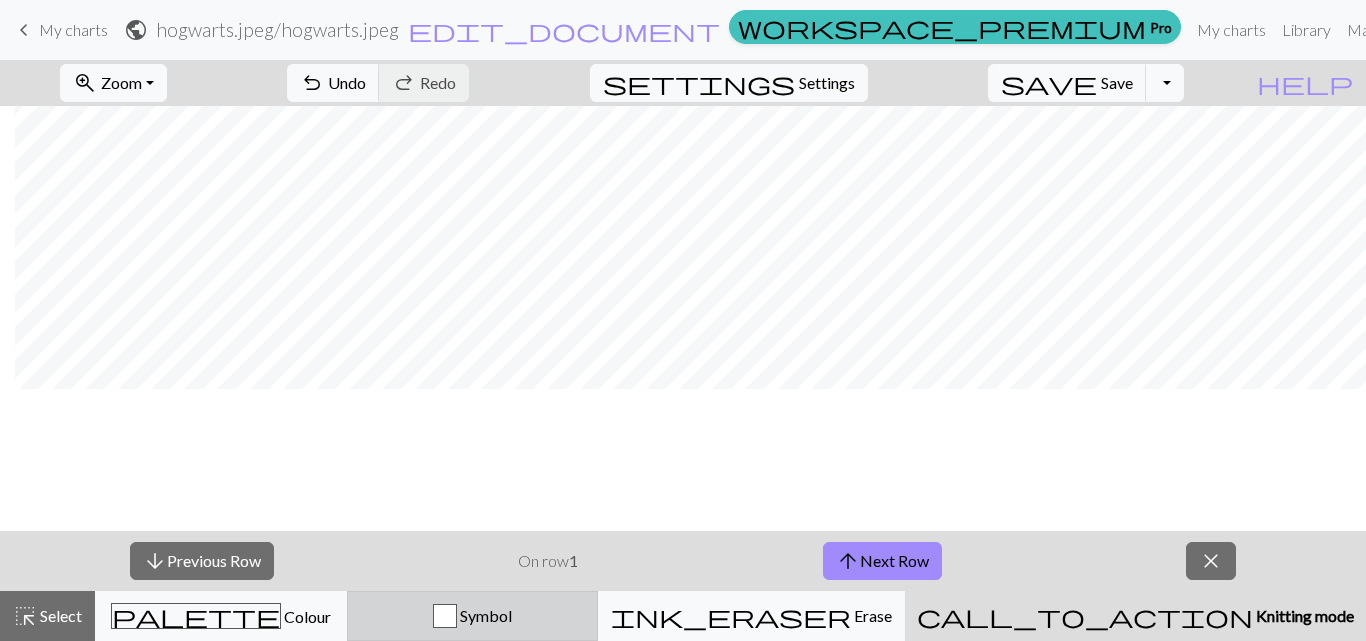 click on "Symbol" at bounding box center [484, 615] 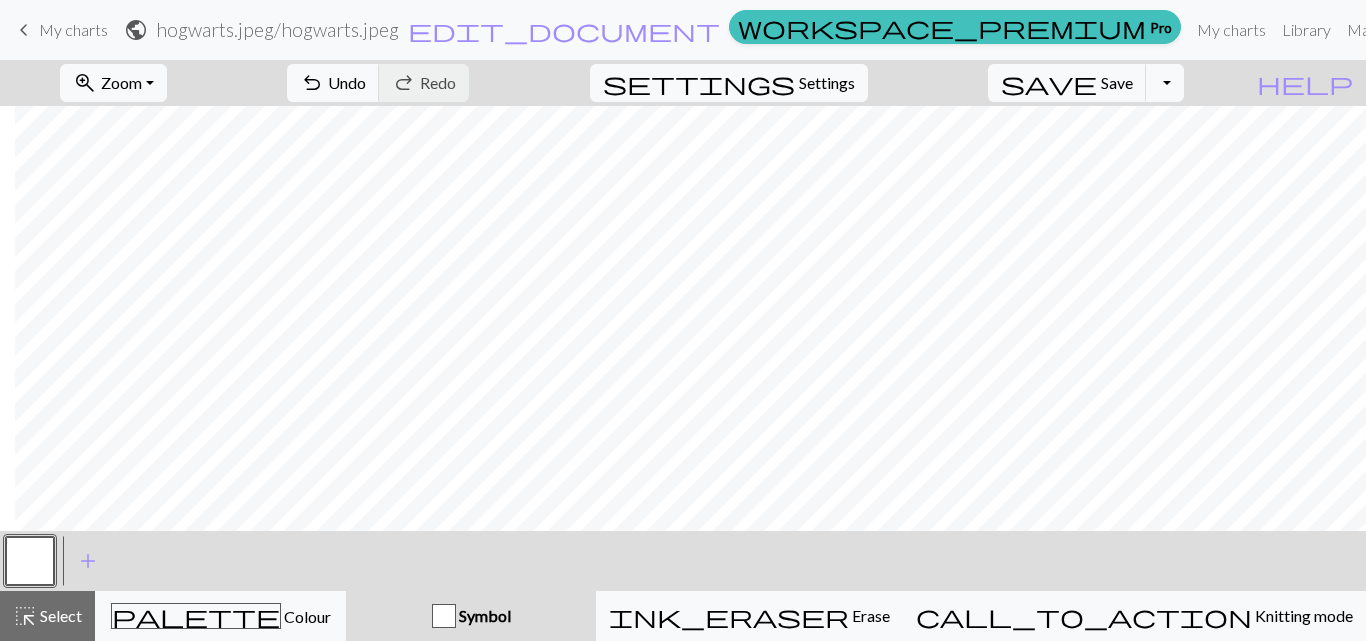 click on "Symbol" at bounding box center [483, 615] 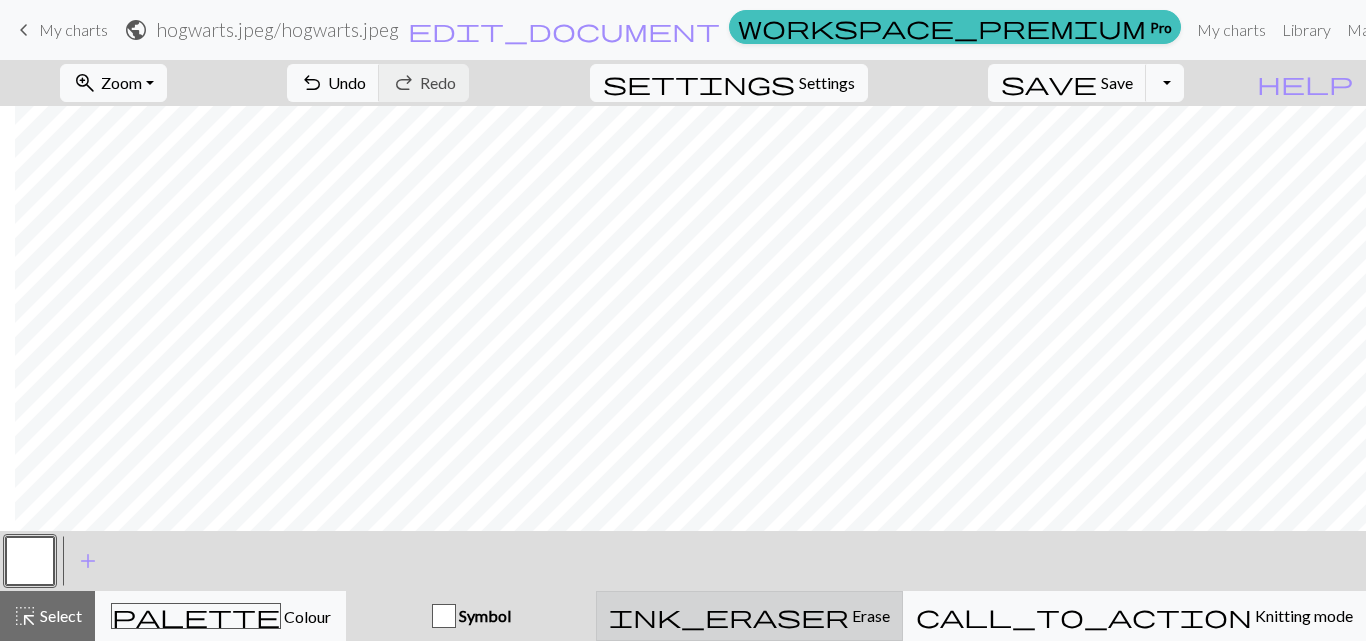 click on "Erase" at bounding box center [869, 615] 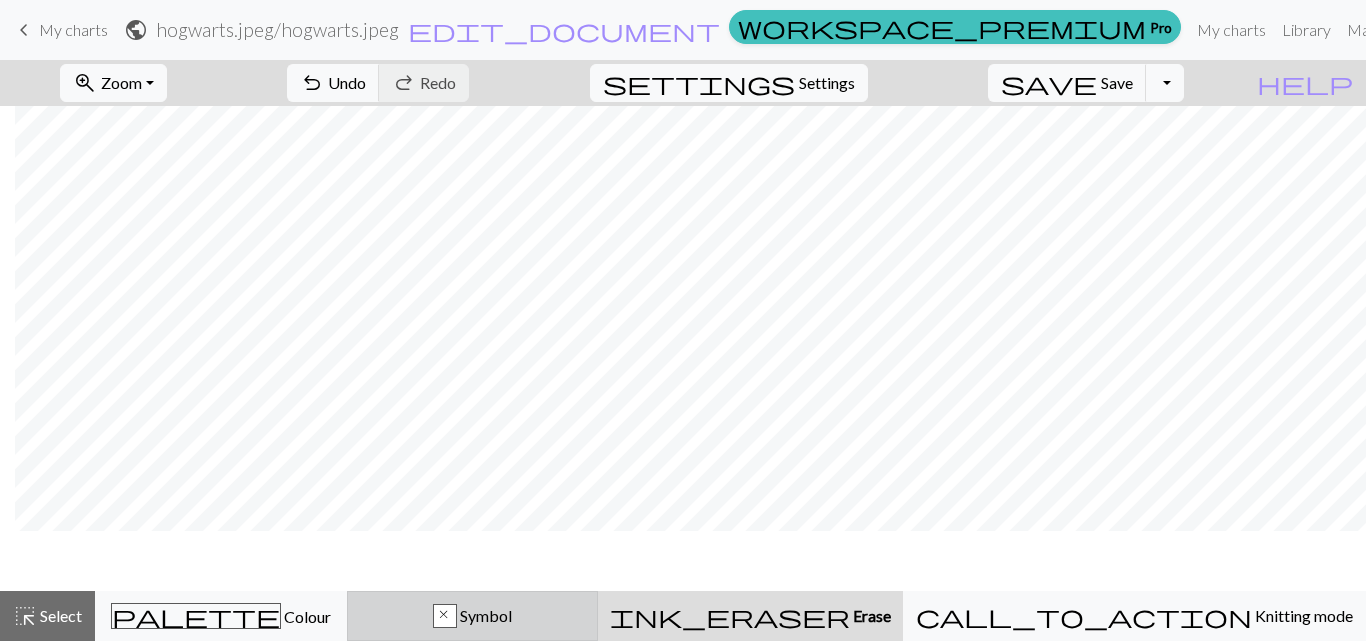 click on "x   Symbol" at bounding box center (473, 616) 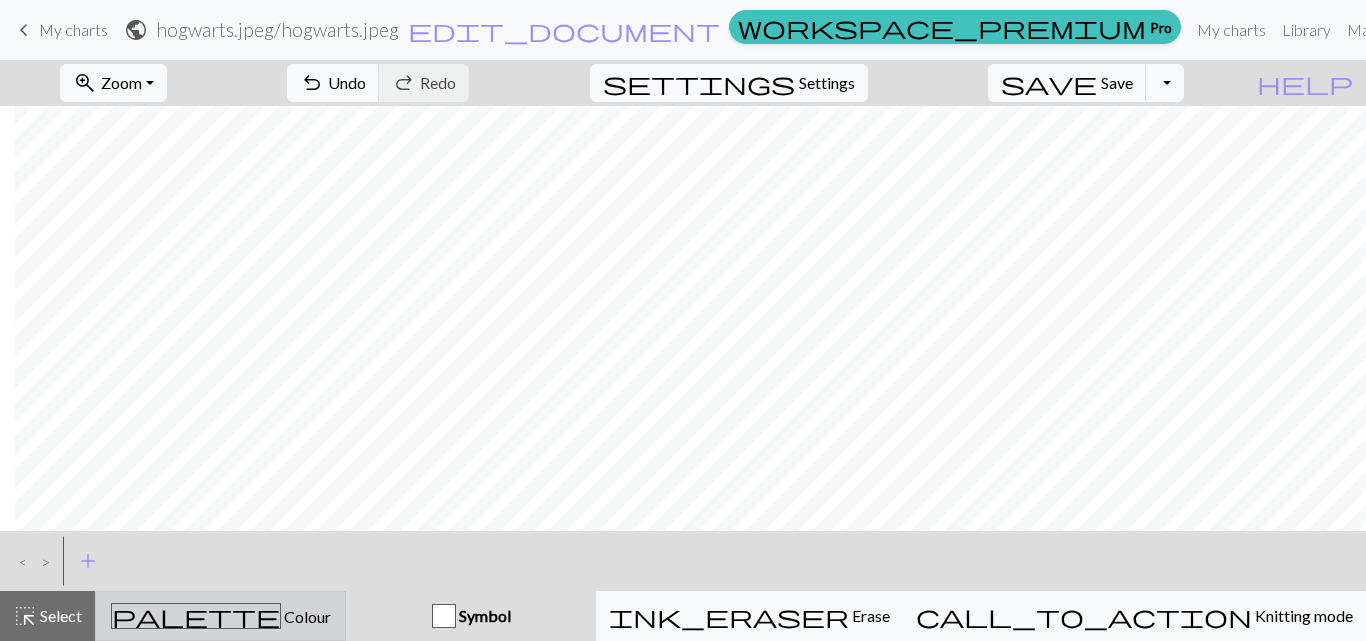 click on "palette   Colour   Colour" at bounding box center (220, 616) 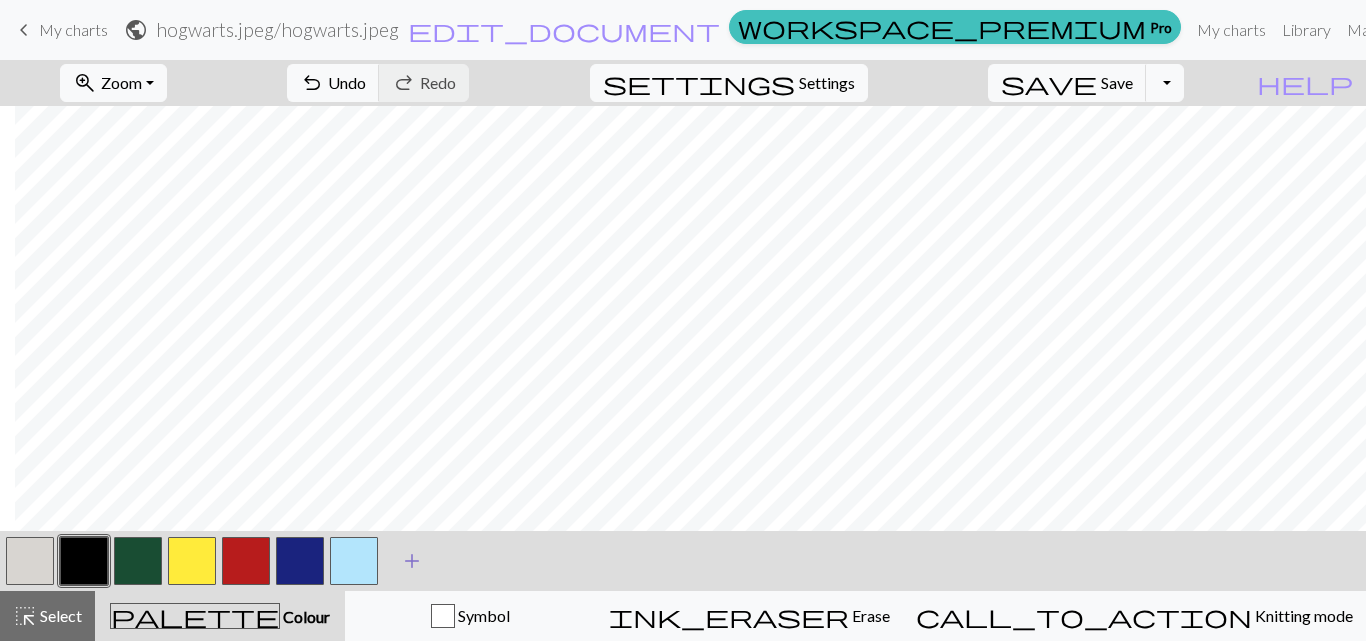click on "add" at bounding box center (412, 561) 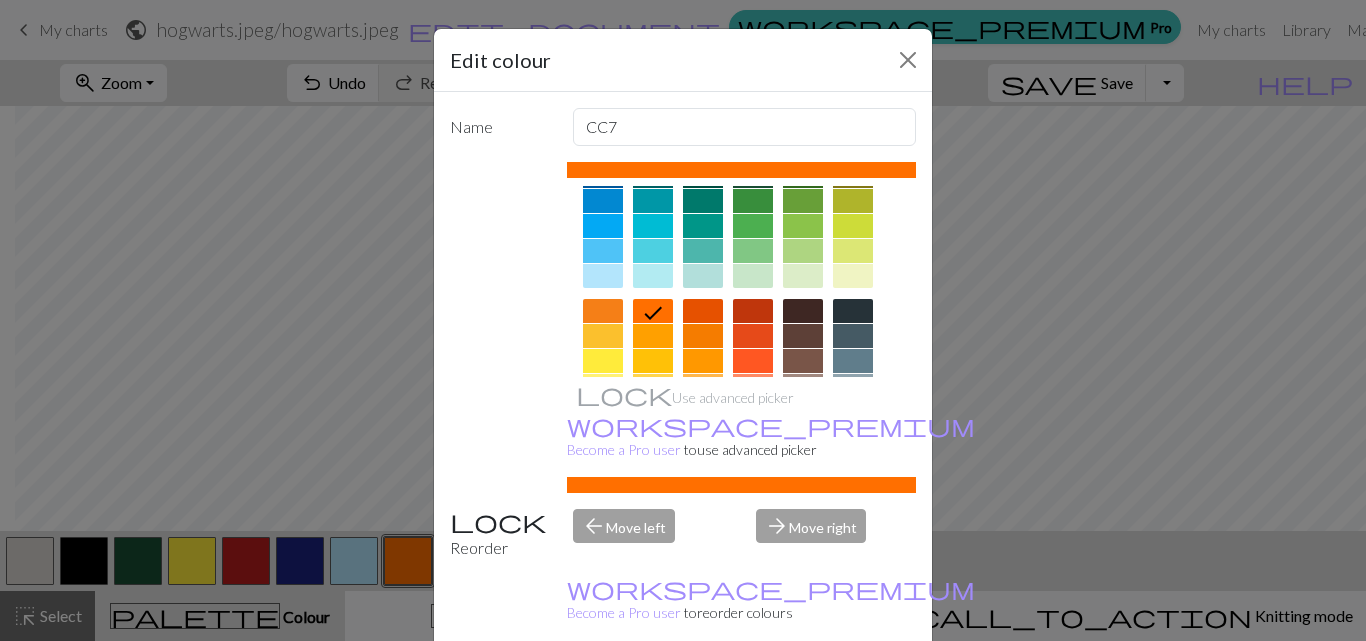 scroll, scrollTop: 161, scrollLeft: 0, axis: vertical 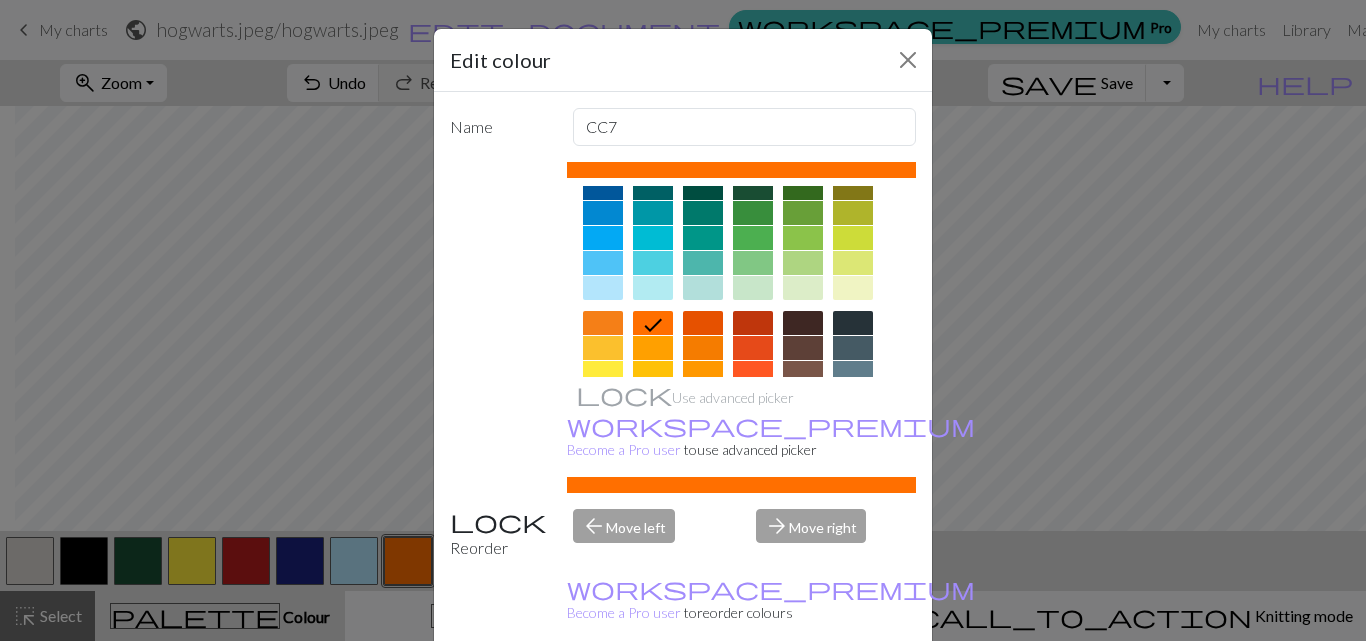 click at bounding box center [853, 288] 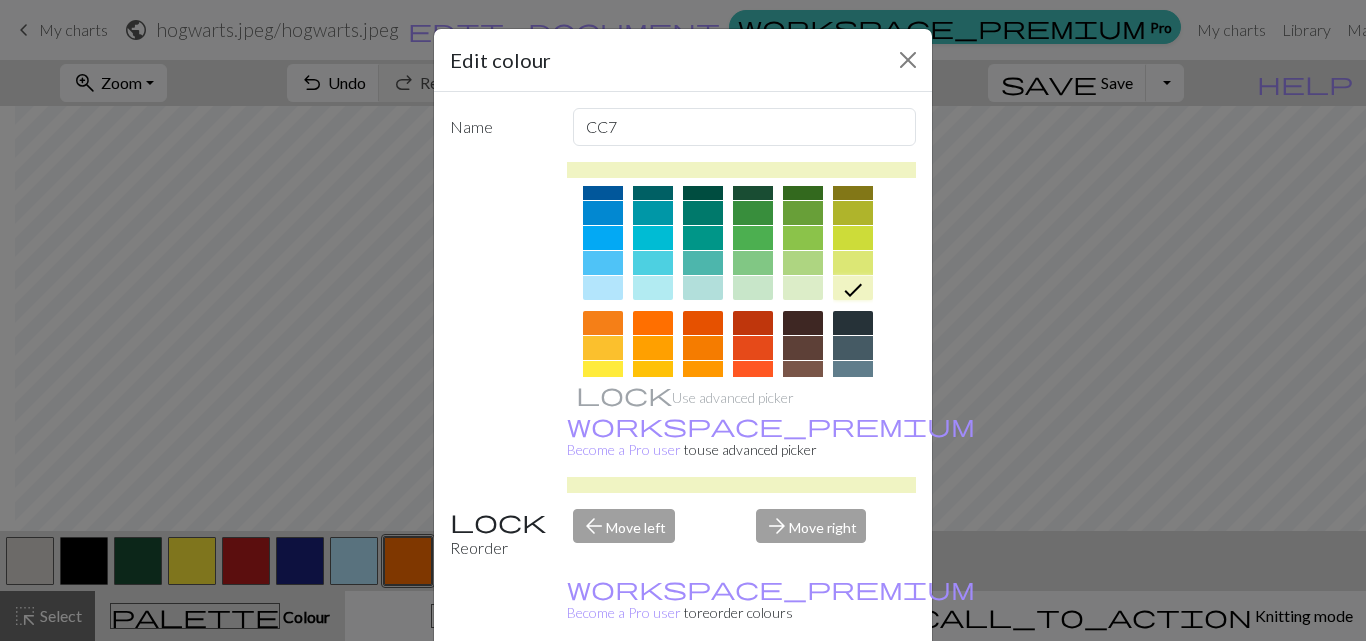click 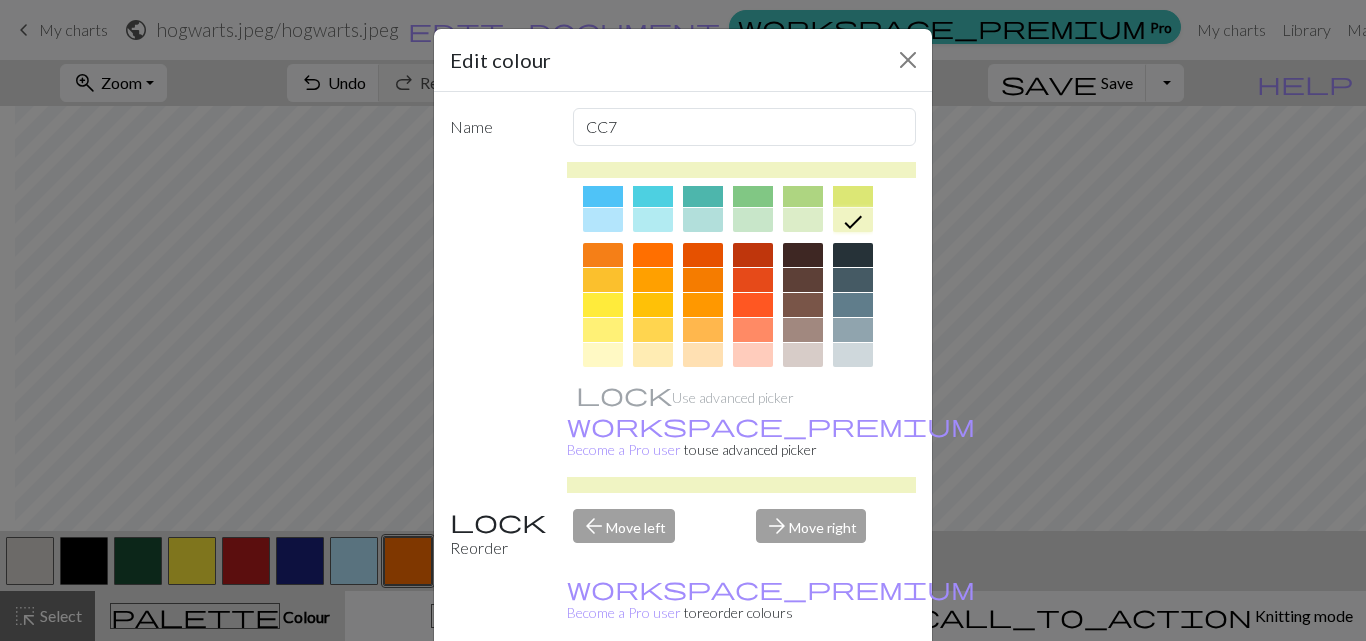 click at bounding box center [603, 355] 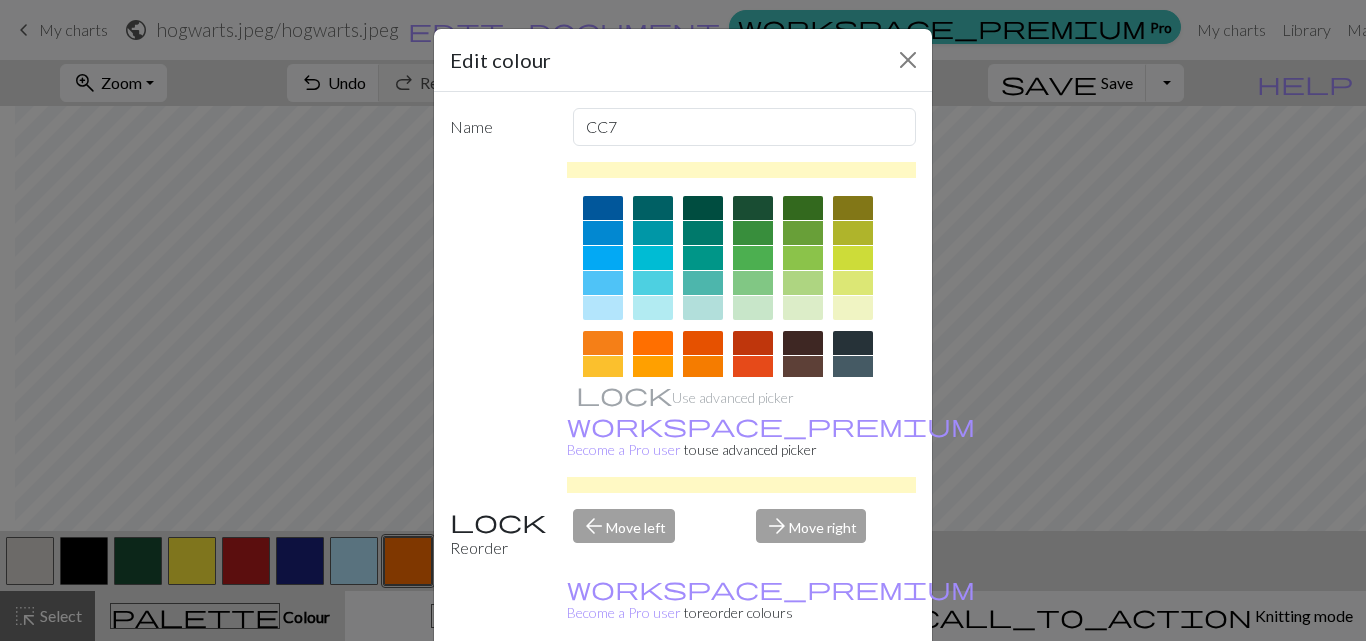 scroll, scrollTop: 377, scrollLeft: 0, axis: vertical 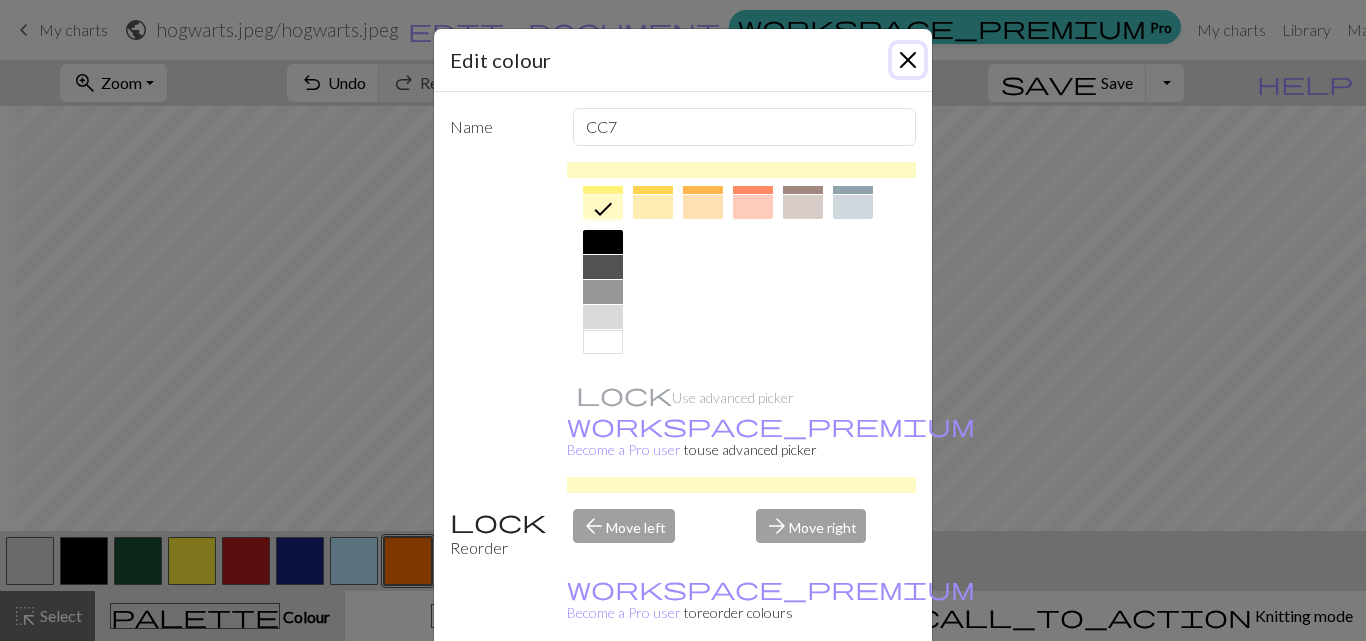 click at bounding box center (908, 60) 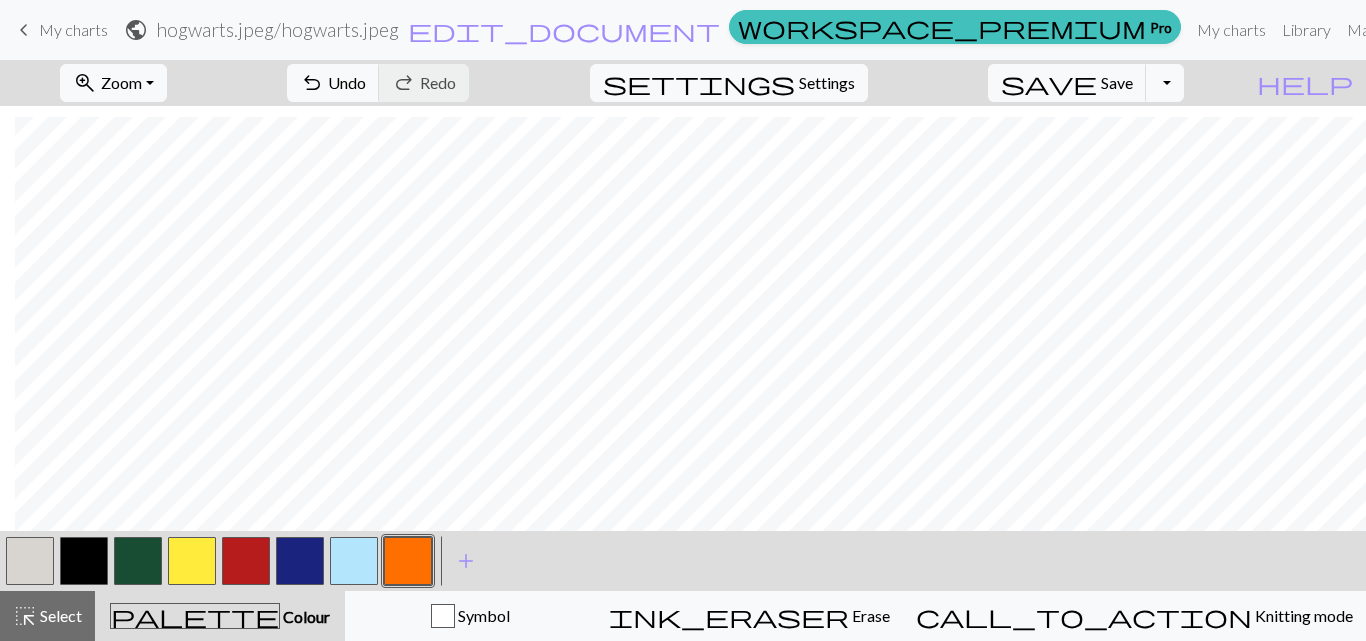 scroll, scrollTop: 1059, scrollLeft: 15, axis: both 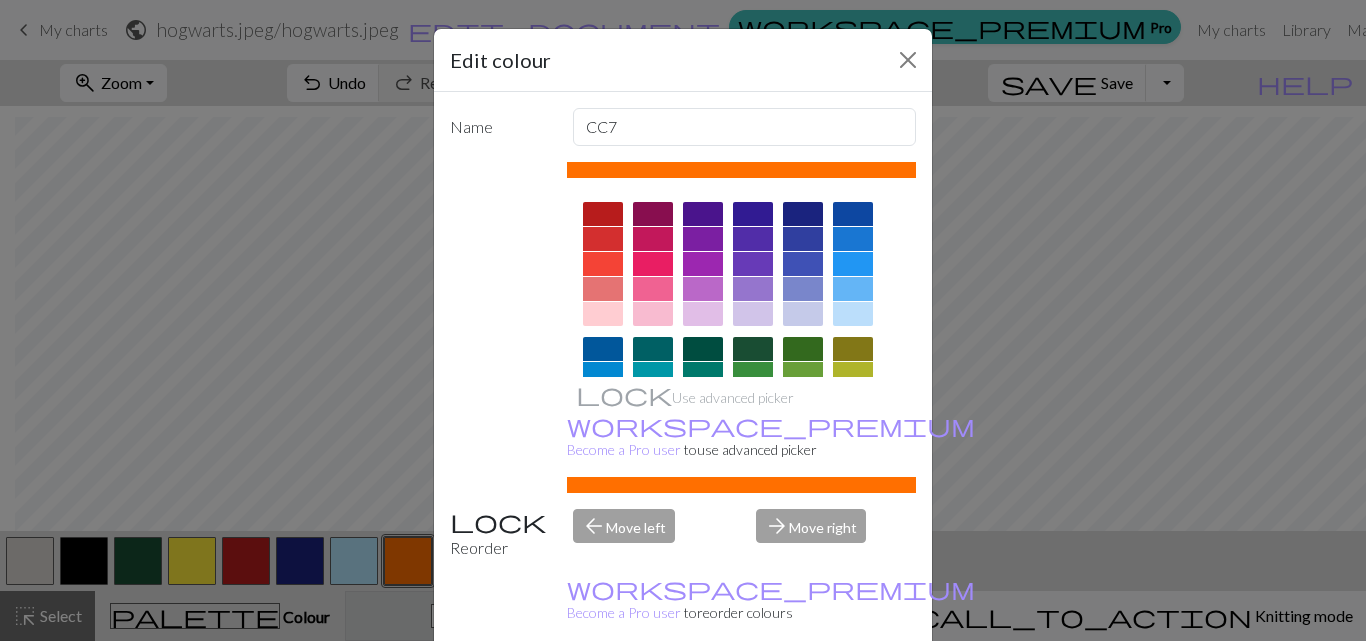 click on "Delete" at bounding box center (486, 692) 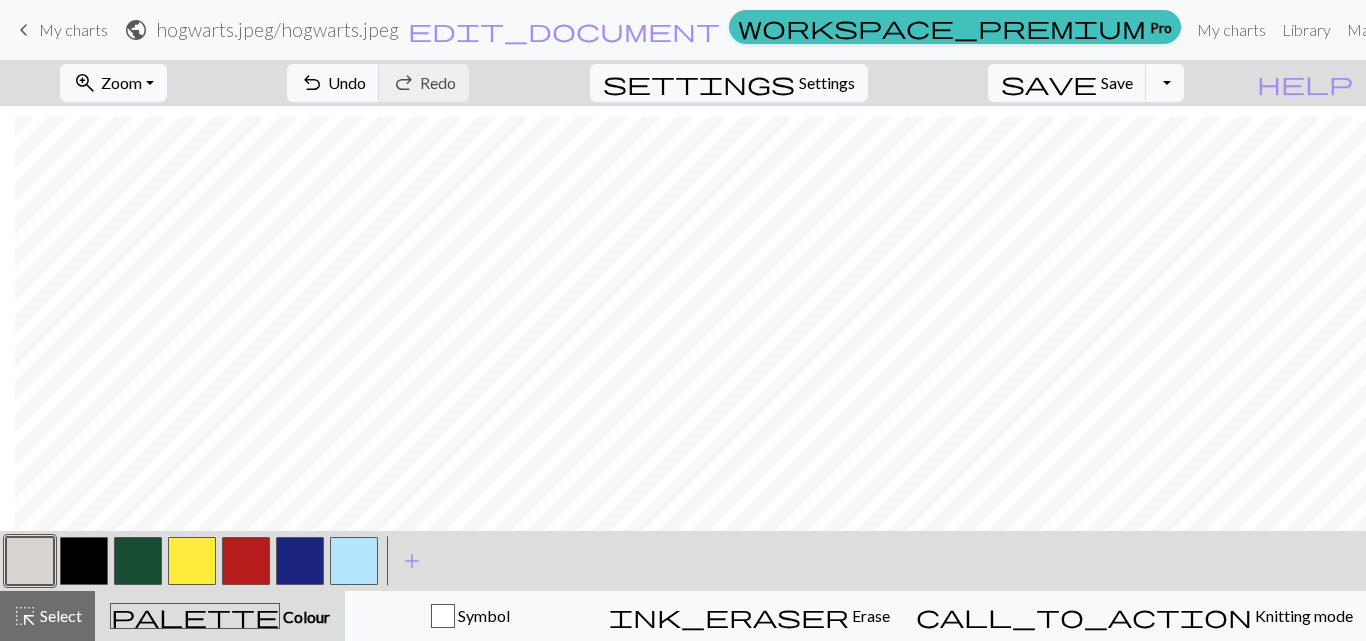 click at bounding box center [354, 561] 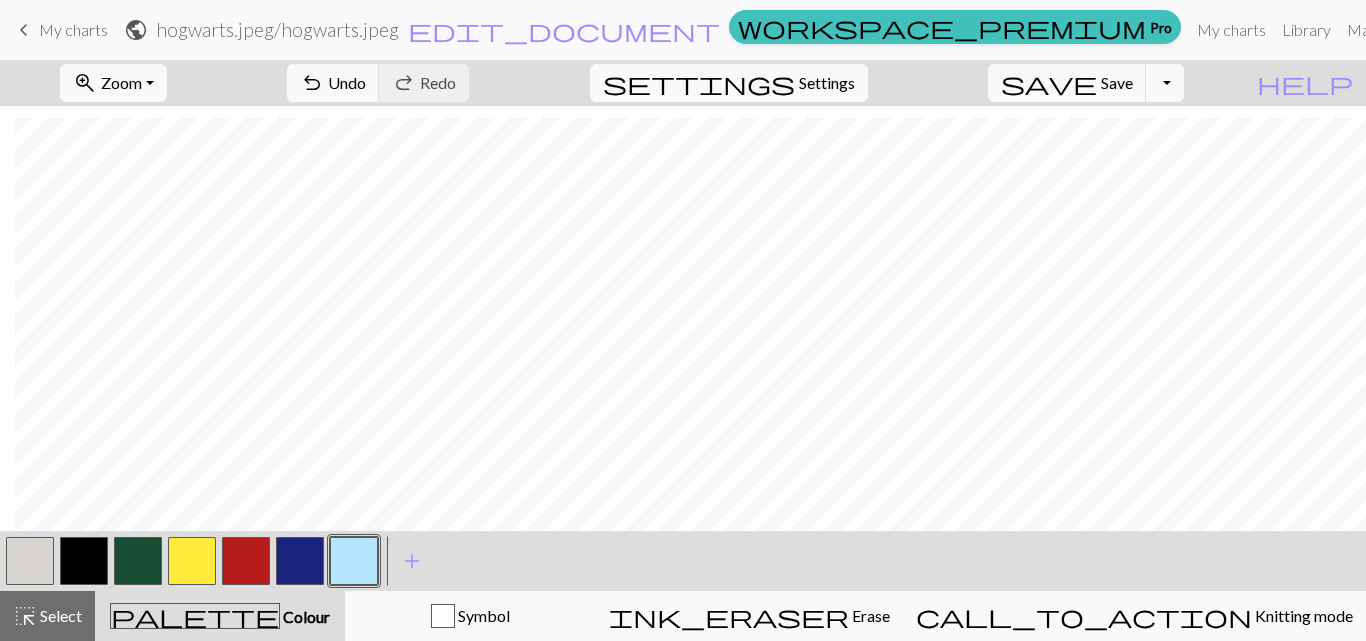 click at bounding box center (354, 561) 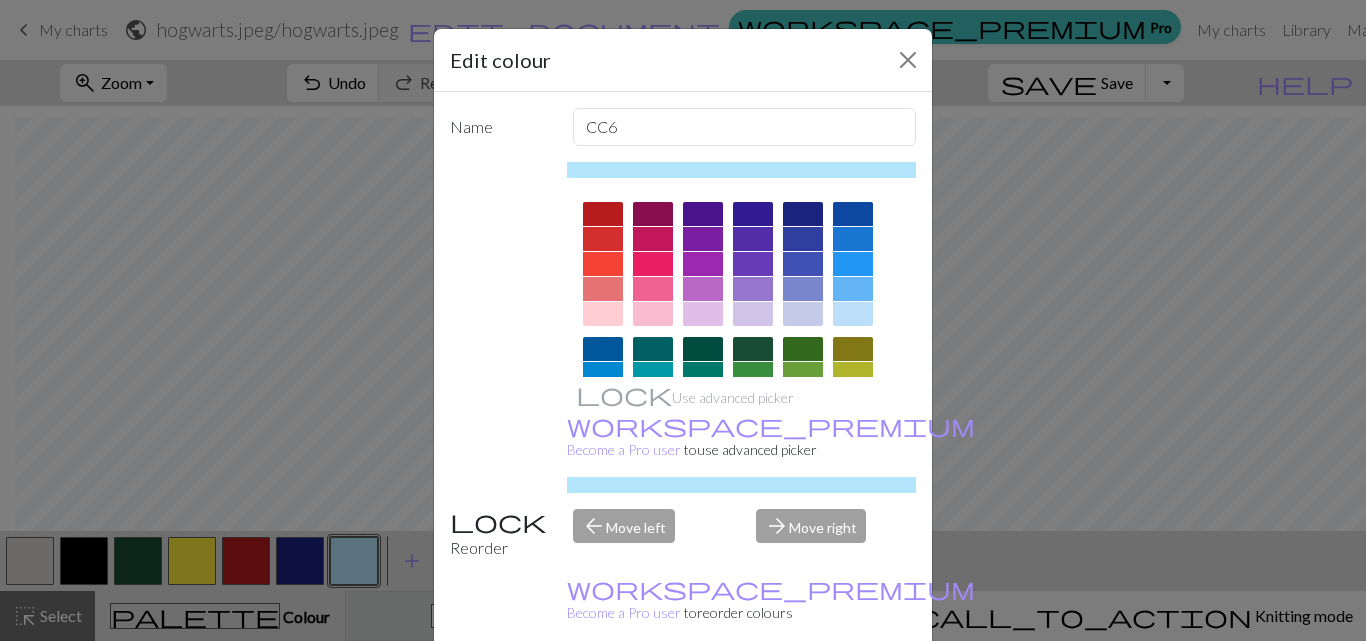 click on "Delete" at bounding box center (486, 692) 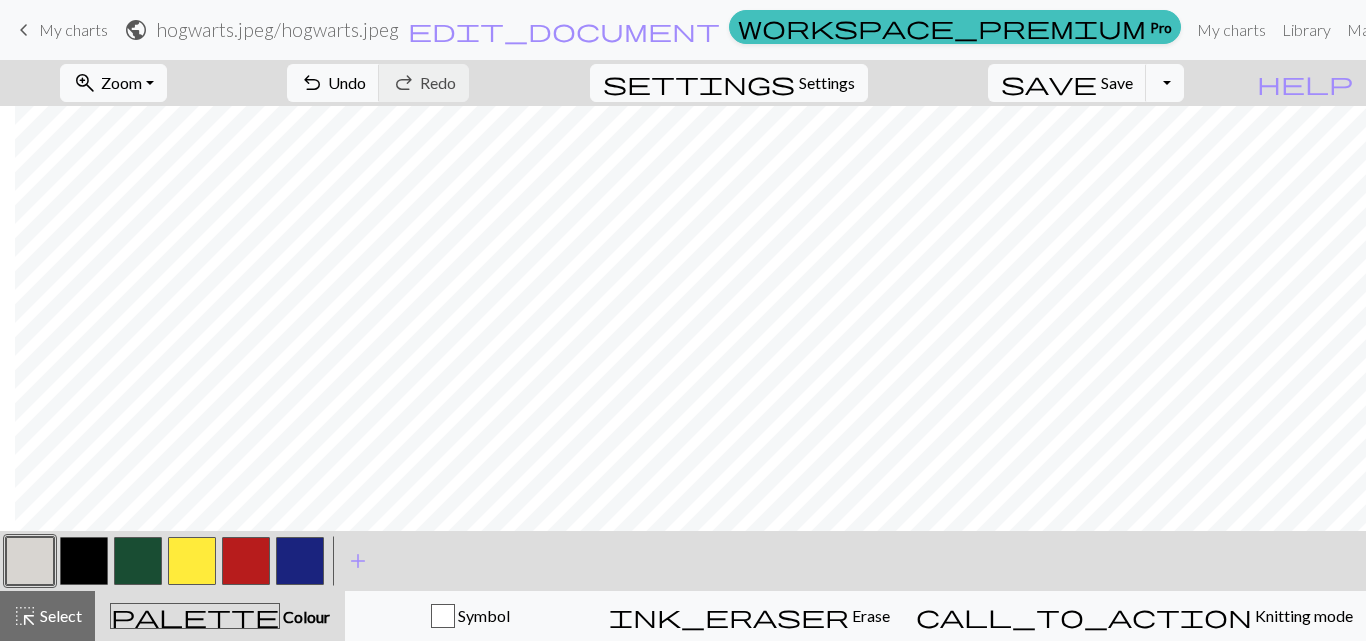 scroll, scrollTop: 0, scrollLeft: 15, axis: horizontal 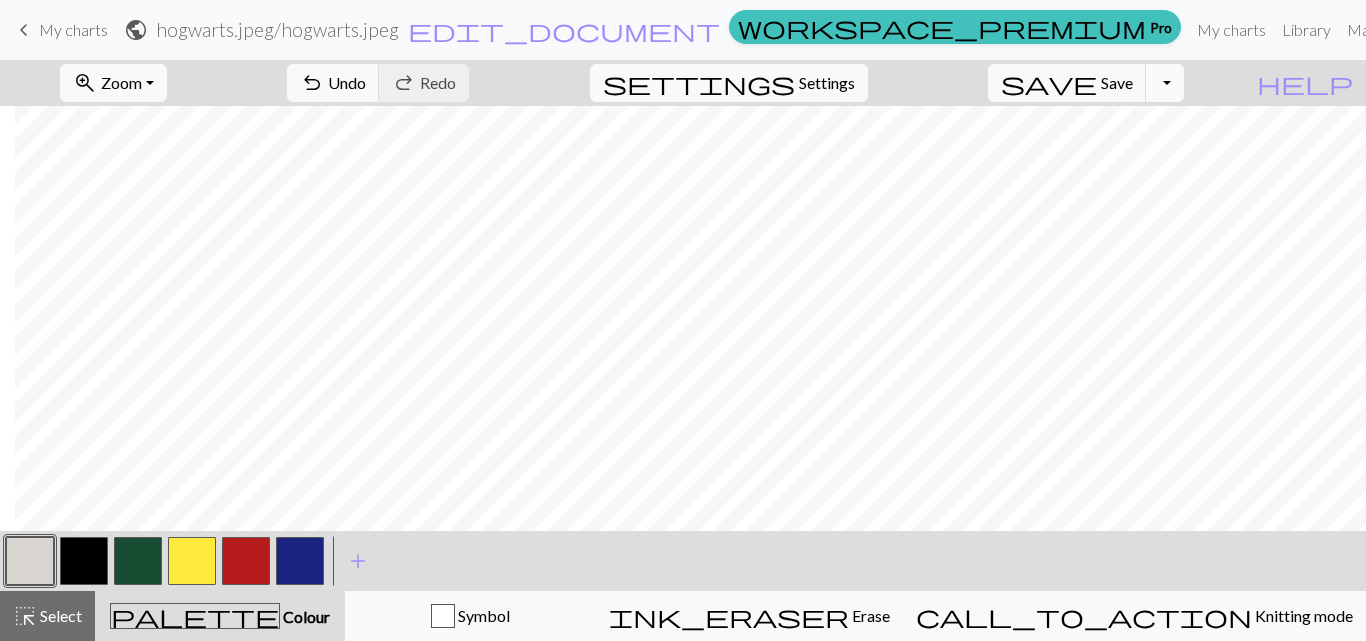 click on "Toggle Dropdown" at bounding box center [1165, 83] 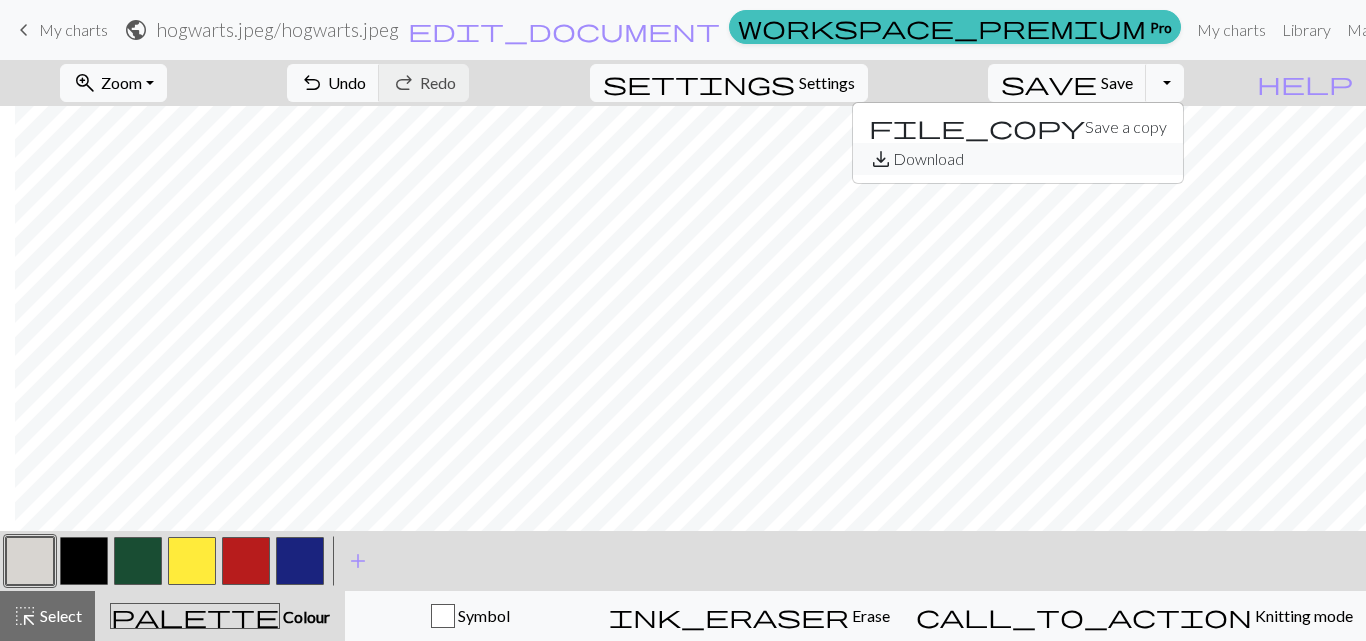 click on "save_alt  Download" at bounding box center (1018, 159) 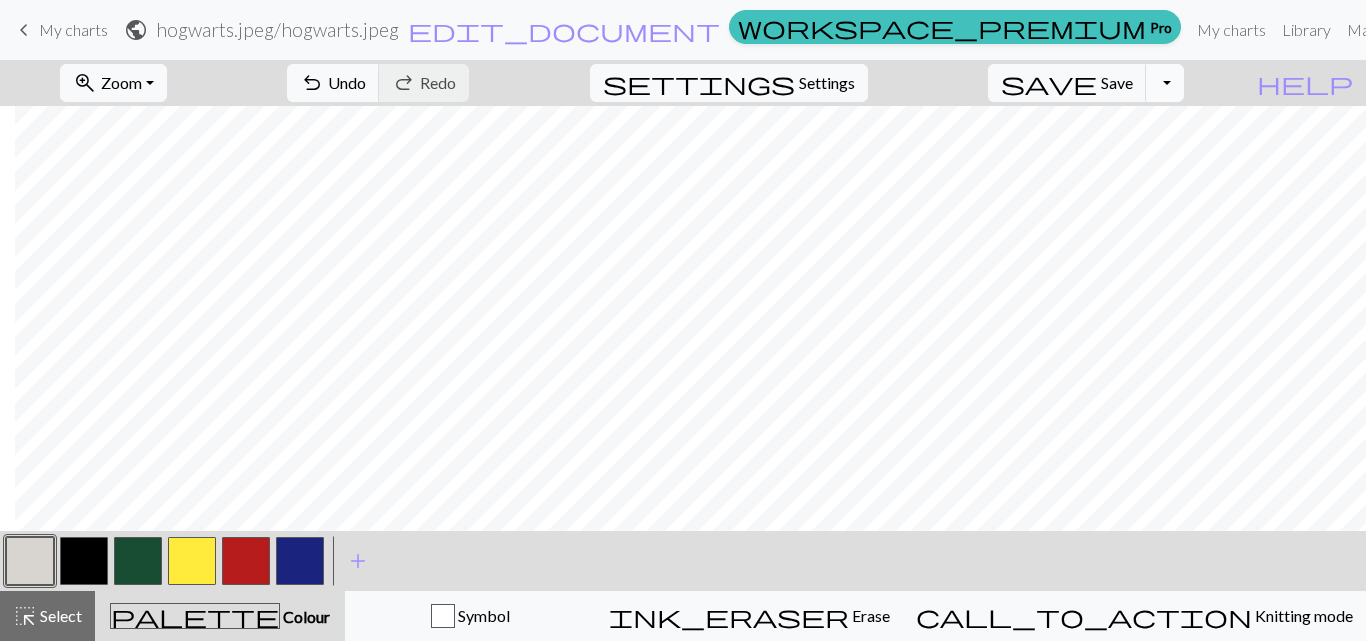 click on "Toggle Dropdown" at bounding box center [1165, 83] 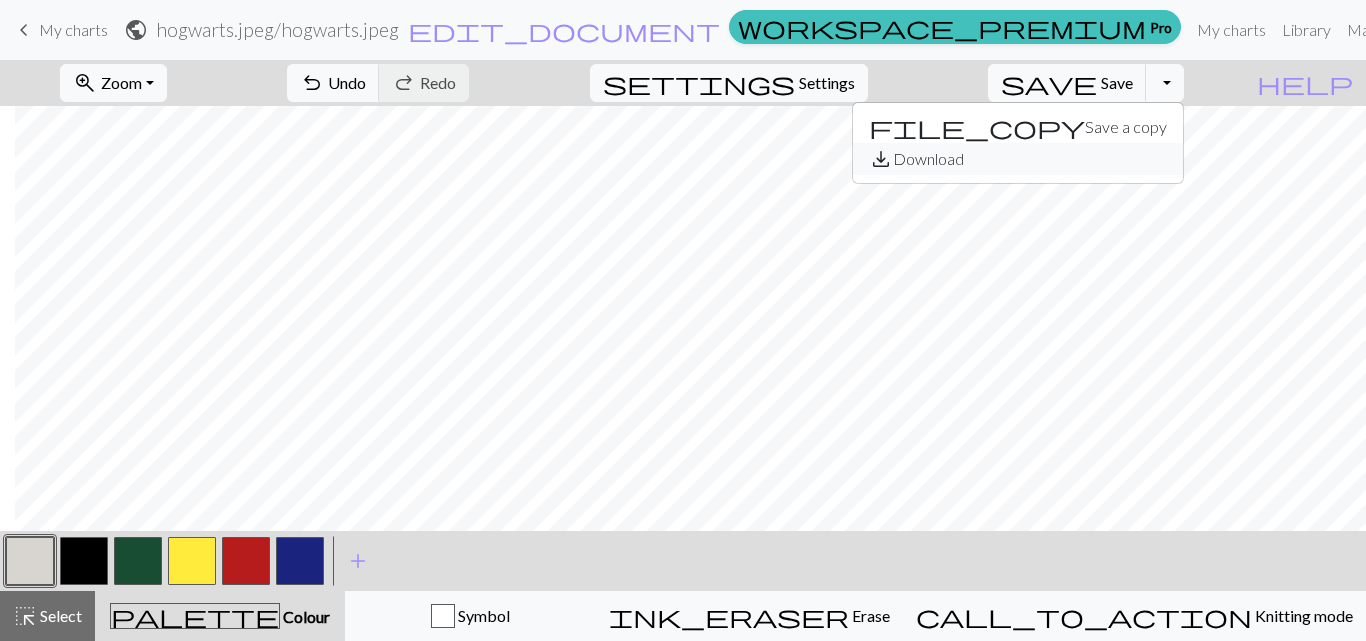 click on "save_alt  Download" at bounding box center (1018, 159) 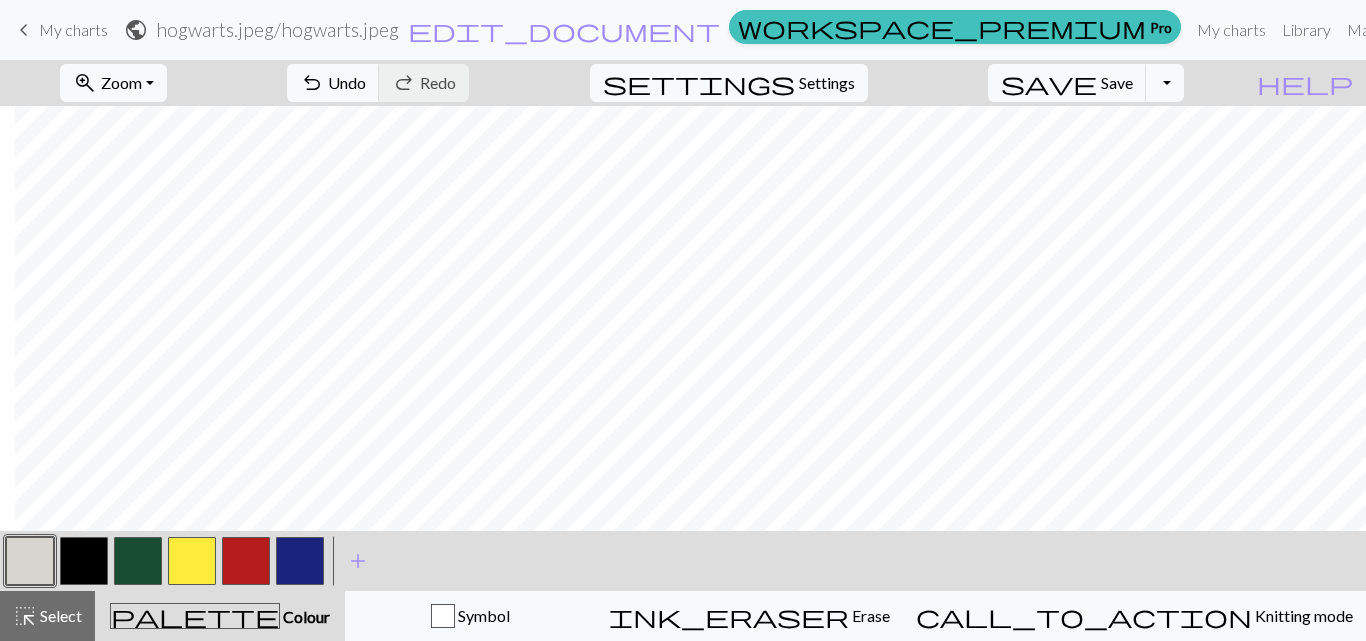 click on "Your download is being prepared..." at bounding box center [683, 47] 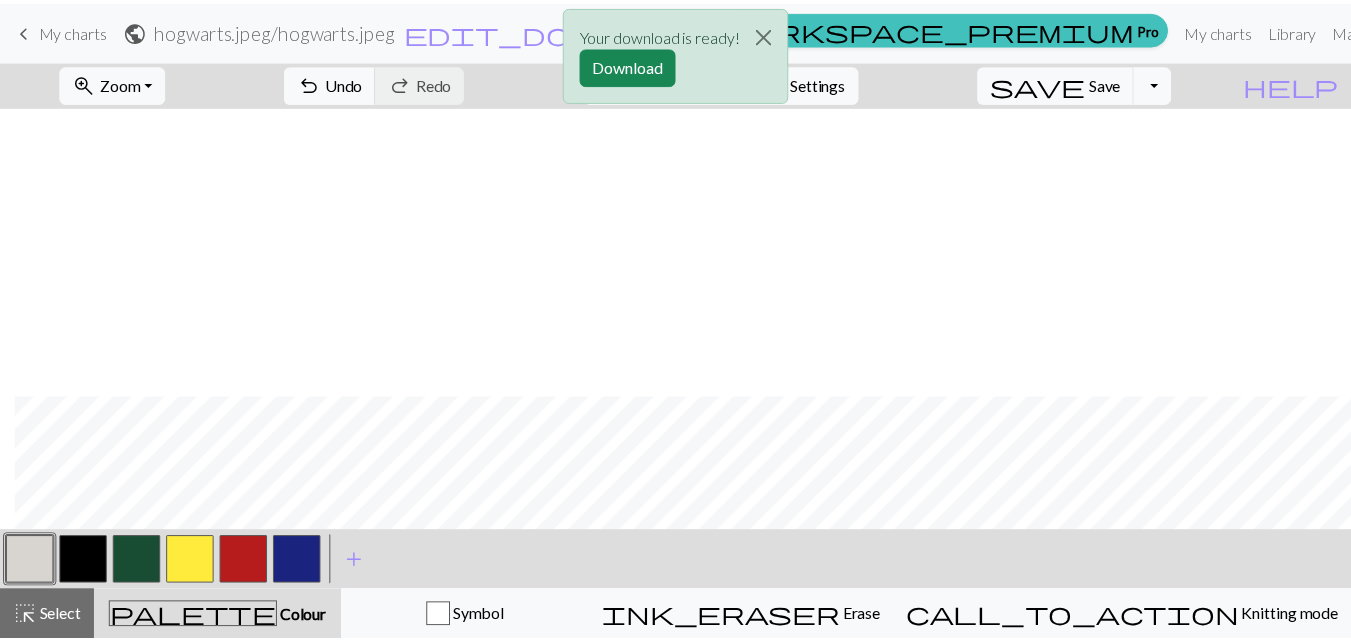 scroll, scrollTop: 1063, scrollLeft: 15, axis: both 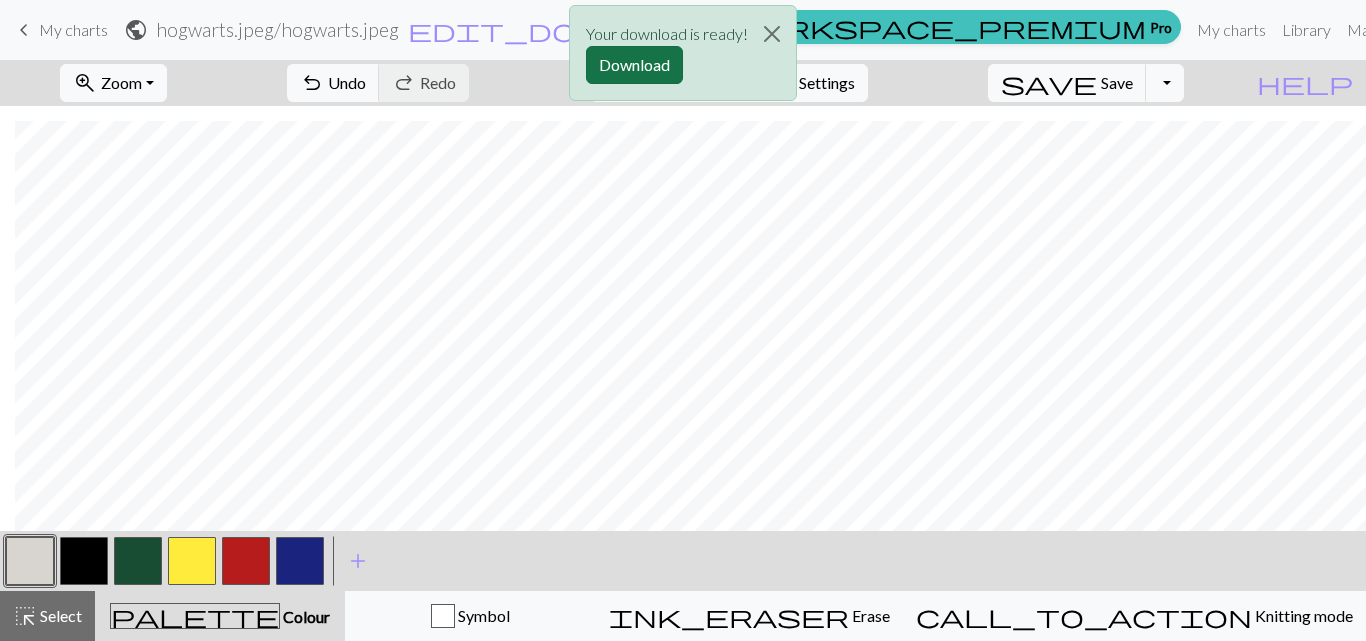 click on "Download" at bounding box center [634, 65] 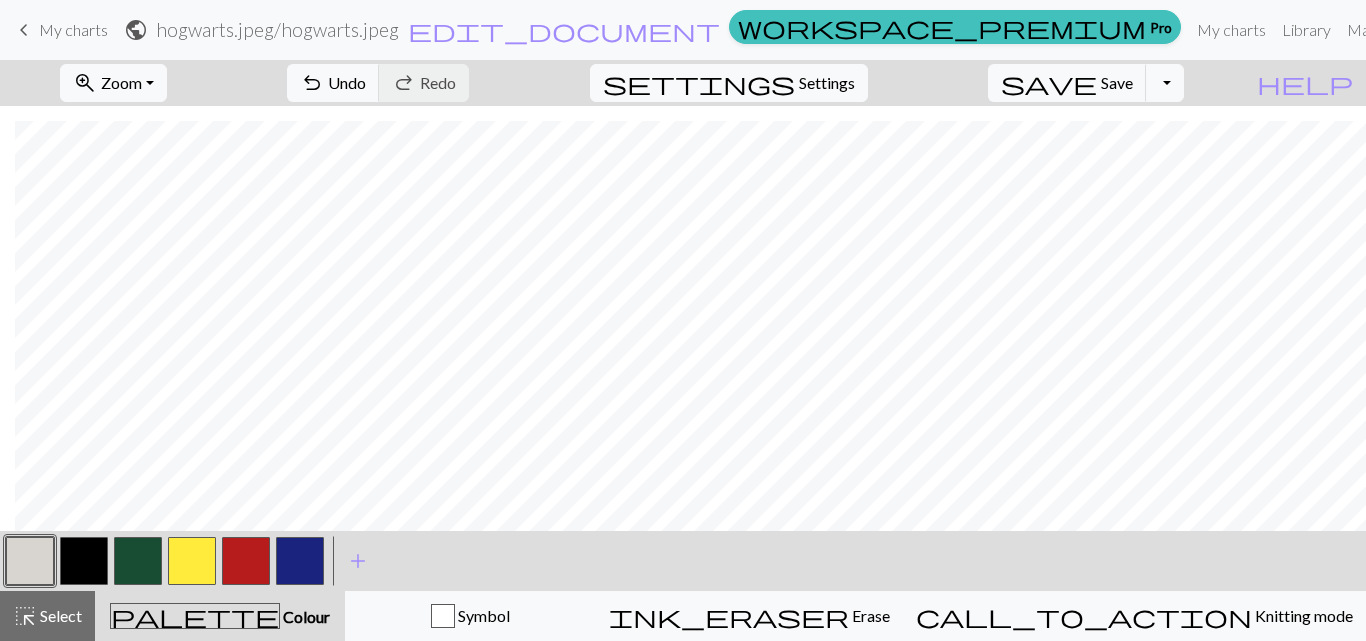 click on "public hogwarts.jpeg  /  hogwarts.jpeg edit_document Edit settings" at bounding box center [422, 29] 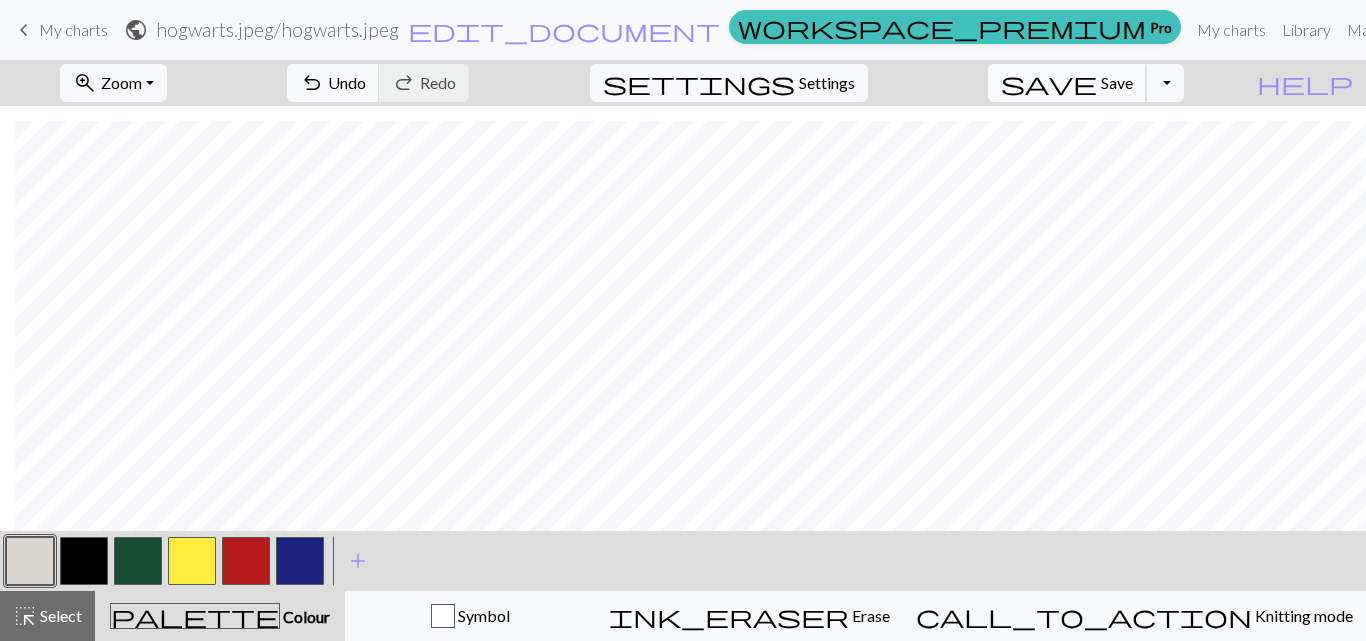 click on "Save" at bounding box center [1117, 82] 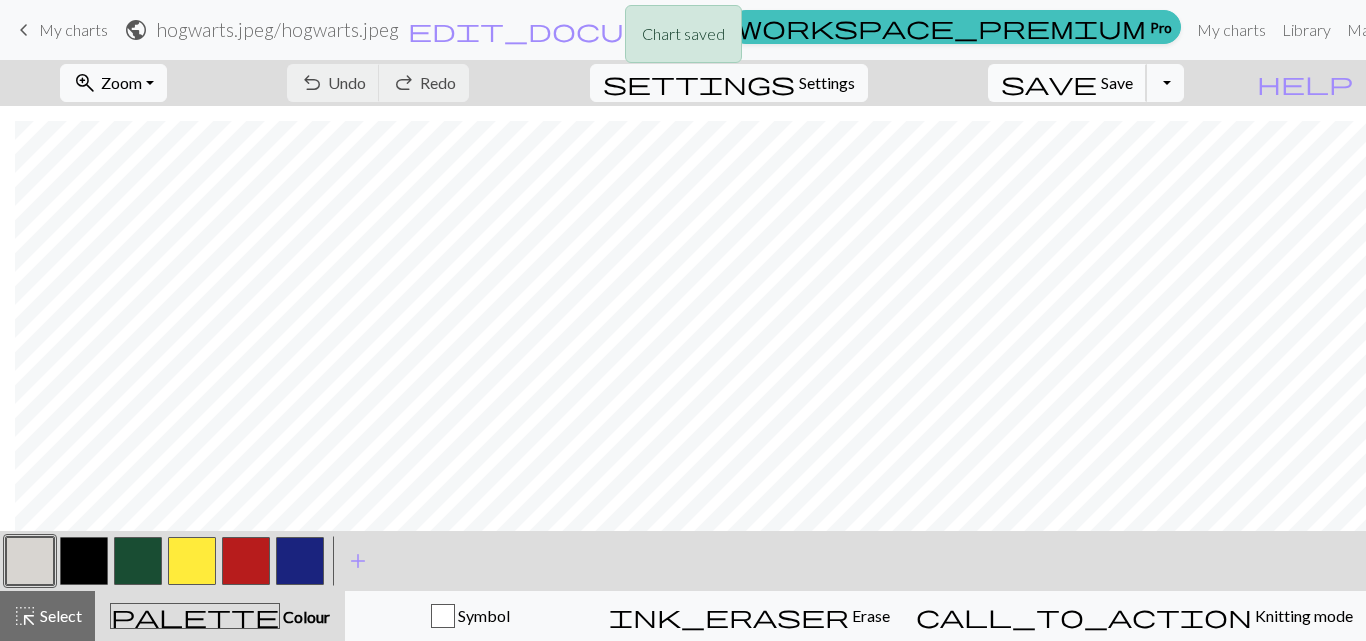 click on "Save" at bounding box center (1117, 82) 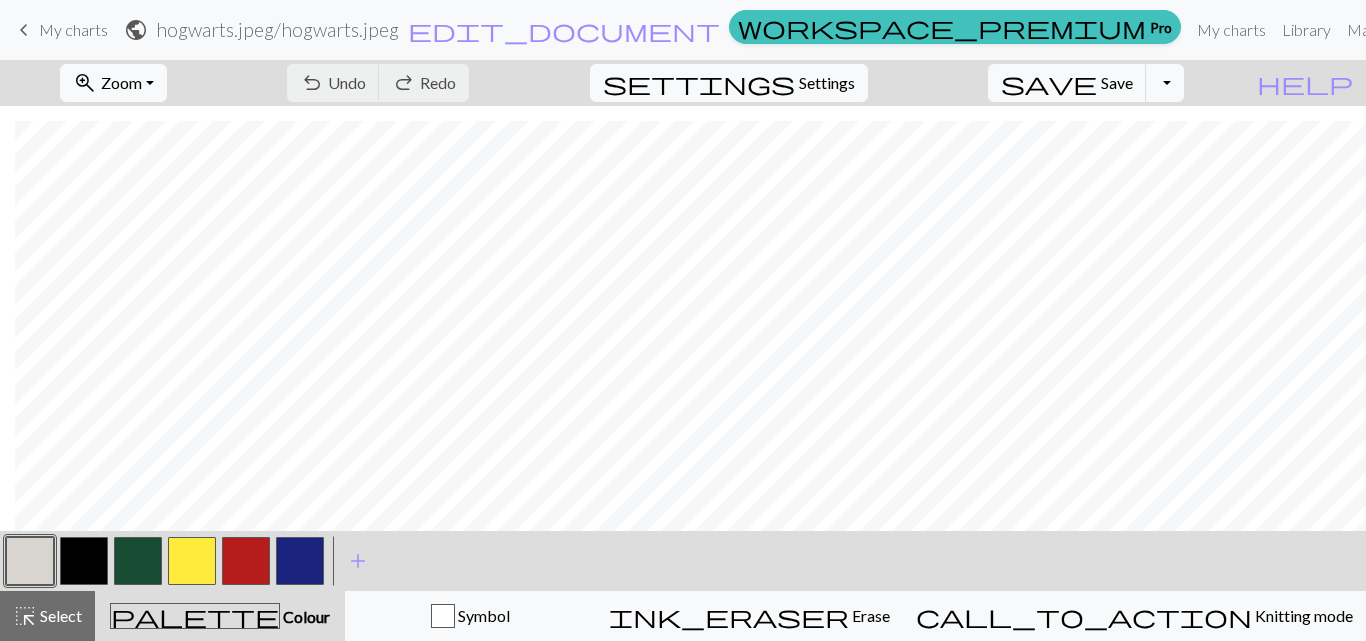 click on "keyboard_arrow_left" at bounding box center (24, 30) 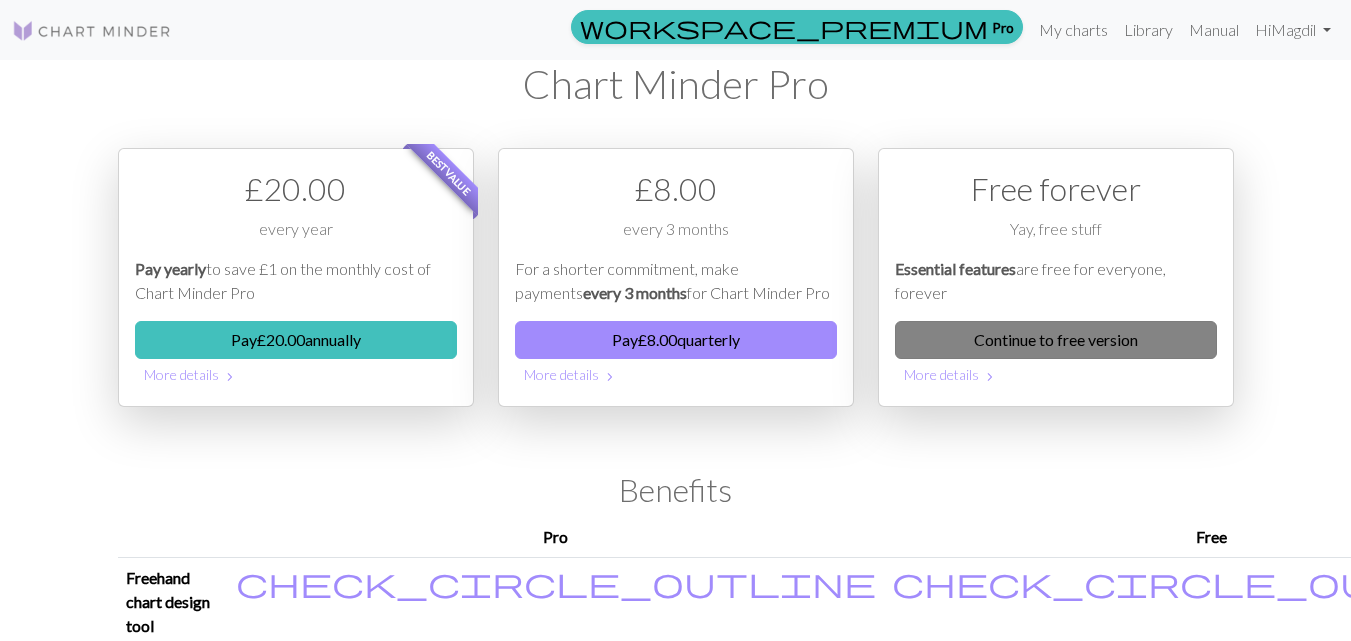 click on "Continue to free version" at bounding box center [1056, 340] 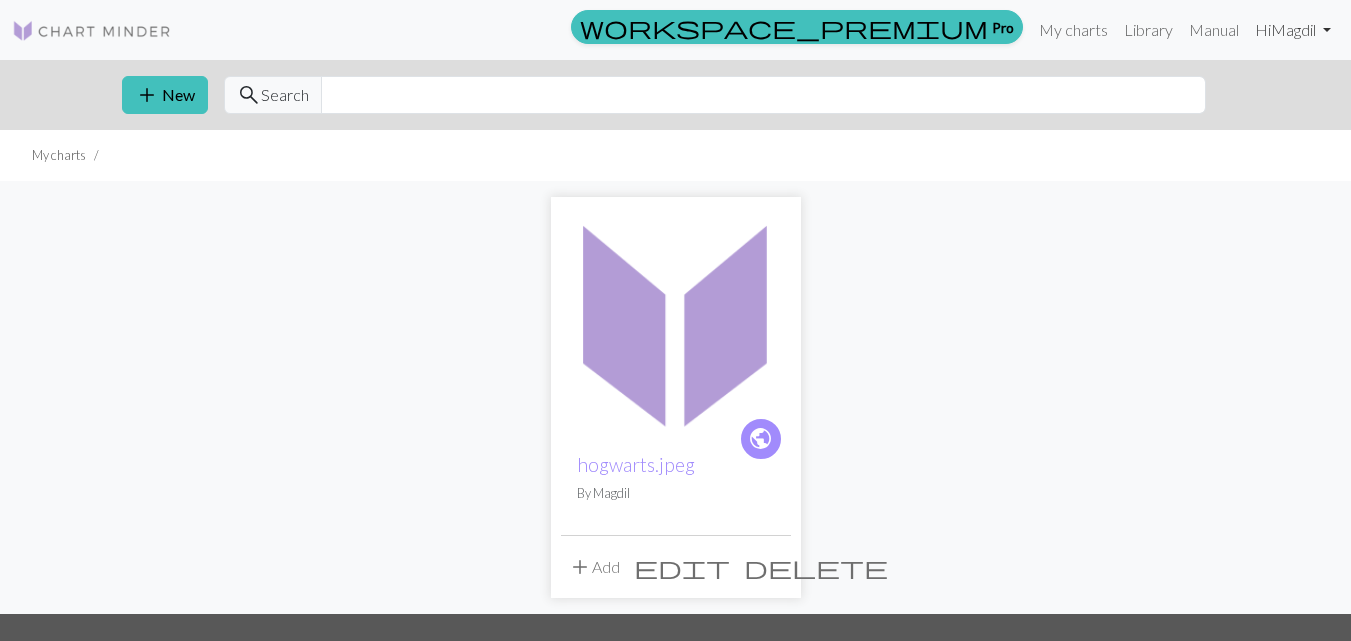 click on "Hi  Magdil" at bounding box center (1293, 30) 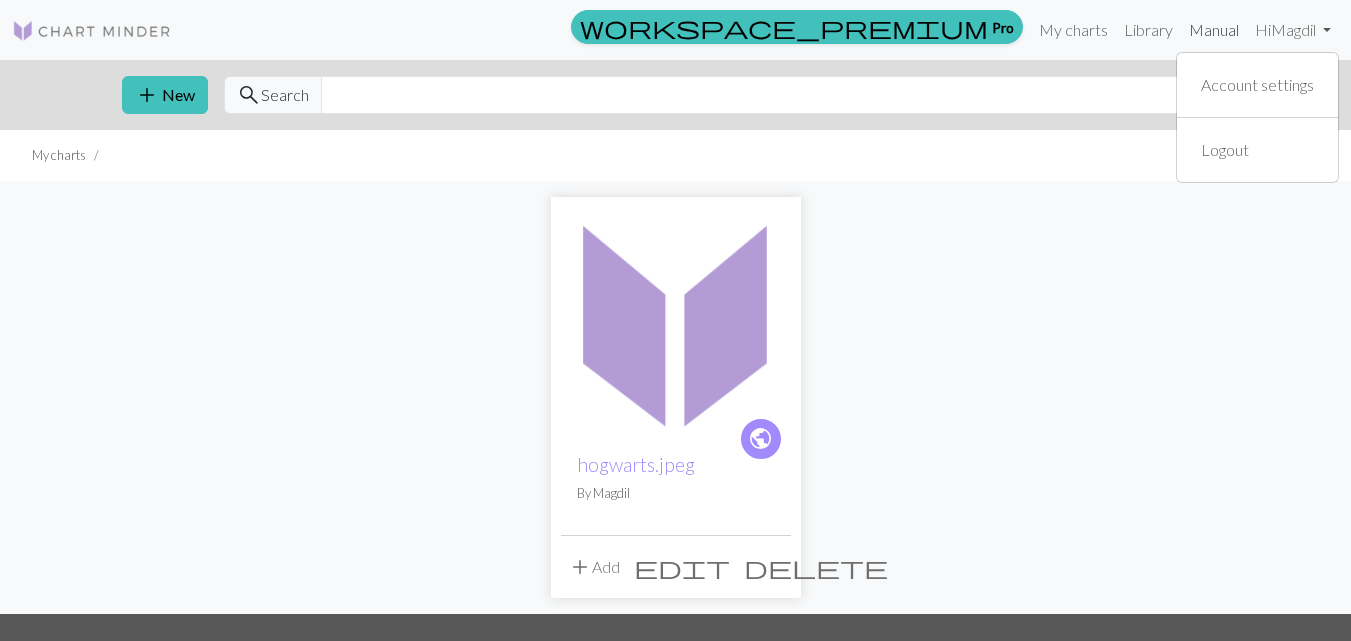 click on "Manual" at bounding box center [1214, 30] 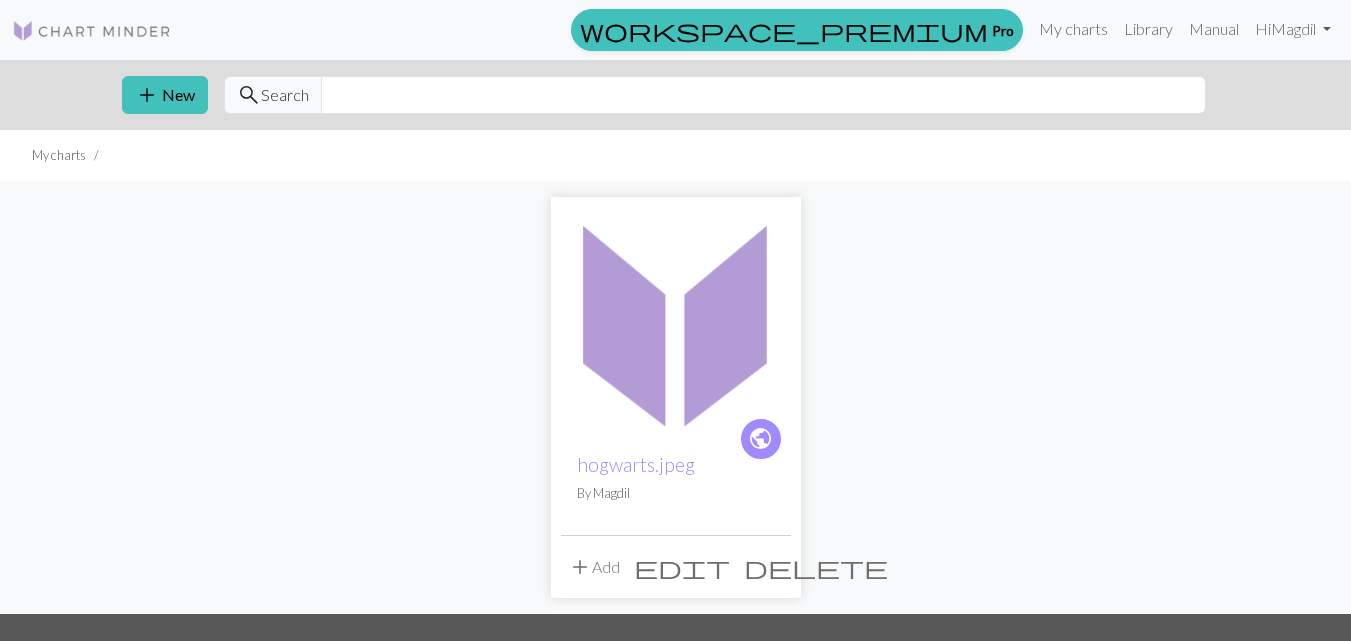 scroll, scrollTop: 0, scrollLeft: 0, axis: both 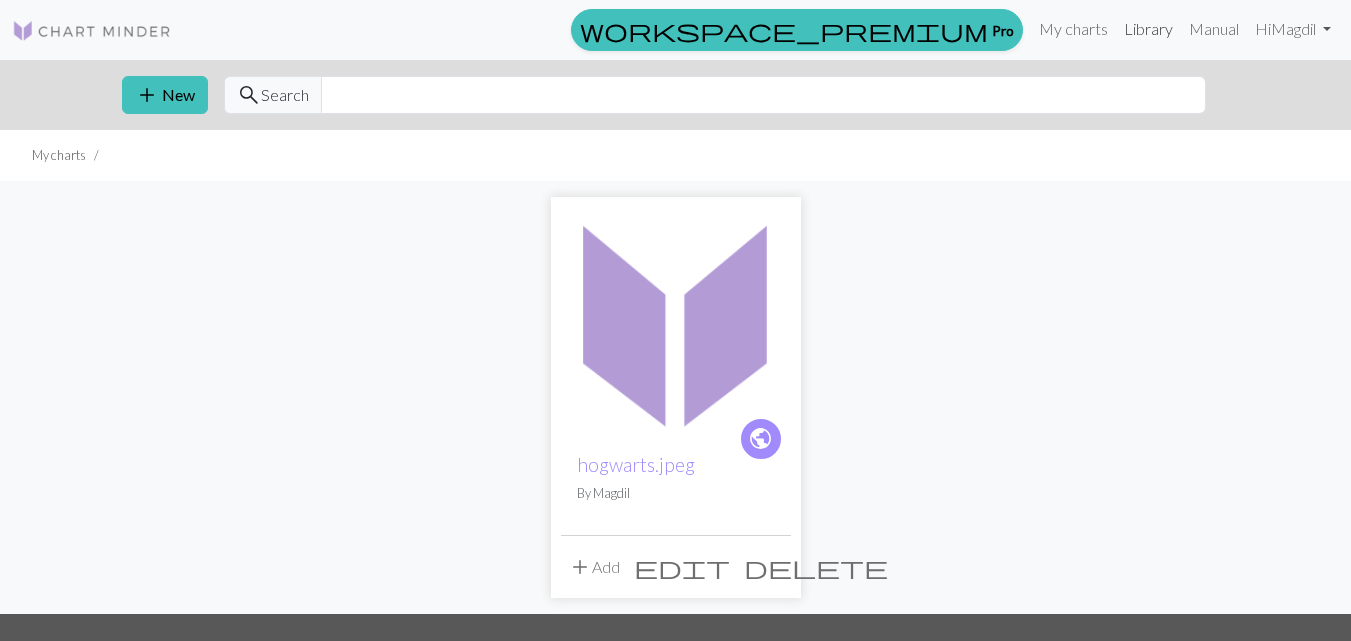 click on "Library" at bounding box center [1148, 29] 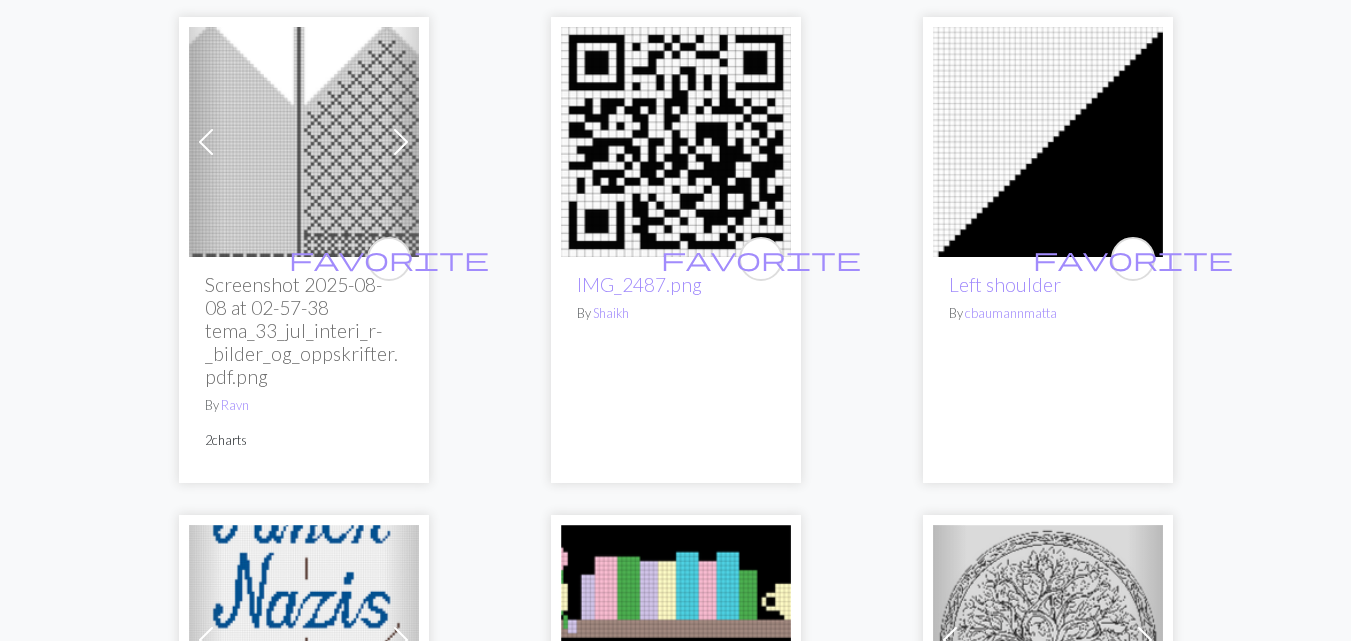 scroll, scrollTop: 3480, scrollLeft: 0, axis: vertical 